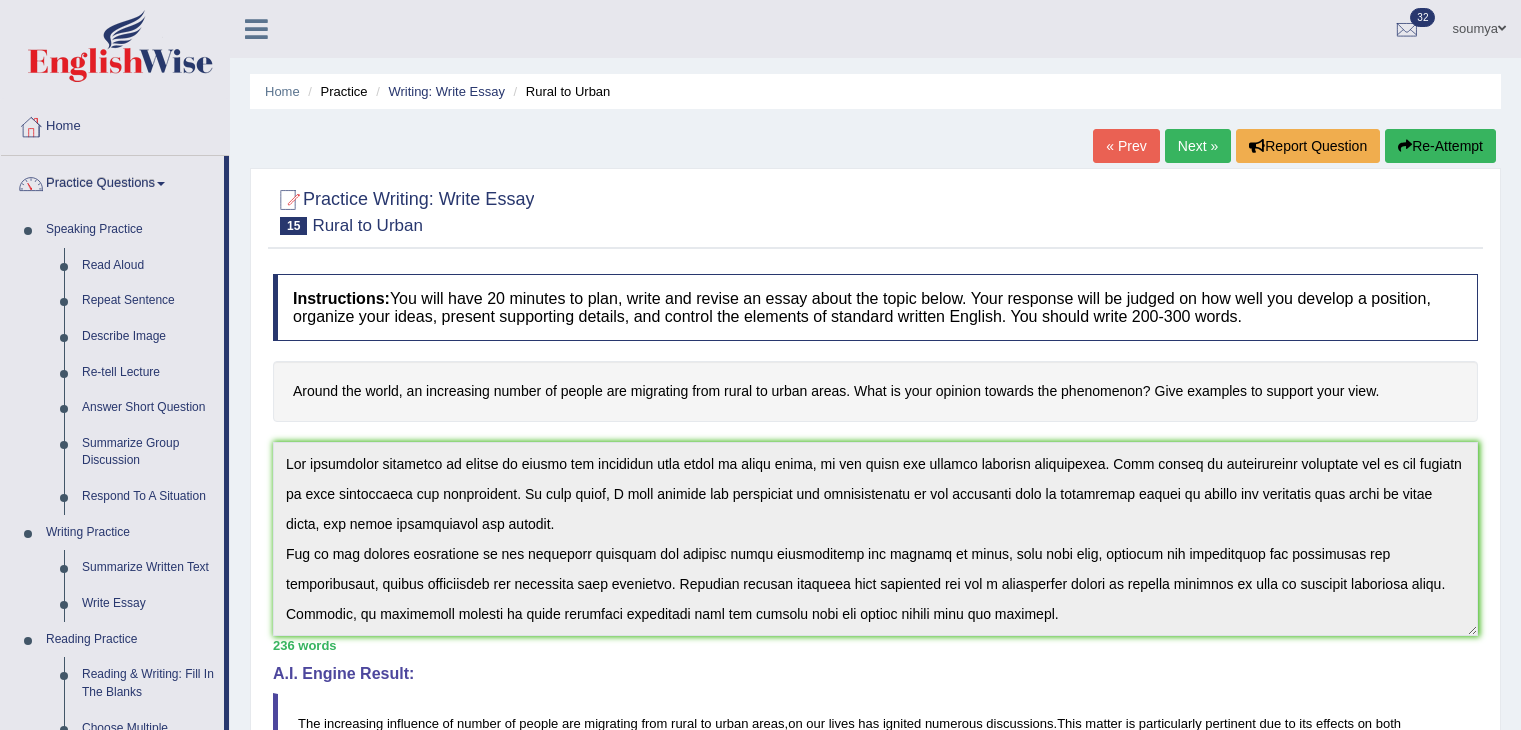 scroll, scrollTop: 602, scrollLeft: 0, axis: vertical 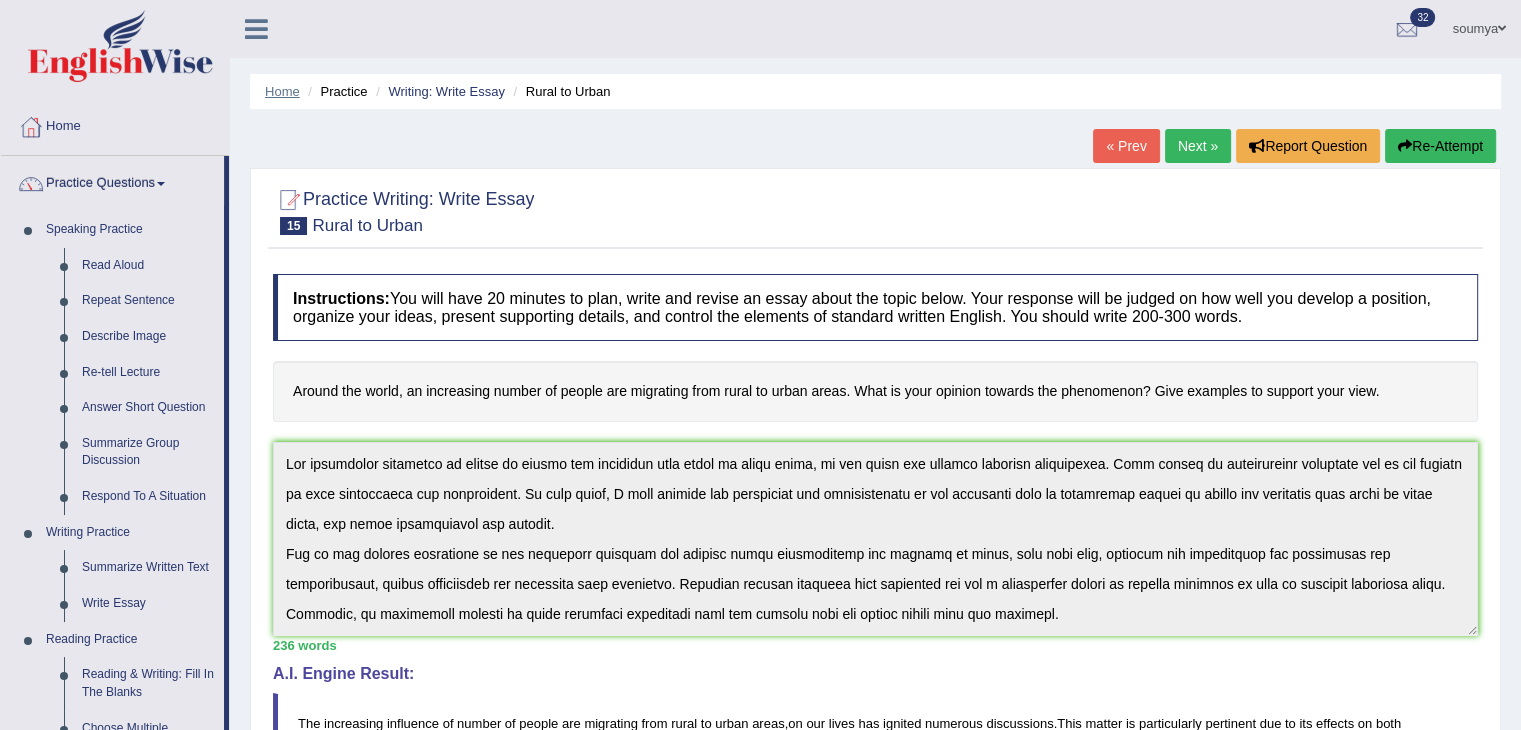 click on "Home" at bounding box center [282, 91] 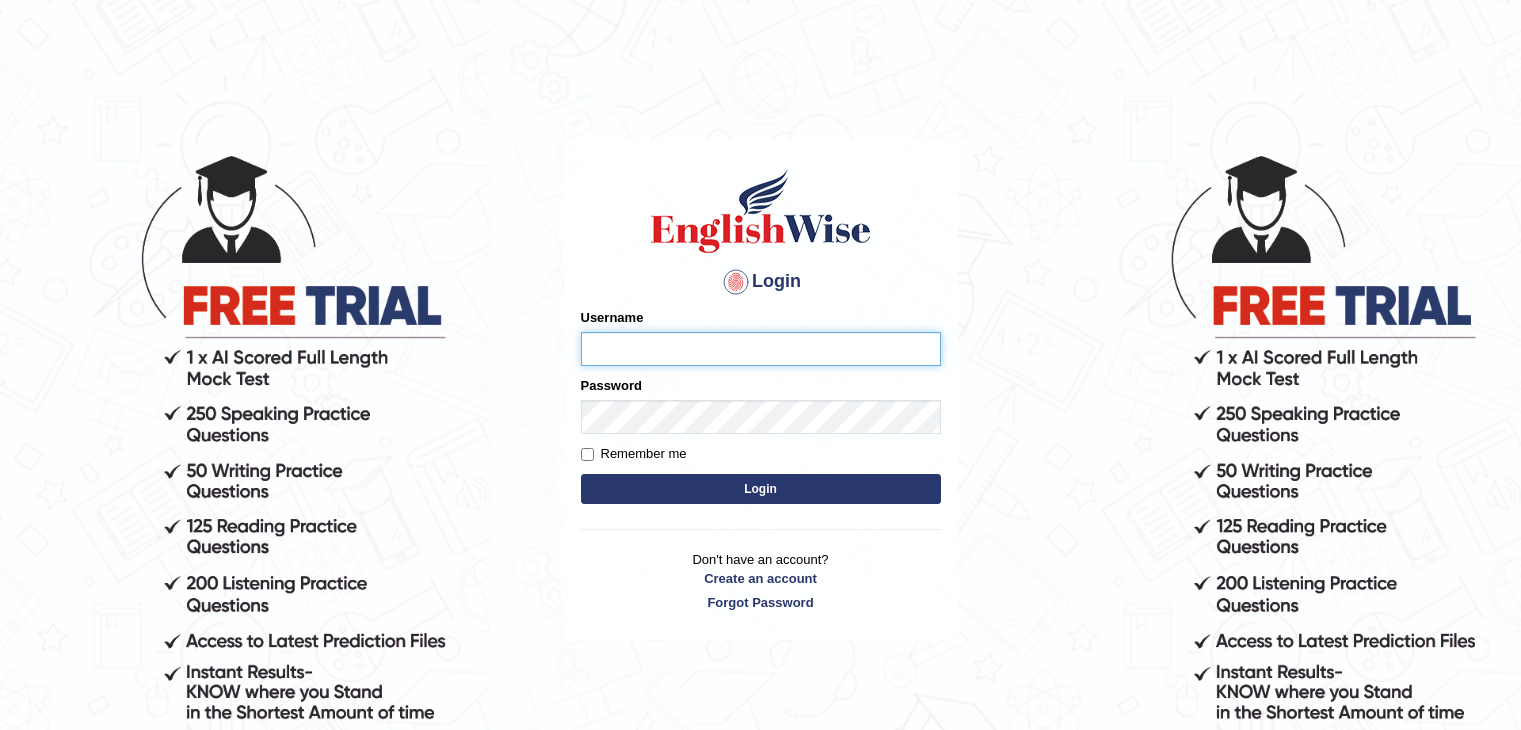 type on "soumya1" 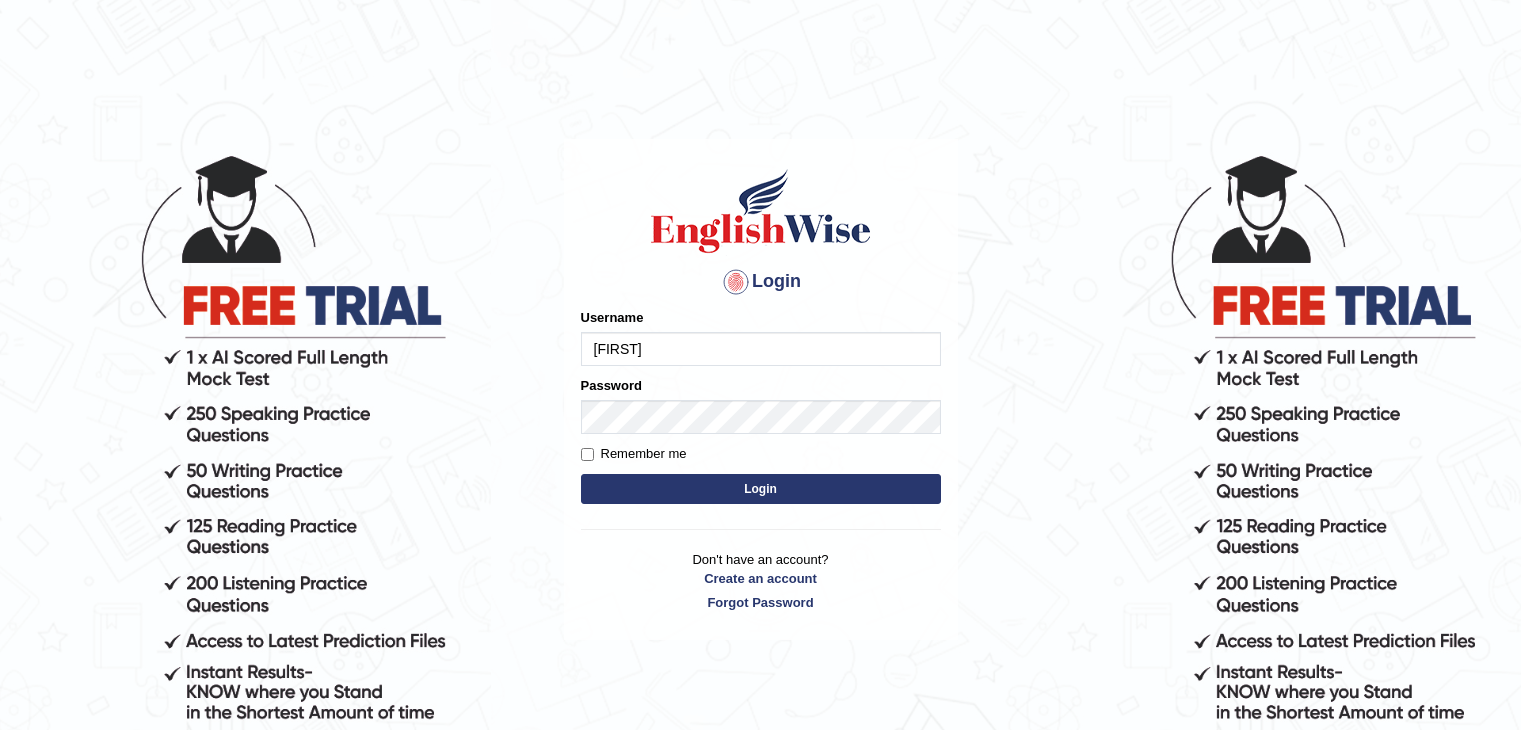 scroll, scrollTop: 0, scrollLeft: 0, axis: both 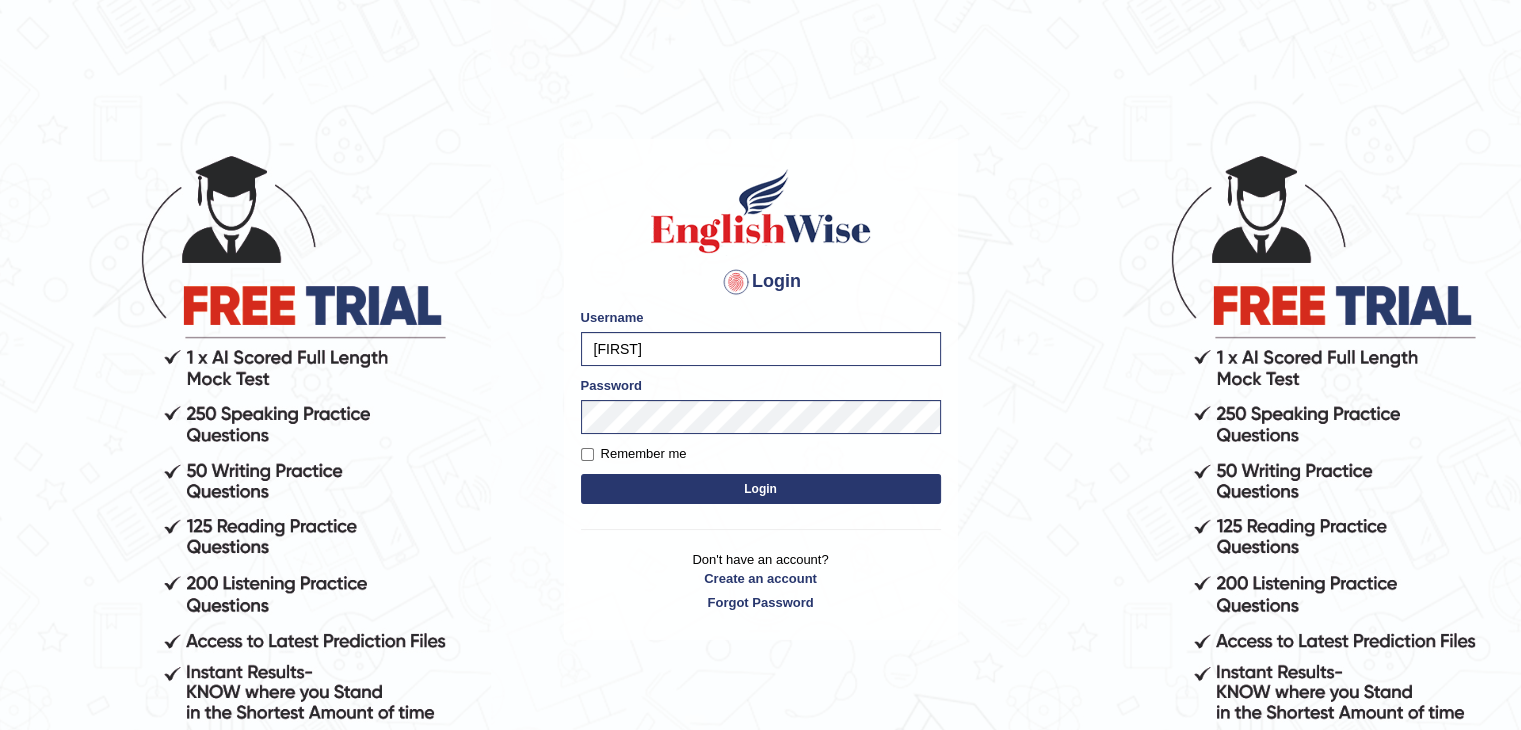 click on "Login" at bounding box center [761, 489] 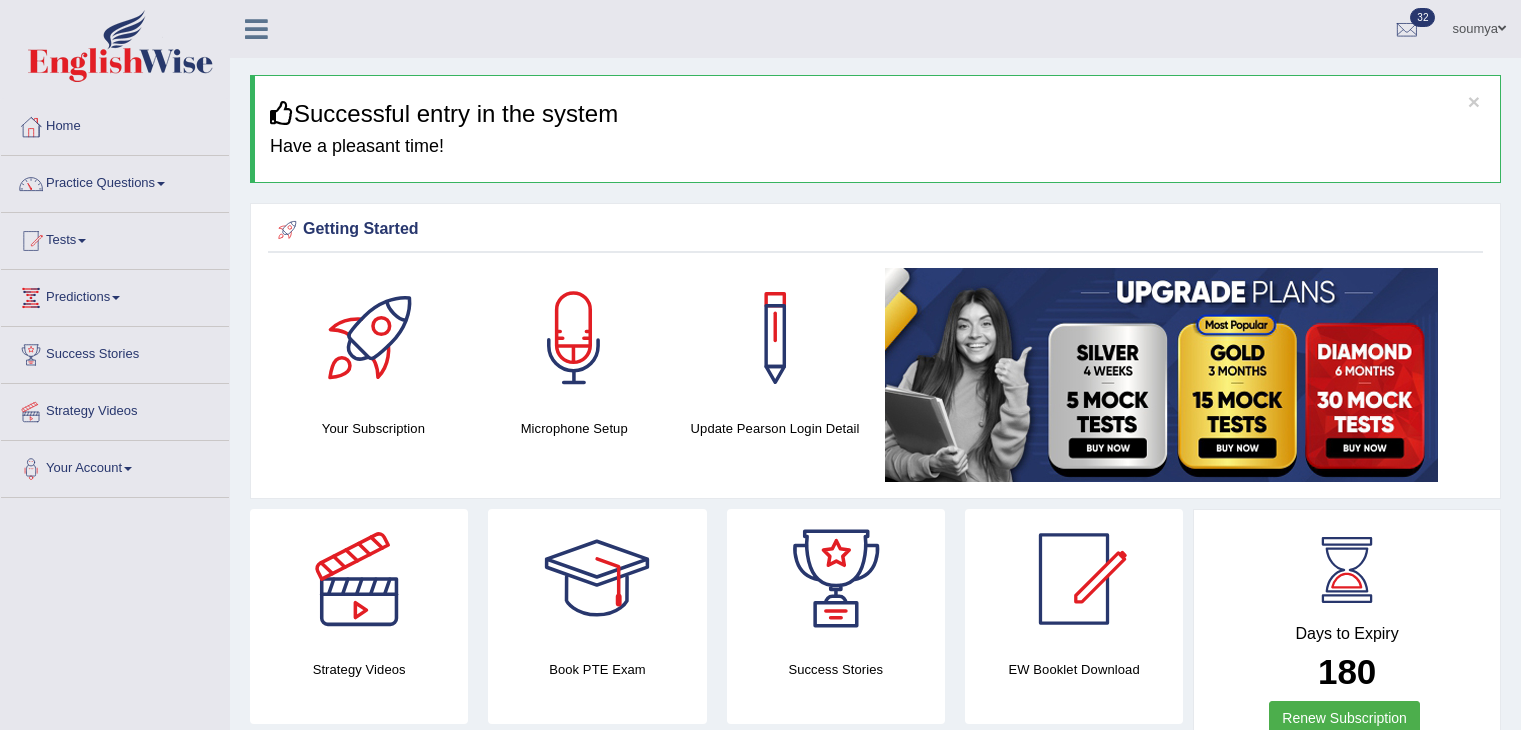 scroll, scrollTop: 462, scrollLeft: 0, axis: vertical 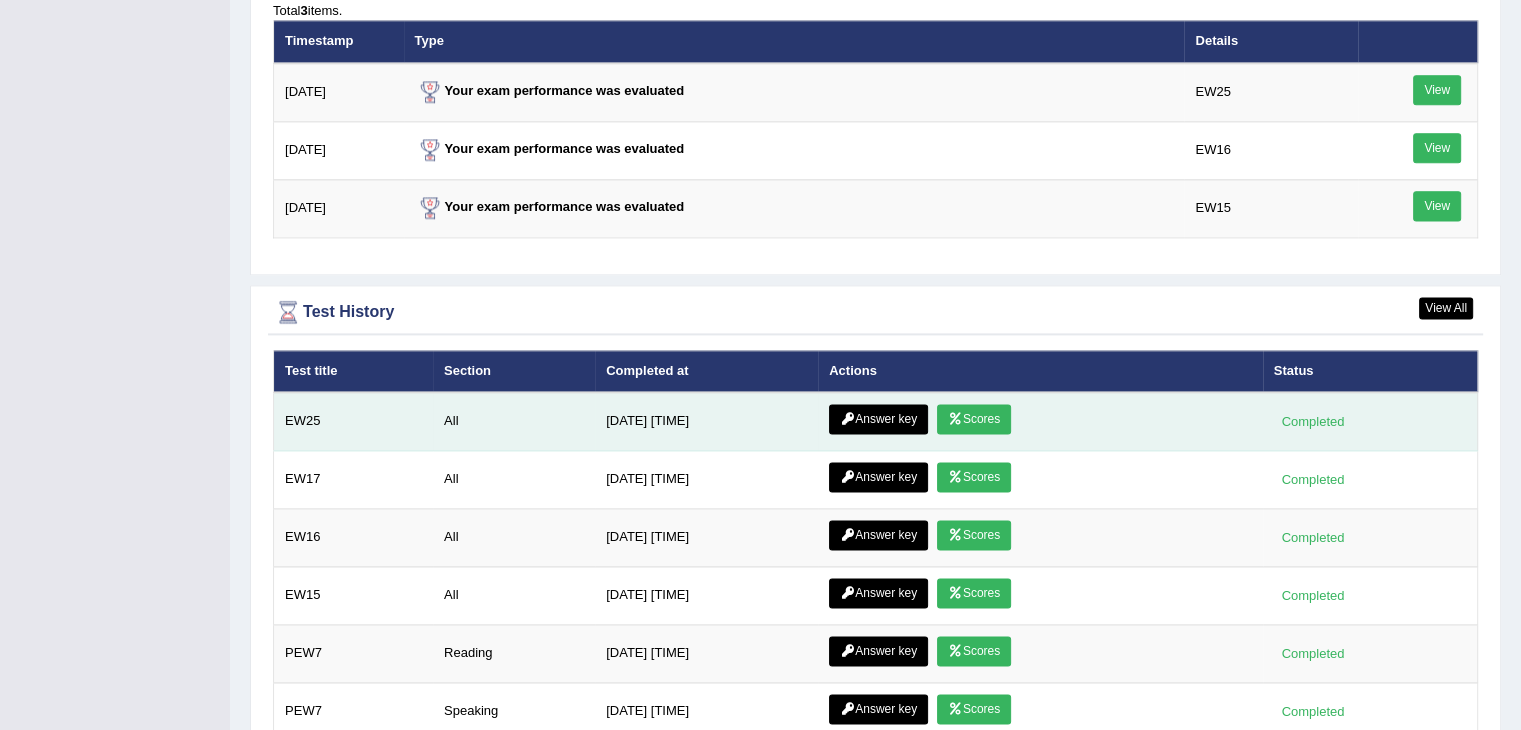 click on "Scores" at bounding box center (974, 419) 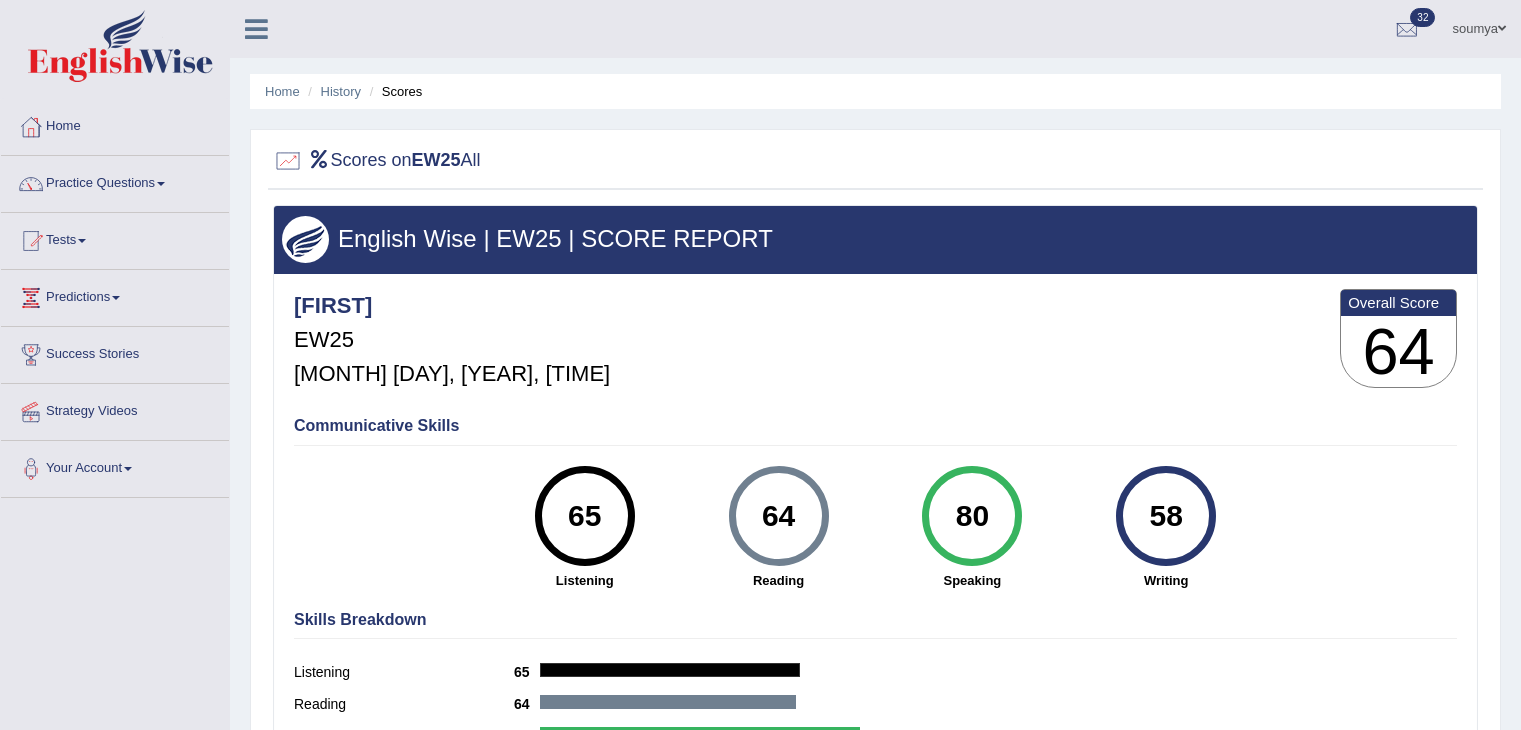 scroll, scrollTop: 0, scrollLeft: 0, axis: both 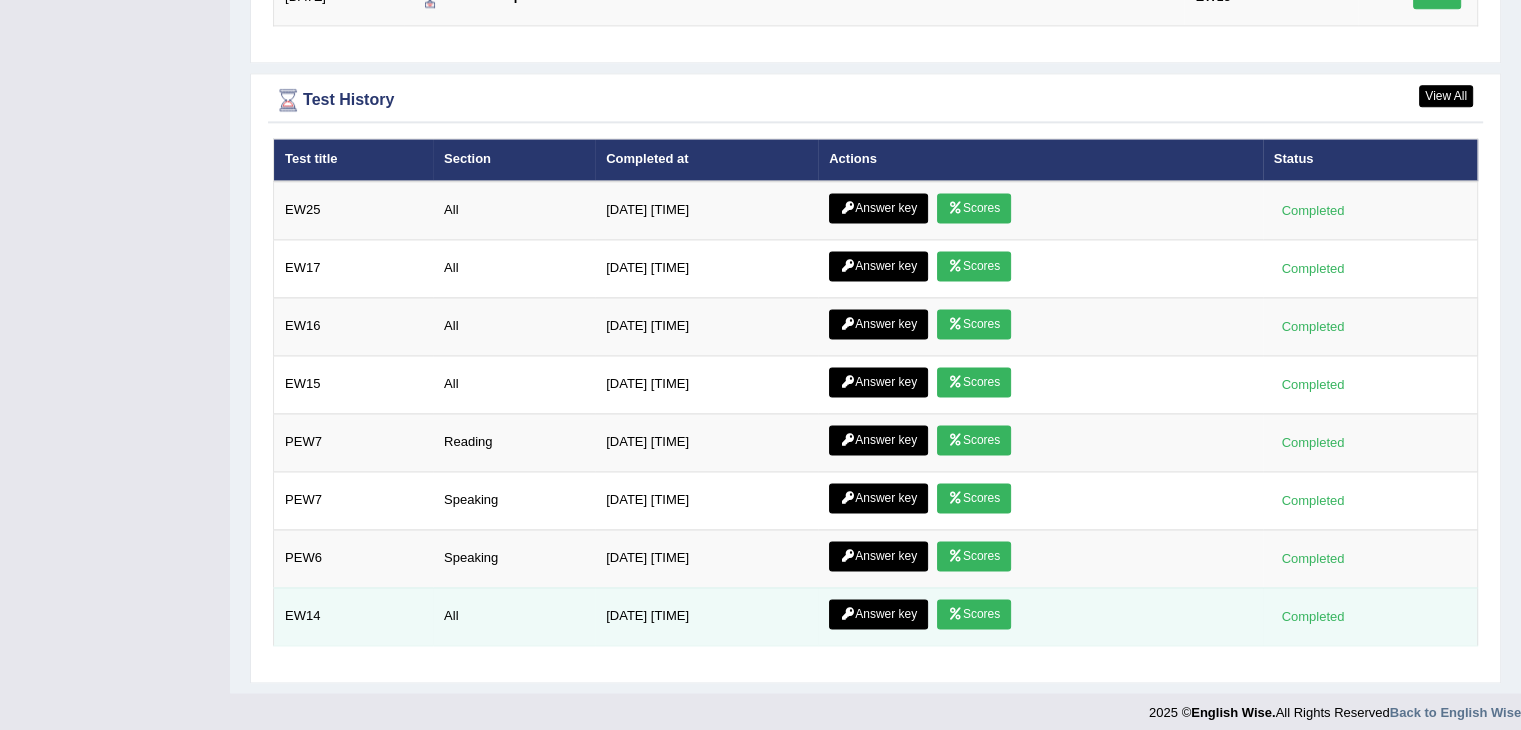 click on "Scores" at bounding box center (974, 614) 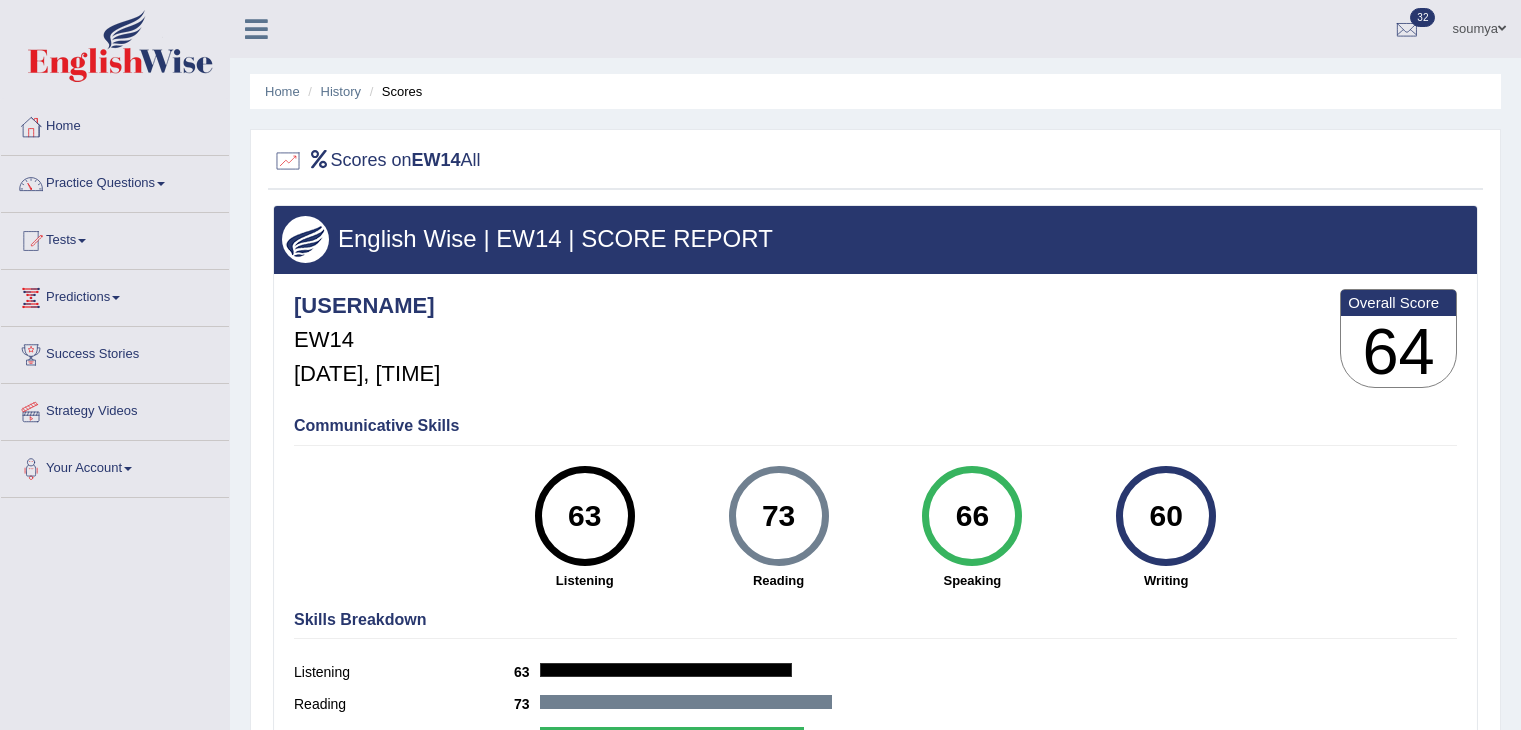 scroll, scrollTop: 0, scrollLeft: 0, axis: both 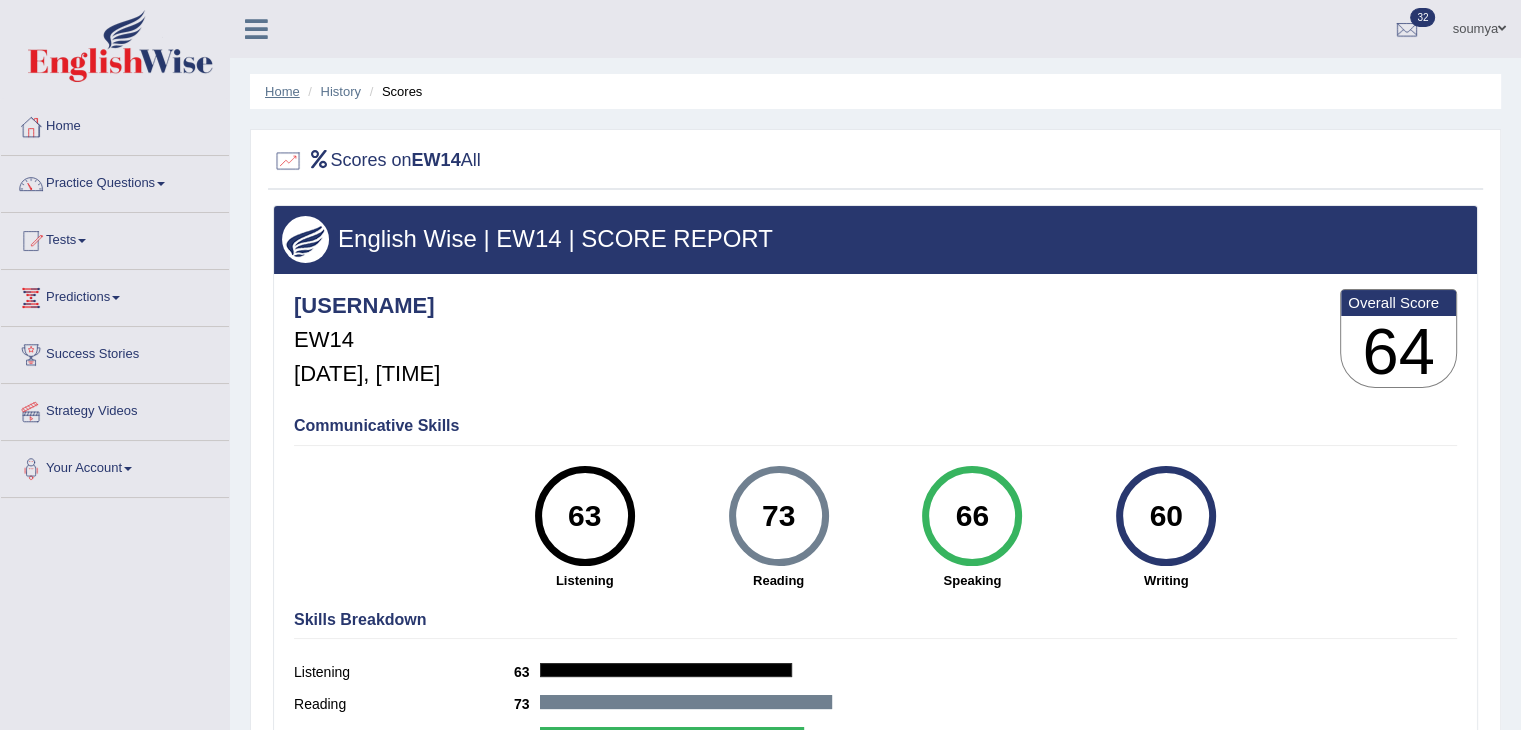 click on "Home" at bounding box center (282, 91) 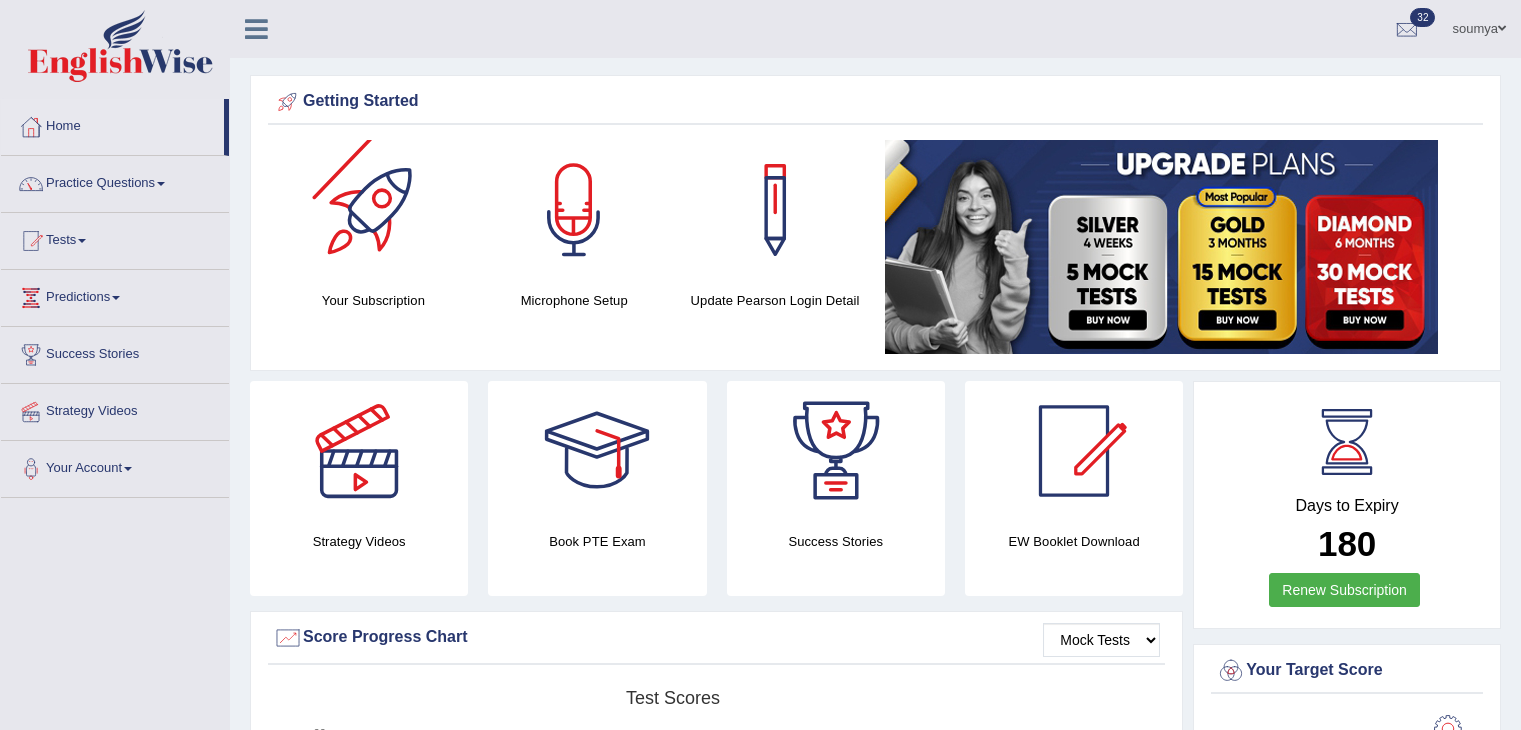 scroll, scrollTop: 0, scrollLeft: 0, axis: both 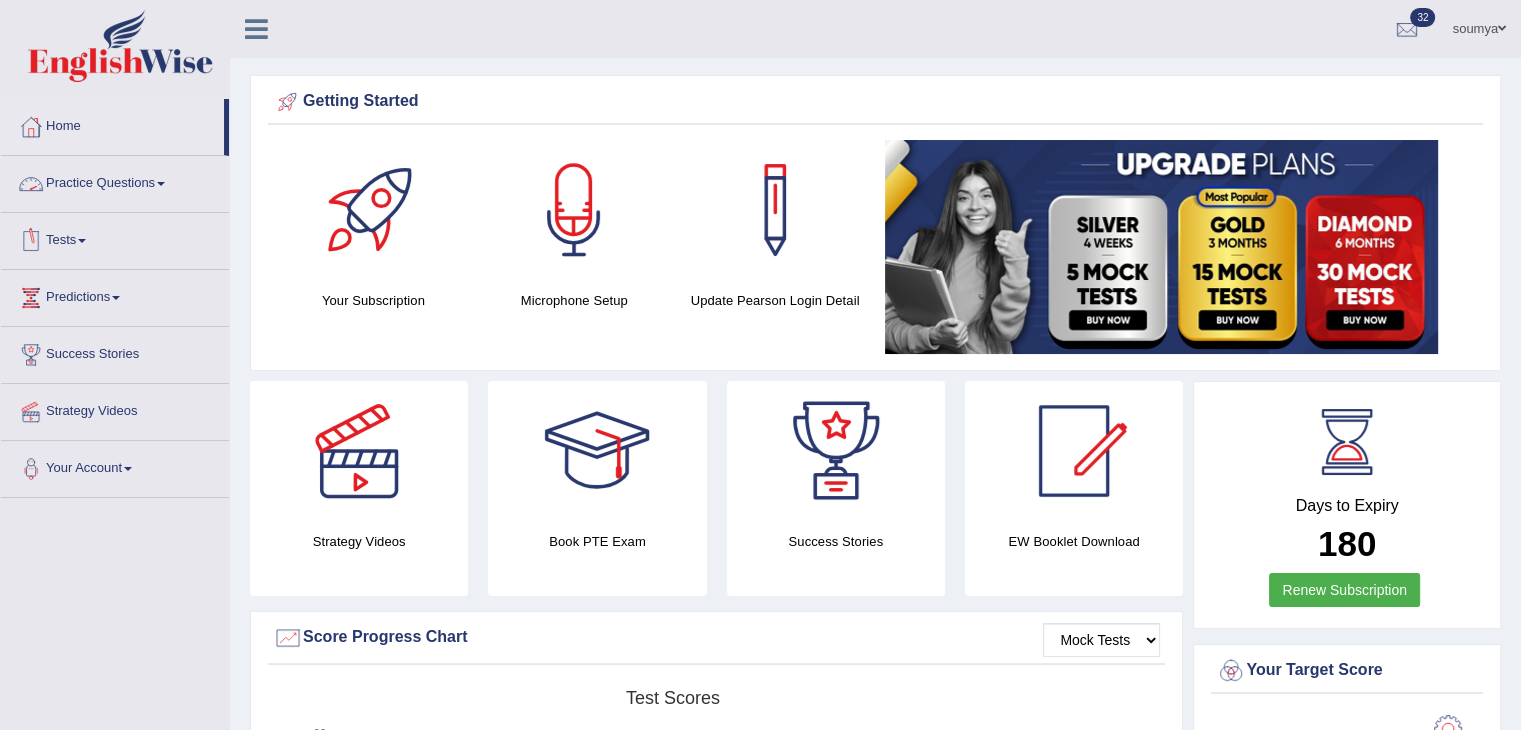 click on "Practice Questions" at bounding box center (115, 181) 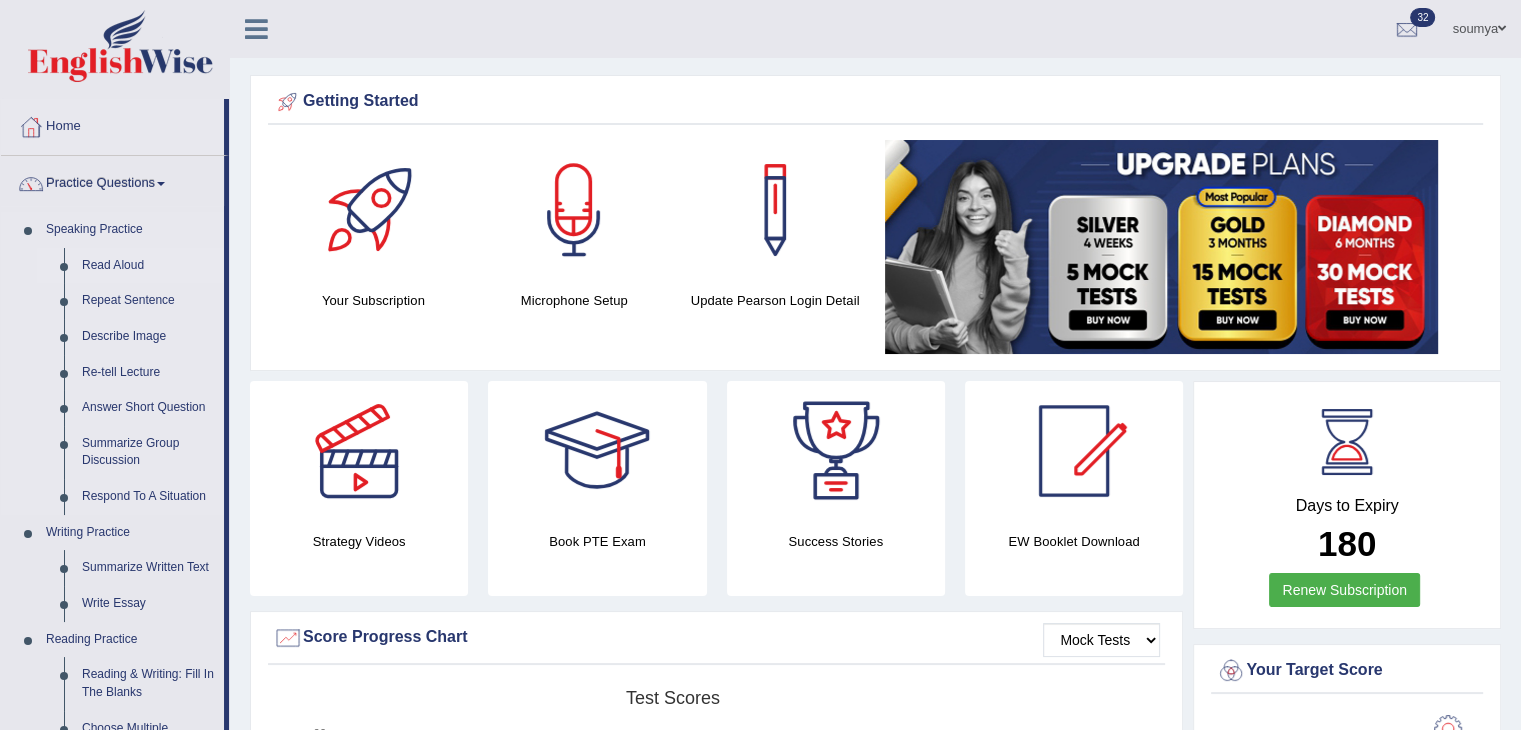 click on "Read Aloud" at bounding box center (148, 266) 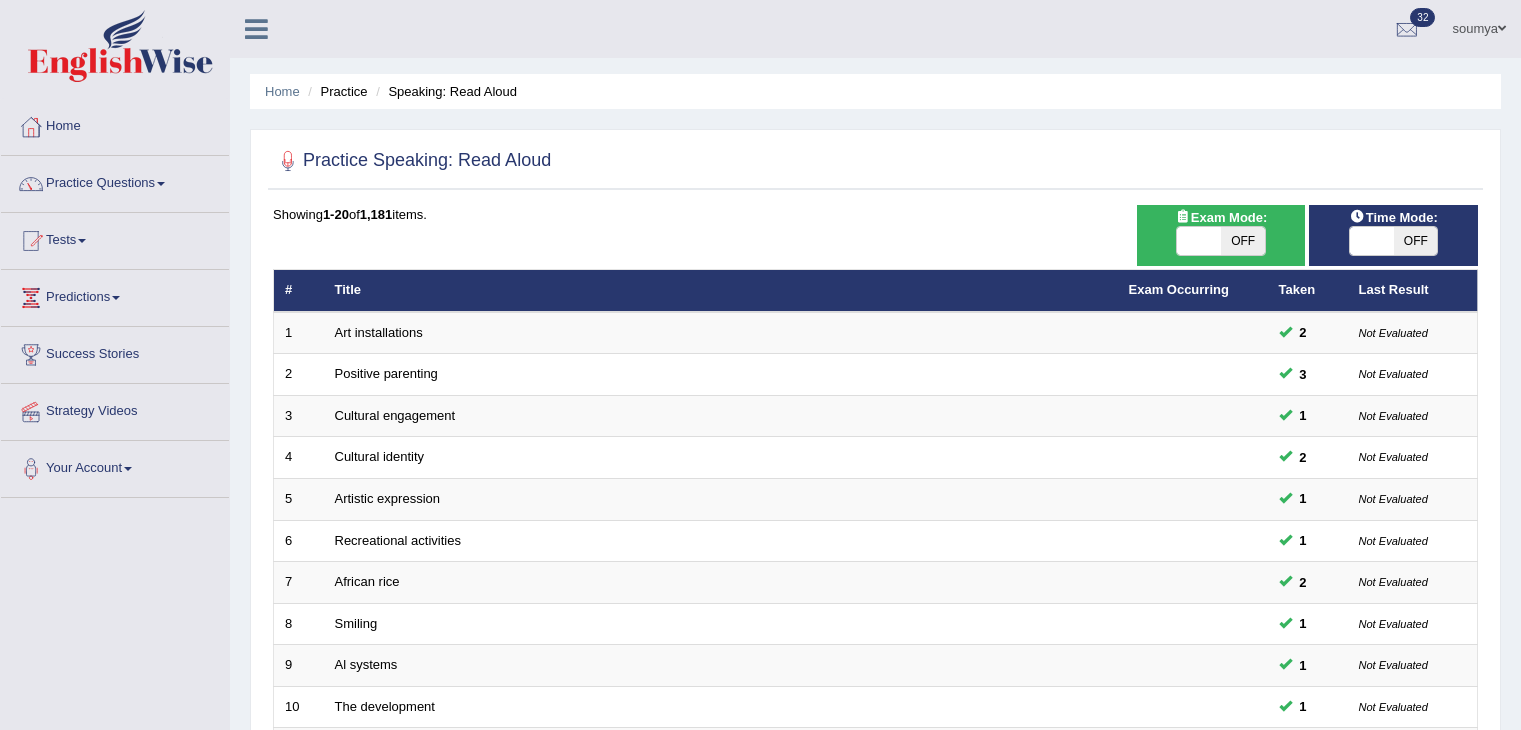 scroll, scrollTop: 551, scrollLeft: 0, axis: vertical 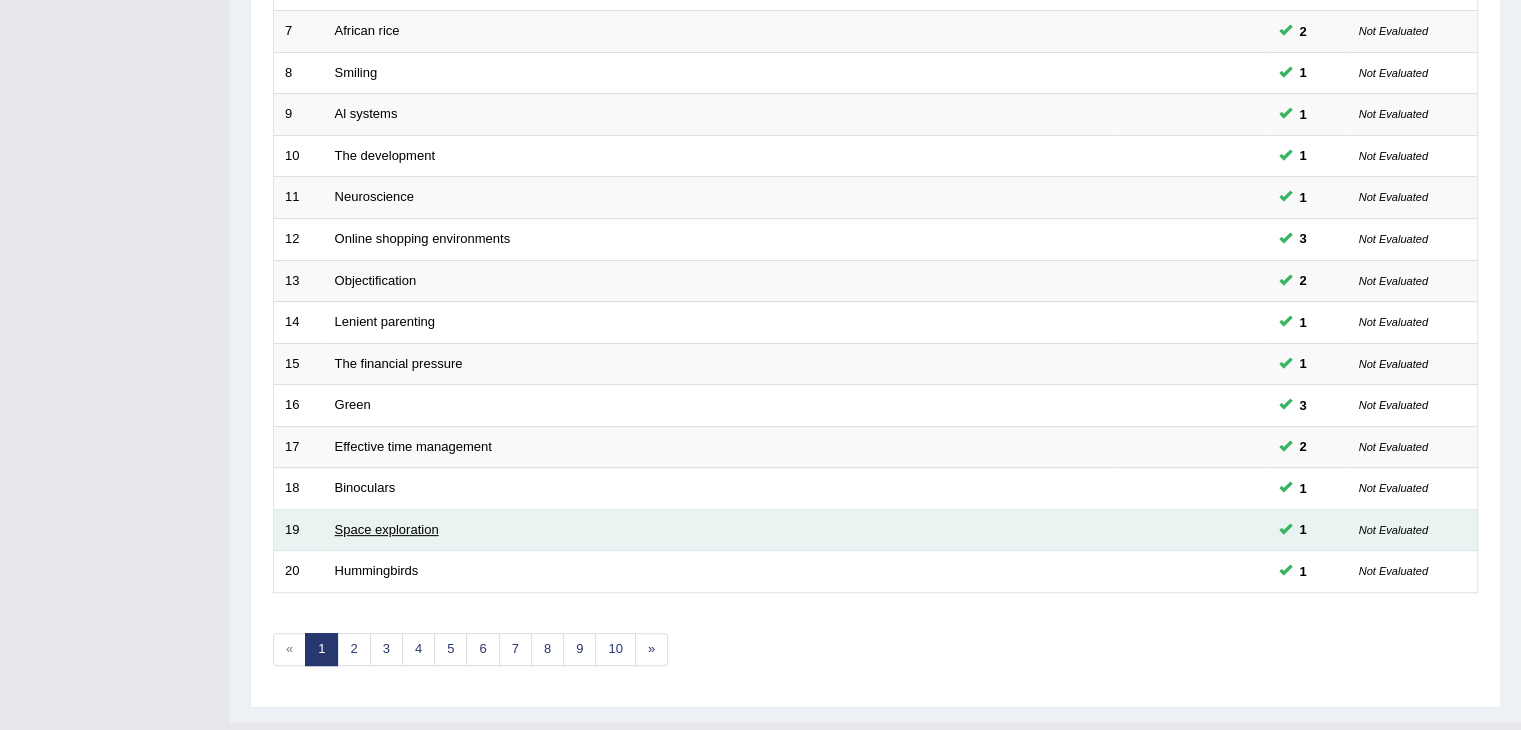 click on "Space exploration" at bounding box center (387, 529) 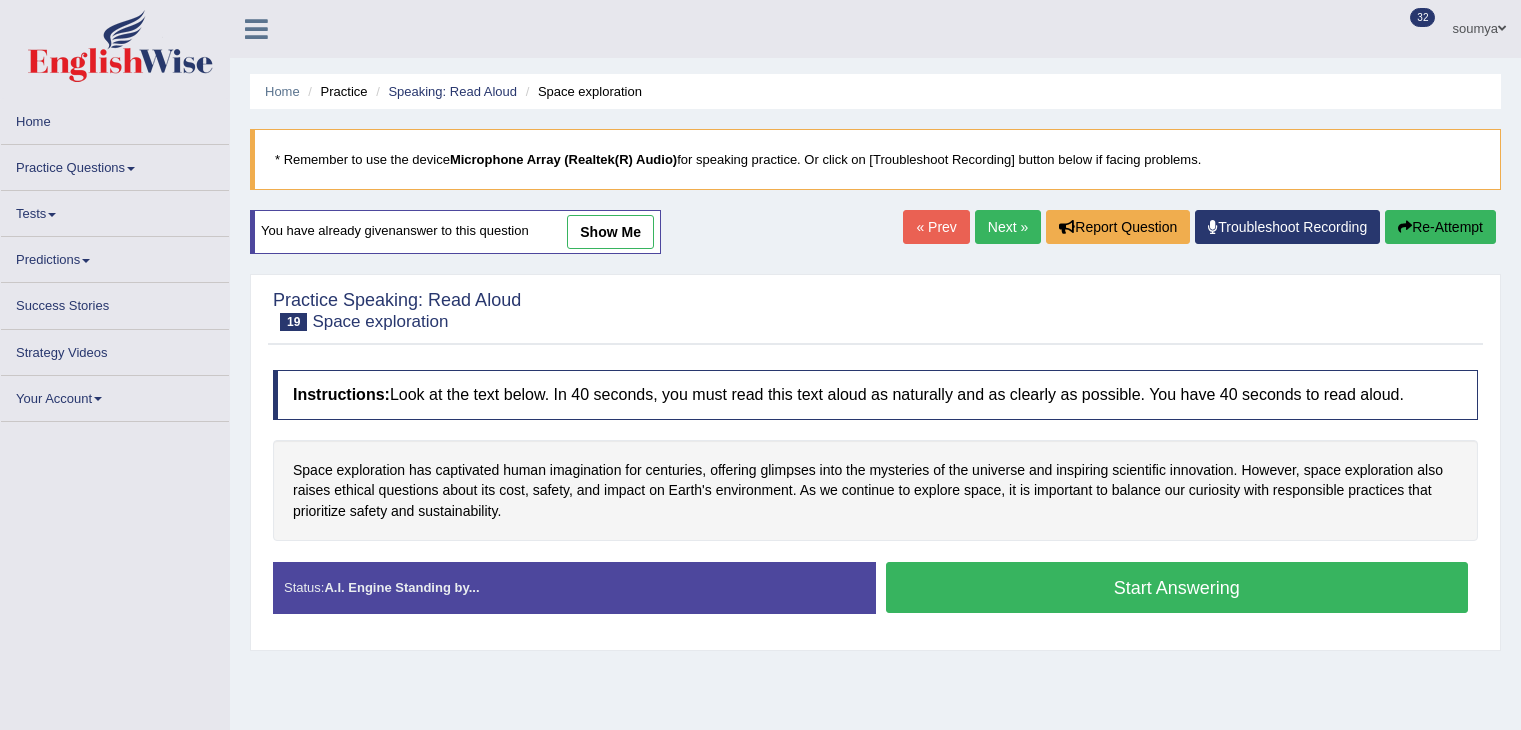scroll, scrollTop: 0, scrollLeft: 0, axis: both 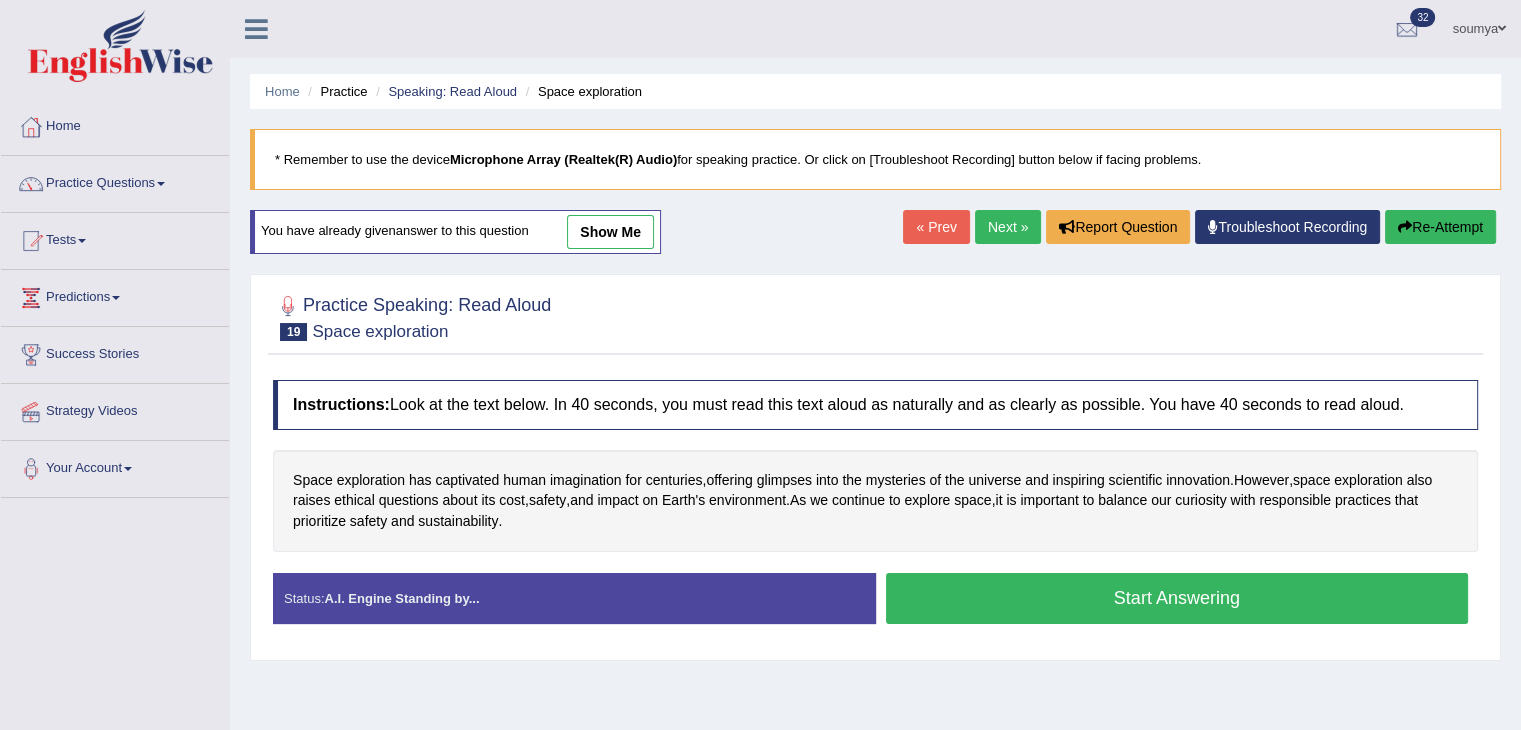 click on "Start Answering" at bounding box center (1177, 598) 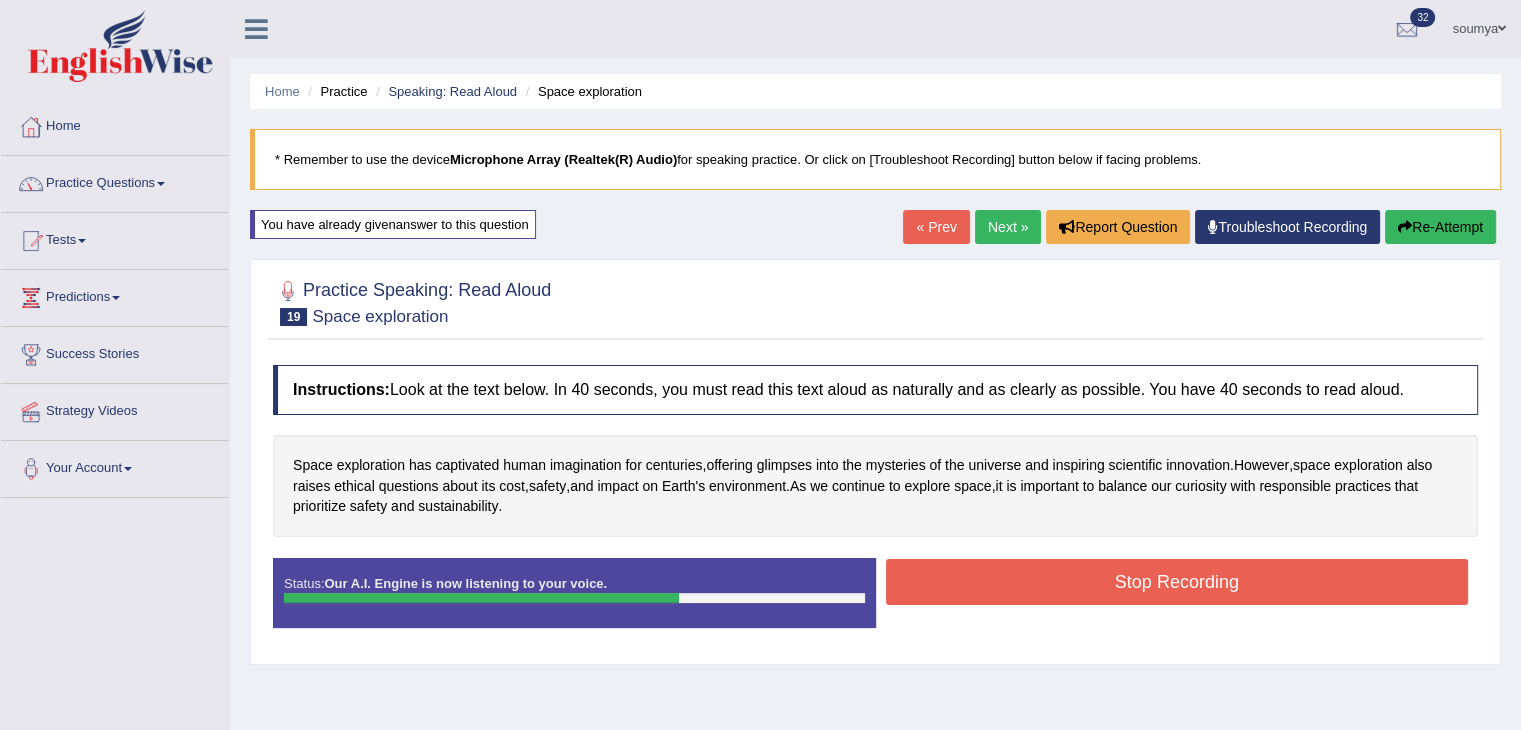 click on "Stop Recording" at bounding box center (1177, 582) 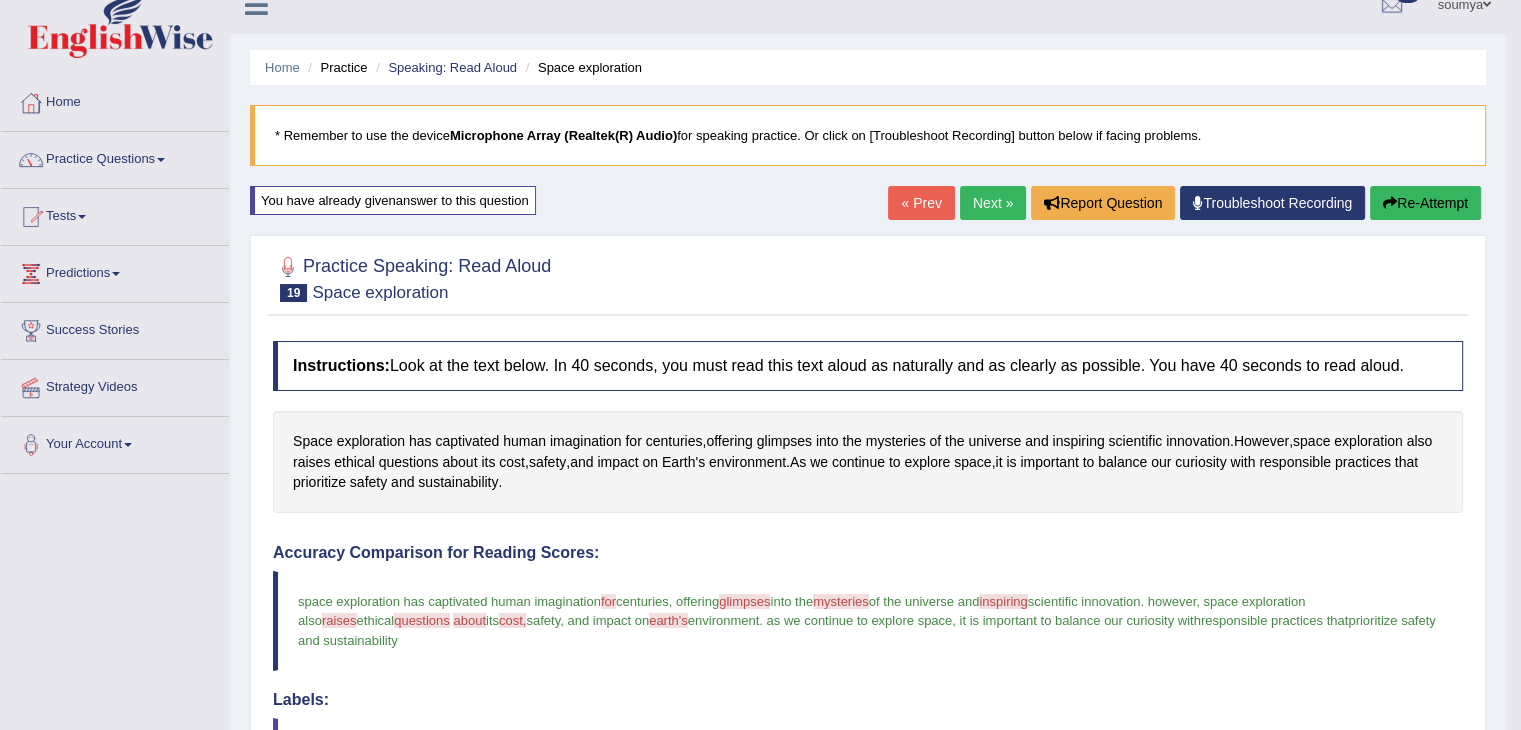 scroll, scrollTop: 0, scrollLeft: 0, axis: both 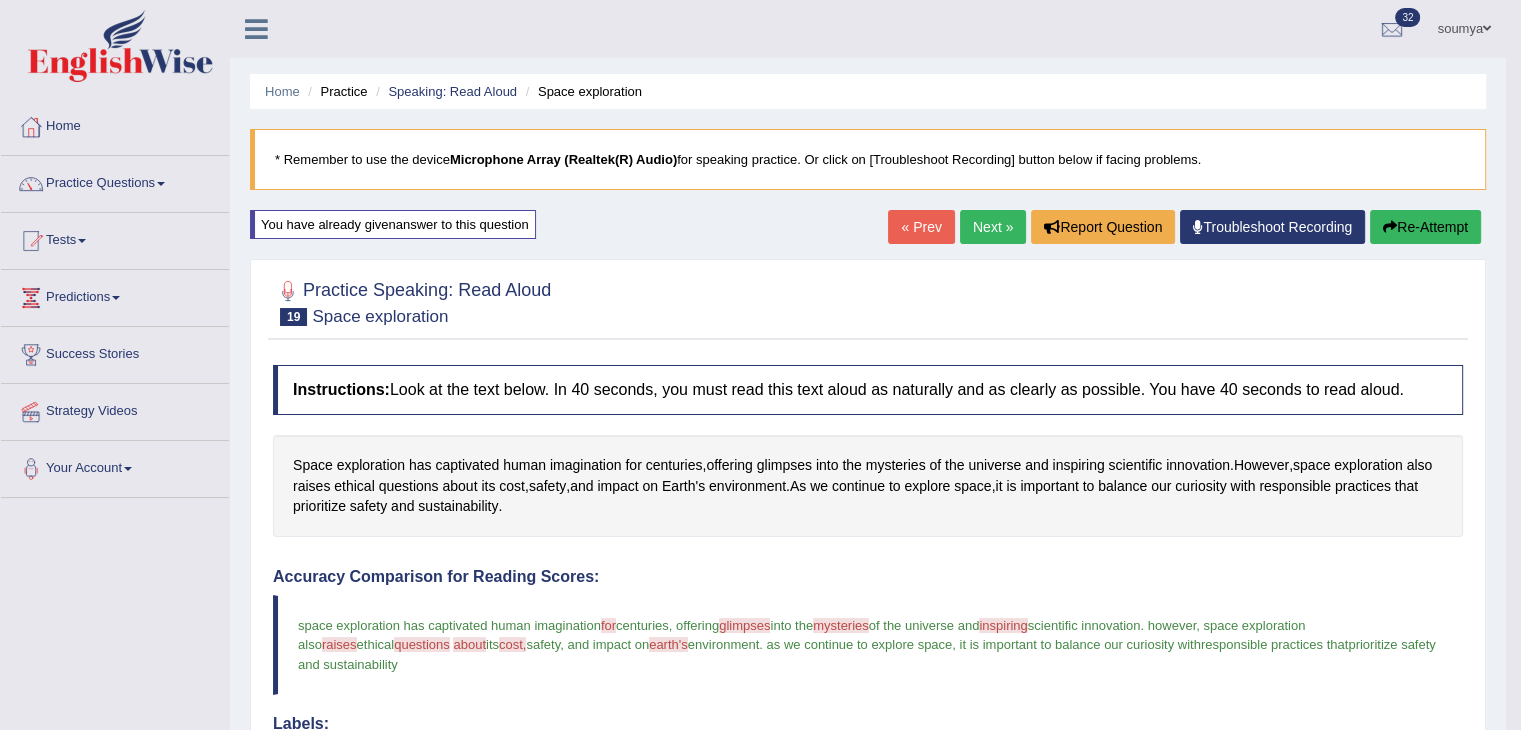 click on "Next »" at bounding box center [993, 227] 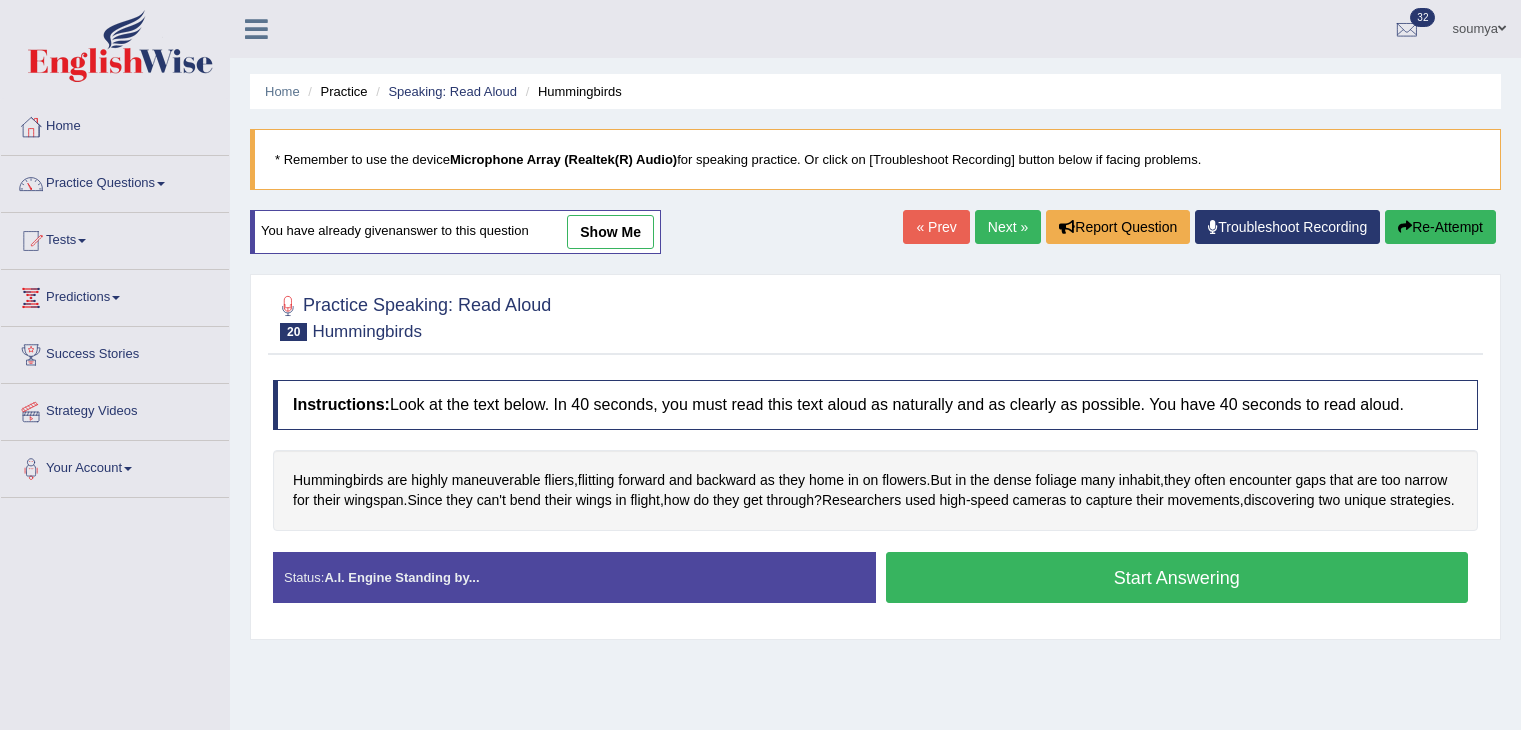 scroll, scrollTop: 0, scrollLeft: 0, axis: both 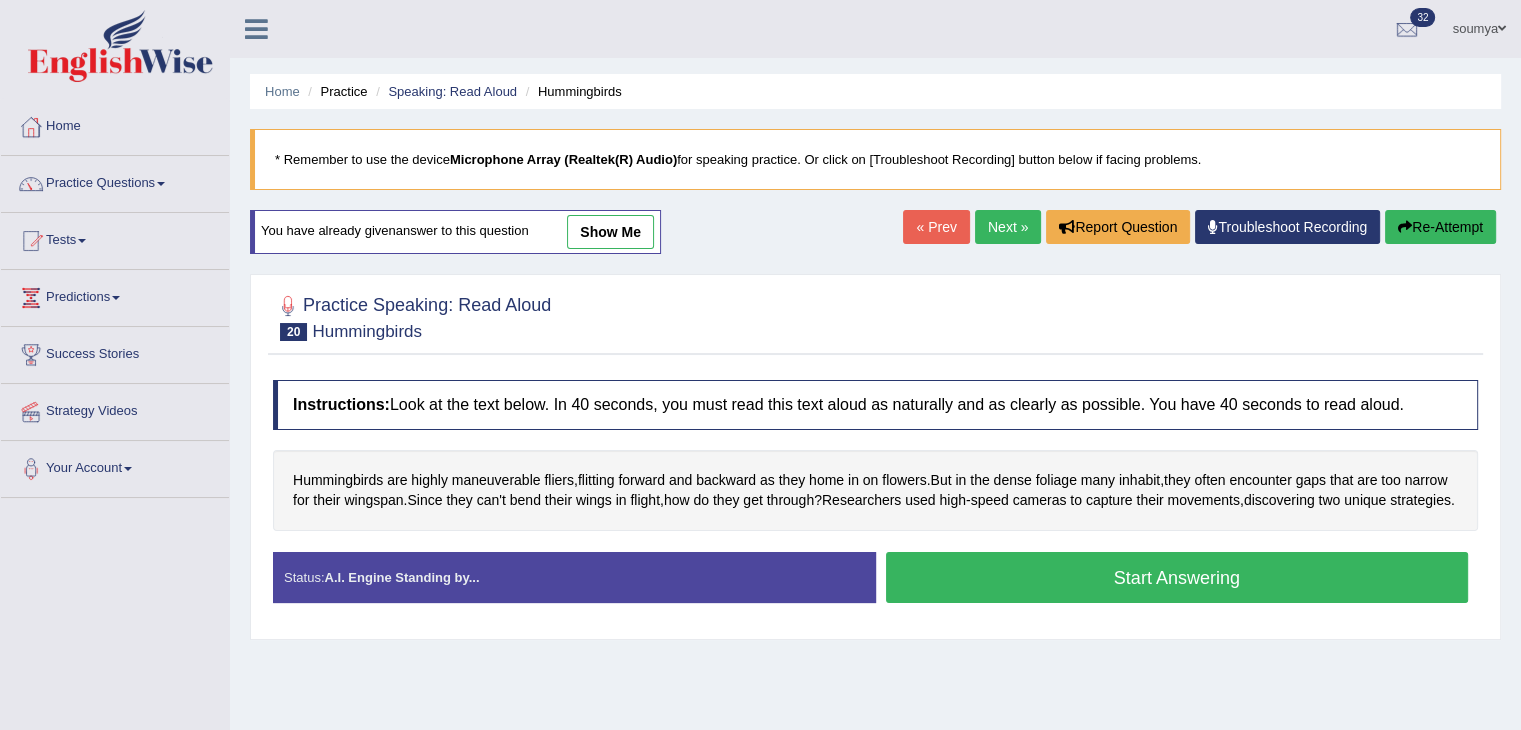 click on "Start Answering" at bounding box center [1177, 577] 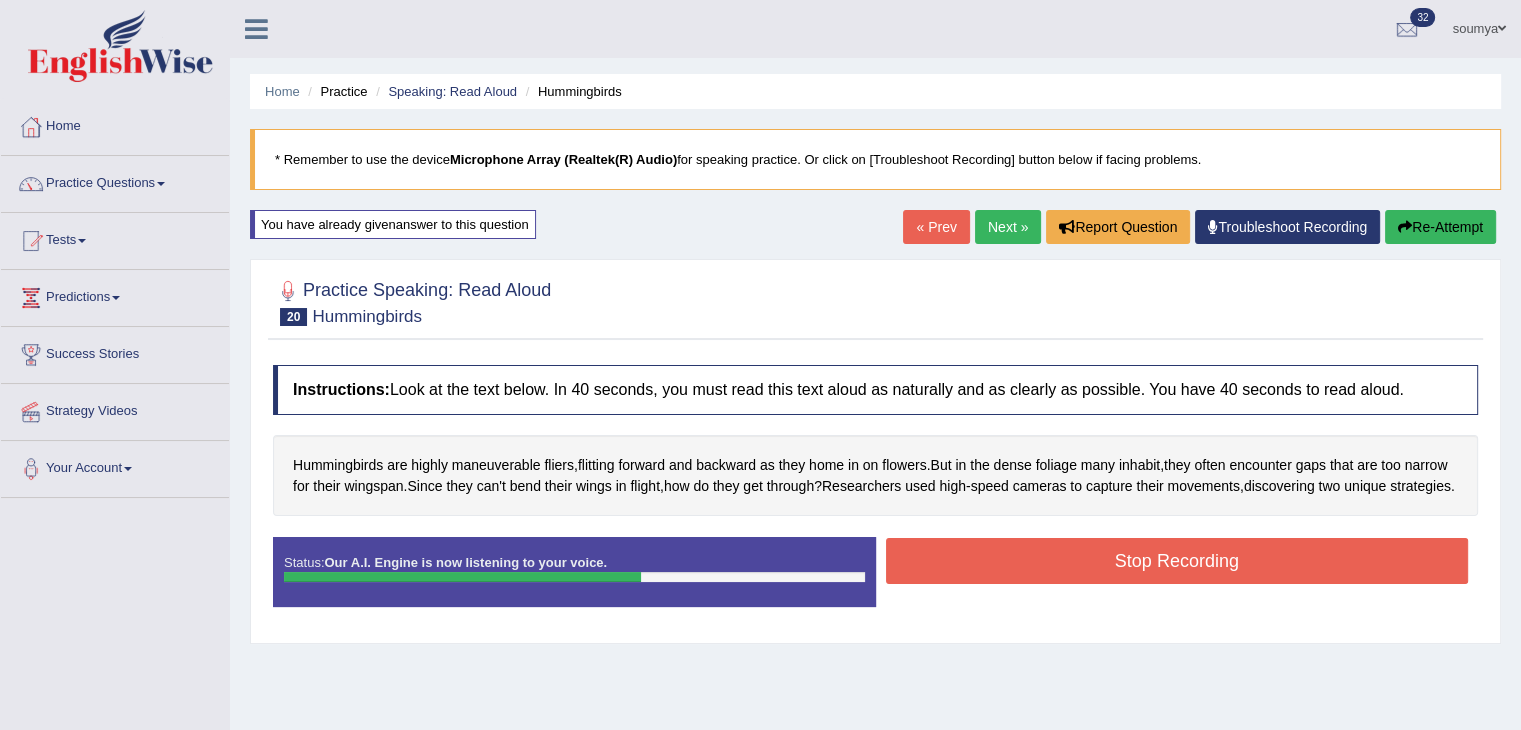click on "Stop Recording" at bounding box center (1177, 561) 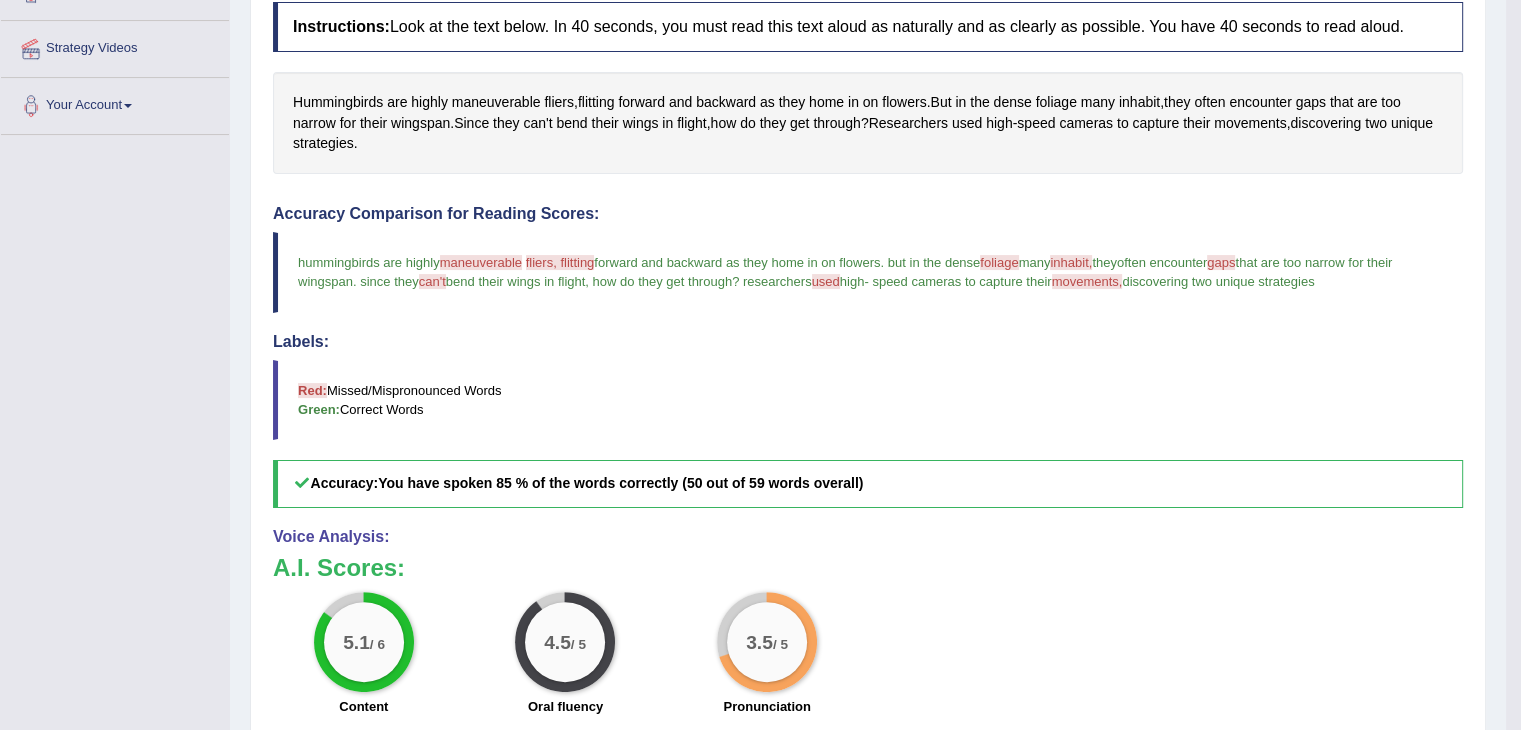 scroll, scrollTop: 0, scrollLeft: 0, axis: both 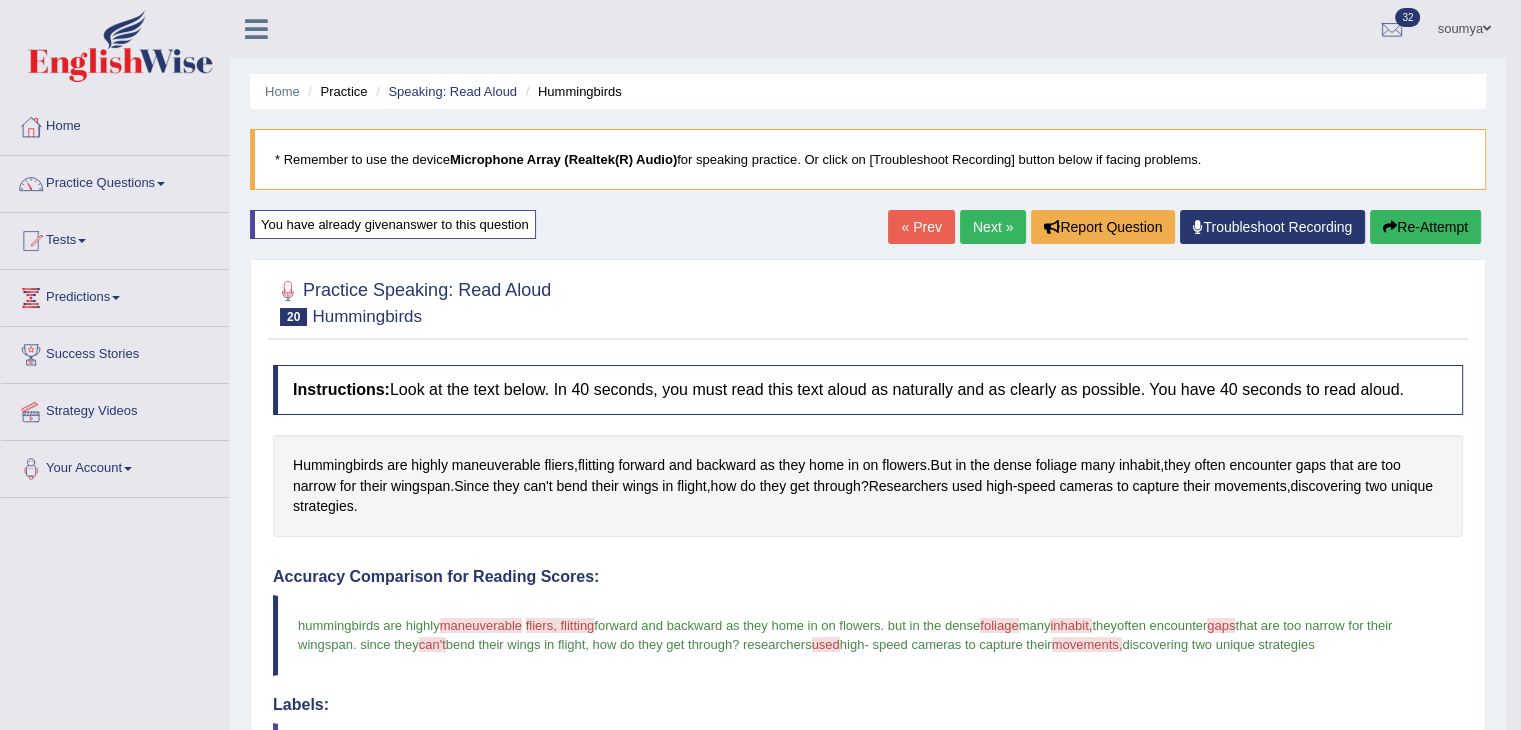 click on "Next »" at bounding box center [993, 227] 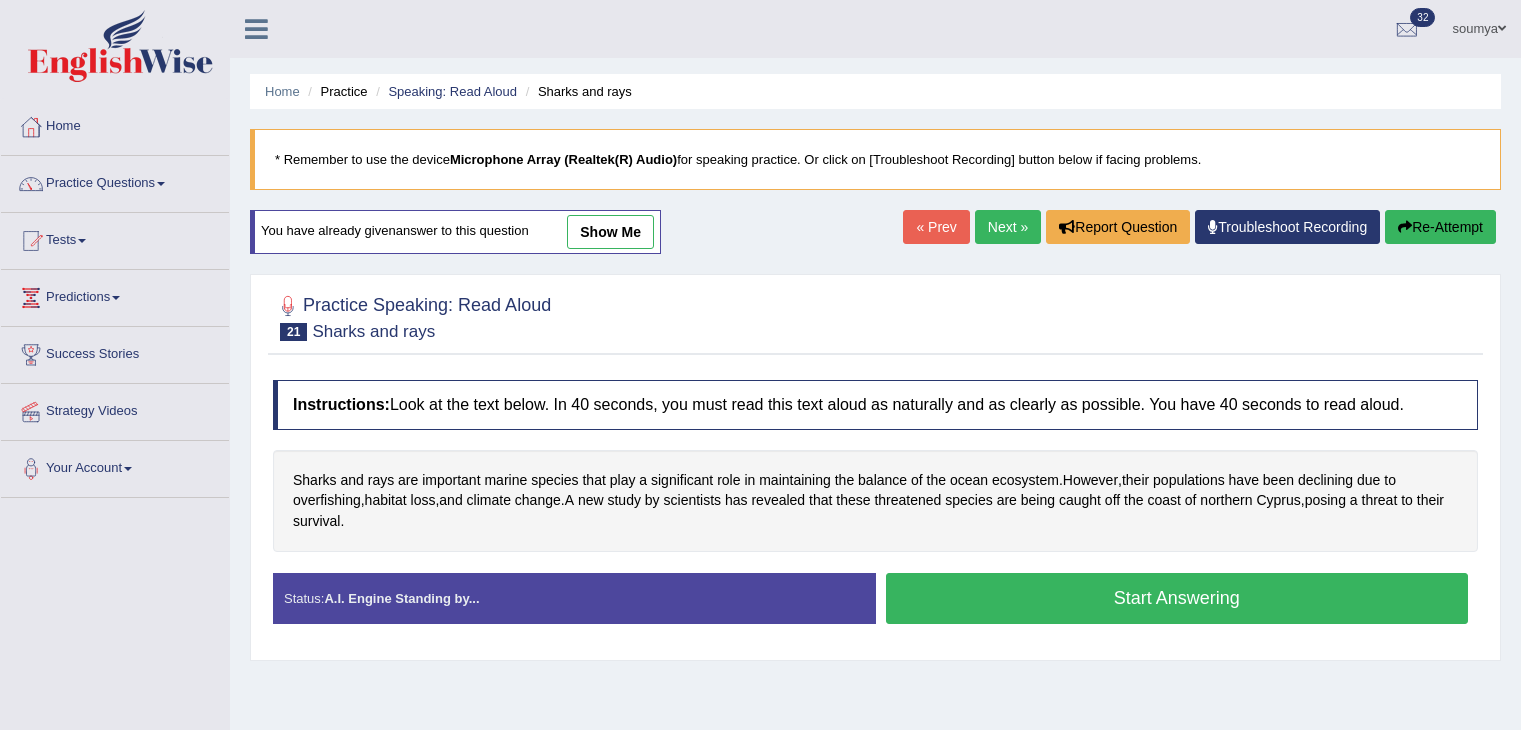 scroll, scrollTop: 0, scrollLeft: 0, axis: both 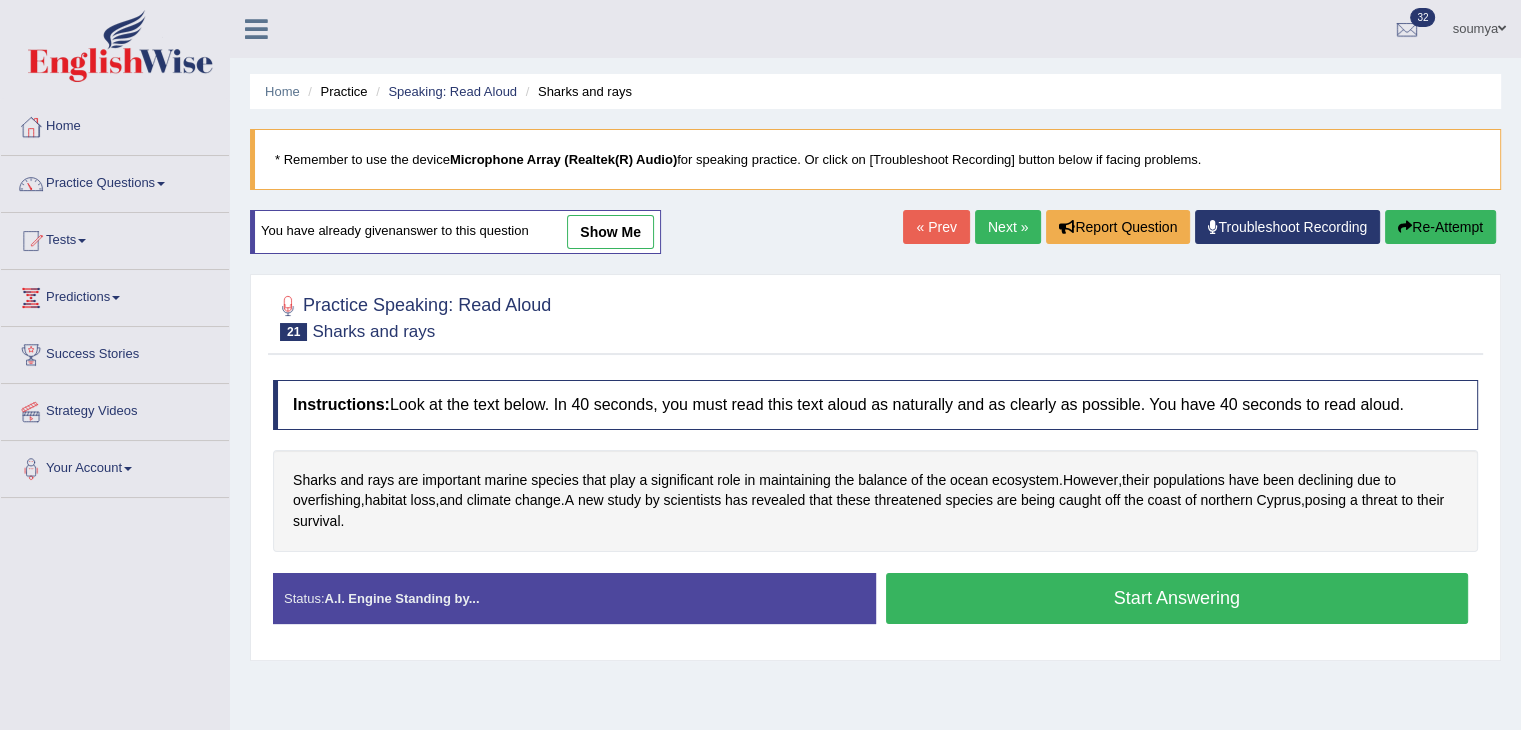 click on "Start Answering" at bounding box center [1177, 598] 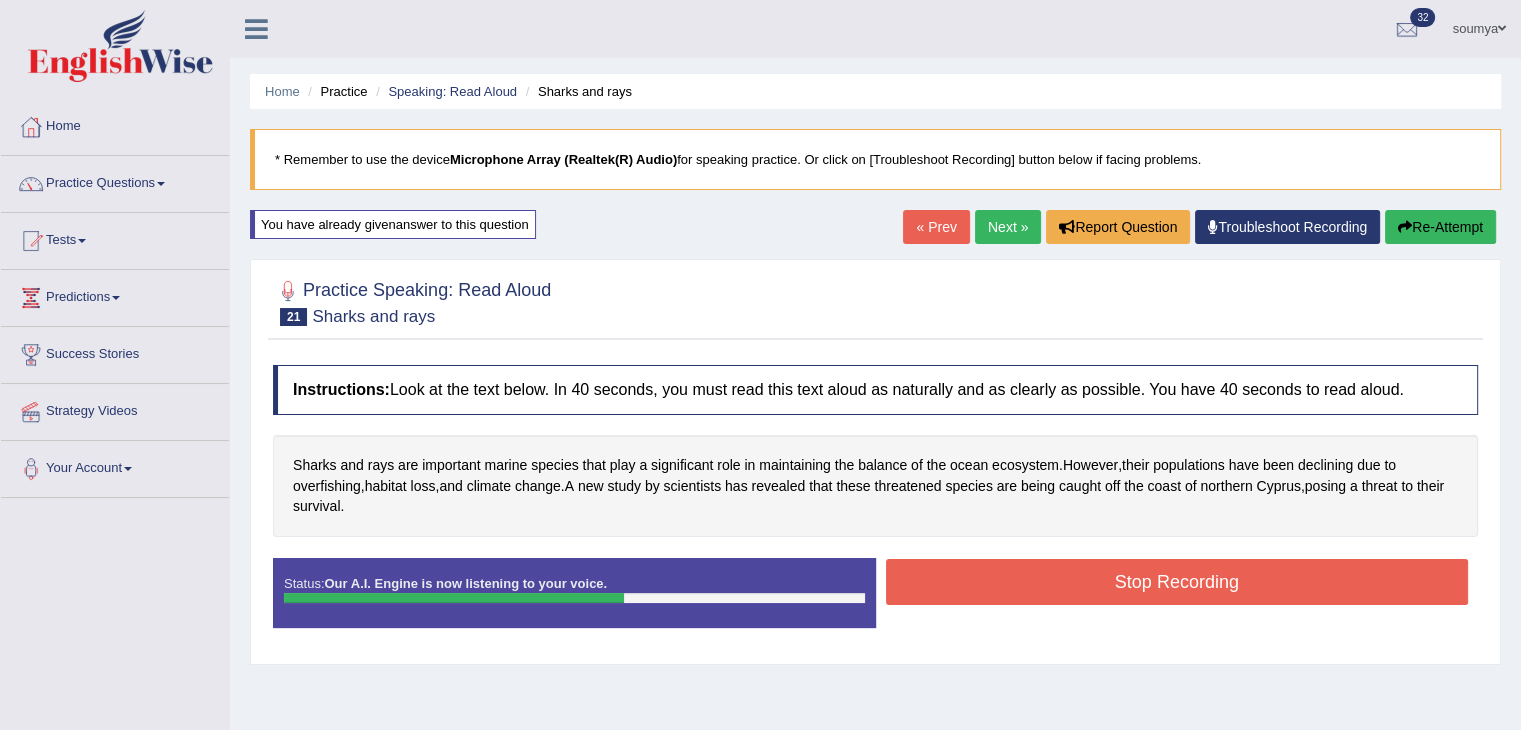 click on "Stop Recording" at bounding box center (1177, 582) 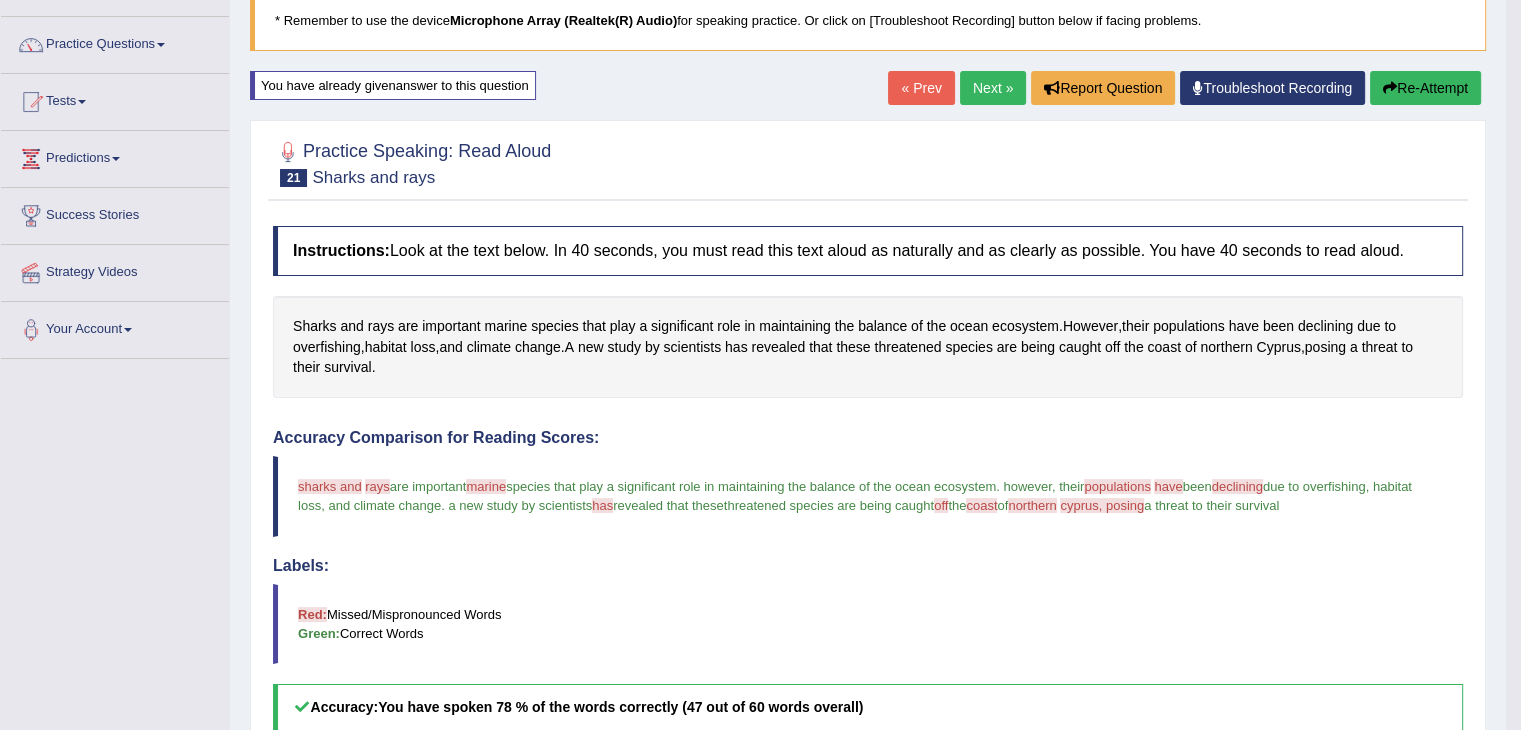 scroll, scrollTop: 32, scrollLeft: 0, axis: vertical 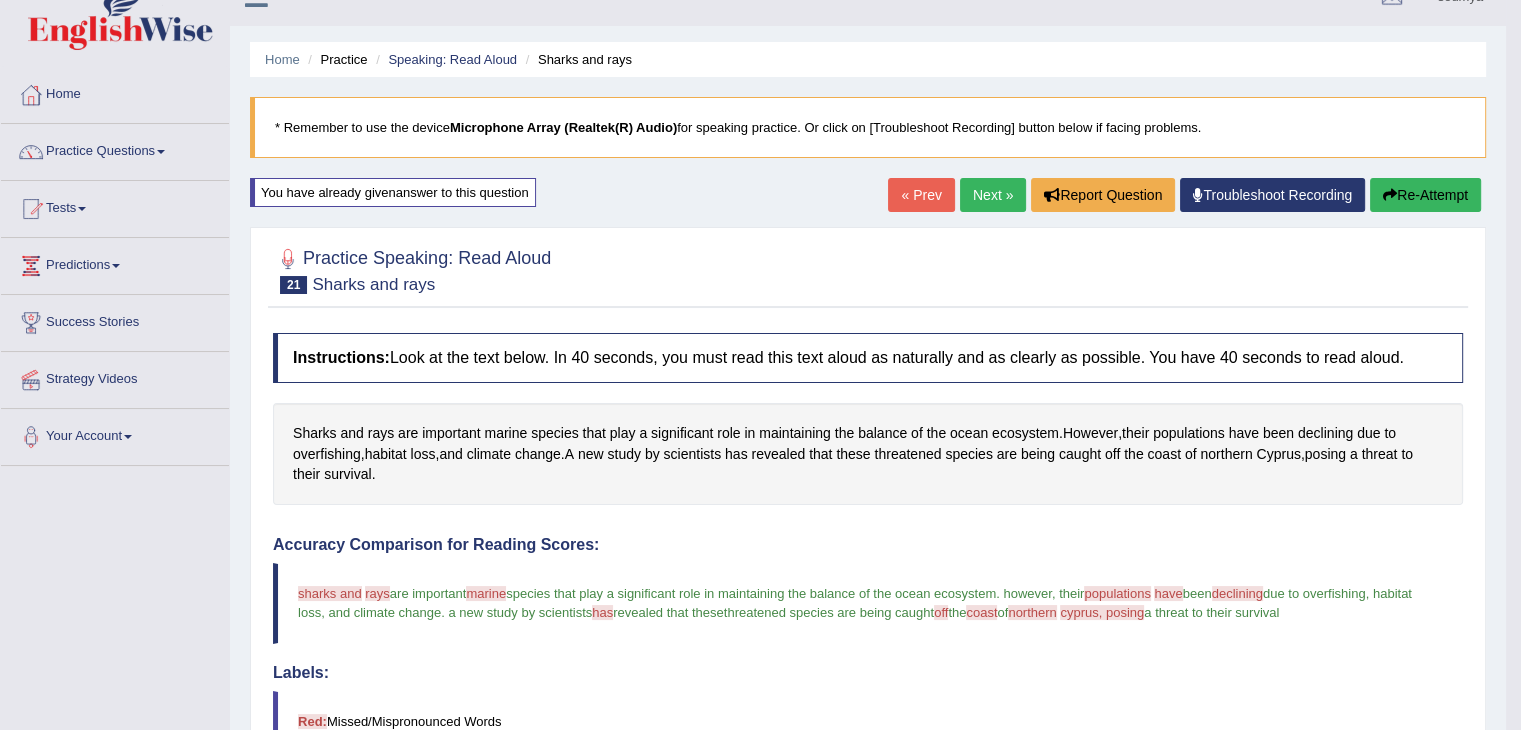 click on "Next »" at bounding box center (993, 195) 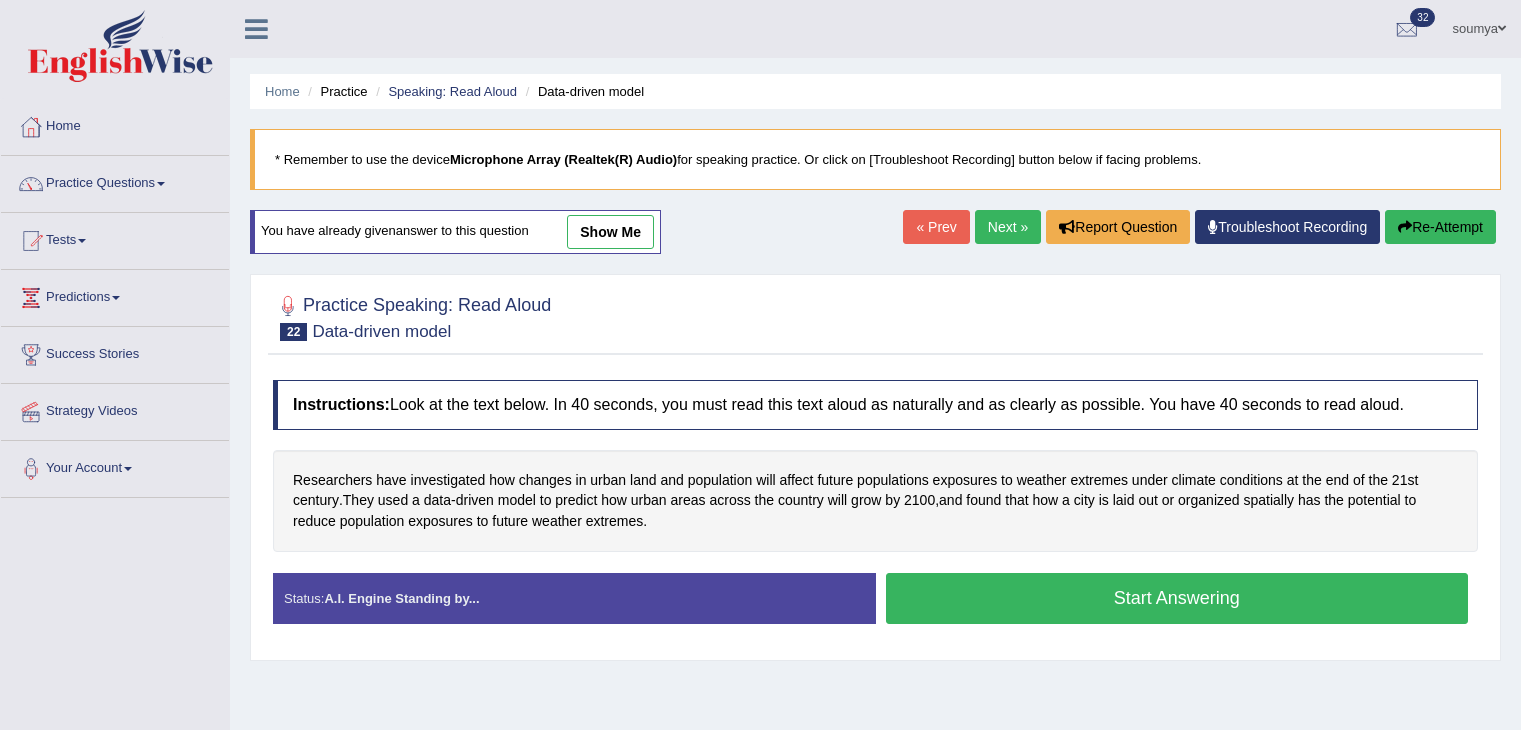 scroll, scrollTop: 183, scrollLeft: 0, axis: vertical 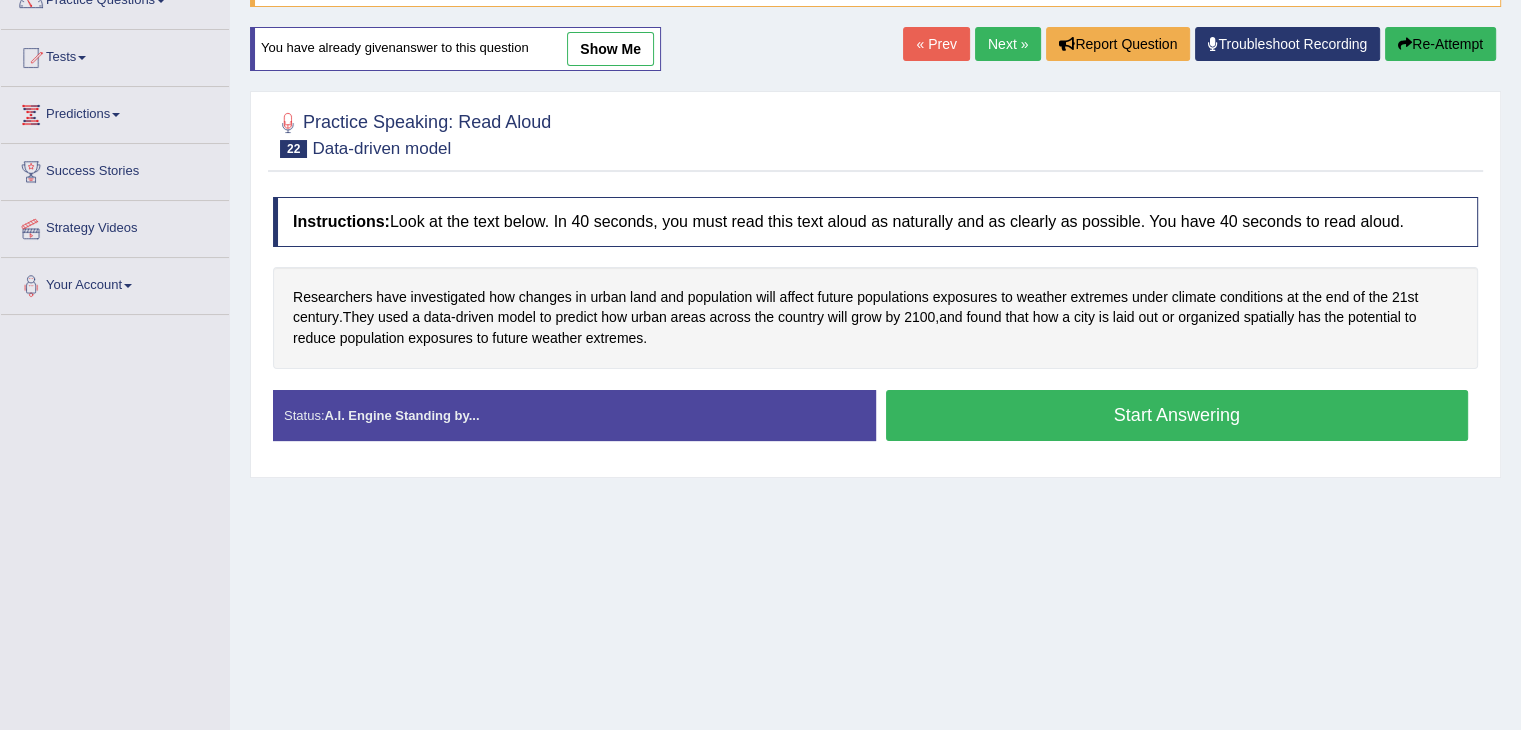 click on "Start Answering" at bounding box center (1177, 415) 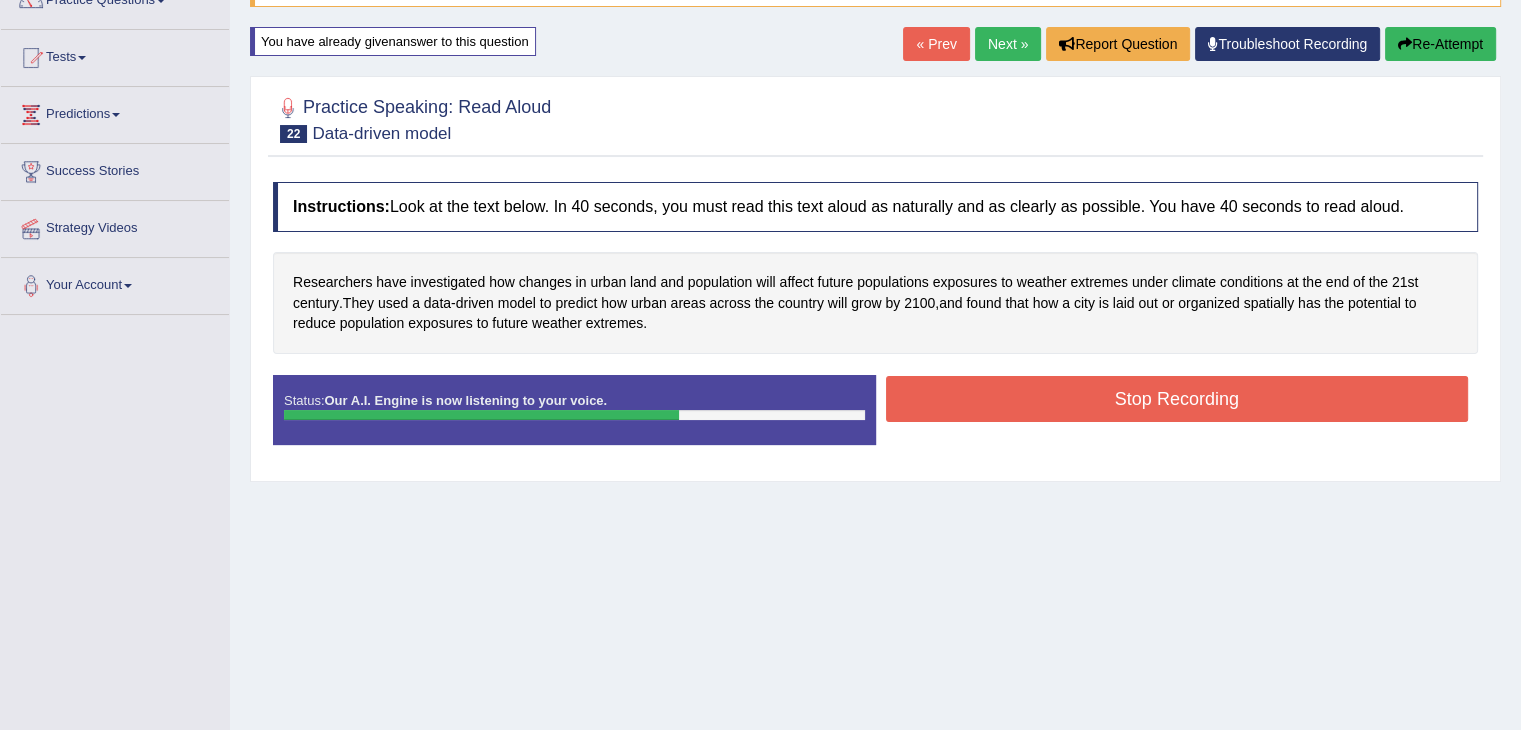 click on "Stop Recording" at bounding box center (1177, 399) 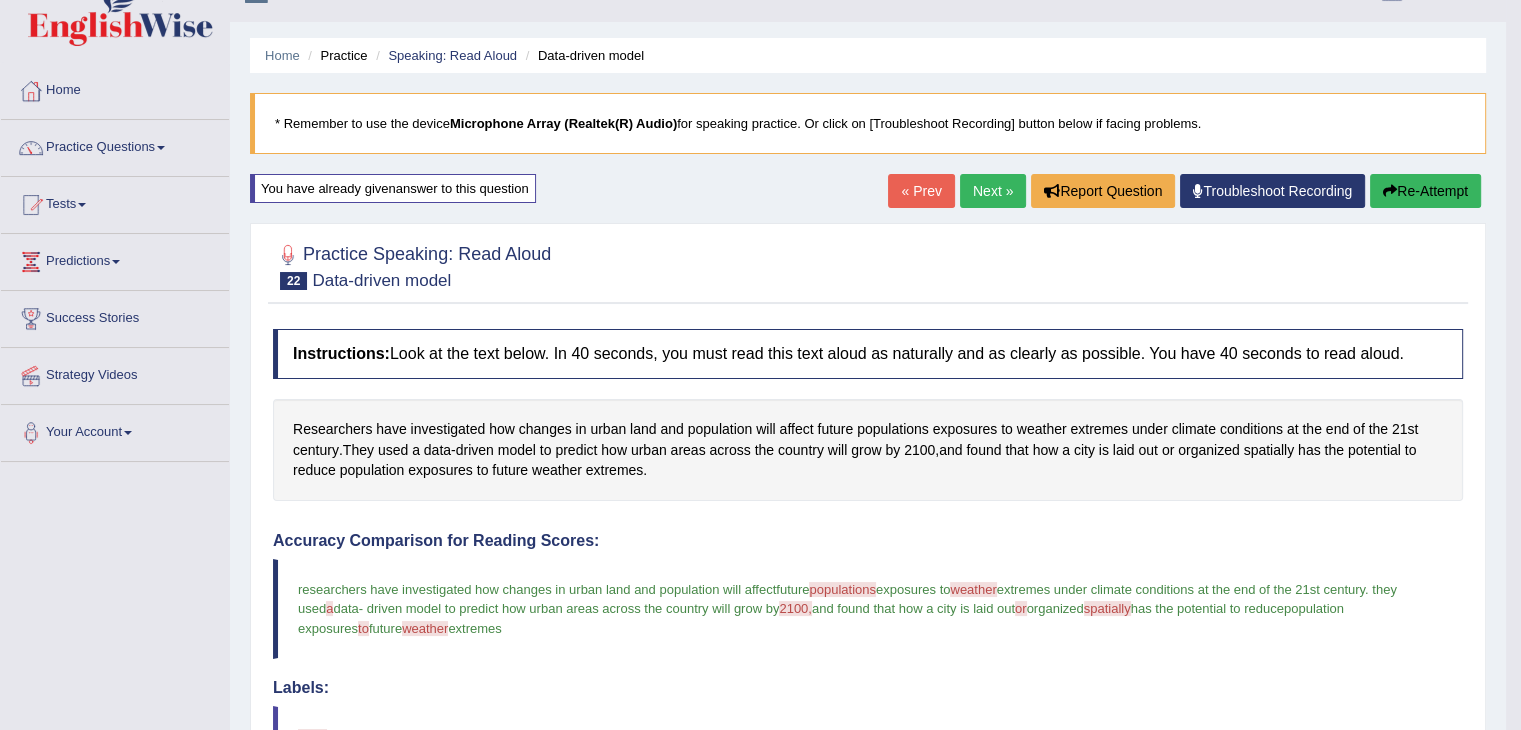 scroll, scrollTop: 28, scrollLeft: 0, axis: vertical 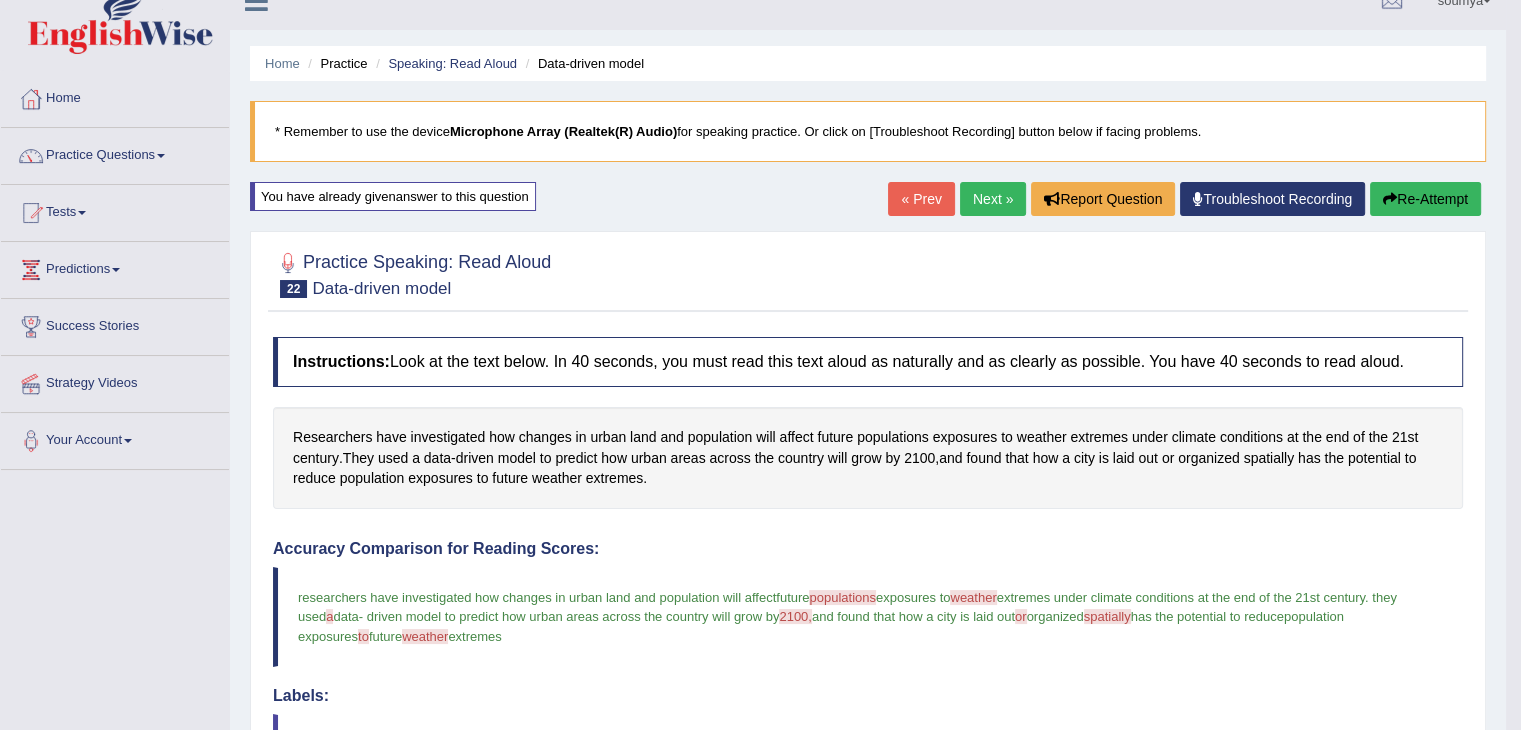 click on "Next »" at bounding box center [993, 199] 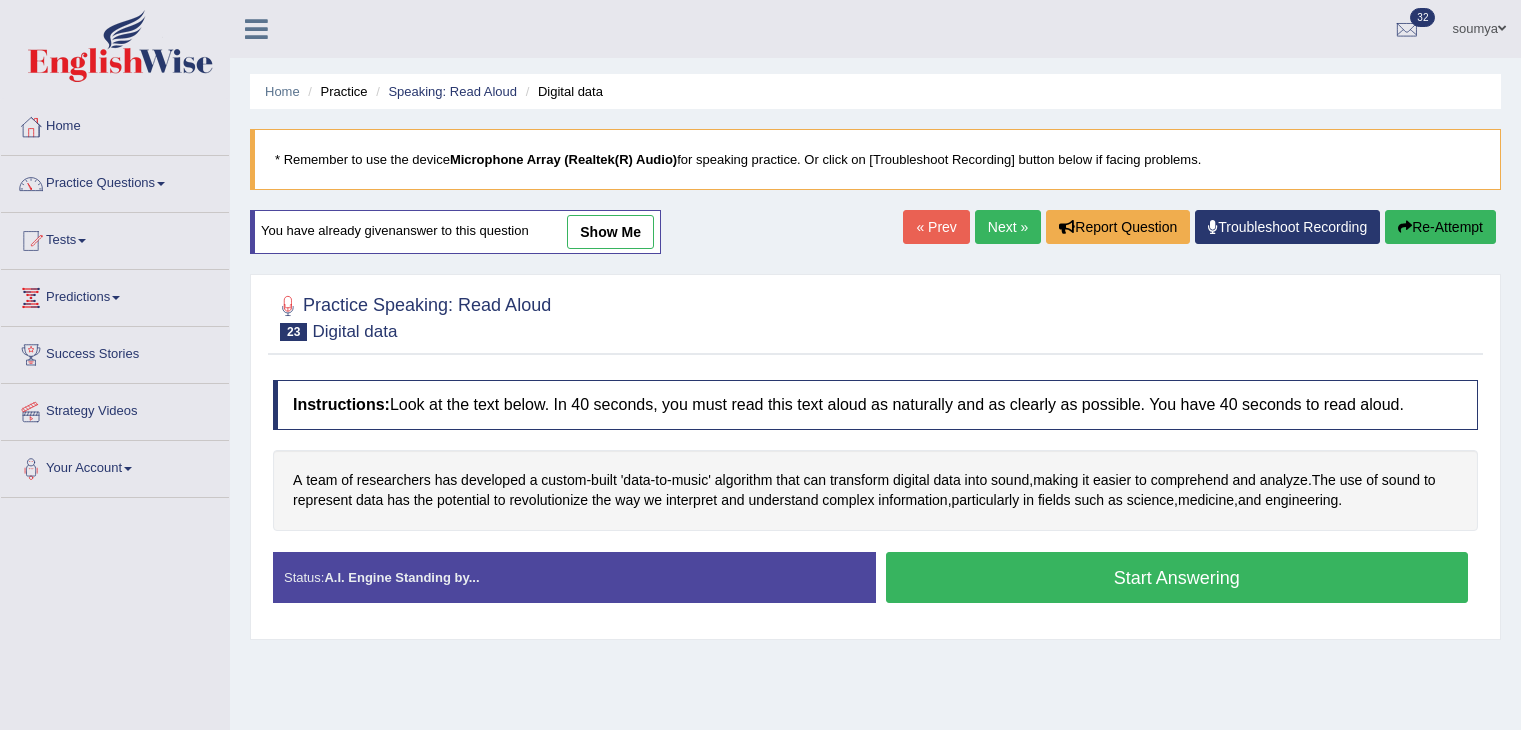 scroll, scrollTop: 0, scrollLeft: 0, axis: both 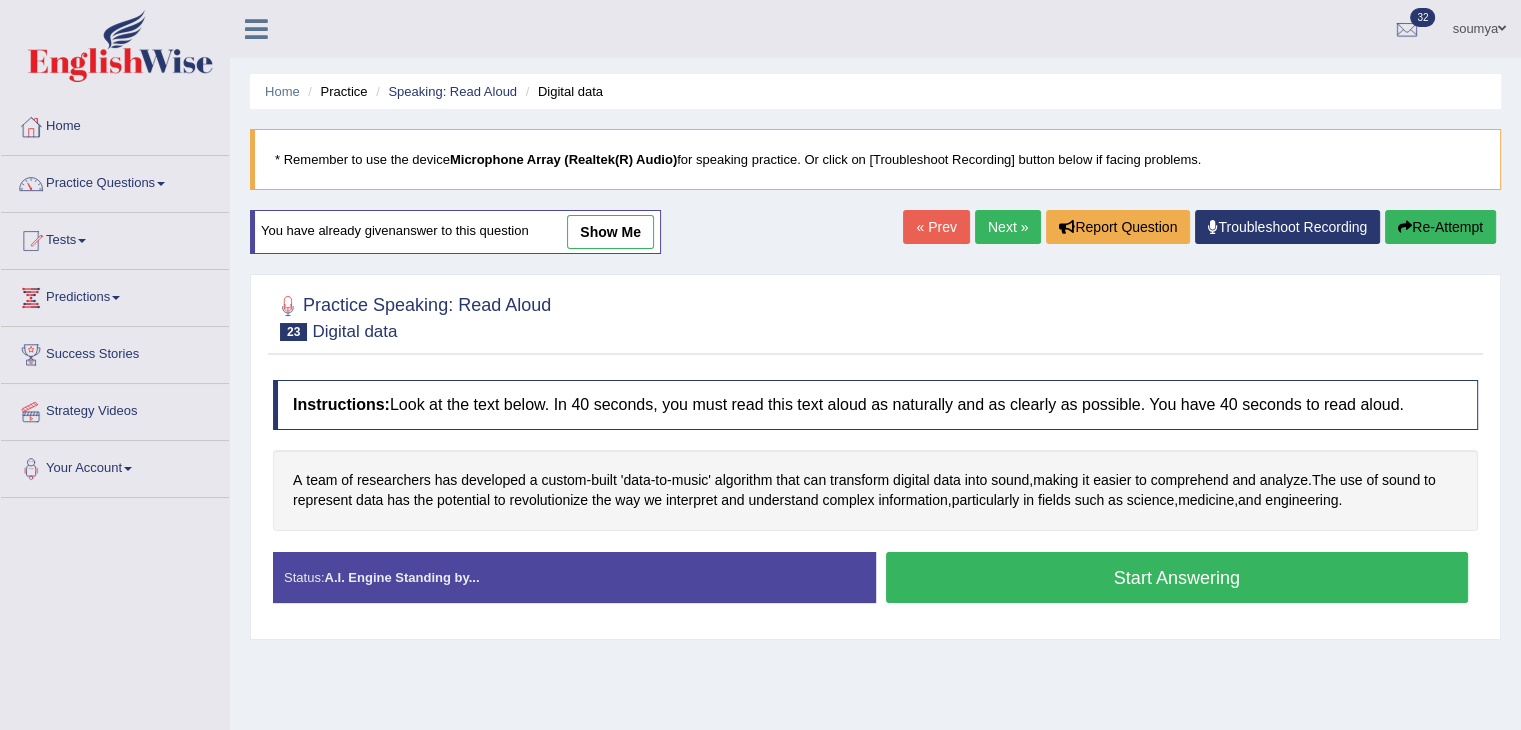click on "Start Answering" at bounding box center [1177, 577] 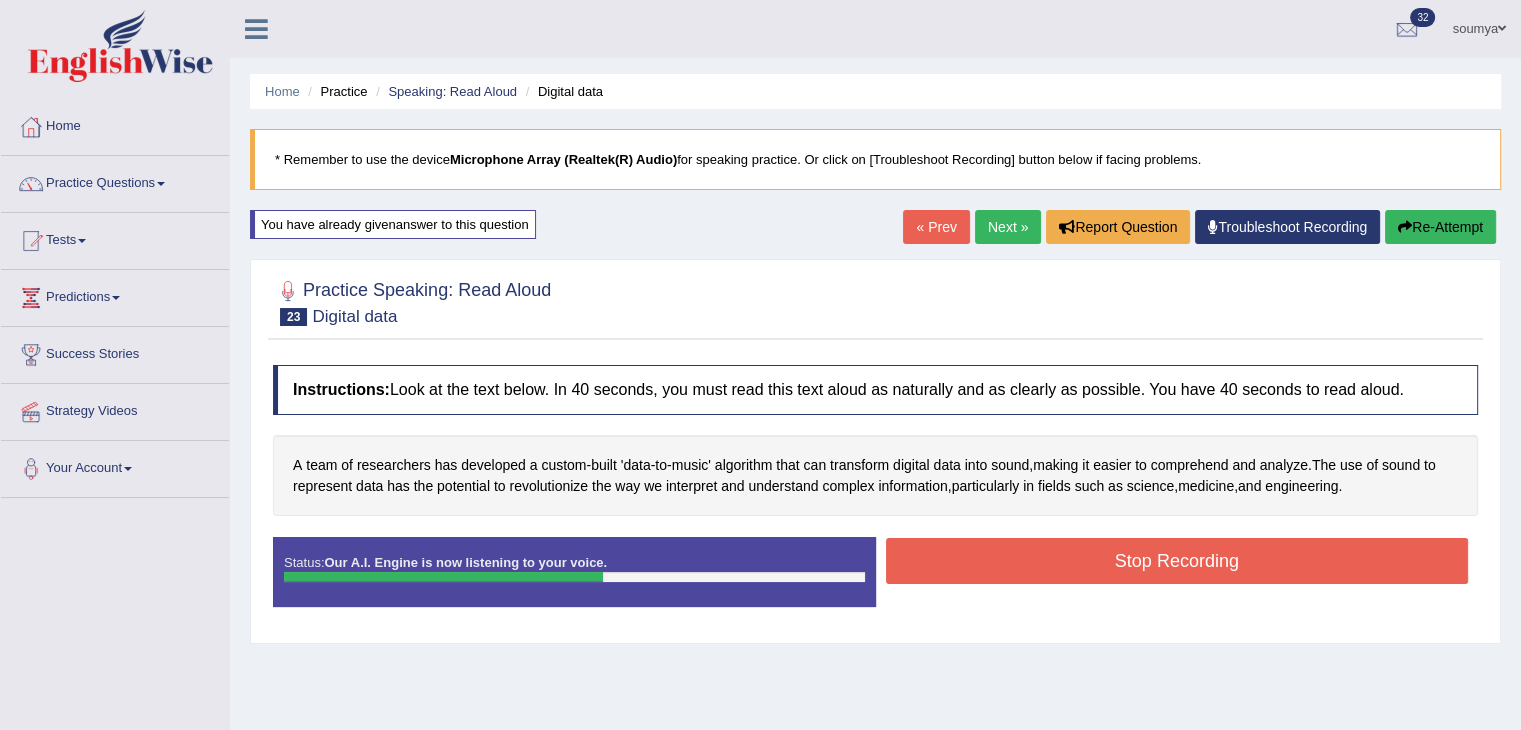 click on "Stop Recording" at bounding box center (1177, 561) 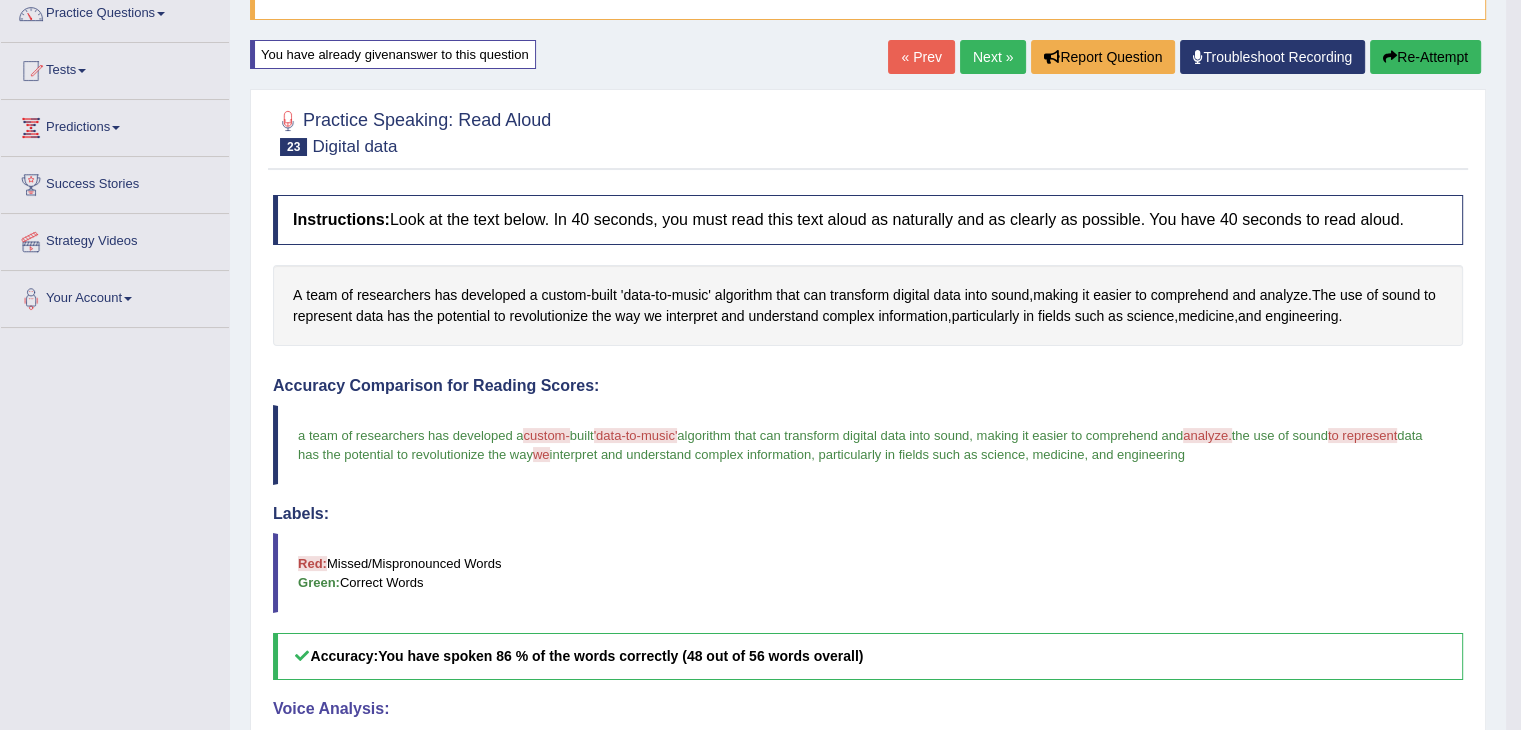 scroll, scrollTop: 0, scrollLeft: 0, axis: both 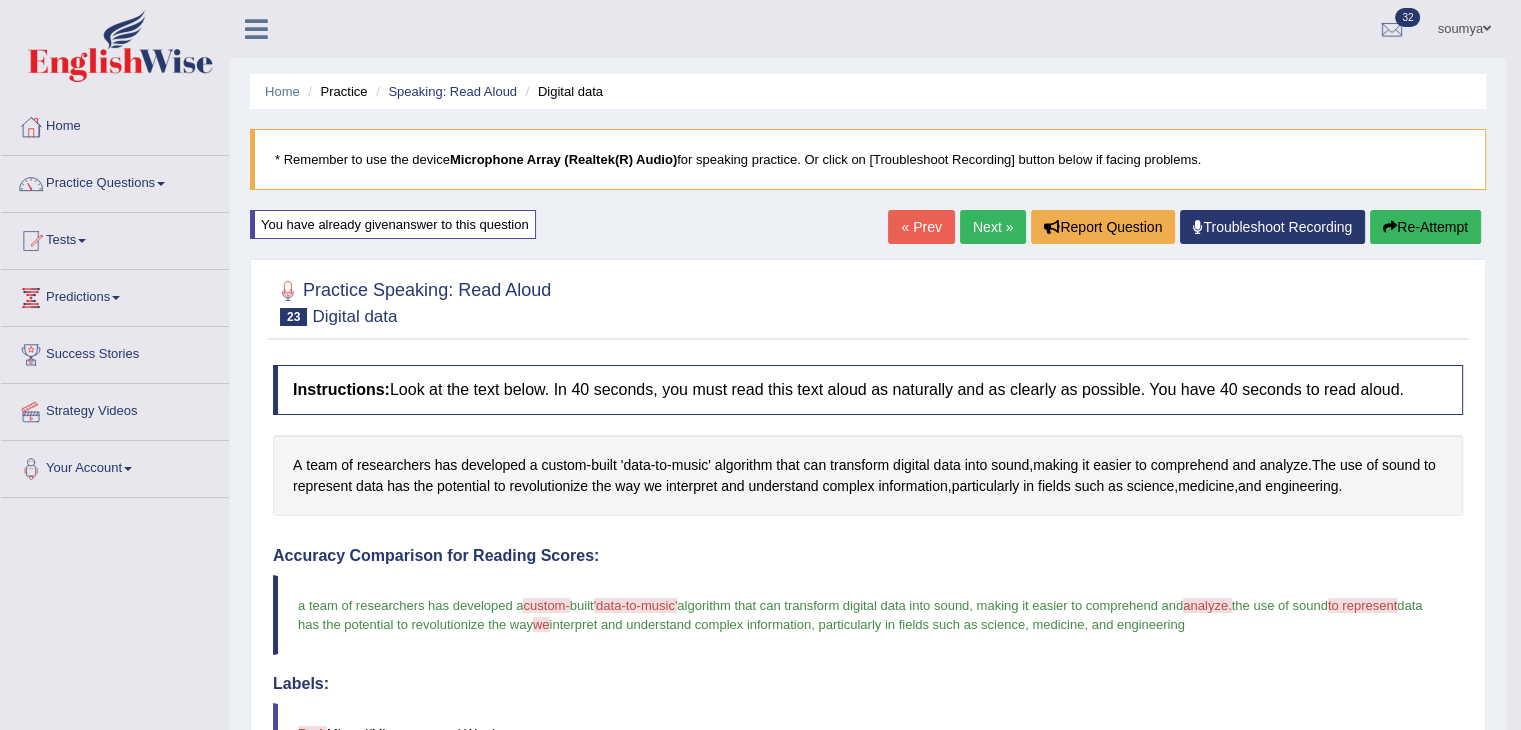 click on "Next »" at bounding box center [993, 227] 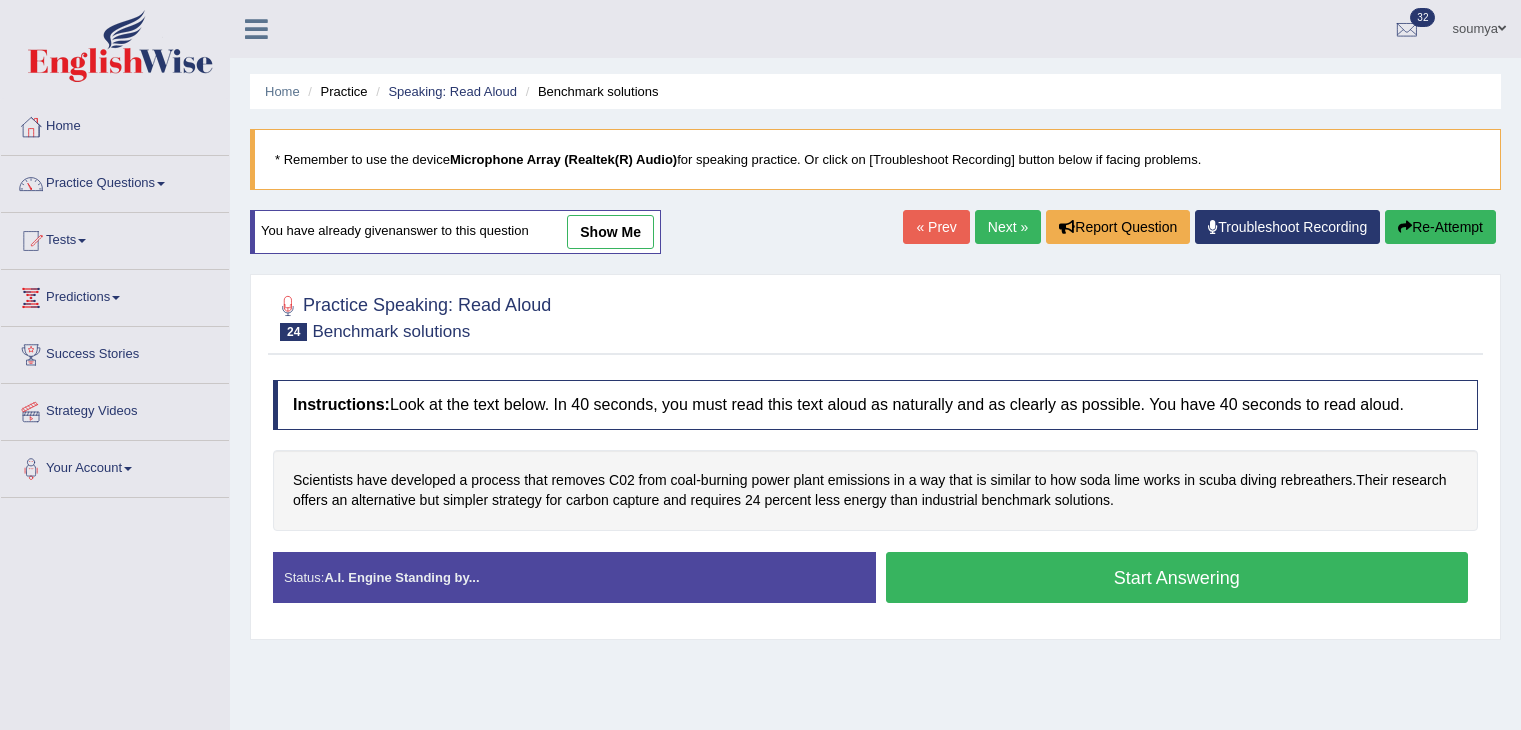 scroll, scrollTop: 163, scrollLeft: 0, axis: vertical 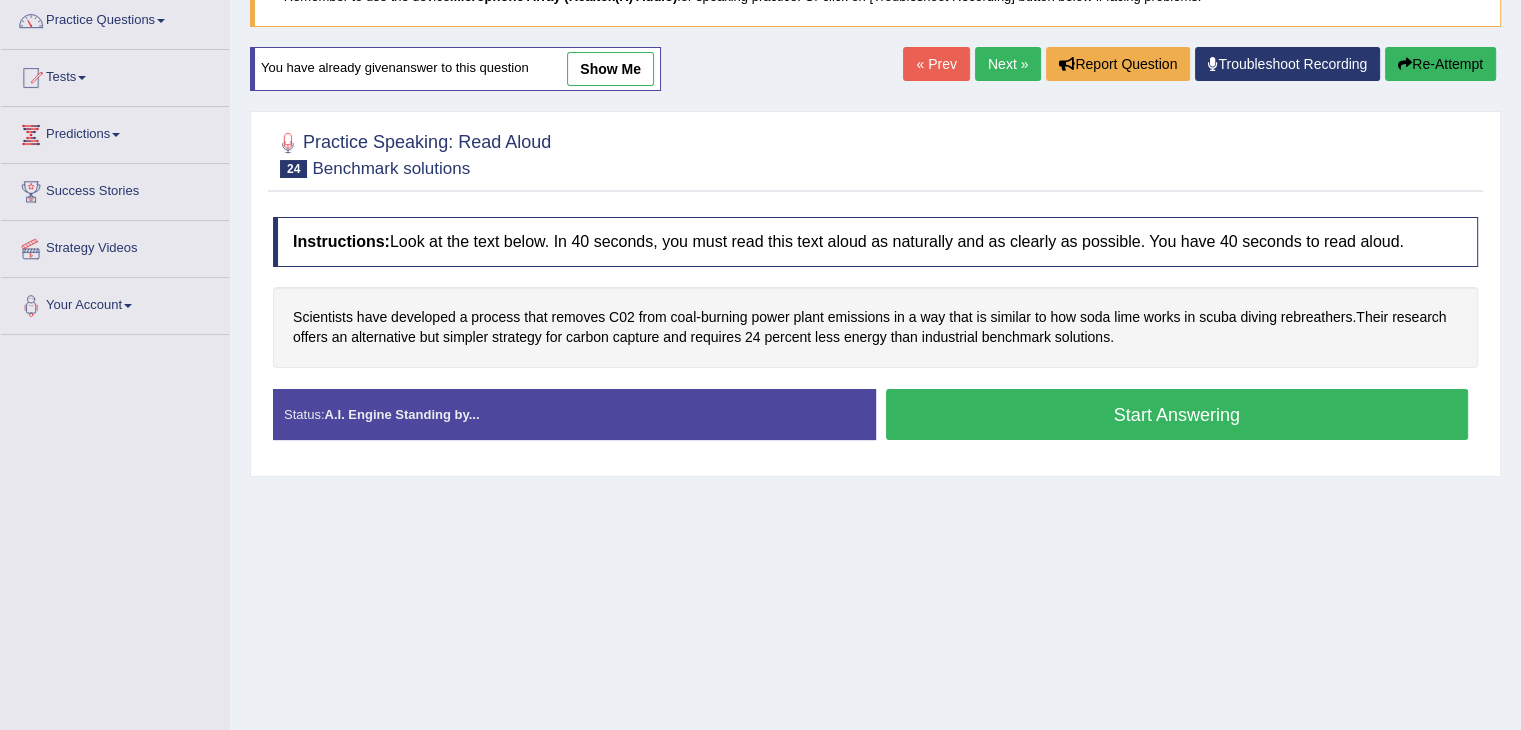 click on "Start Answering" at bounding box center [1177, 414] 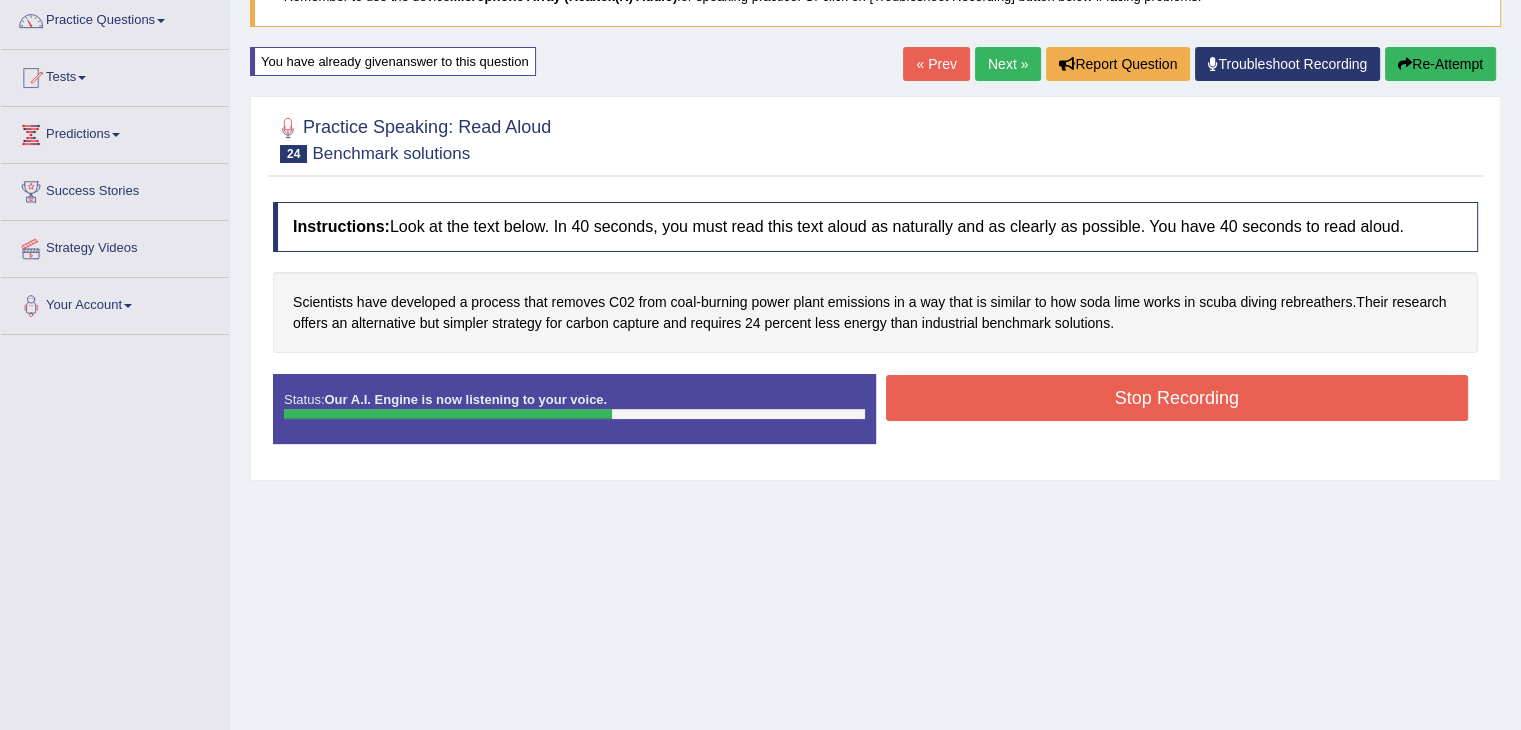 click on "Stop Recording" at bounding box center (1177, 398) 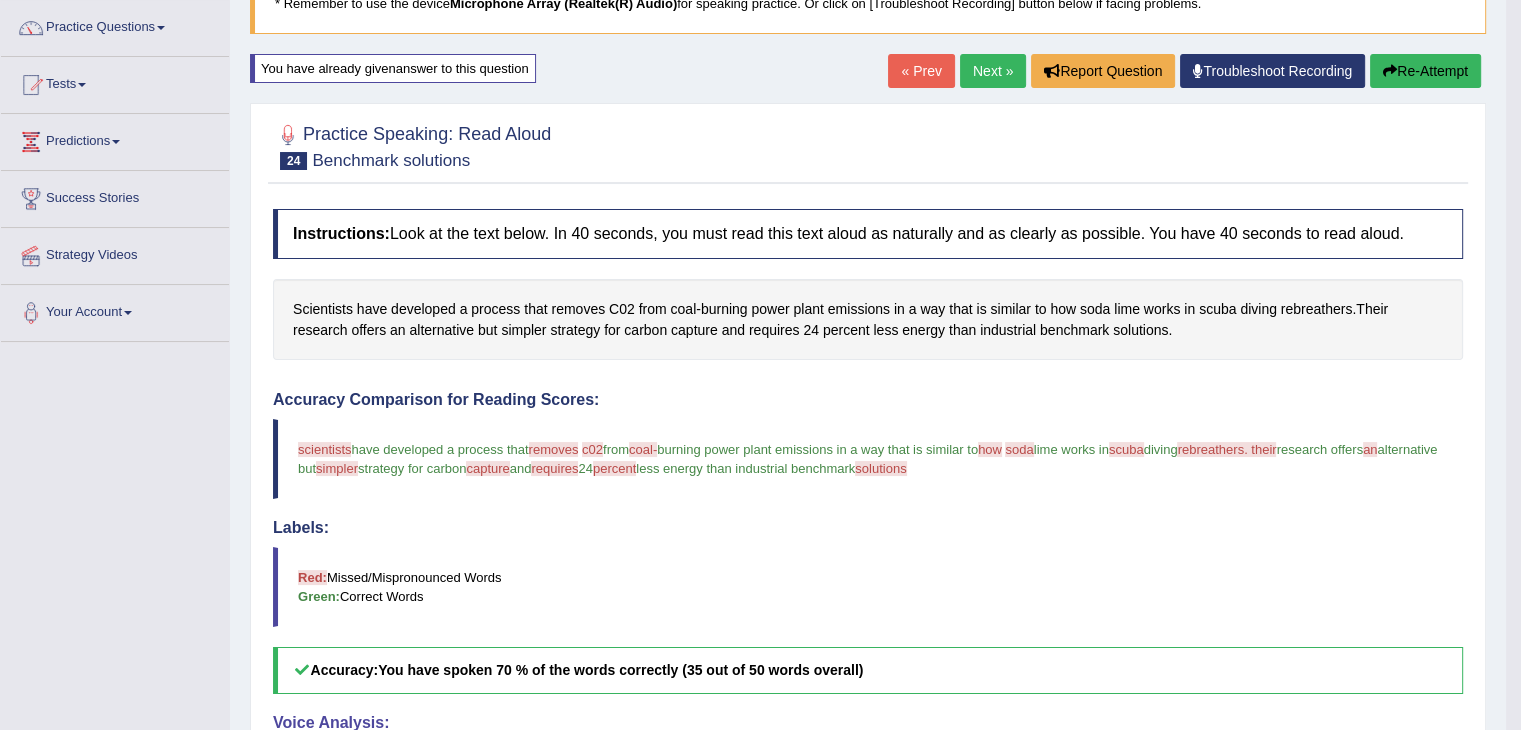 scroll, scrollTop: 130, scrollLeft: 0, axis: vertical 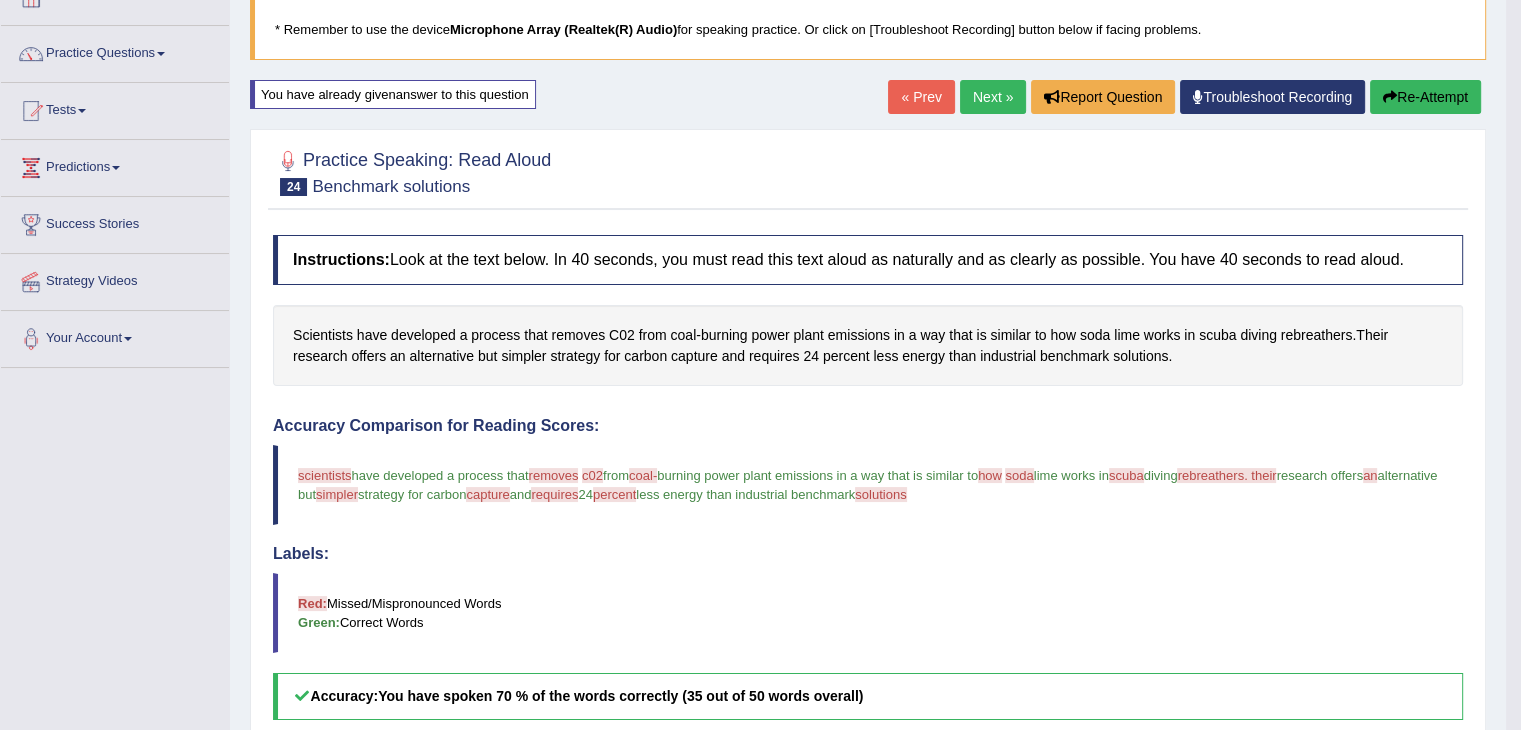 click on "Re-Attempt" at bounding box center [1425, 97] 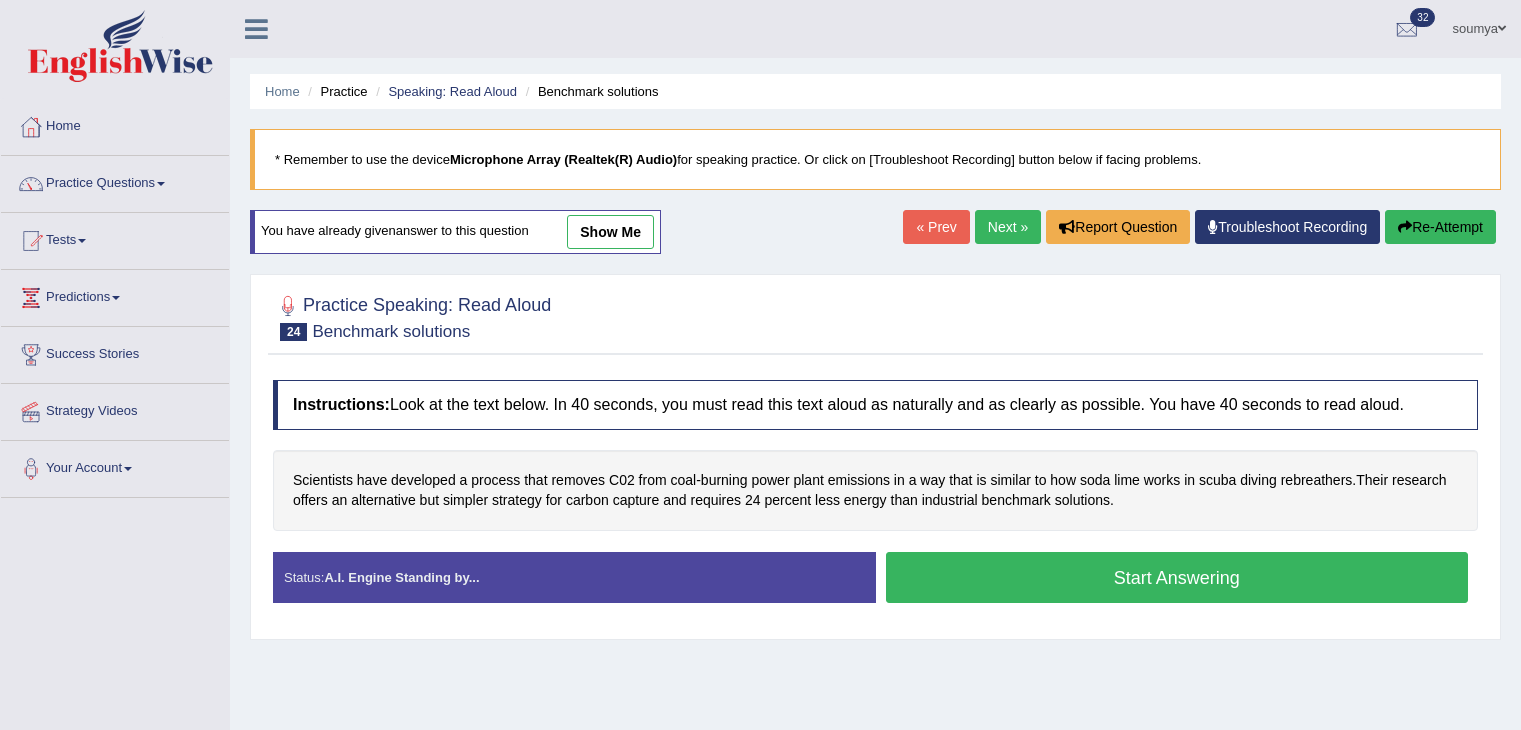 scroll, scrollTop: 130, scrollLeft: 0, axis: vertical 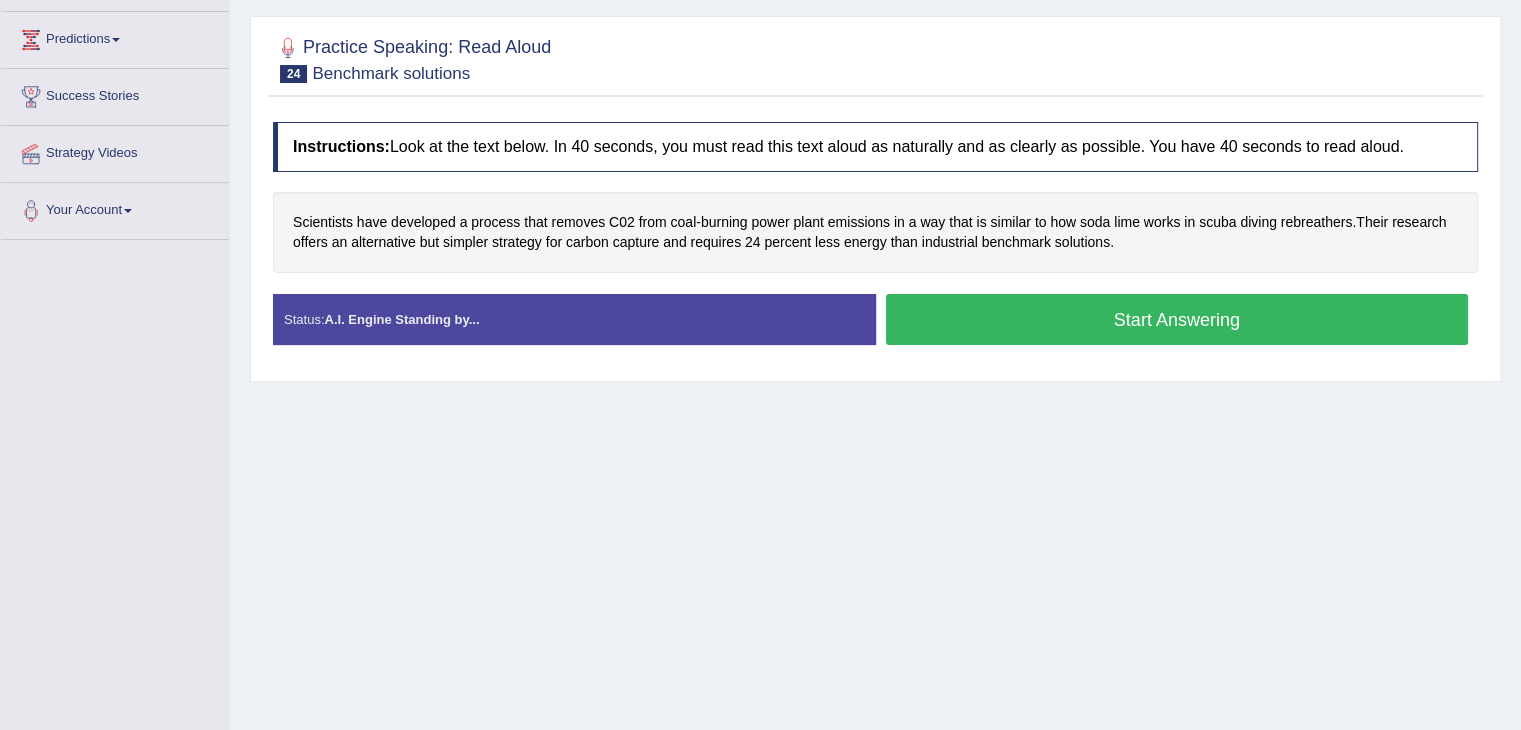 click on "Start Answering" at bounding box center [1177, 319] 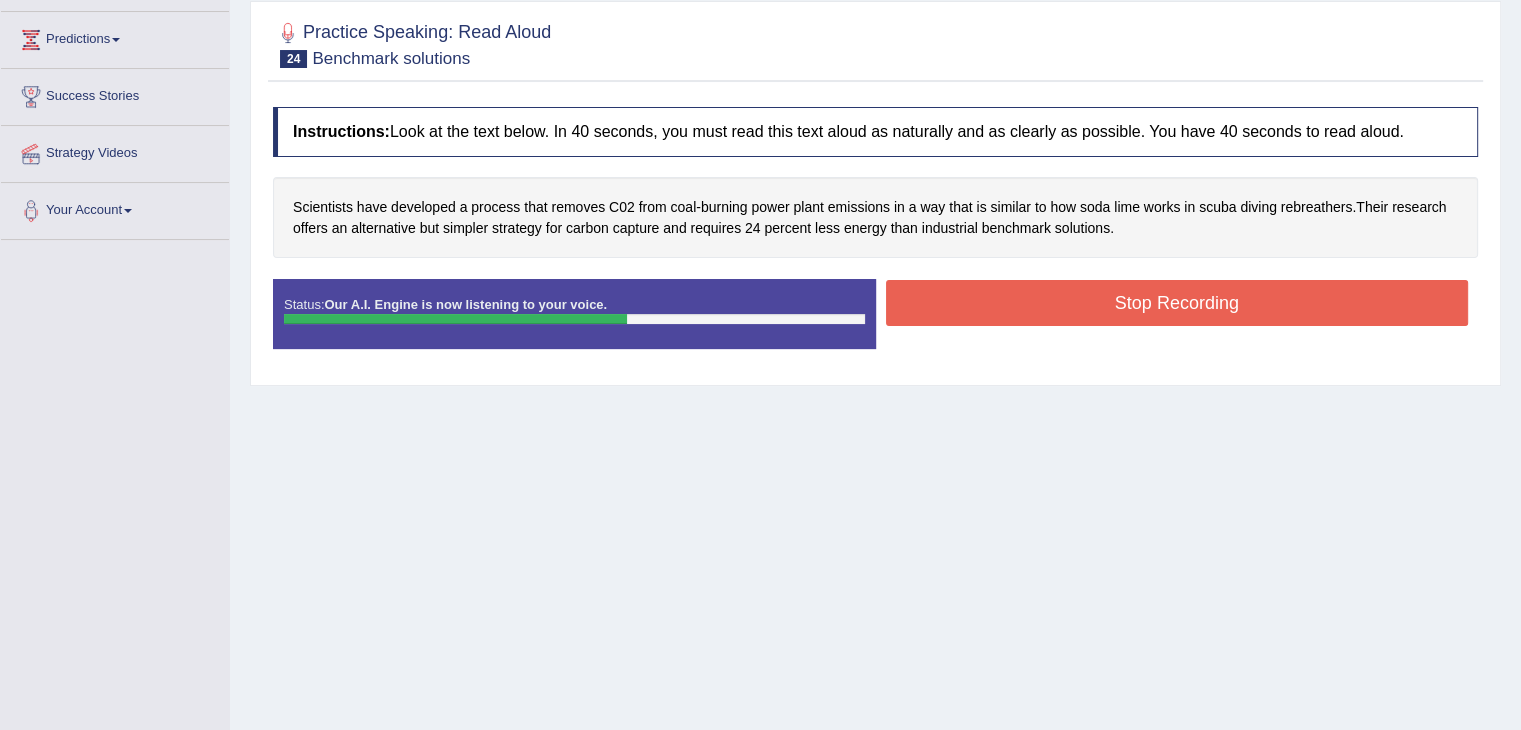 click on "Stop Recording" at bounding box center [1177, 303] 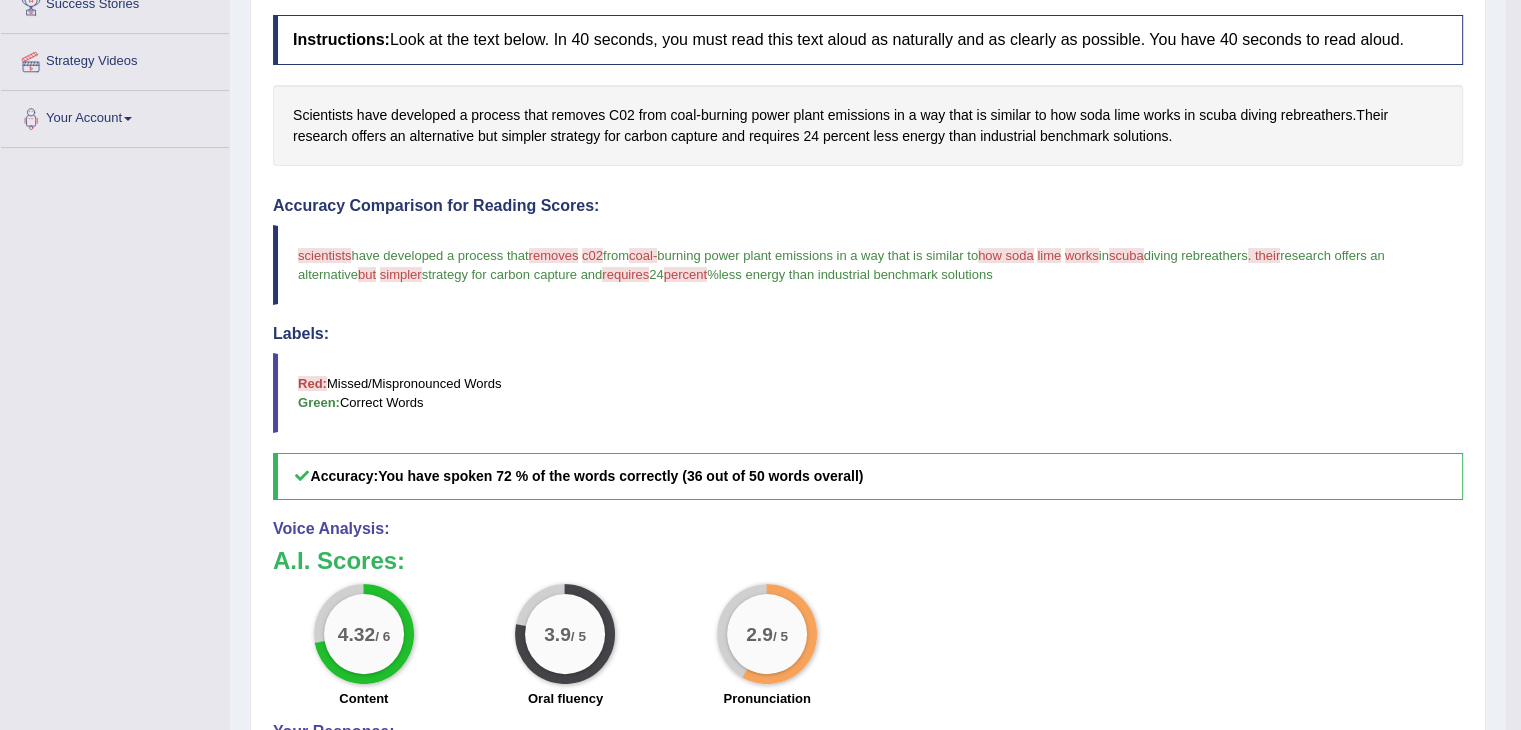 scroll, scrollTop: 0, scrollLeft: 0, axis: both 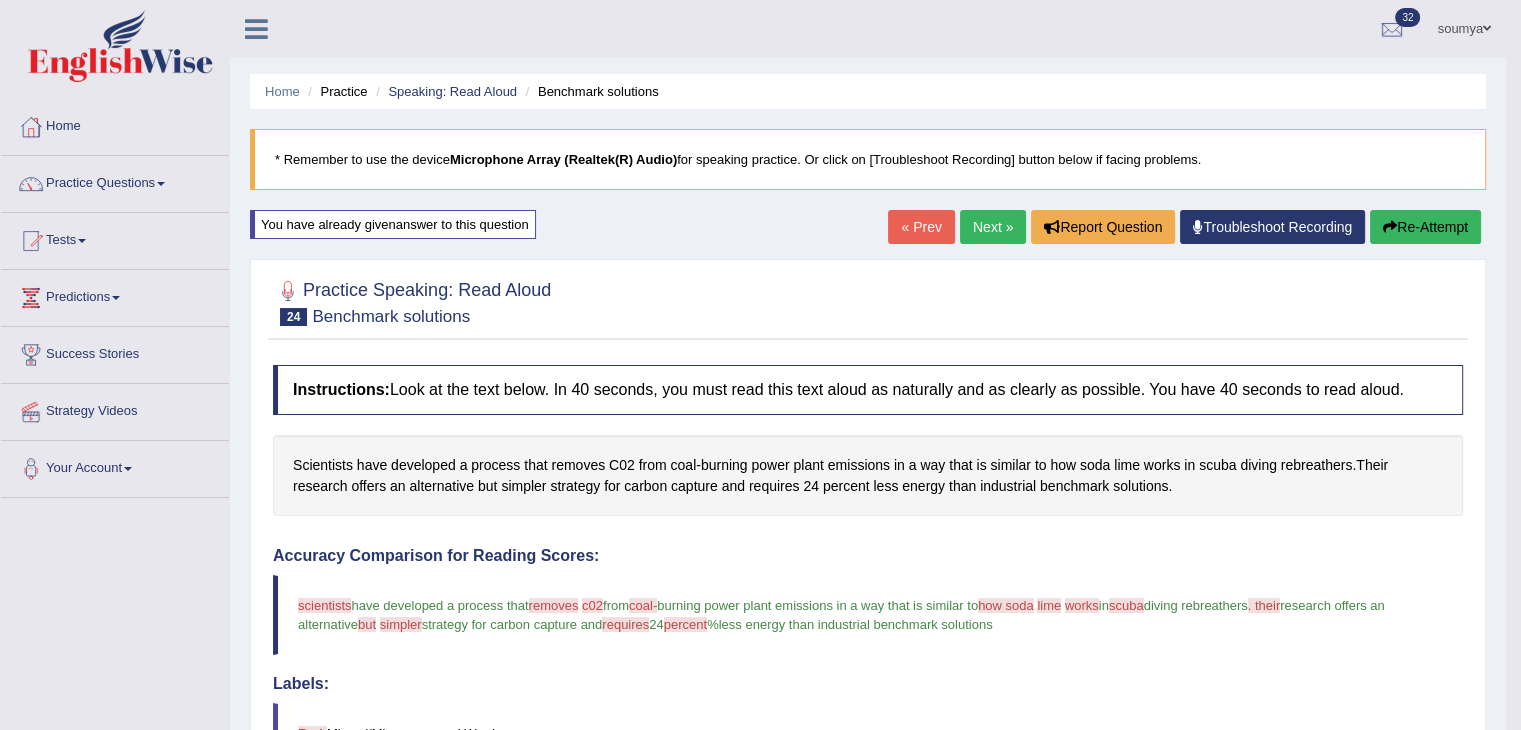 click on "Next »" at bounding box center (993, 227) 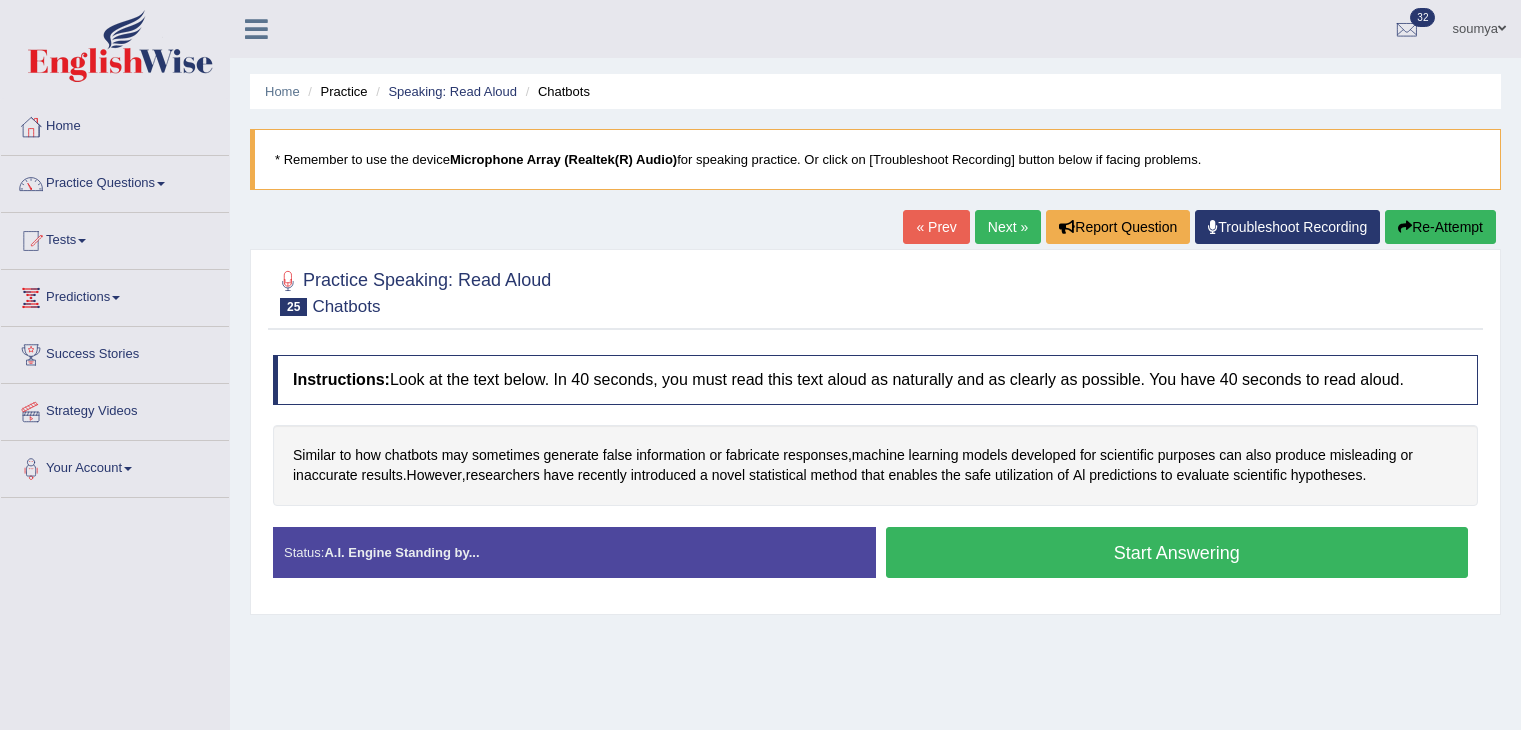 scroll, scrollTop: 254, scrollLeft: 0, axis: vertical 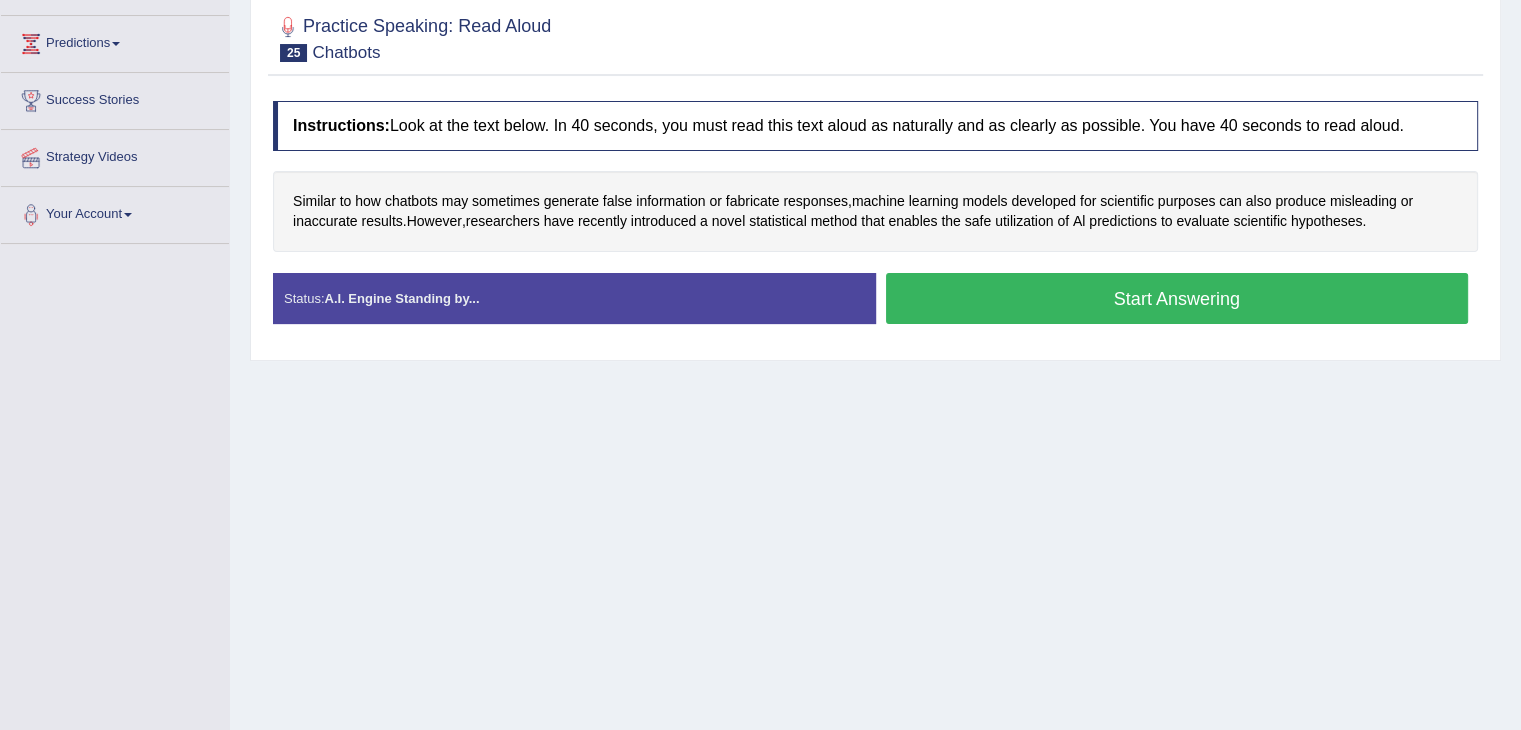 click on "Start Answering" at bounding box center [1177, 298] 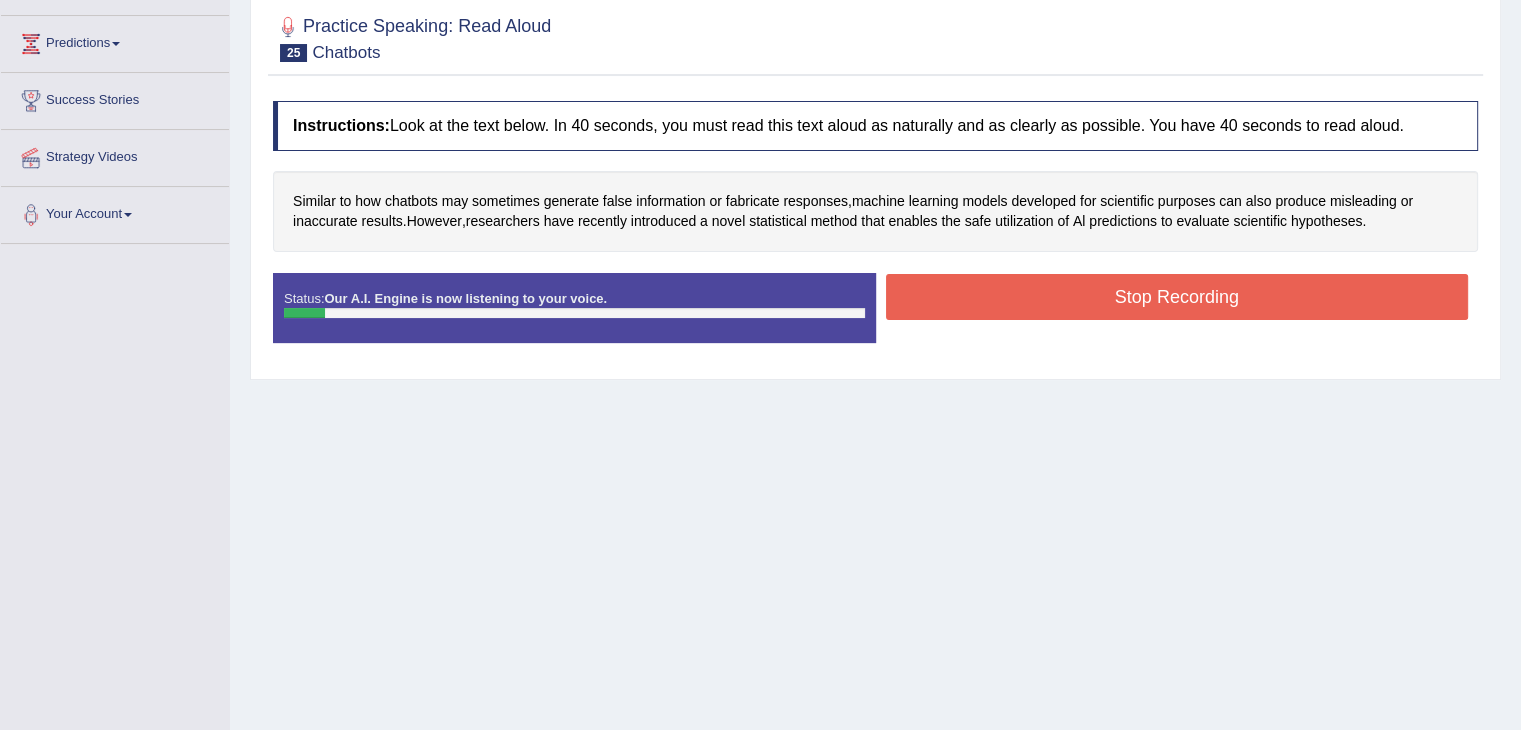 scroll, scrollTop: 0, scrollLeft: 0, axis: both 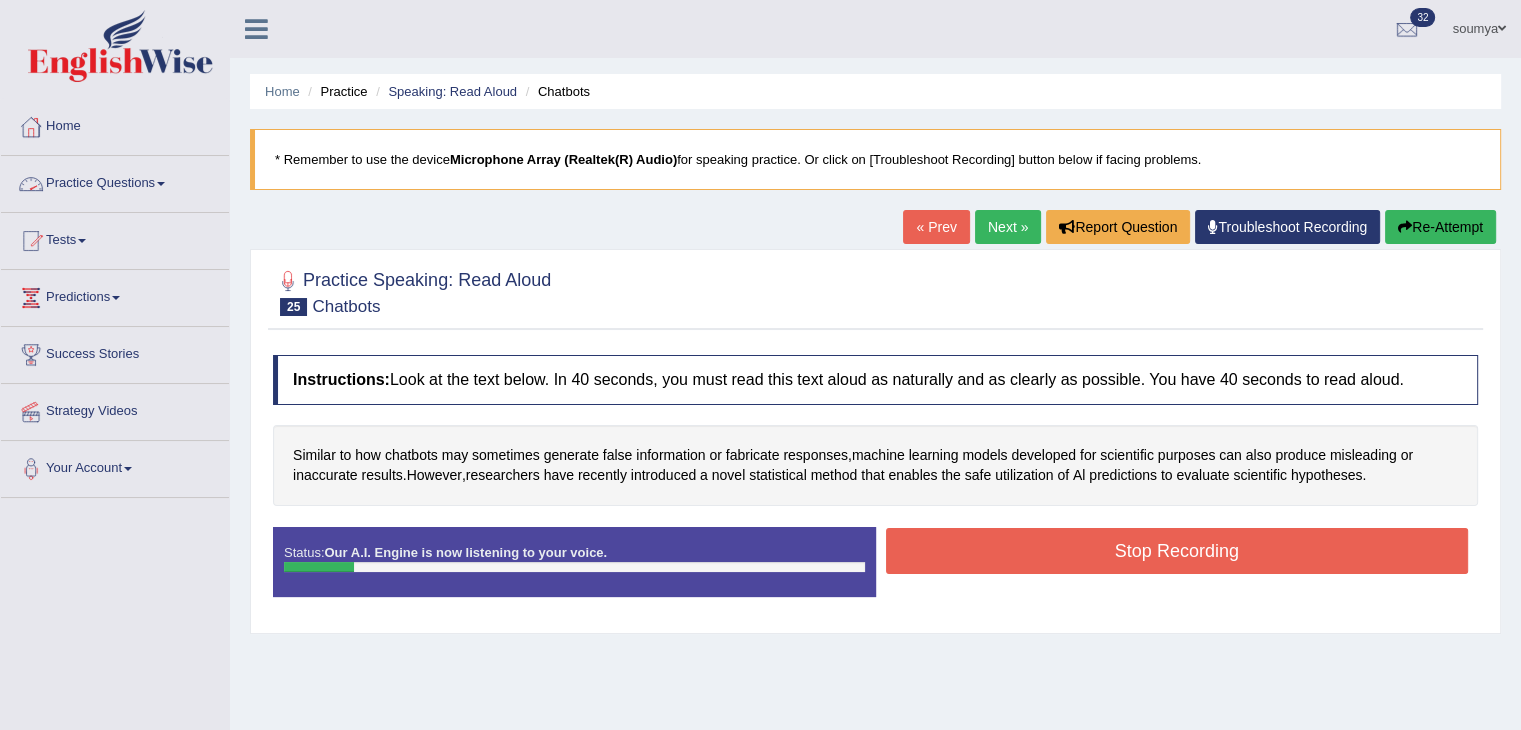 click on "Practice Questions" at bounding box center (115, 181) 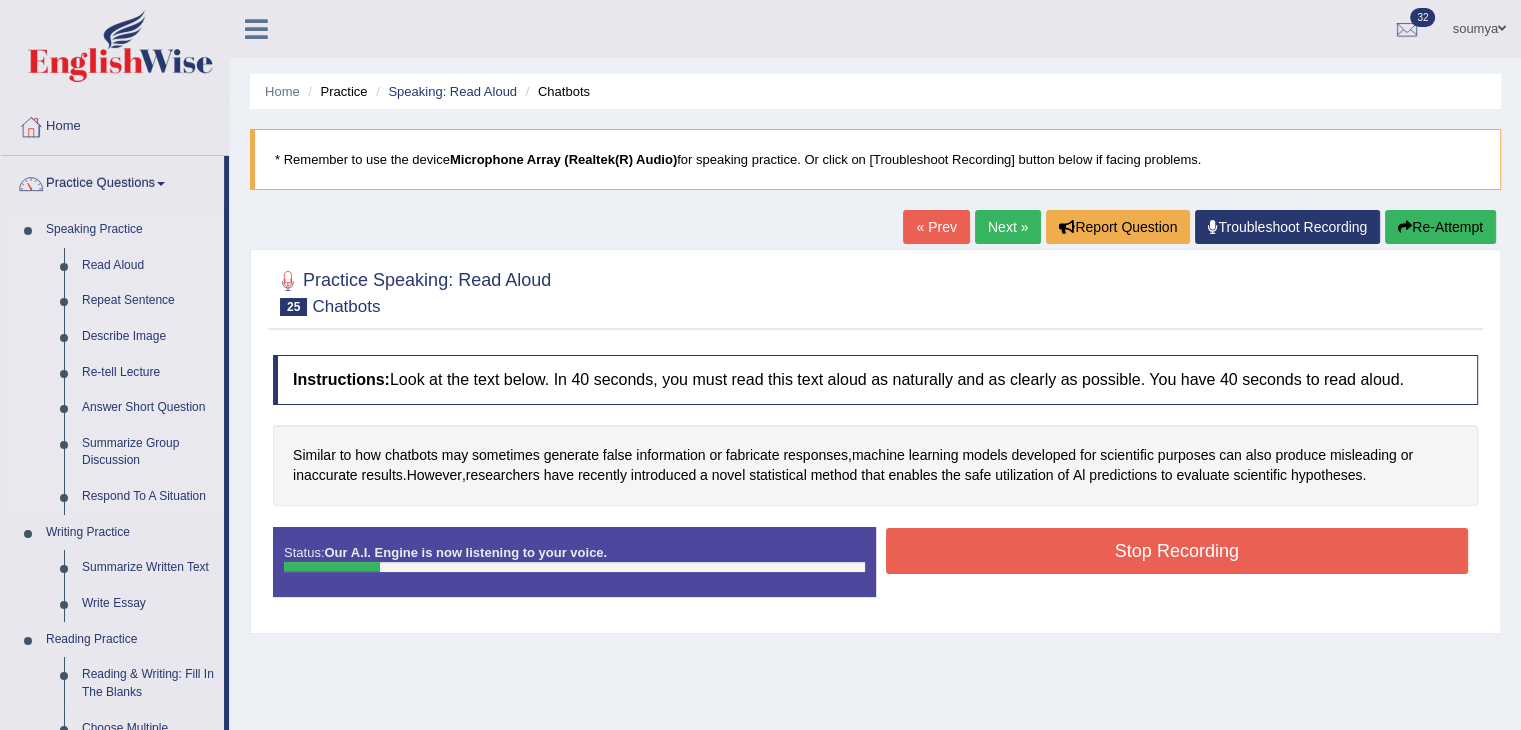 click on "Describe Image" at bounding box center (148, 337) 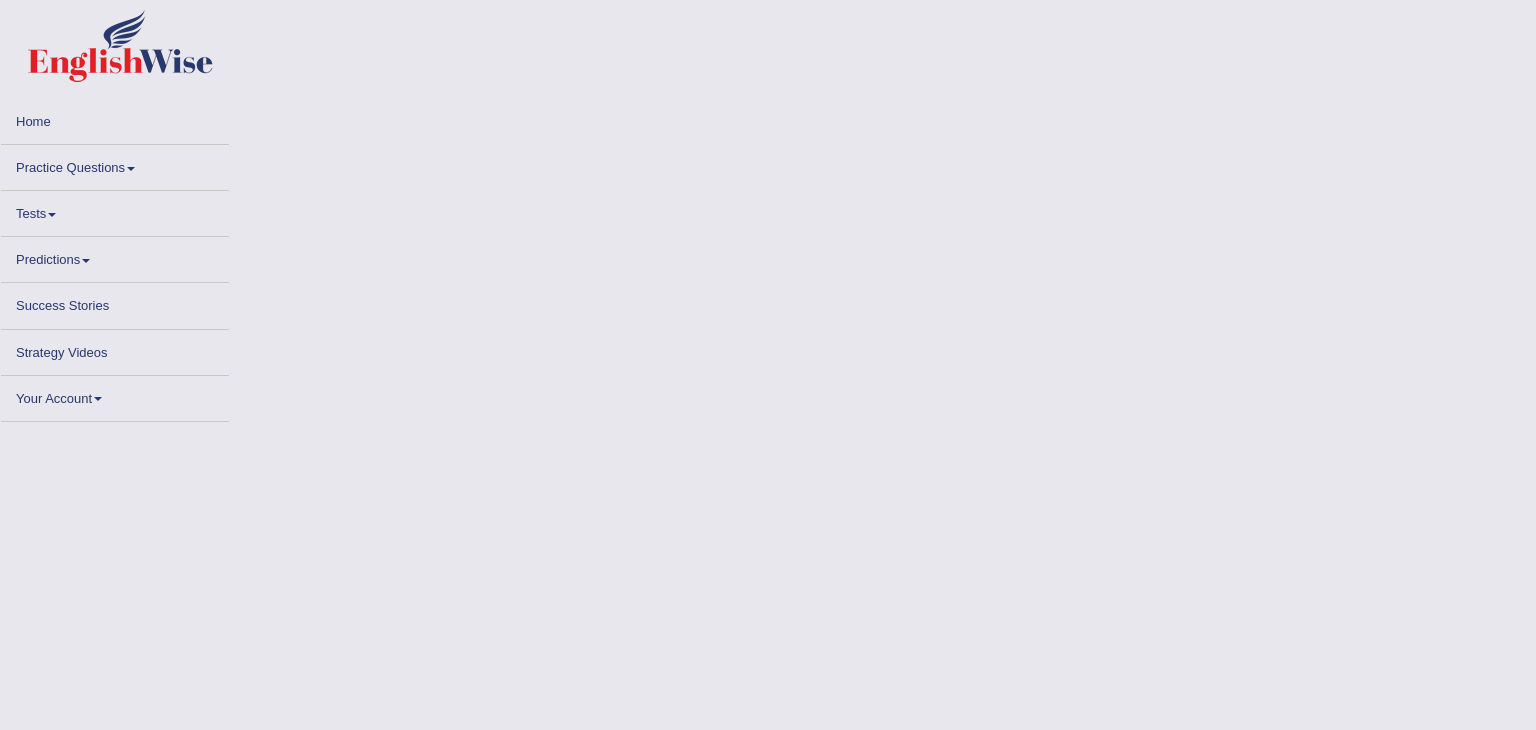scroll, scrollTop: 0, scrollLeft: 0, axis: both 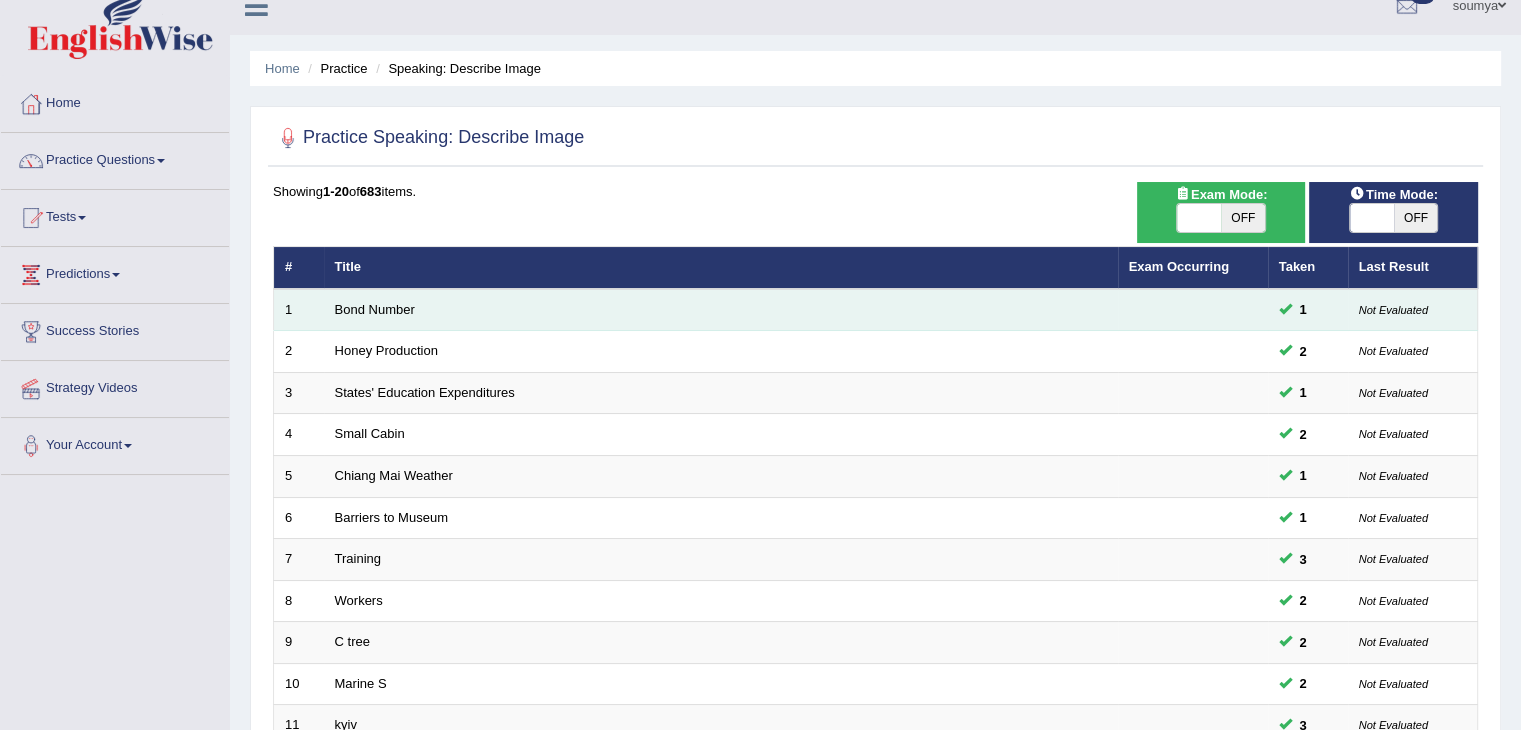 click on "Bond Number" at bounding box center [721, 310] 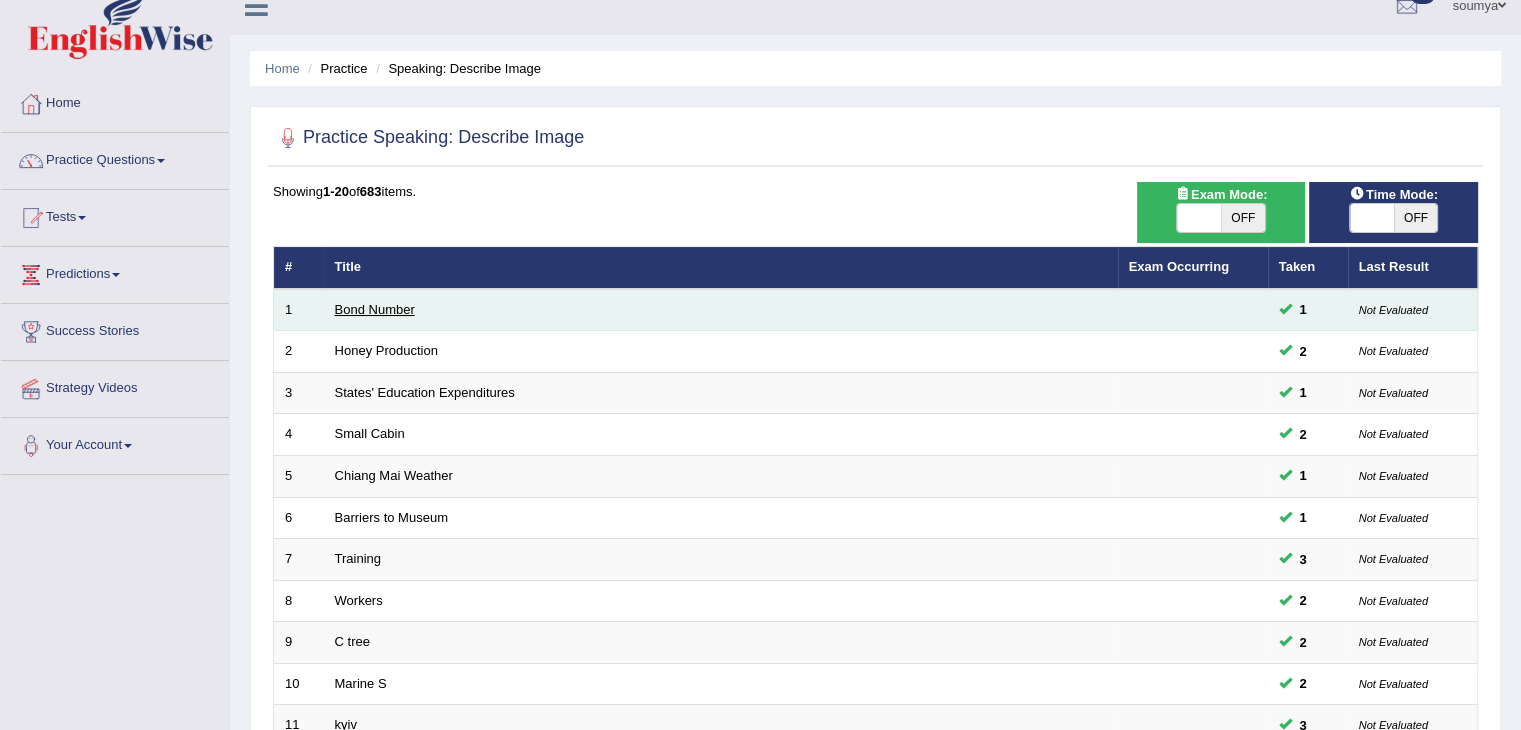 click on "Bond Number" at bounding box center [375, 309] 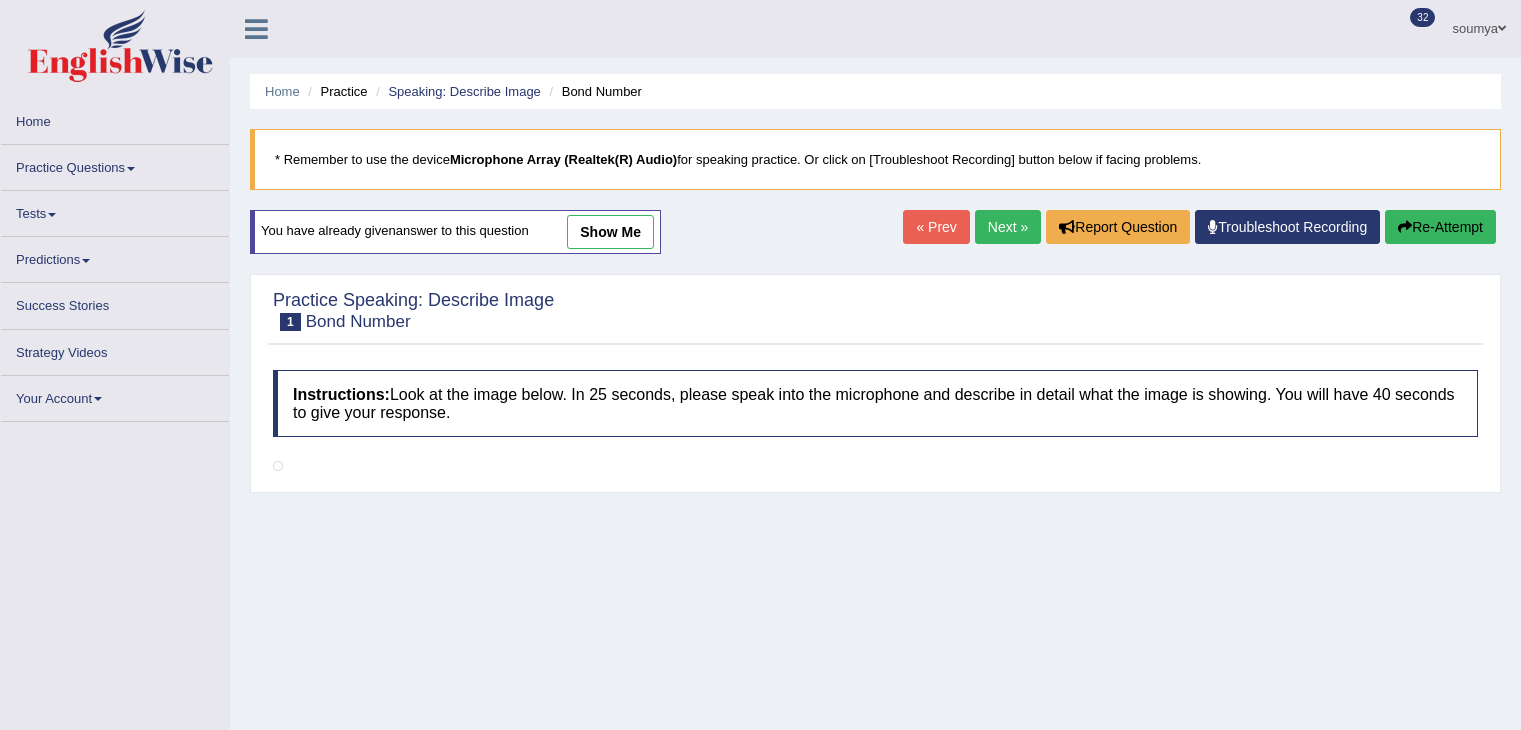 scroll, scrollTop: 0, scrollLeft: 0, axis: both 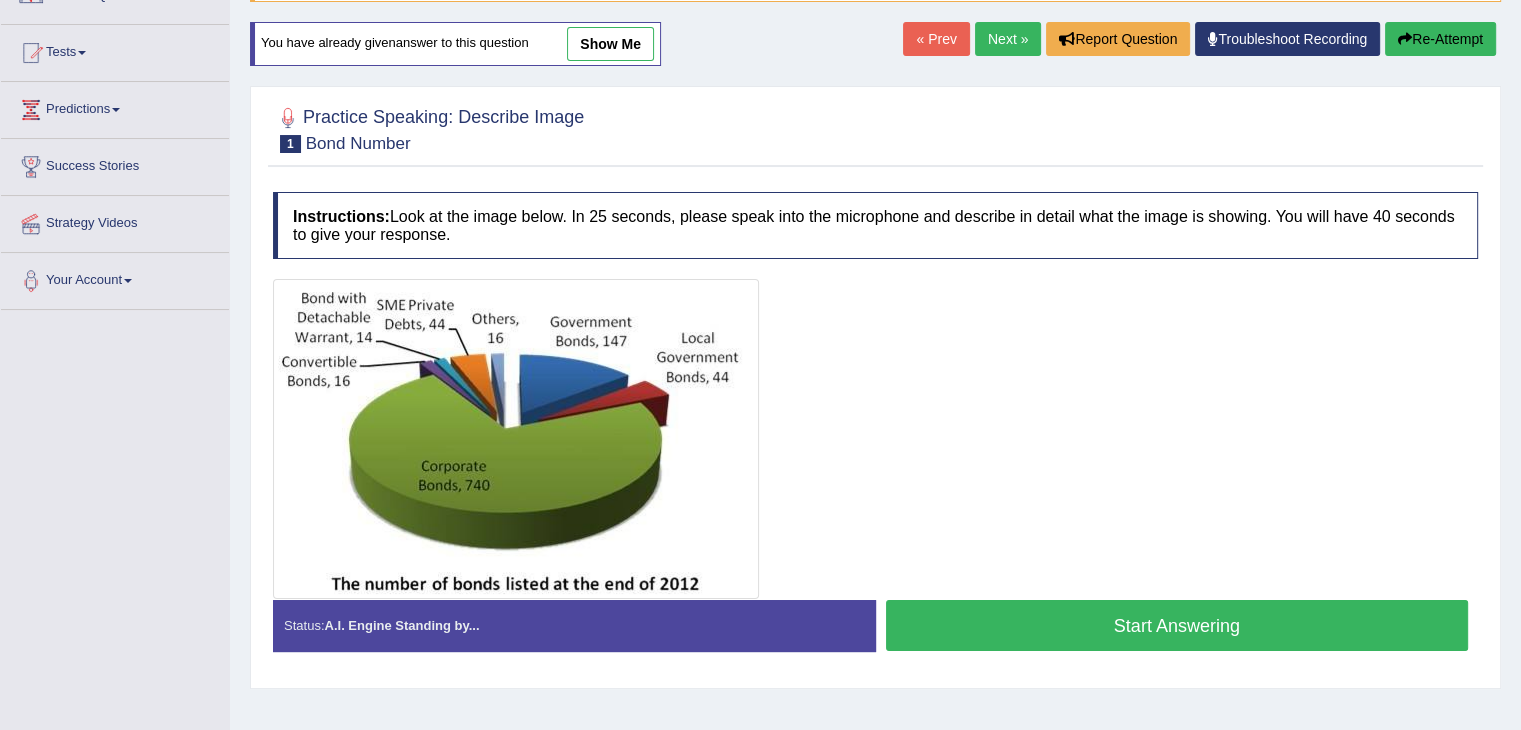 click on "Start Answering" at bounding box center (1177, 625) 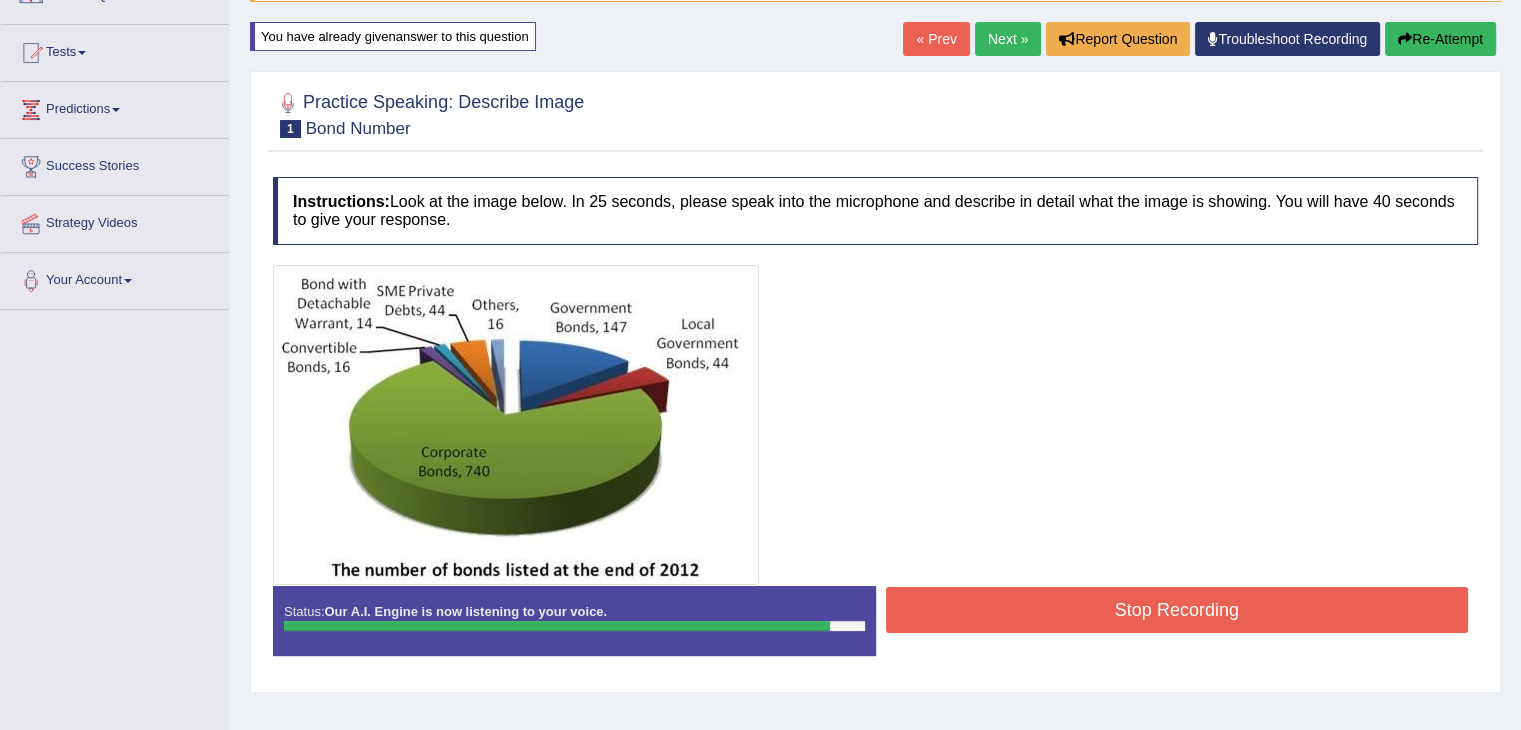 click on "Stop Recording" at bounding box center [1177, 610] 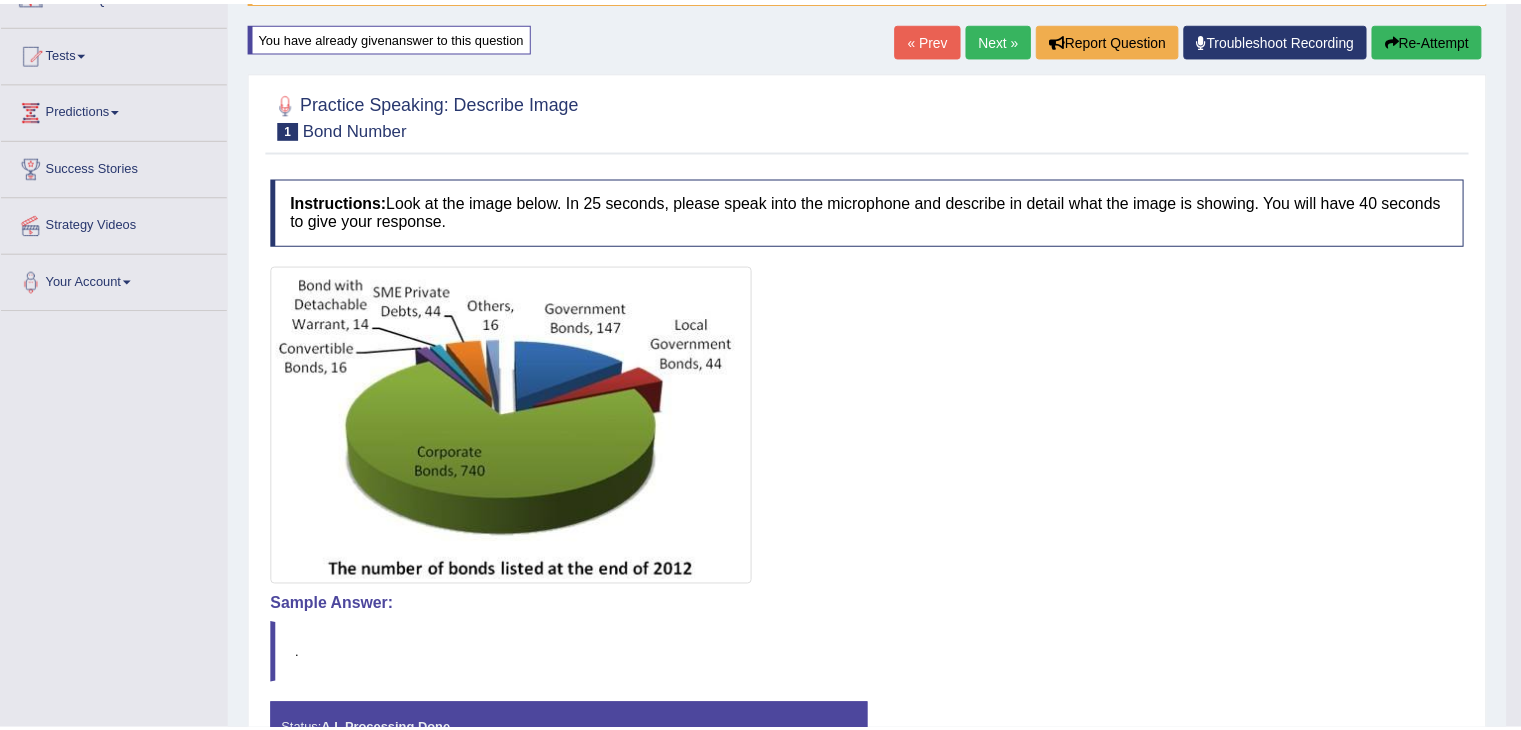scroll, scrollTop: 246, scrollLeft: 0, axis: vertical 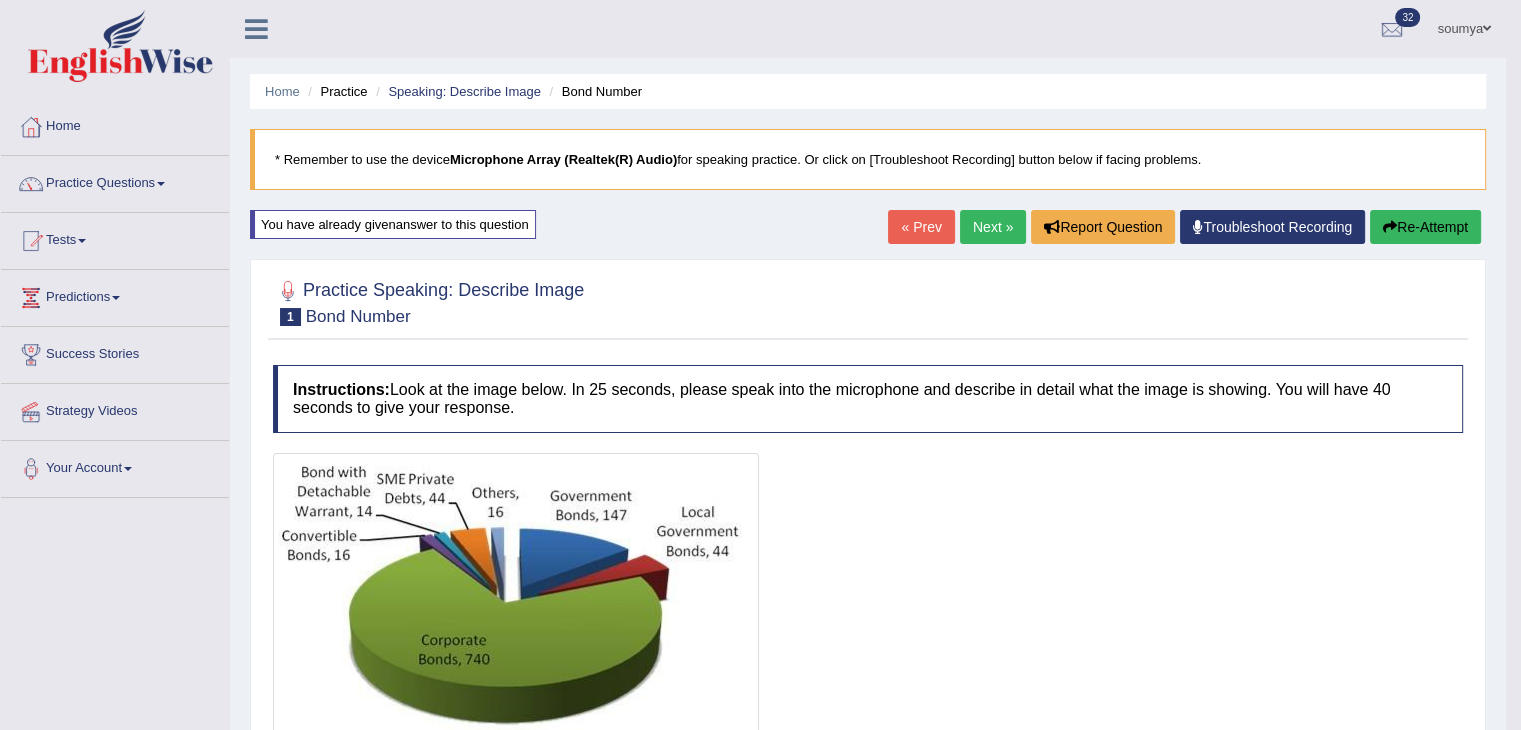 click on "Next »" at bounding box center [993, 227] 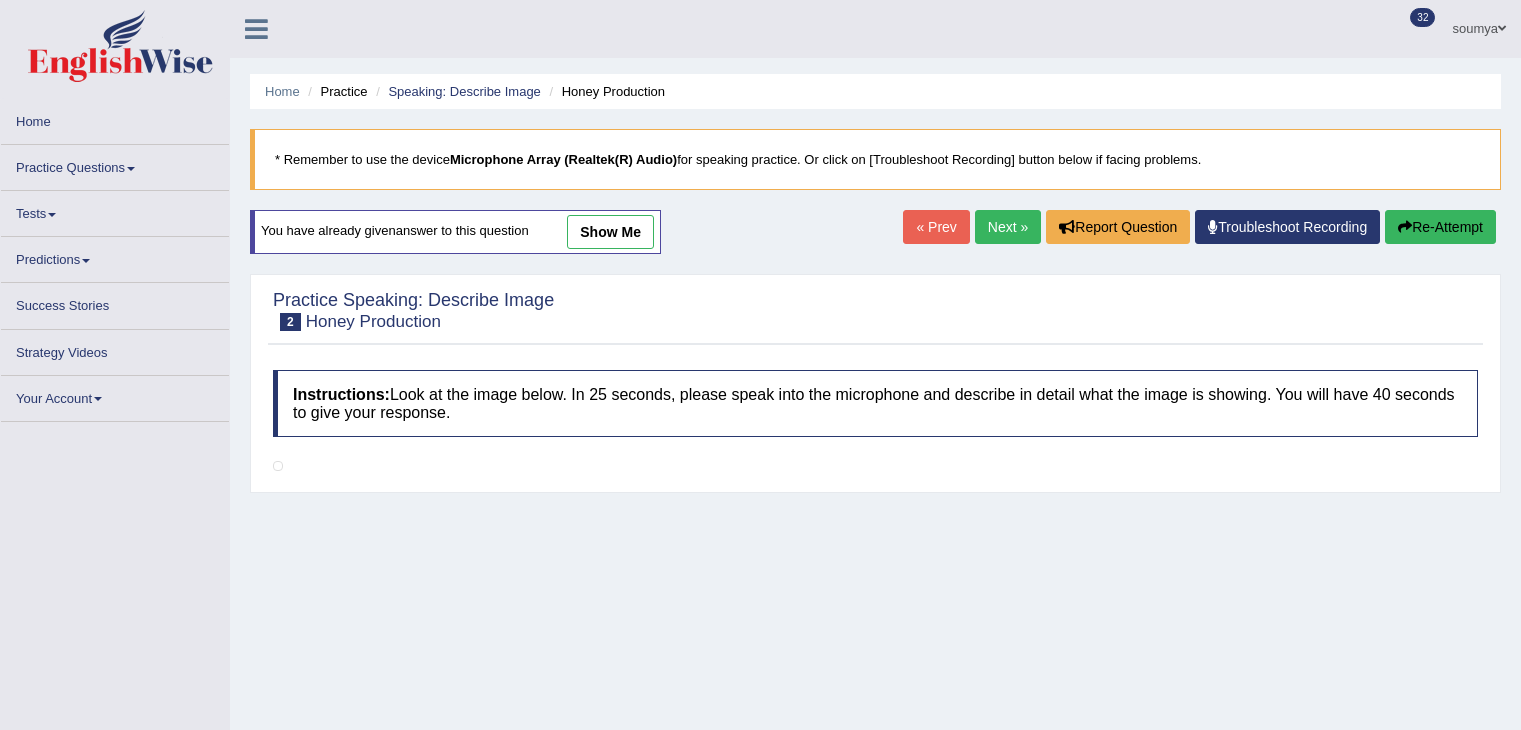 scroll, scrollTop: 0, scrollLeft: 0, axis: both 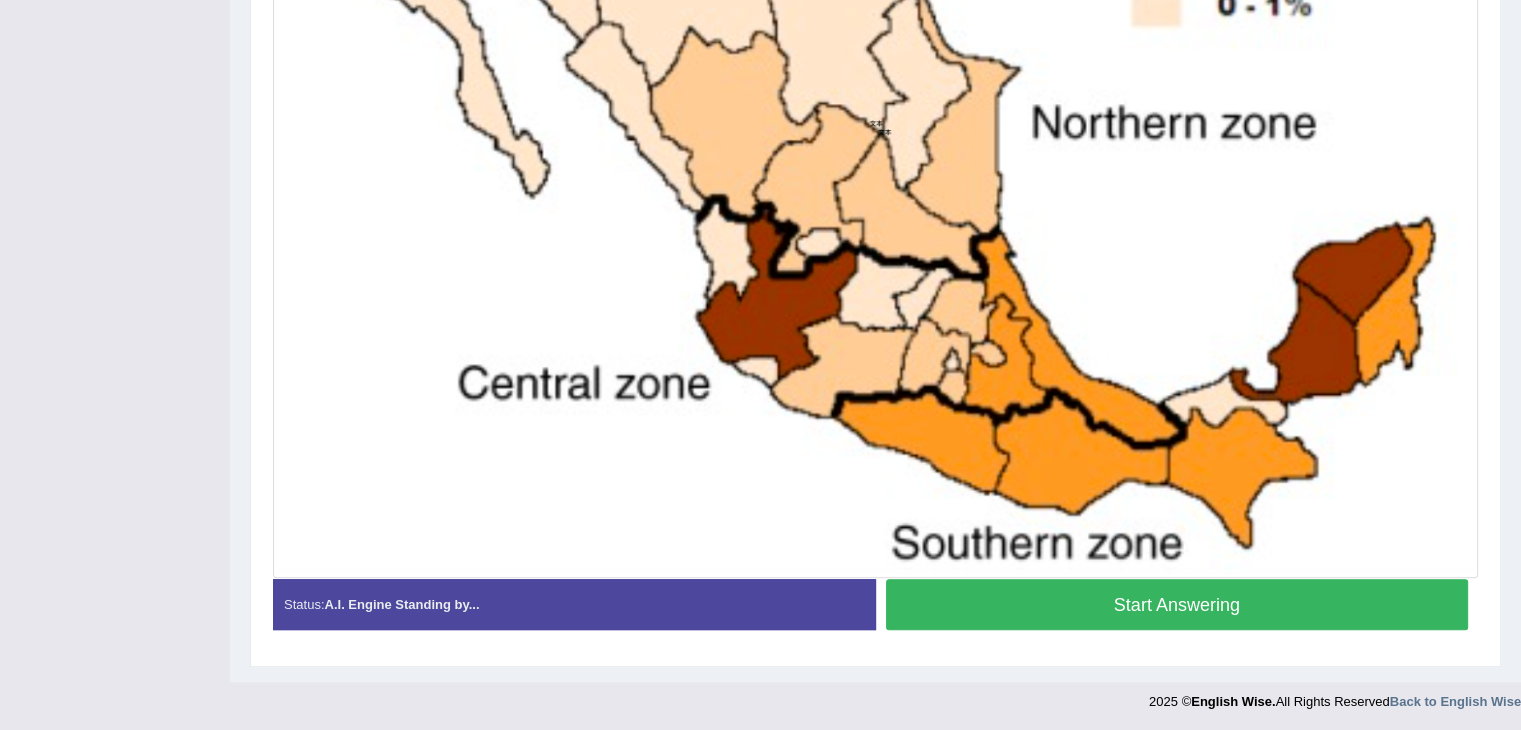 click on "Start Answering" at bounding box center (1177, 604) 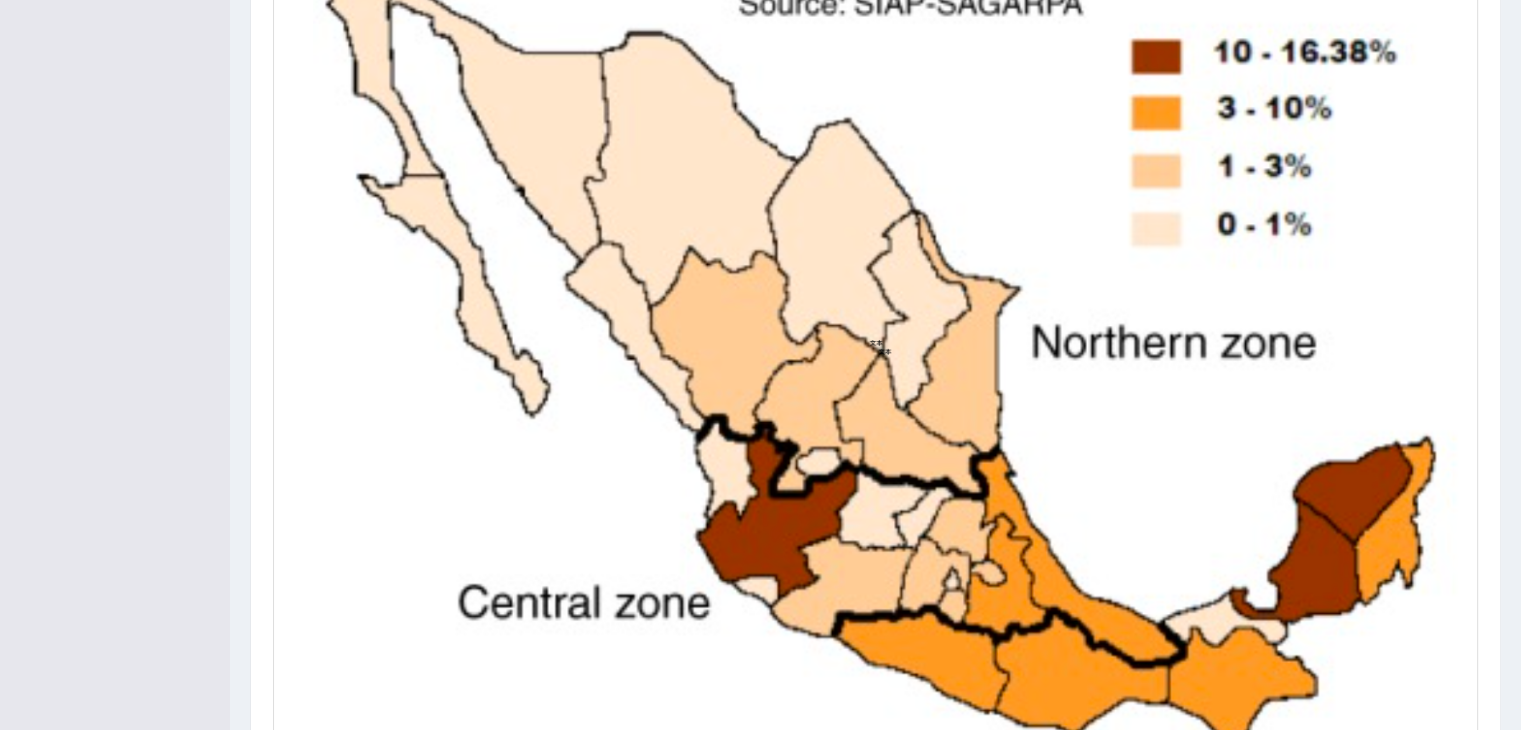 scroll, scrollTop: 564, scrollLeft: 0, axis: vertical 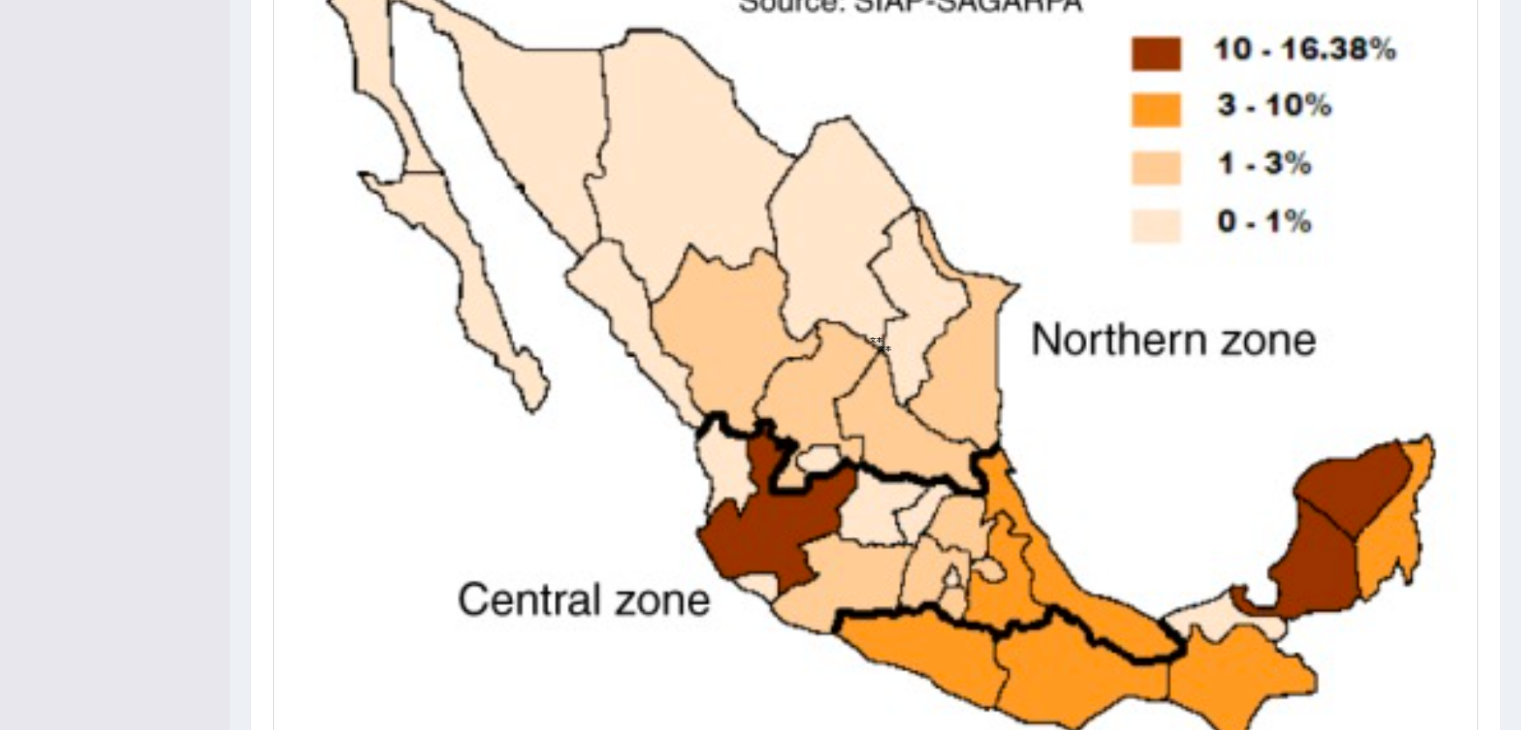 click at bounding box center [875, 340] 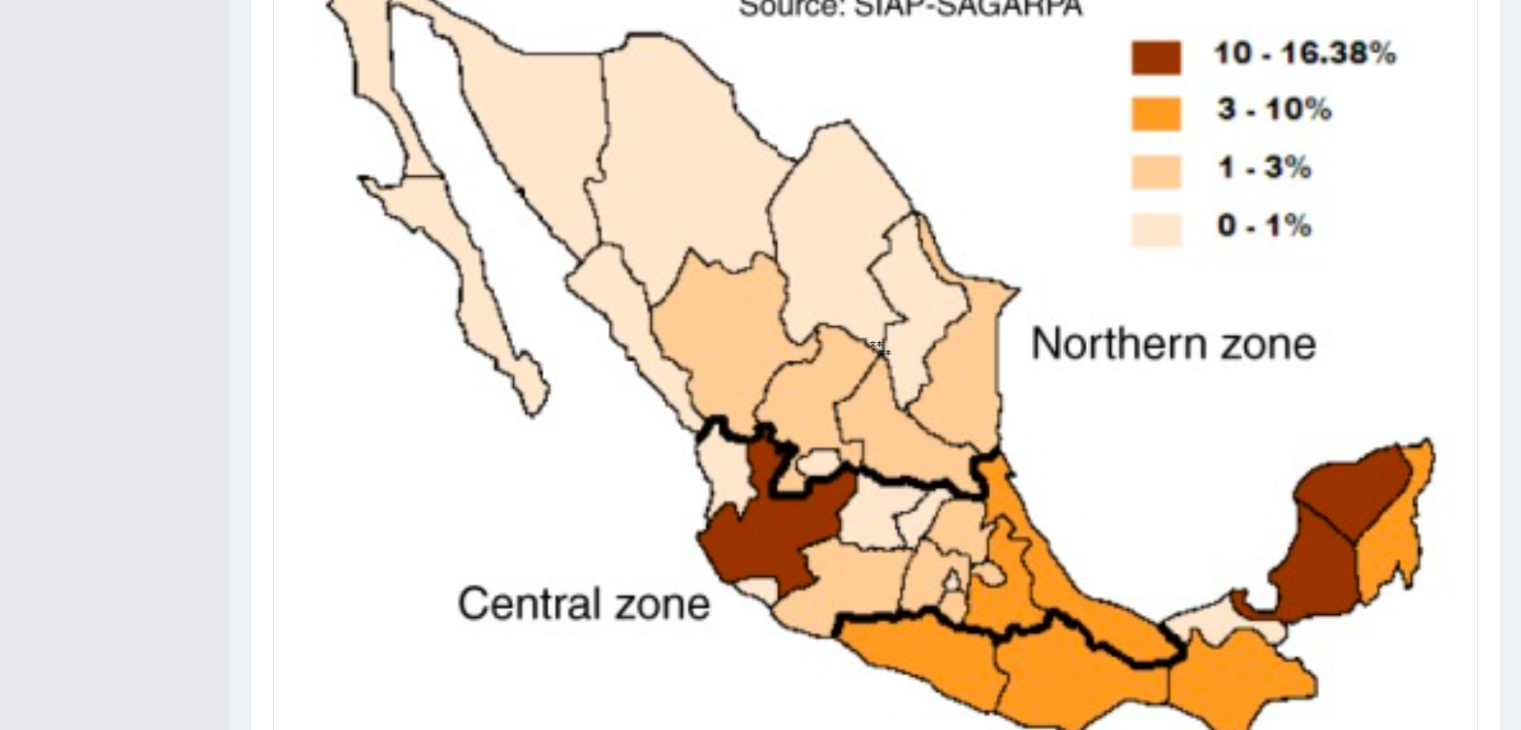 scroll, scrollTop: 568, scrollLeft: 0, axis: vertical 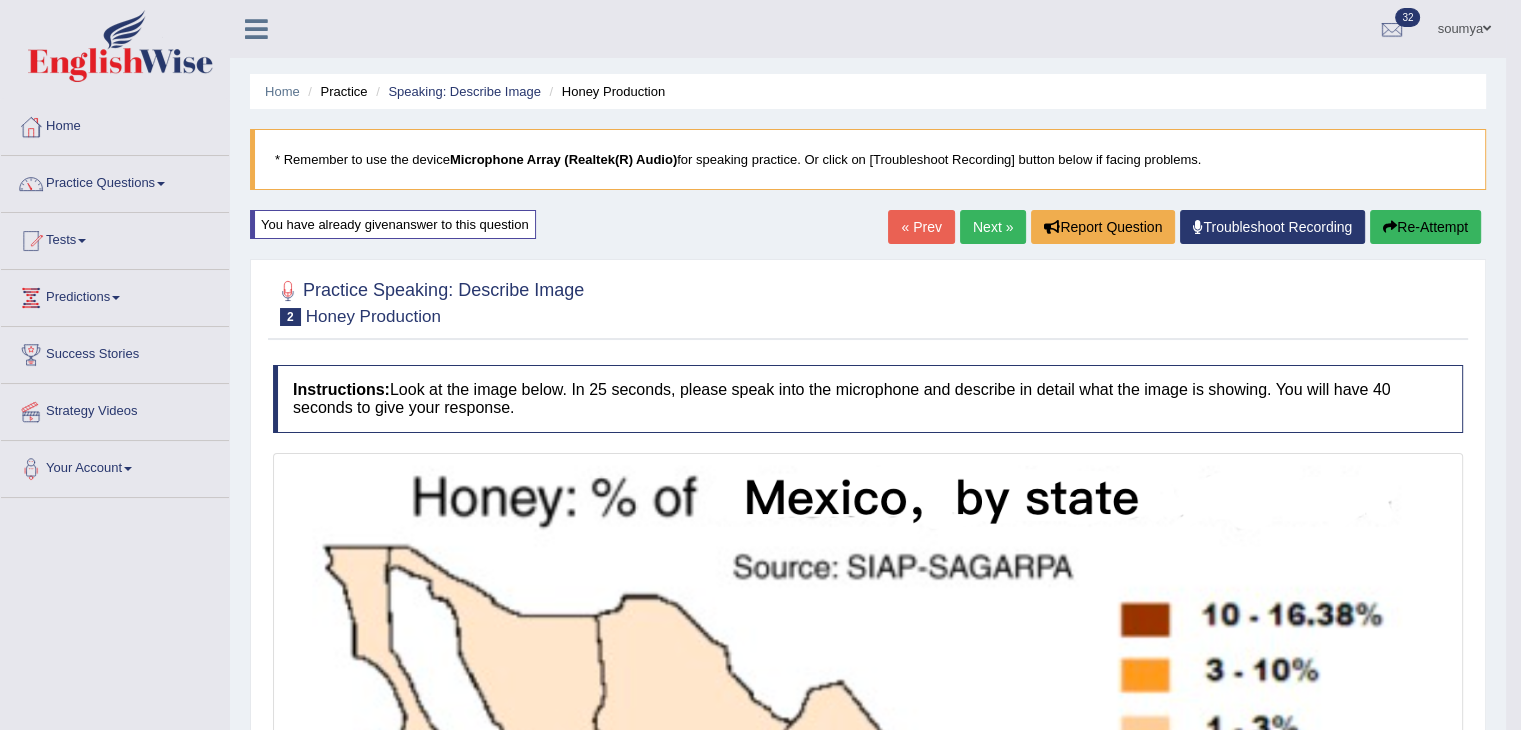 click on "Next »" at bounding box center (993, 227) 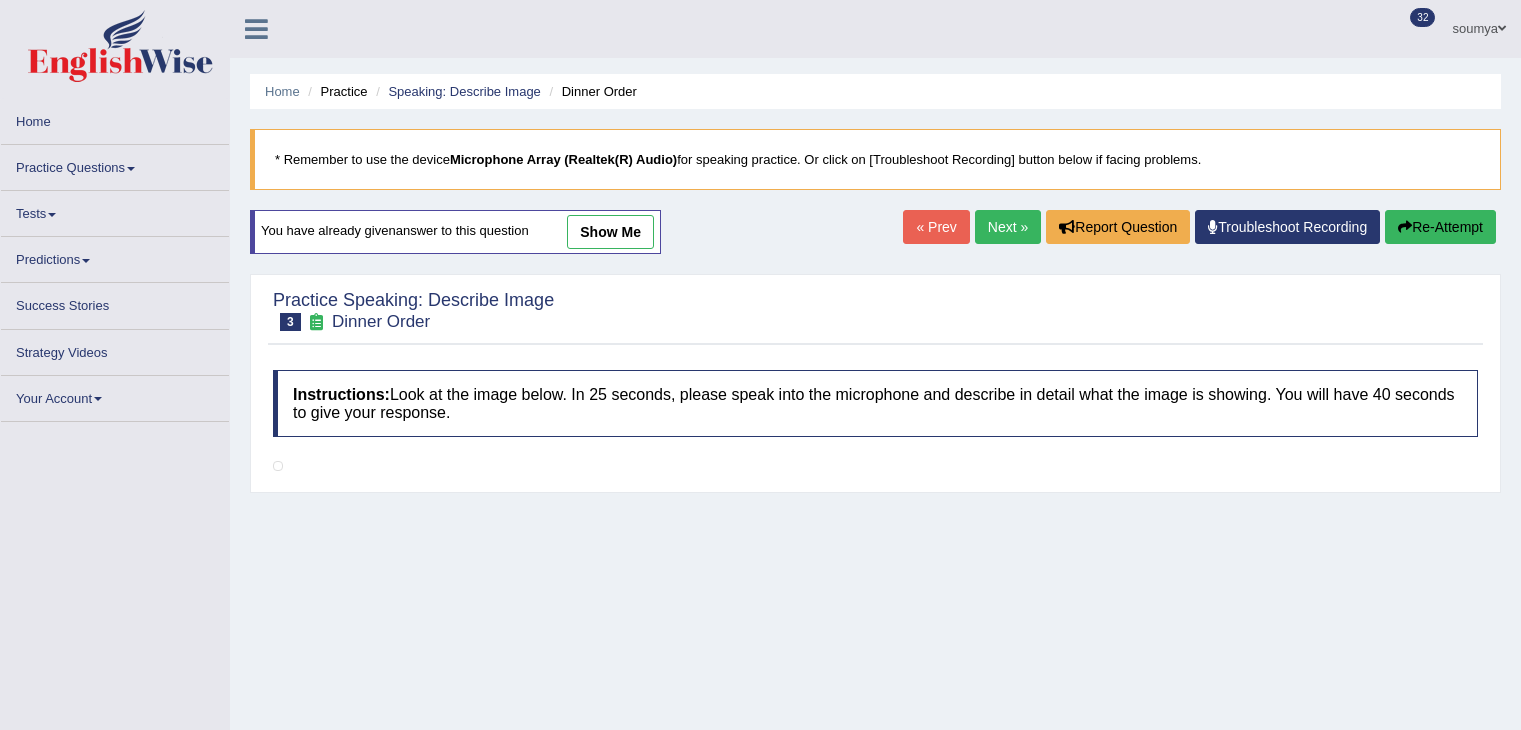 scroll, scrollTop: 0, scrollLeft: 0, axis: both 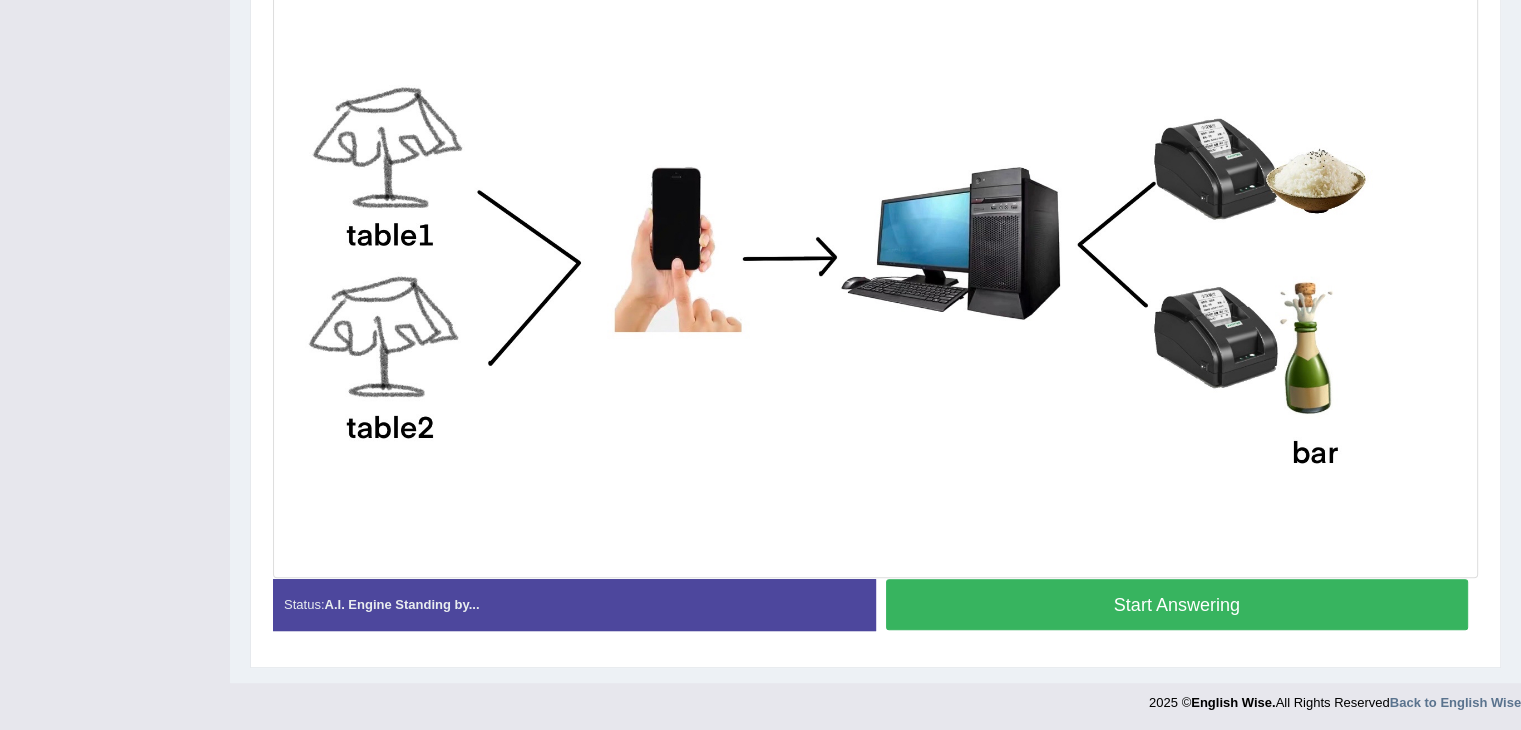 click on "Start Answering" at bounding box center (1177, 604) 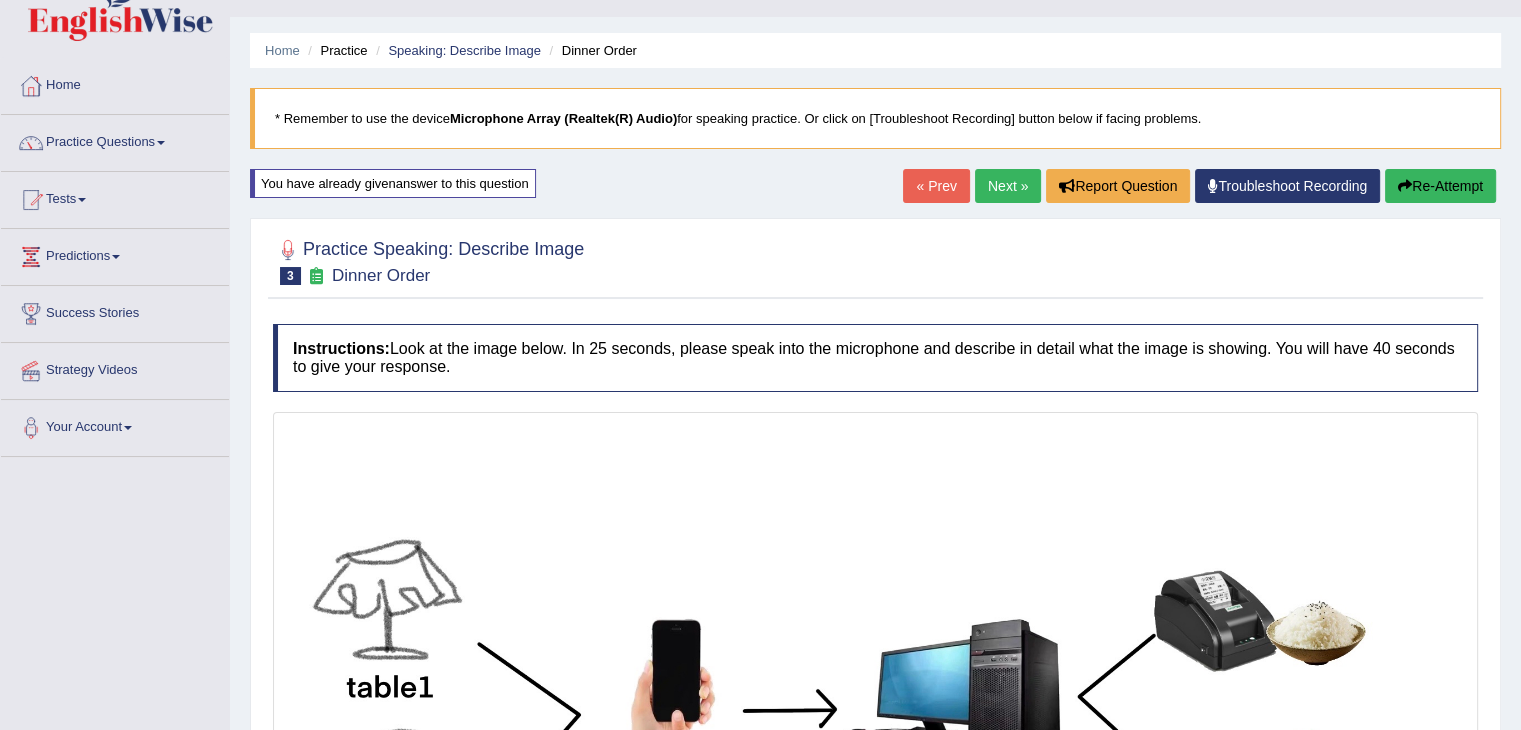 scroll, scrollTop: 40, scrollLeft: 0, axis: vertical 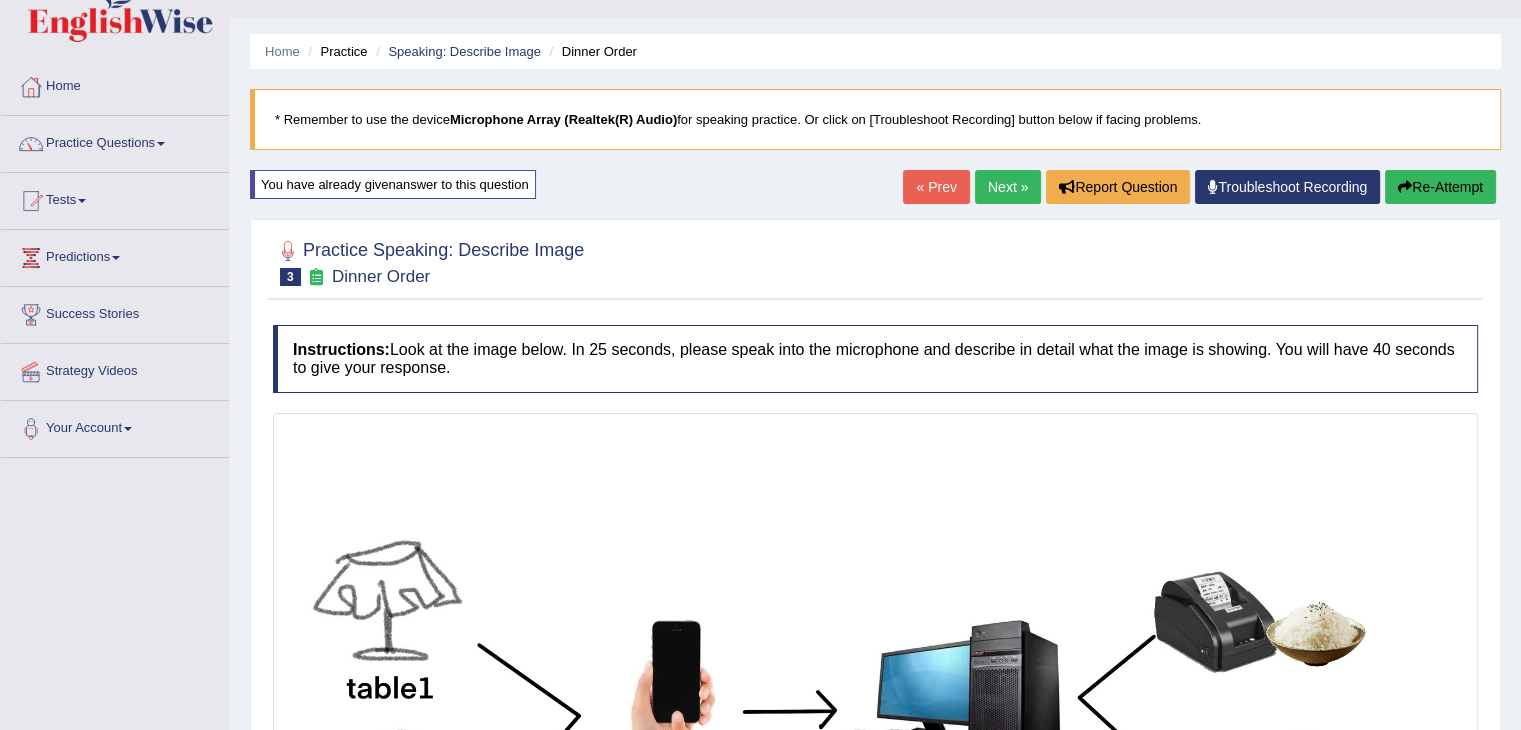 click on "Re-Attempt" at bounding box center [1440, 187] 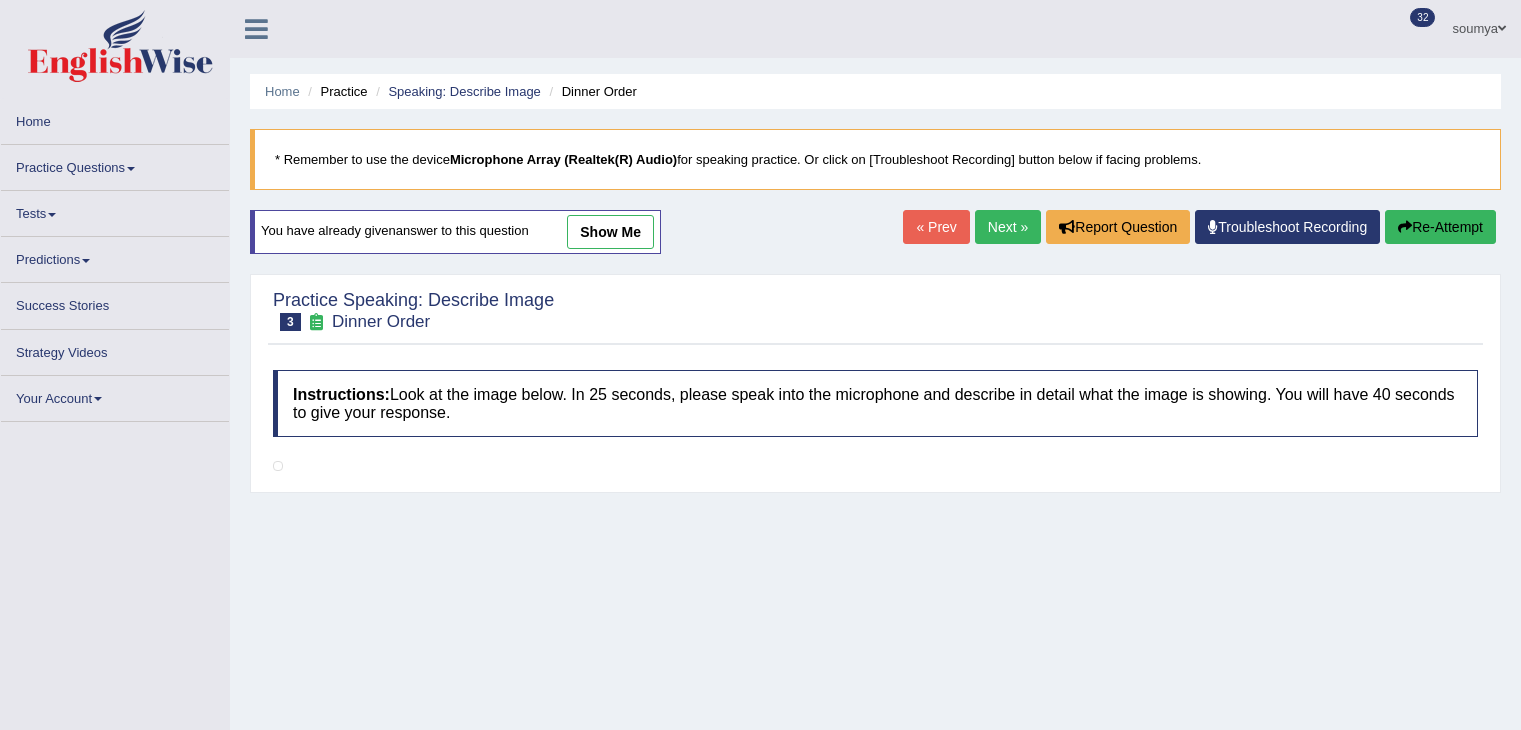 scroll, scrollTop: 310, scrollLeft: 0, axis: vertical 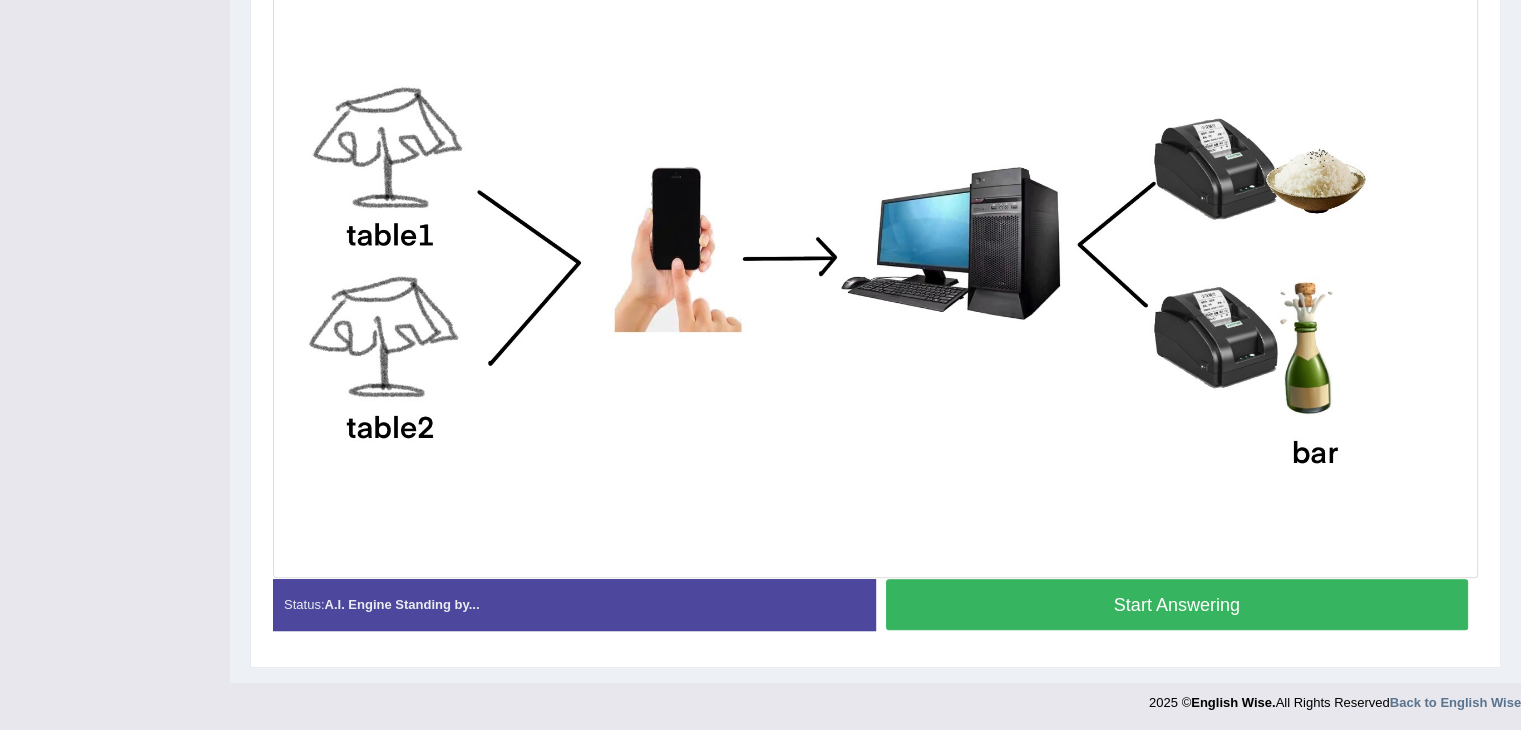 click on "Start Answering" at bounding box center (1177, 604) 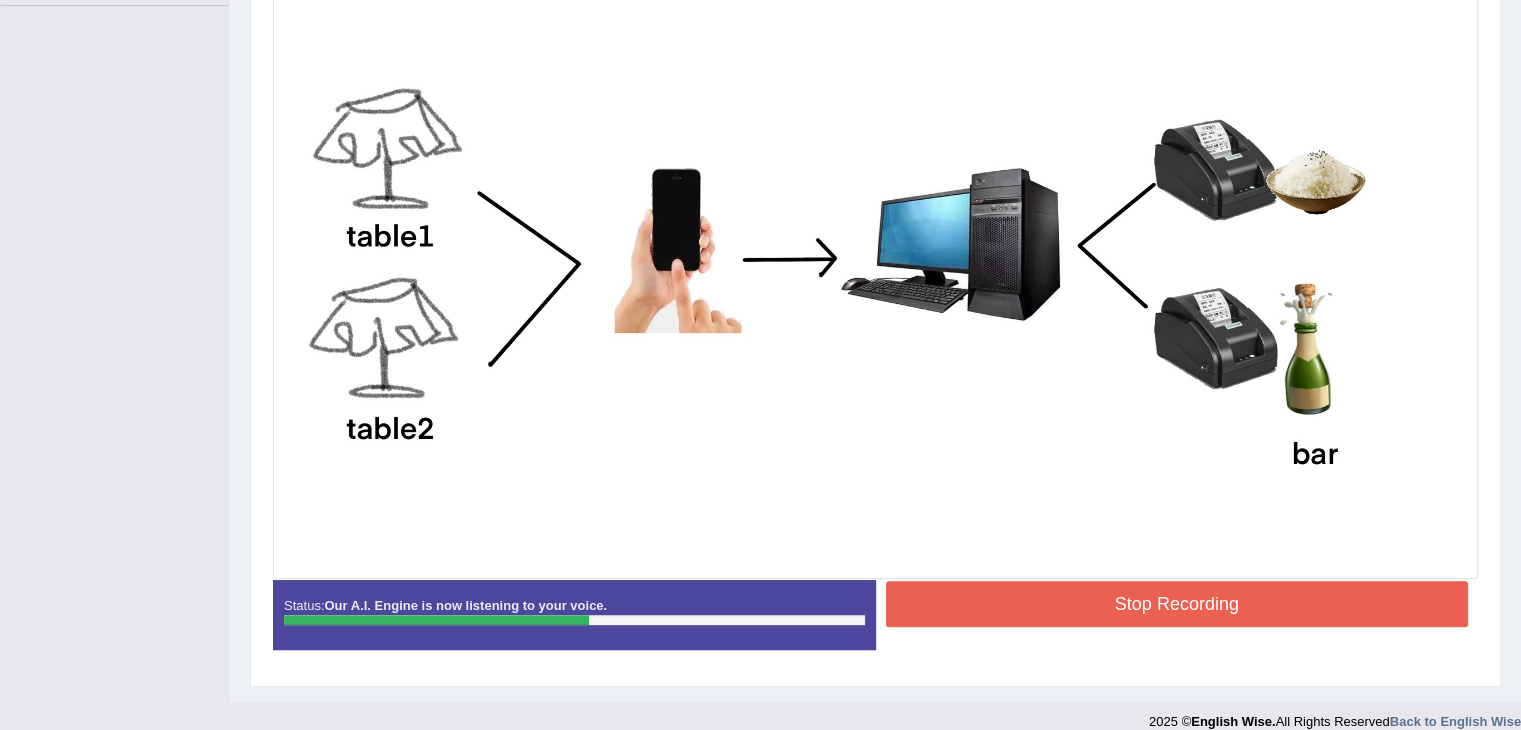 scroll, scrollTop: 0, scrollLeft: 0, axis: both 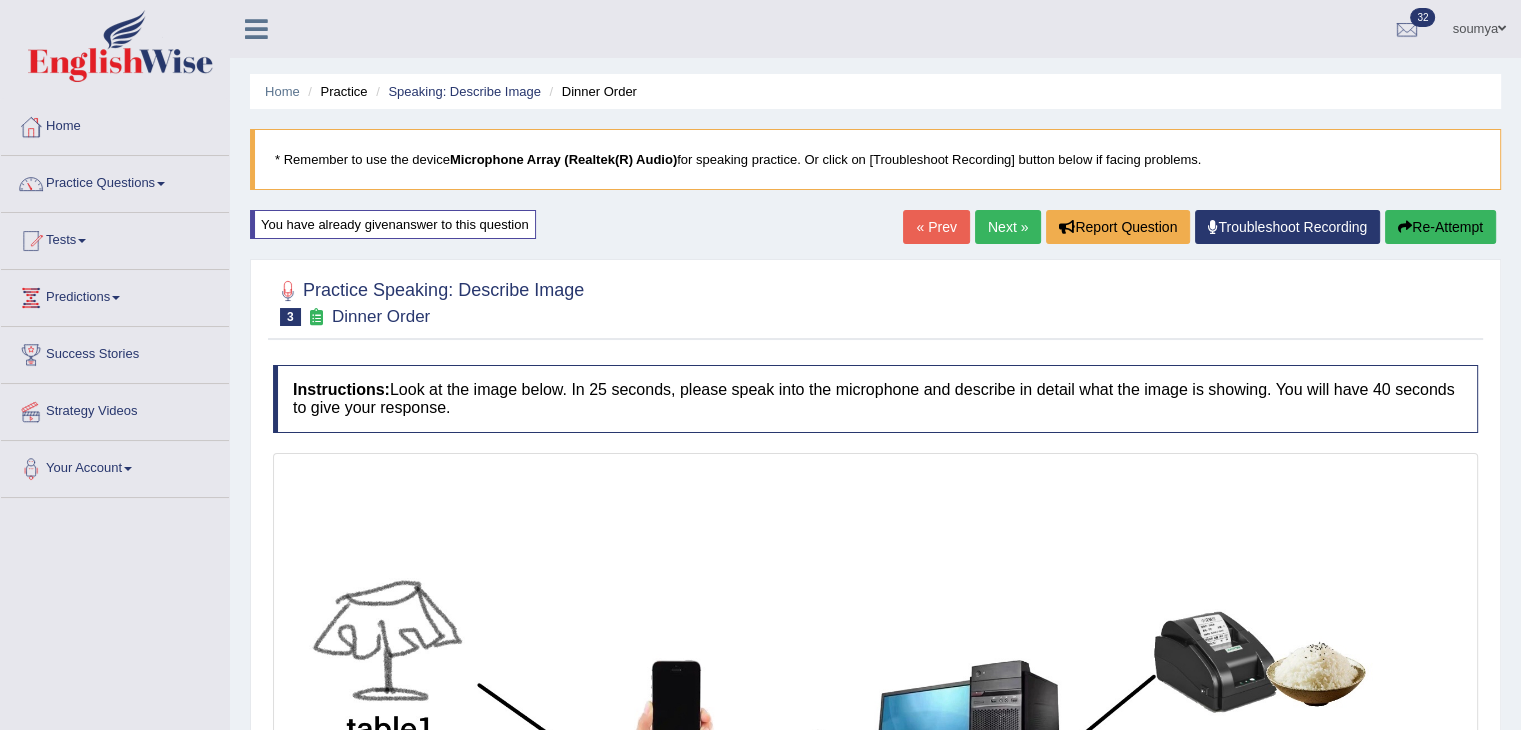 click on "Re-Attempt" at bounding box center [1440, 227] 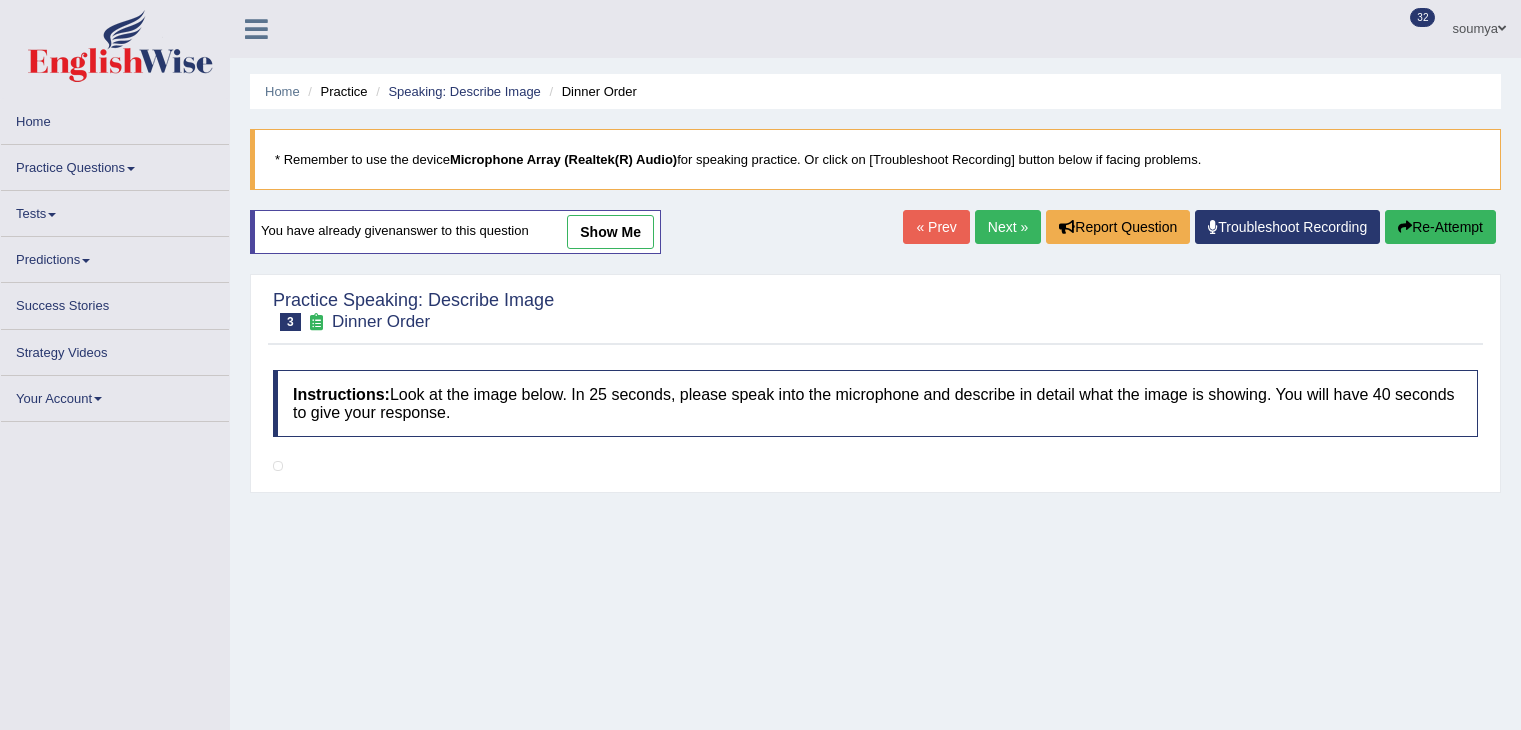 scroll, scrollTop: 310, scrollLeft: 0, axis: vertical 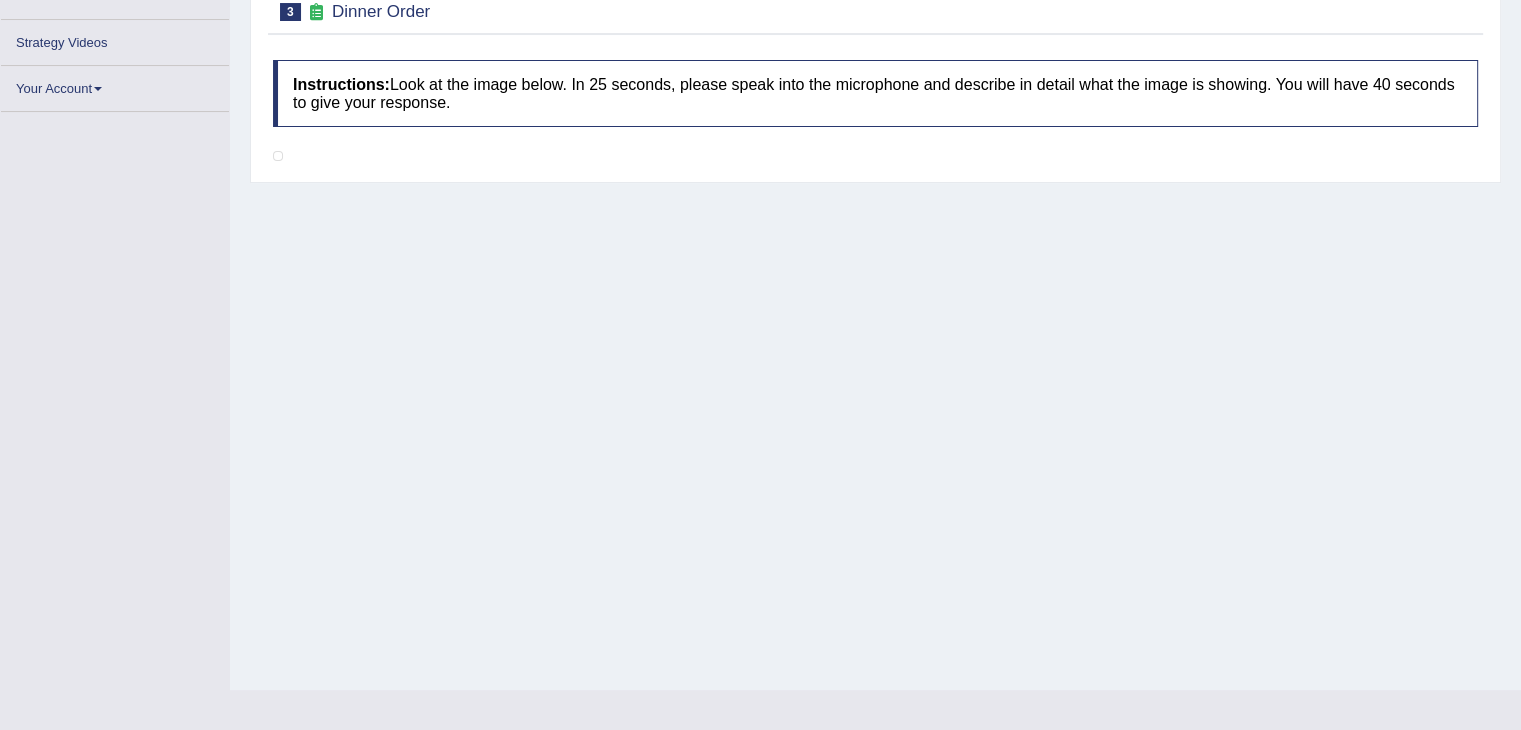 click on "Home
Practice
Speaking: Describe Image
Dinner Order
* Remember to use the device  Microphone Array (Realtek(R) Audio)  for speaking practice. Or click on [Troubleshoot Recording] button below if facing problems.
You have already given   answer to this question
show me
« Prev Next »  Report Question  Troubleshoot Recording  Re-Attempt
Practice Speaking: Describe Image
3
Dinner Order
Instructions:  Look at the image below. In 25 seconds, please speak into the microphone and describe in detail what the image is showing. You will have 40 seconds to give your response." at bounding box center (875, 190) 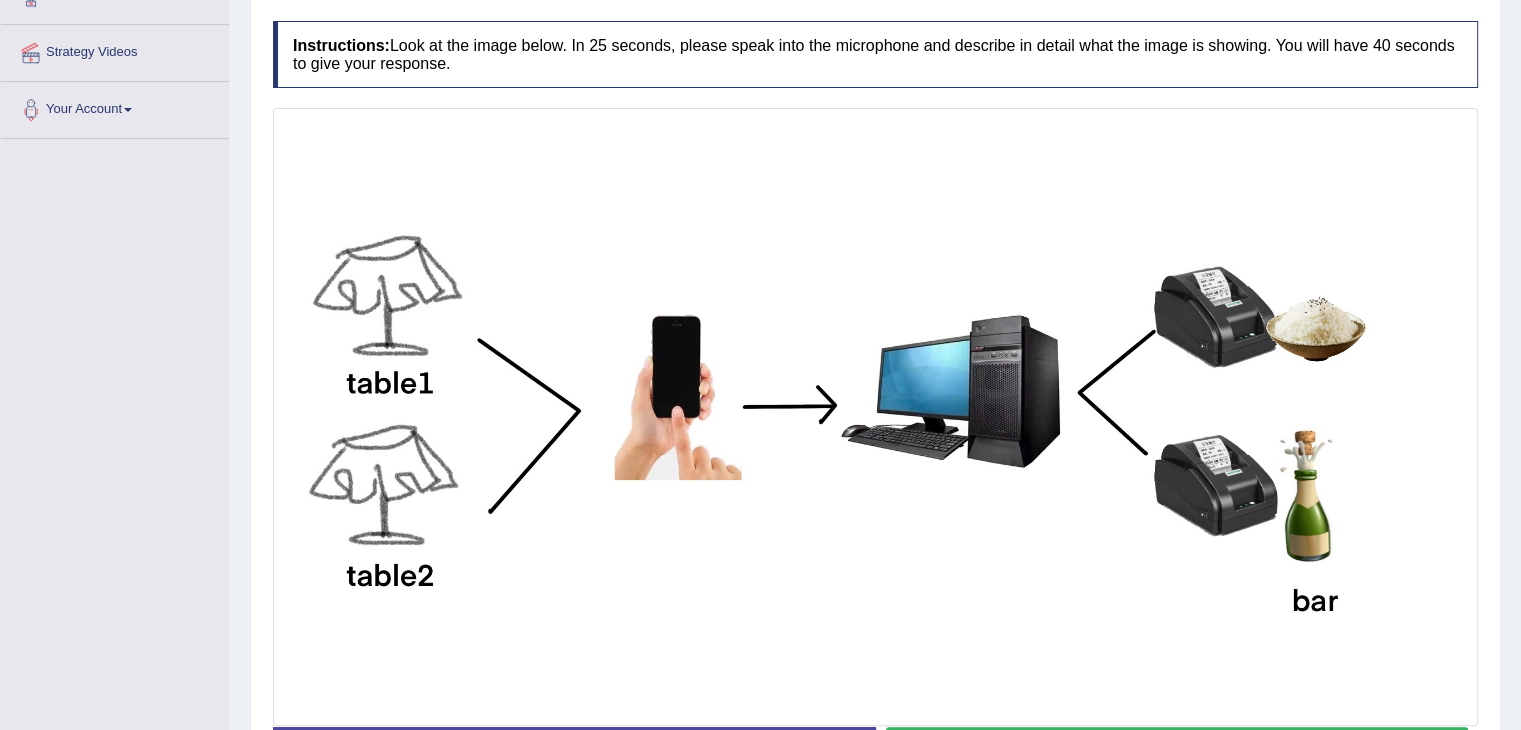 scroll, scrollTop: 480, scrollLeft: 0, axis: vertical 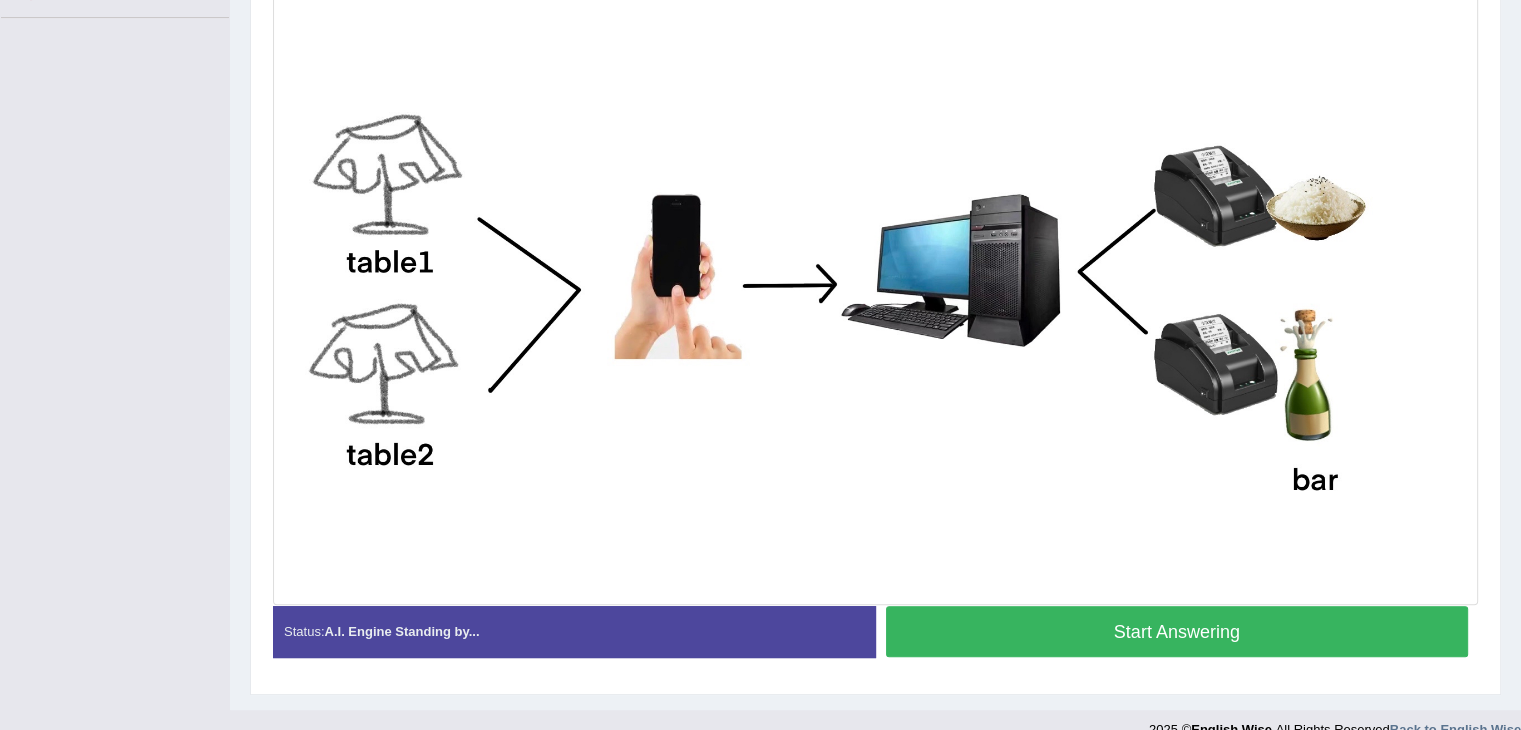 click on "Start Answering" at bounding box center (1177, 631) 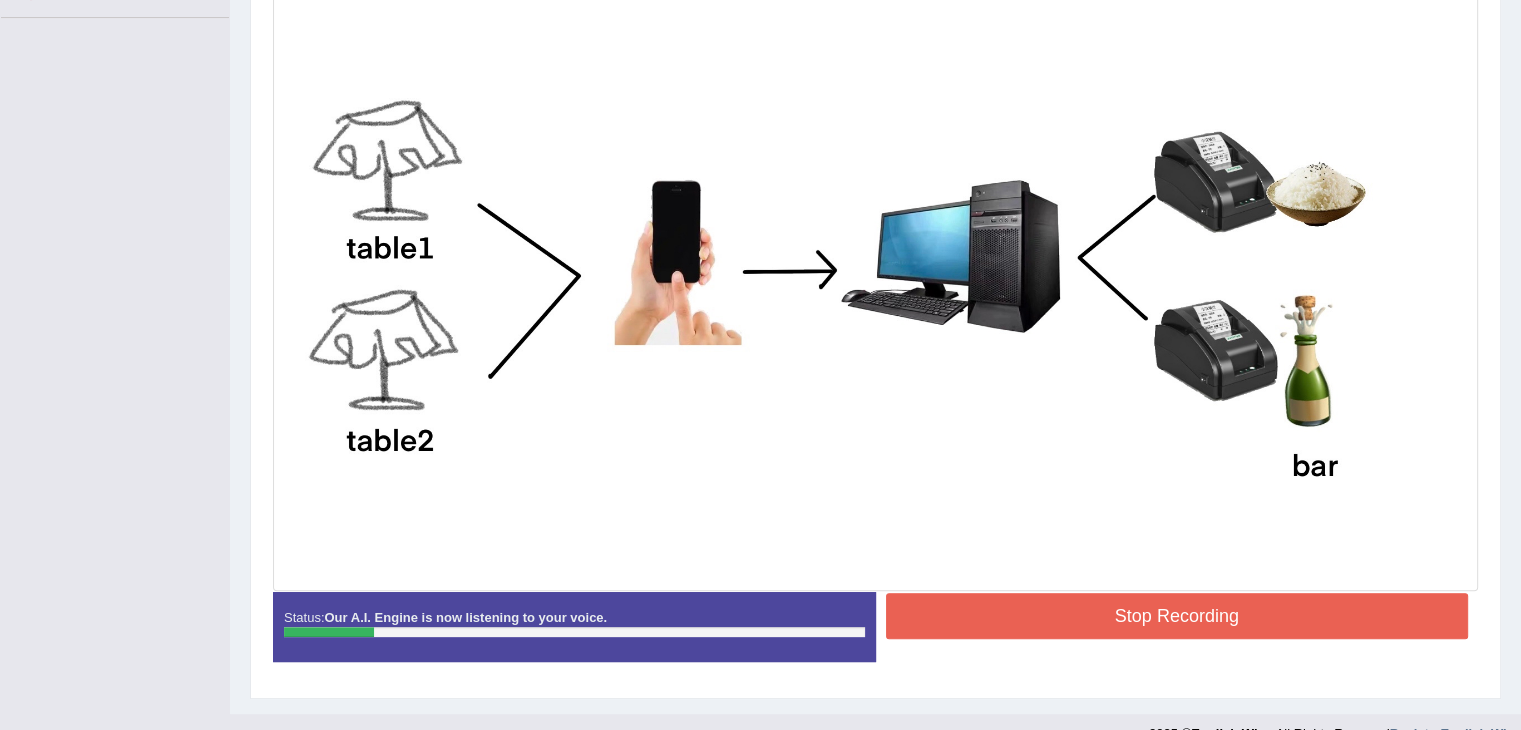 scroll, scrollTop: 0, scrollLeft: 0, axis: both 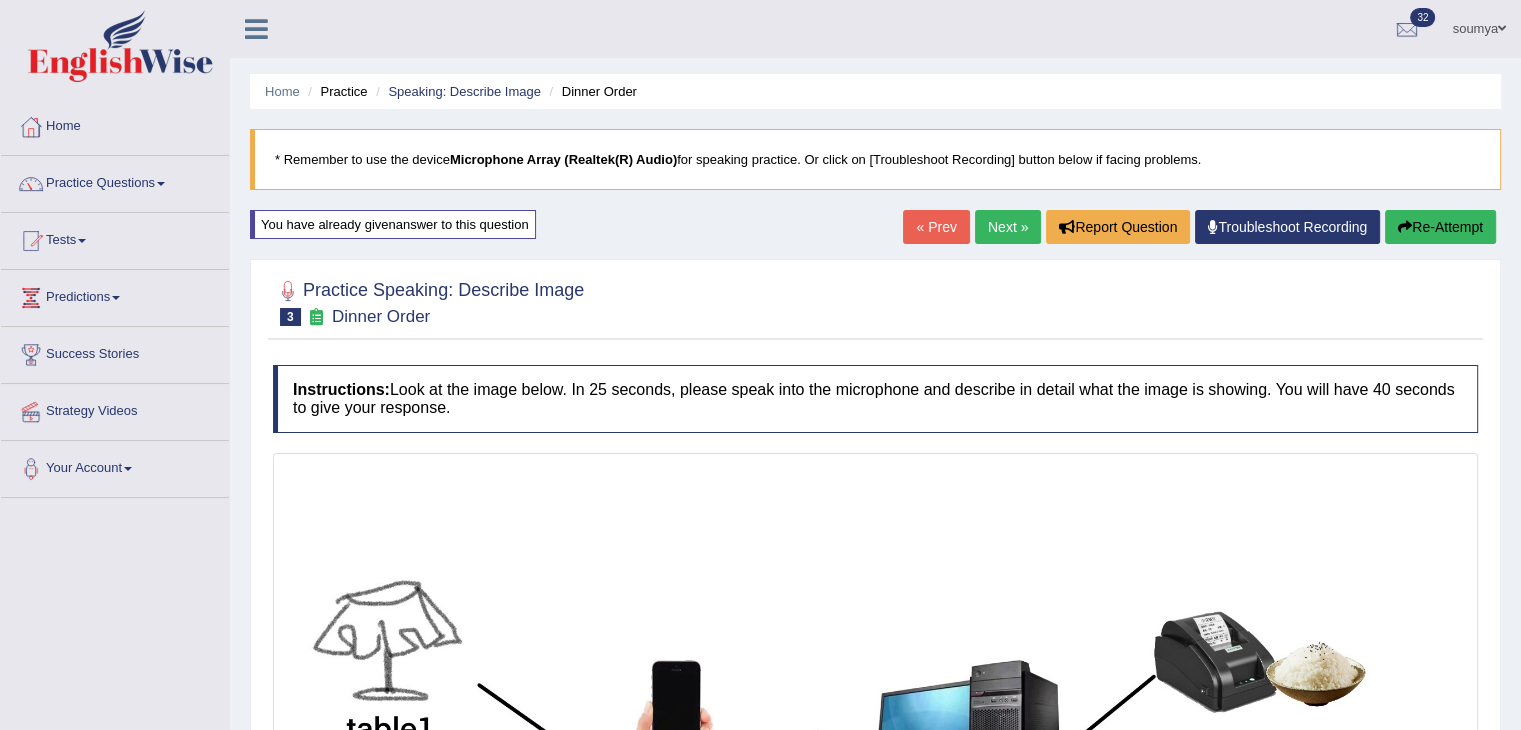 click on "Re-Attempt" at bounding box center (1440, 227) 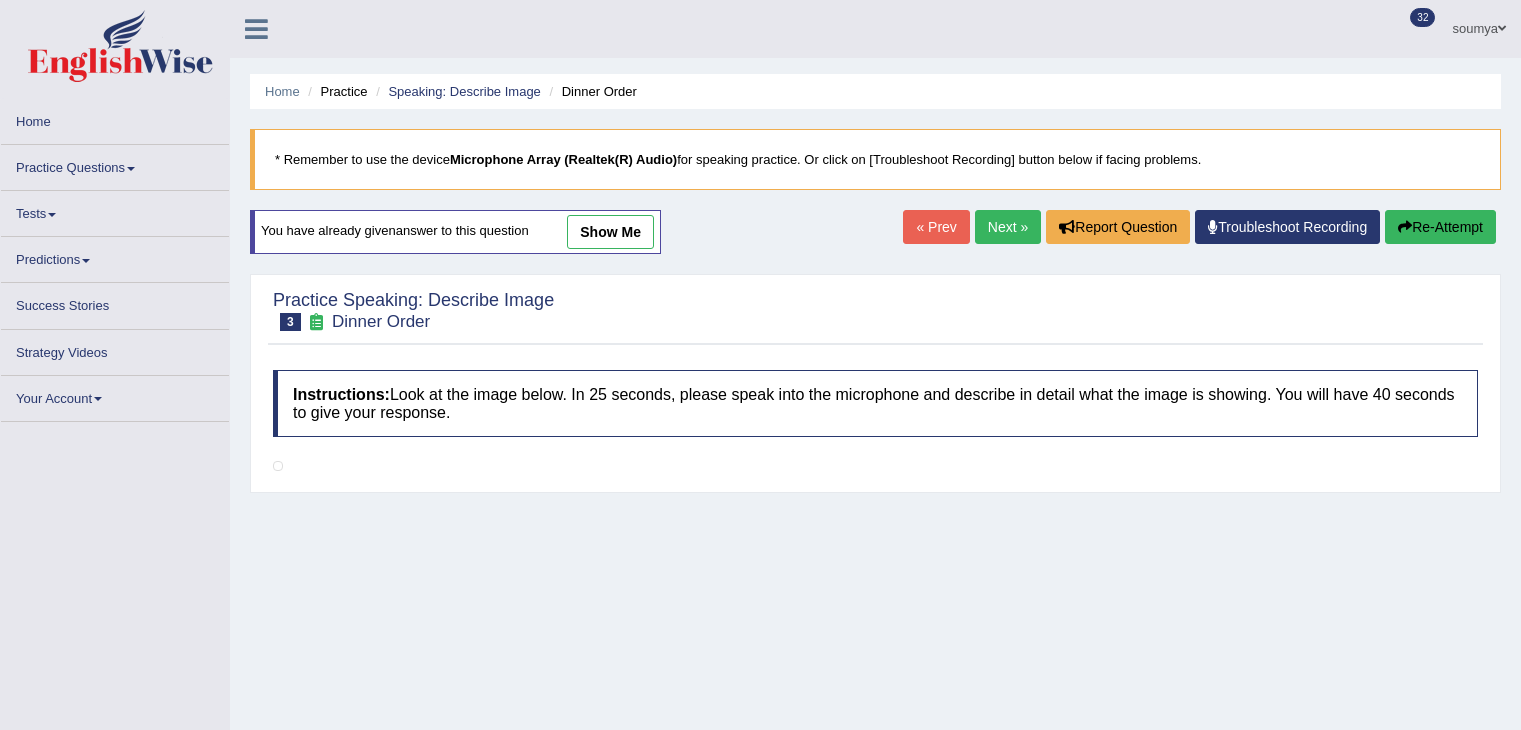 scroll, scrollTop: 0, scrollLeft: 0, axis: both 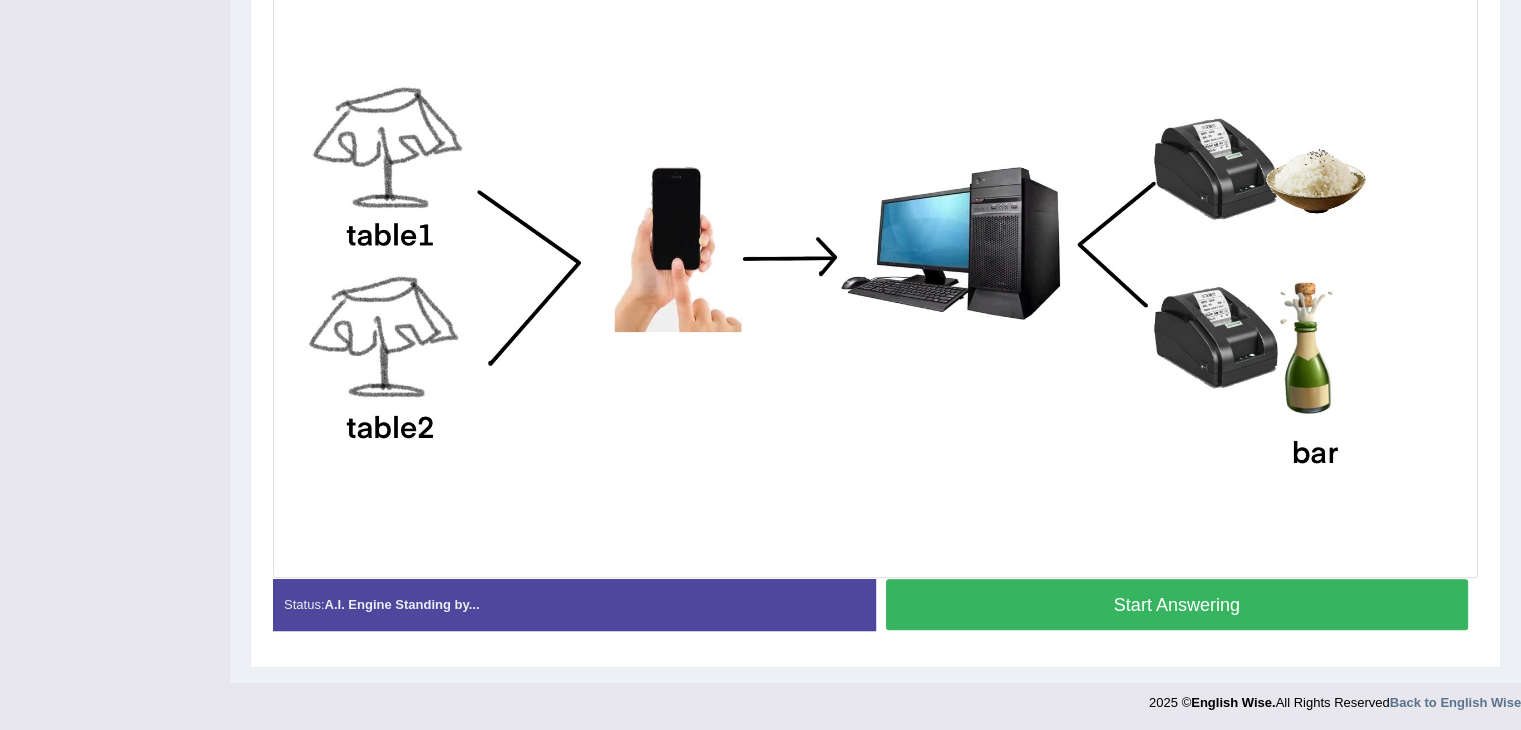 click on "Start Answering" at bounding box center [1177, 604] 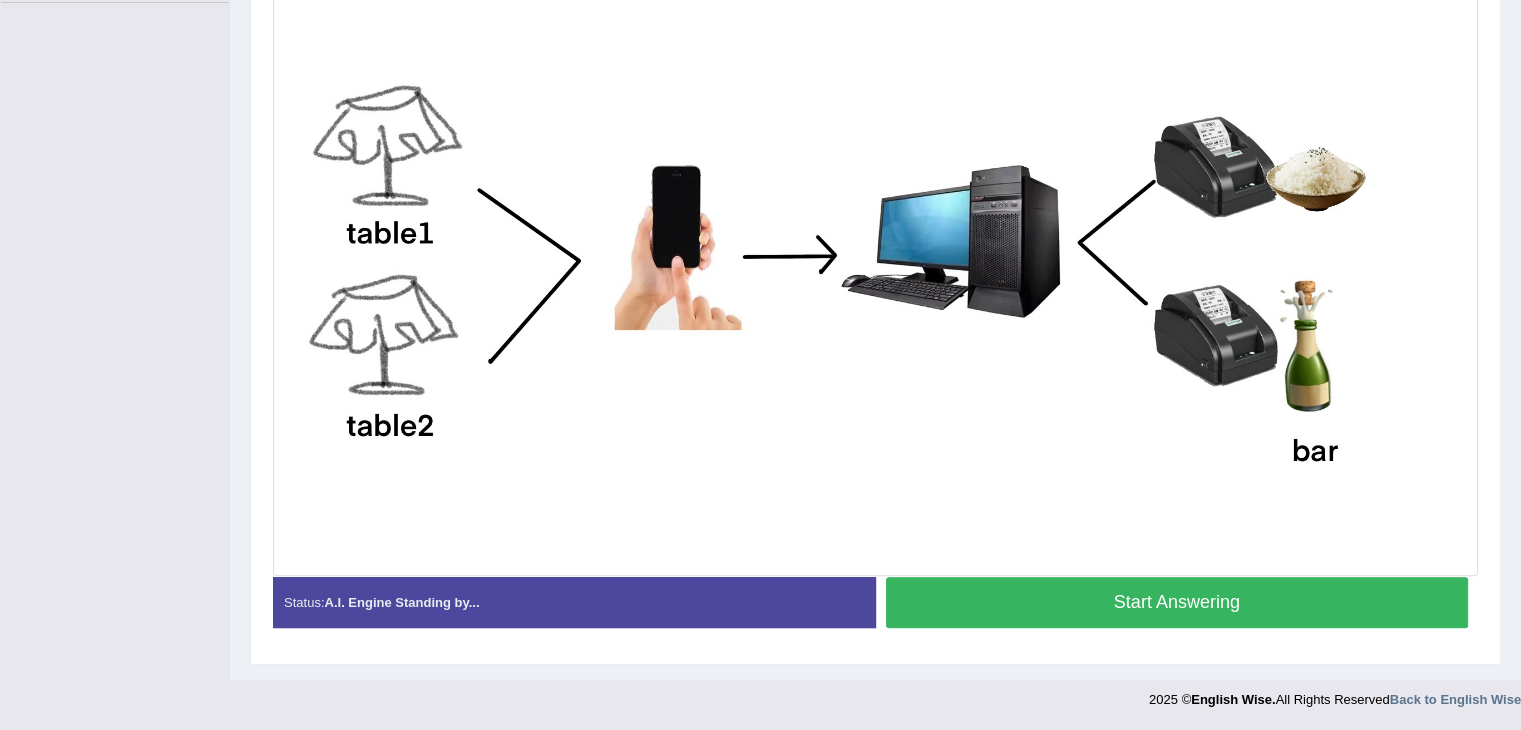 scroll, scrollTop: 492, scrollLeft: 0, axis: vertical 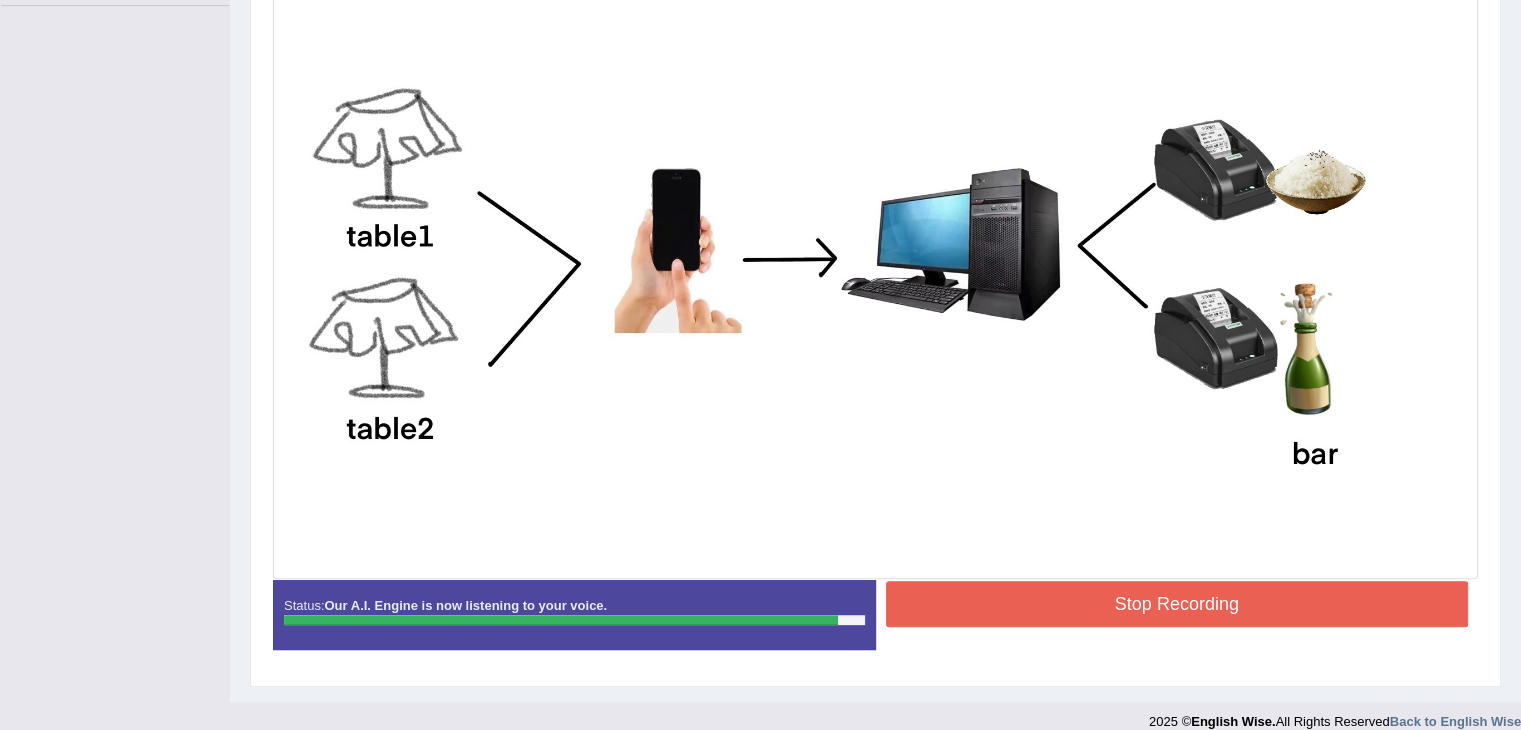 click on "Stop Recording" at bounding box center [1177, 604] 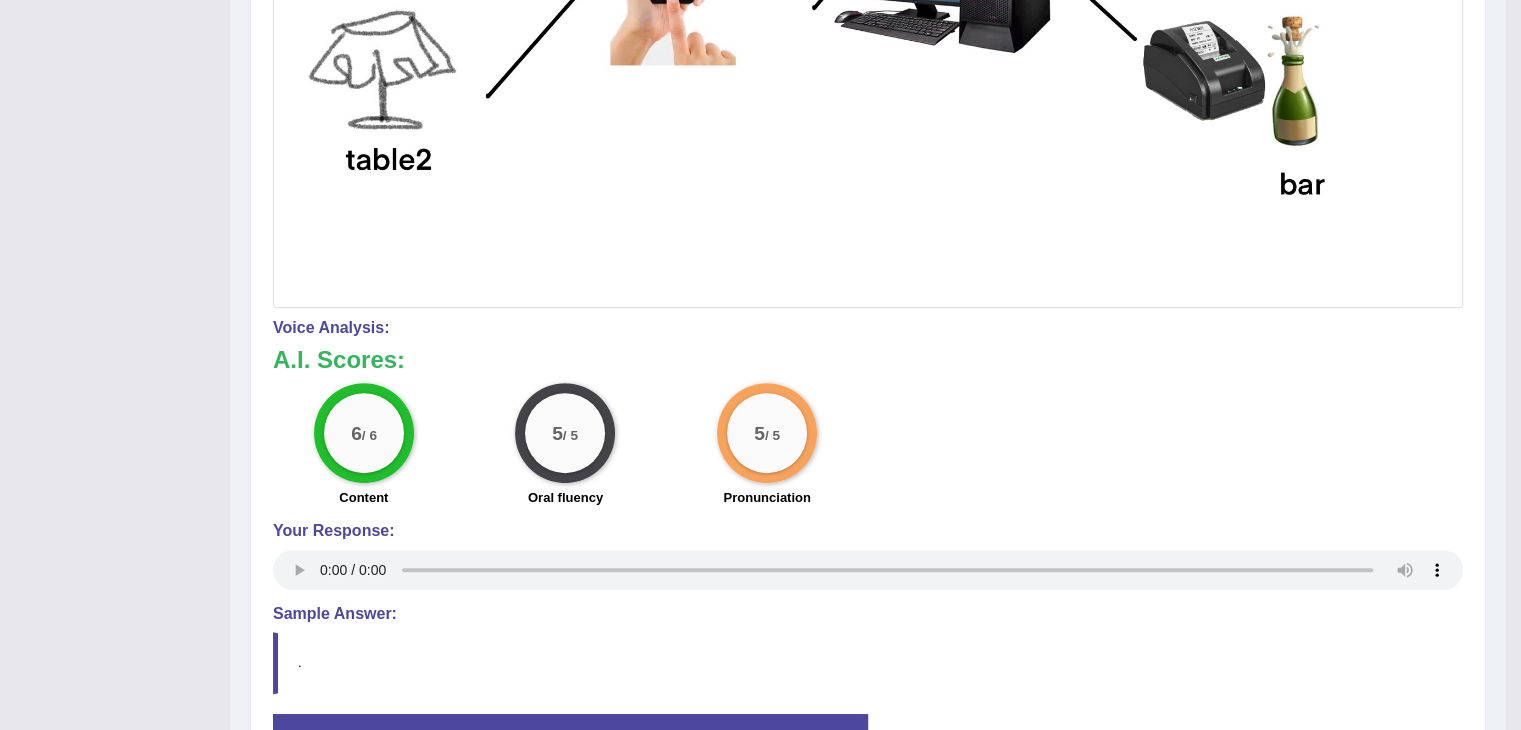 scroll, scrollTop: 909, scrollLeft: 0, axis: vertical 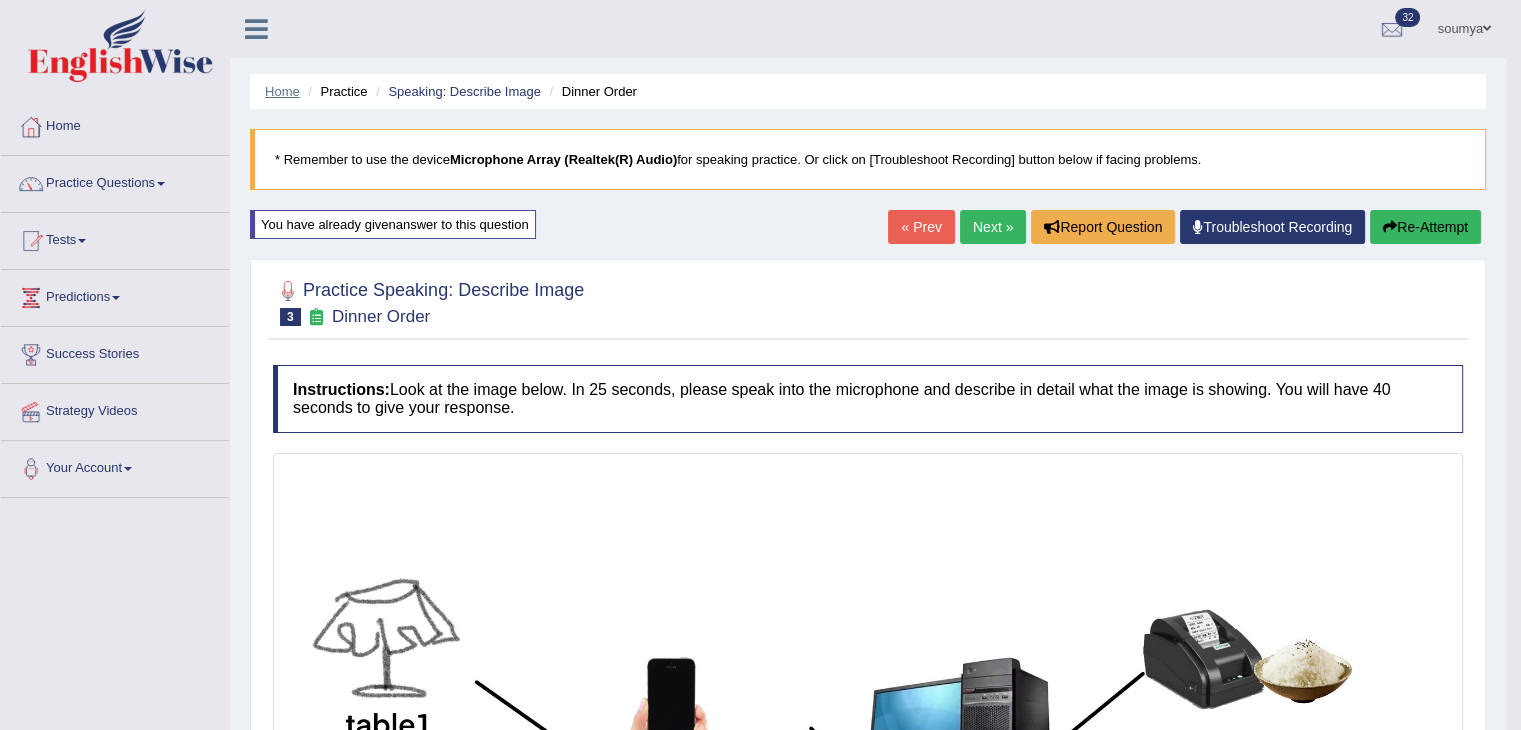click on "Home" at bounding box center [282, 91] 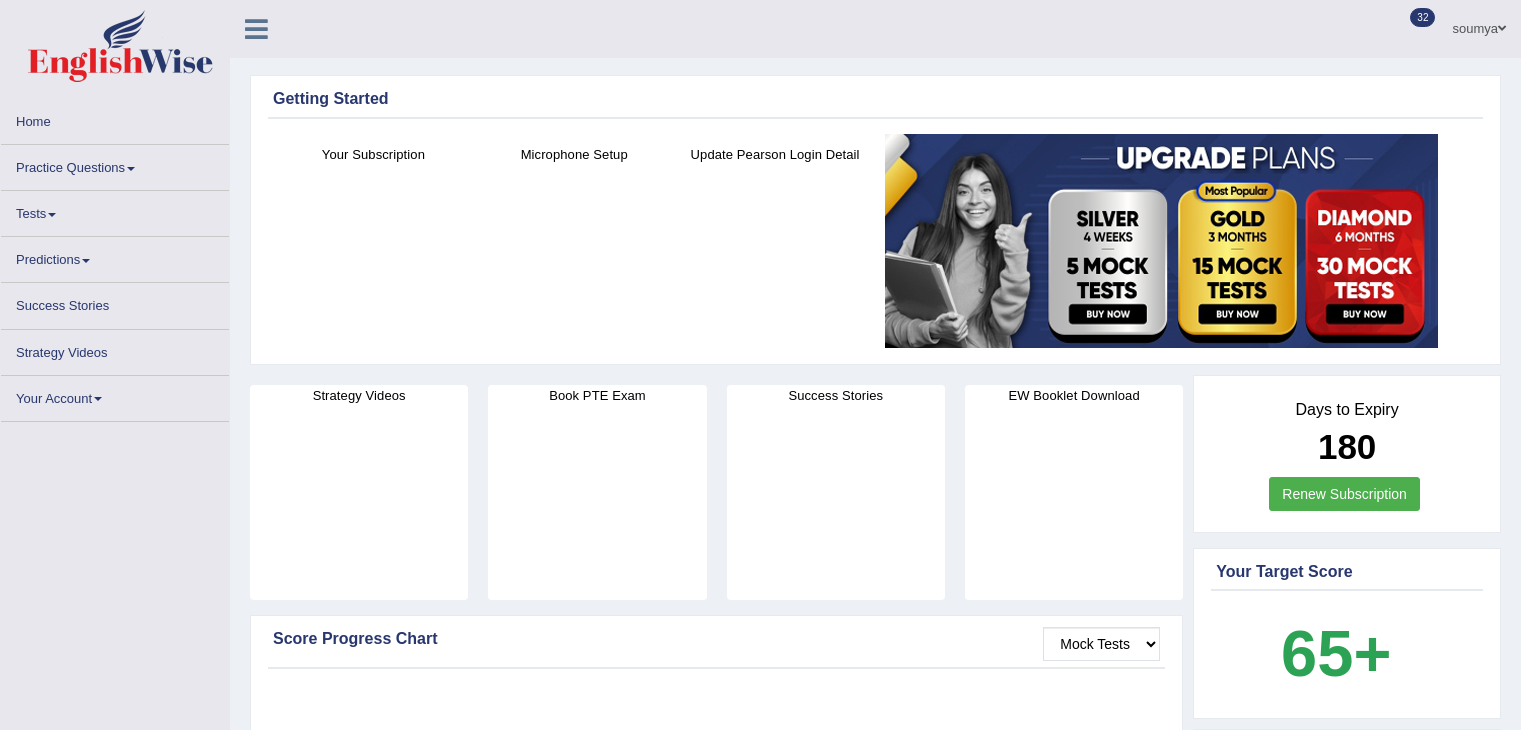 scroll, scrollTop: 571, scrollLeft: 0, axis: vertical 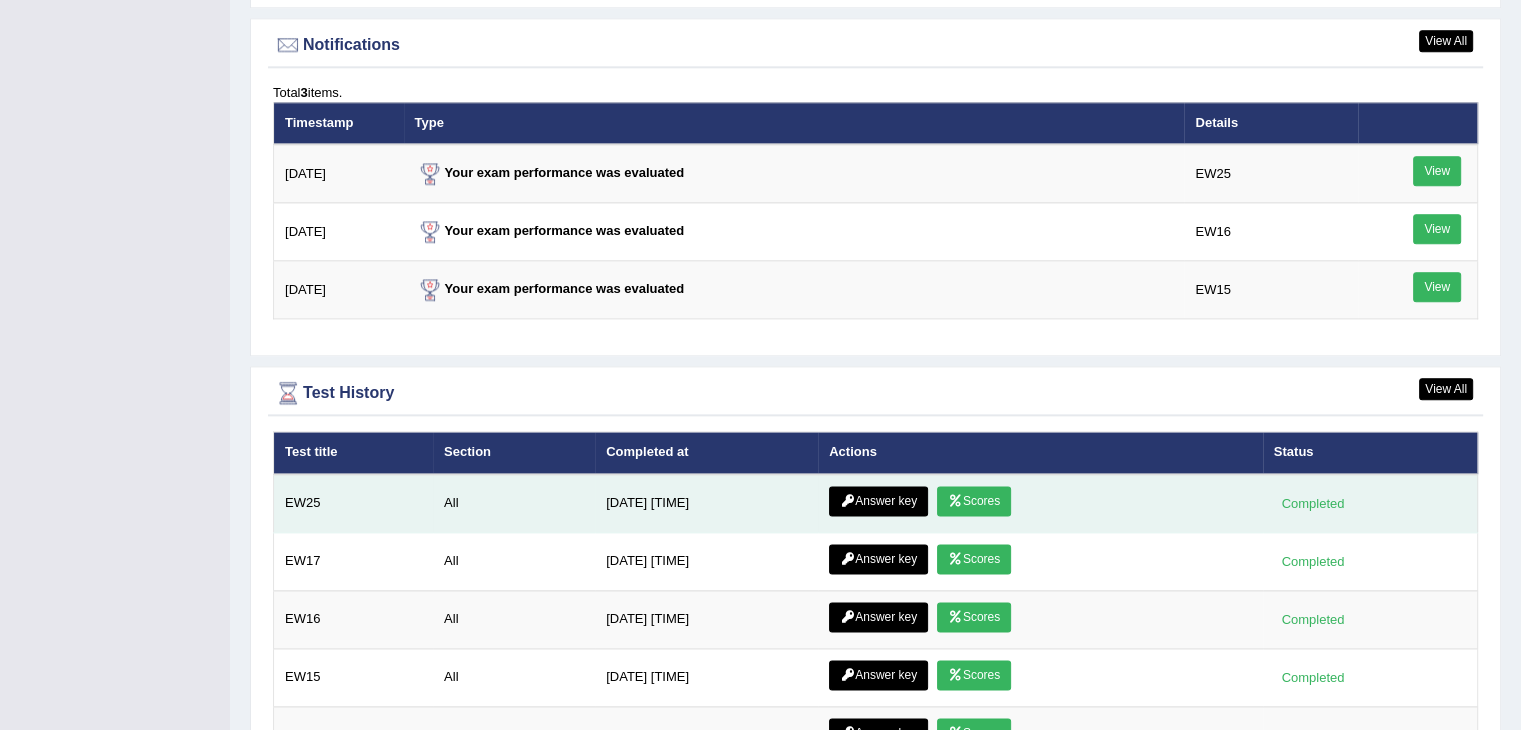 click on "Scores" at bounding box center [974, 501] 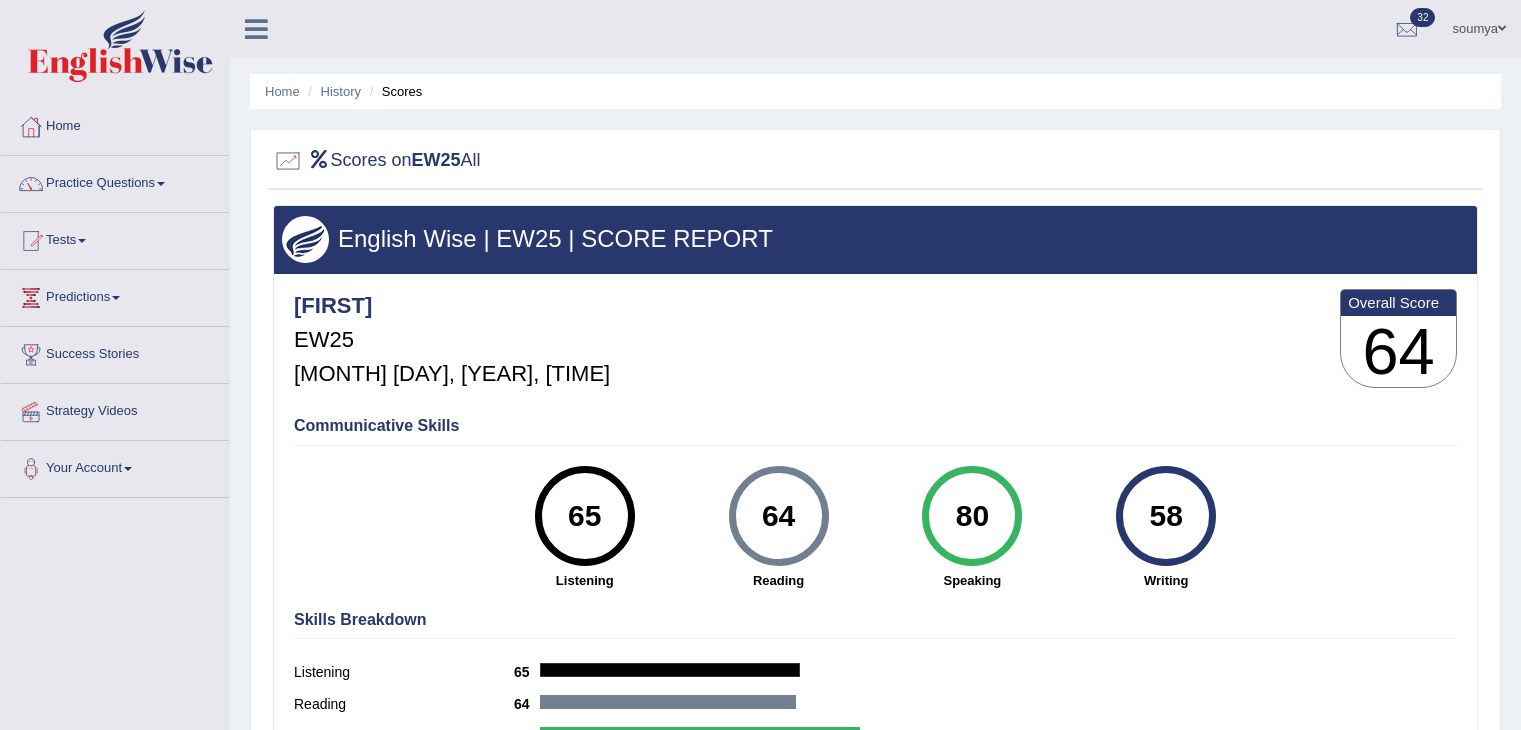 scroll, scrollTop: 0, scrollLeft: 0, axis: both 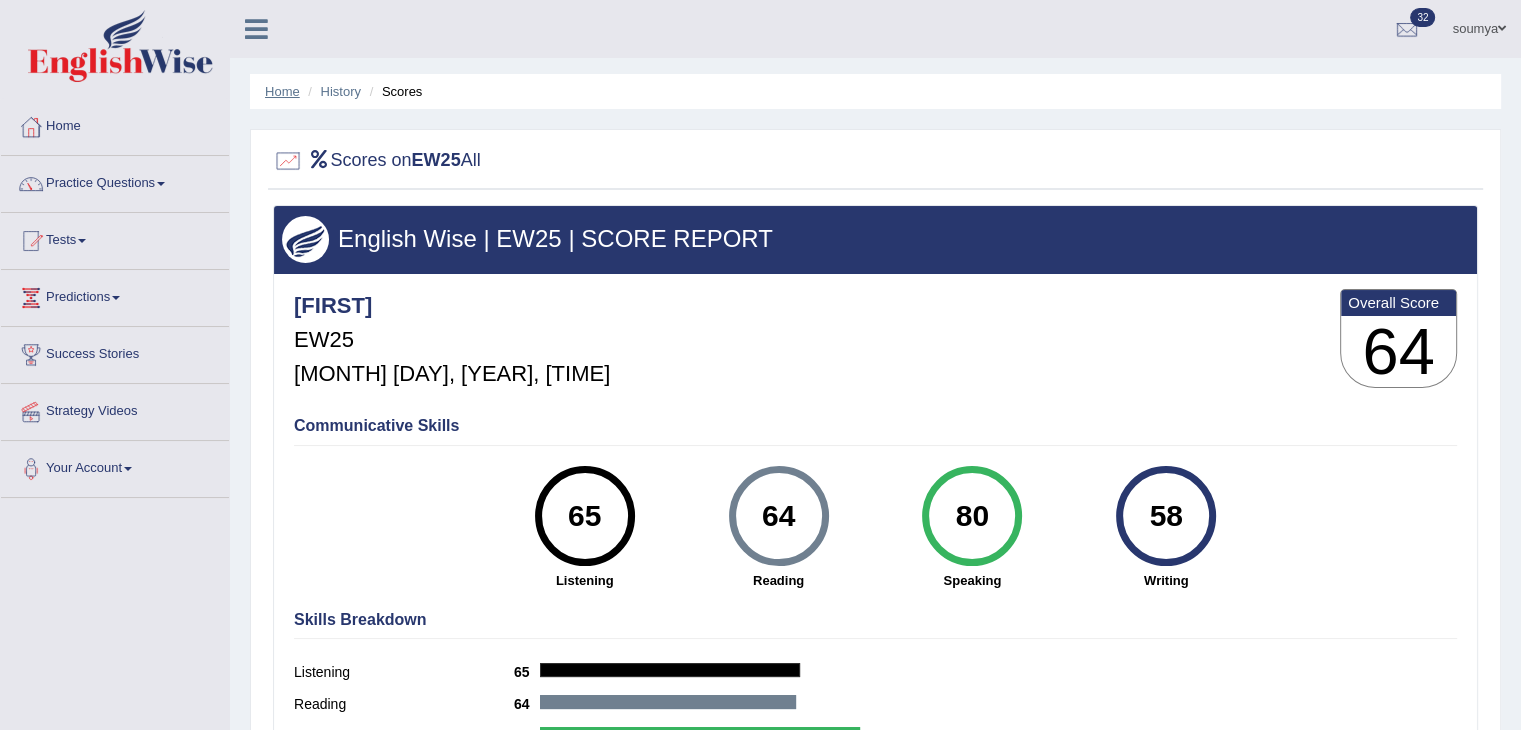 click on "Home" at bounding box center (282, 91) 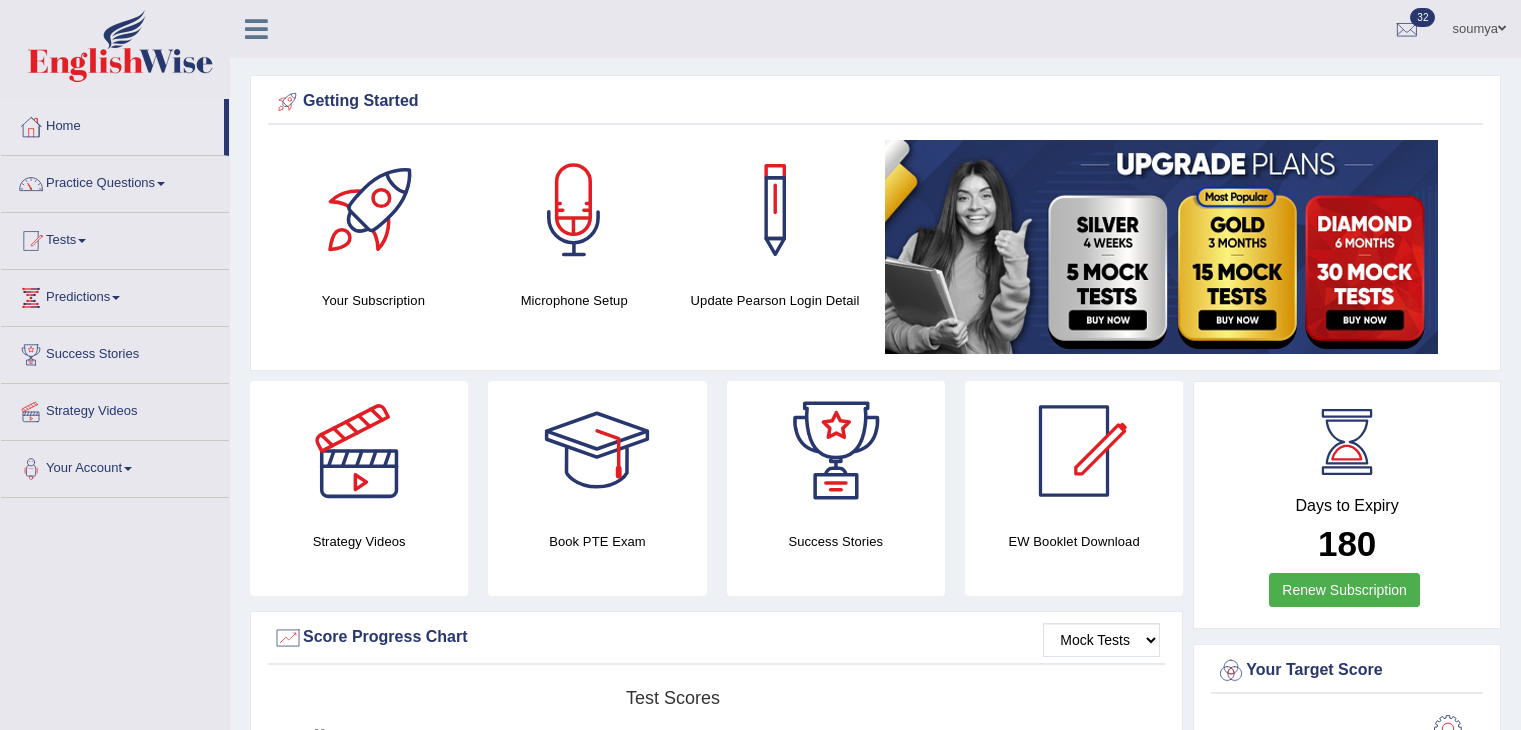 scroll, scrollTop: 0, scrollLeft: 0, axis: both 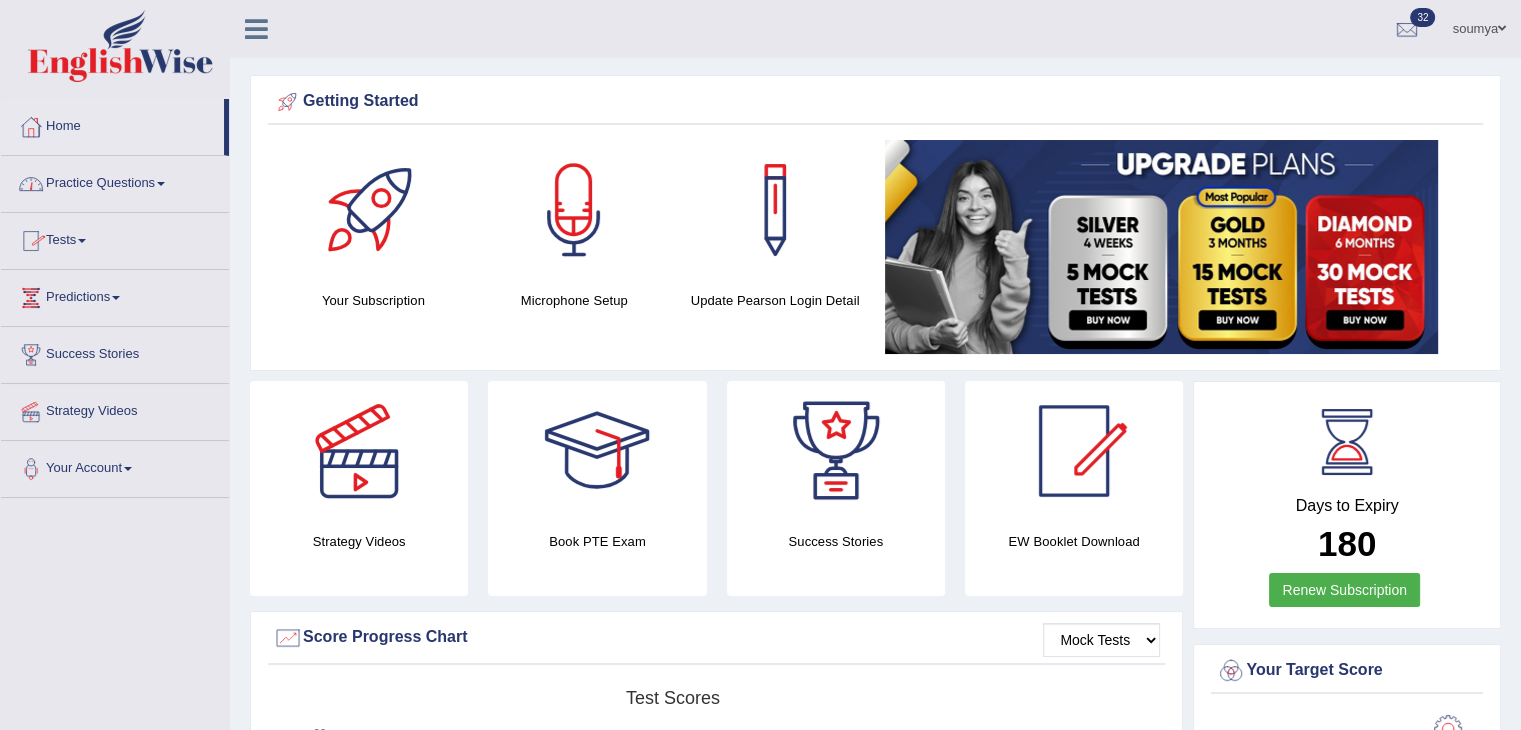 click on "Practice Questions" at bounding box center [115, 181] 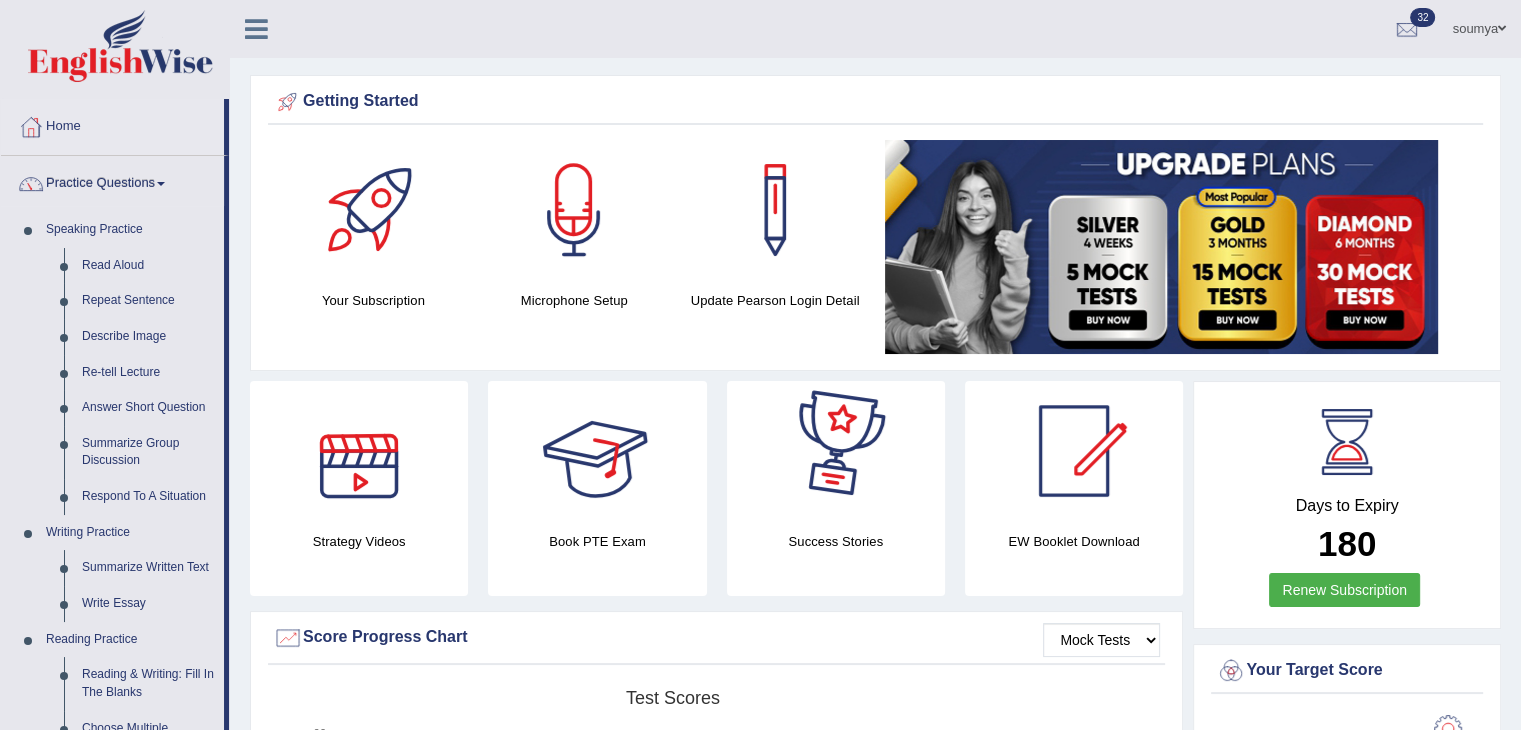 click at bounding box center (836, 451) 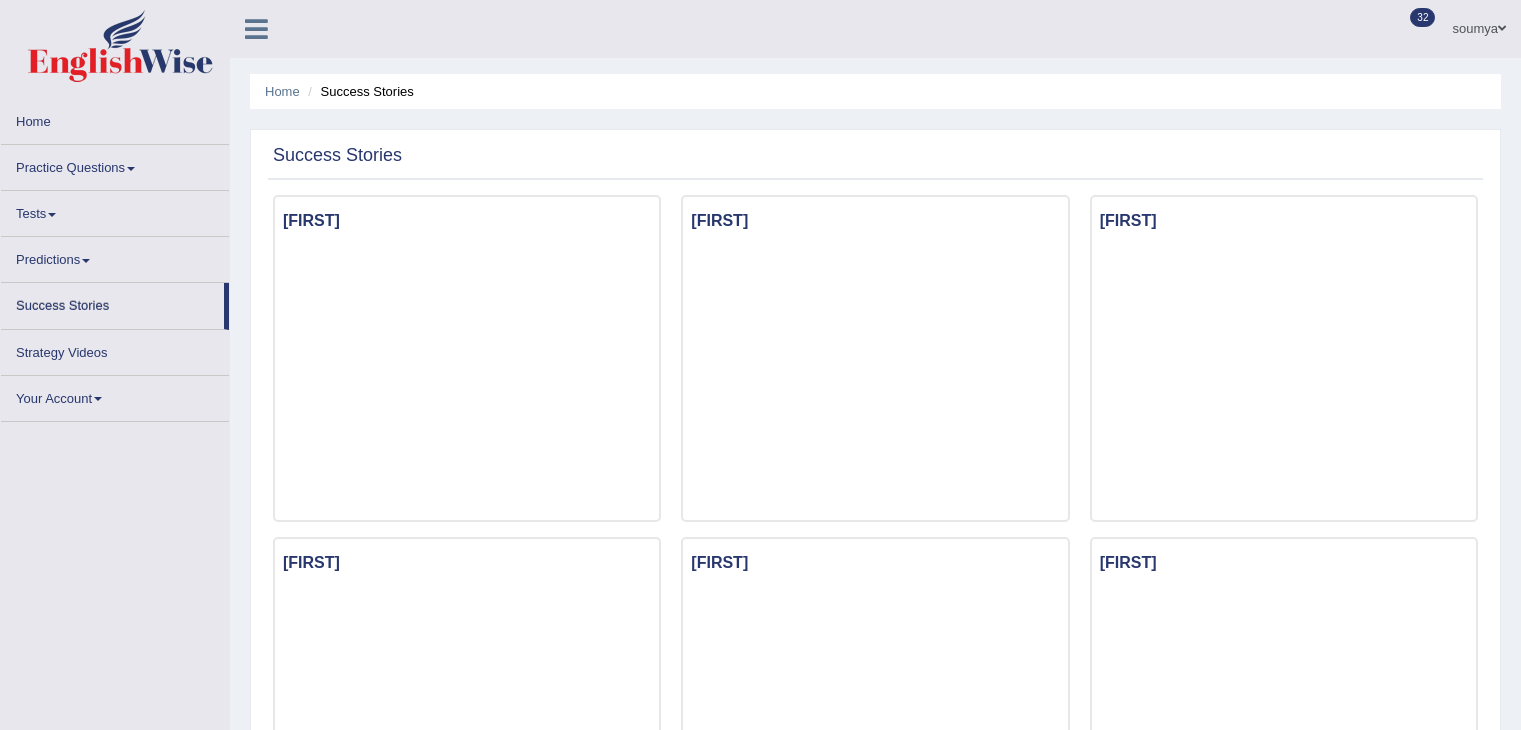 scroll, scrollTop: 0, scrollLeft: 0, axis: both 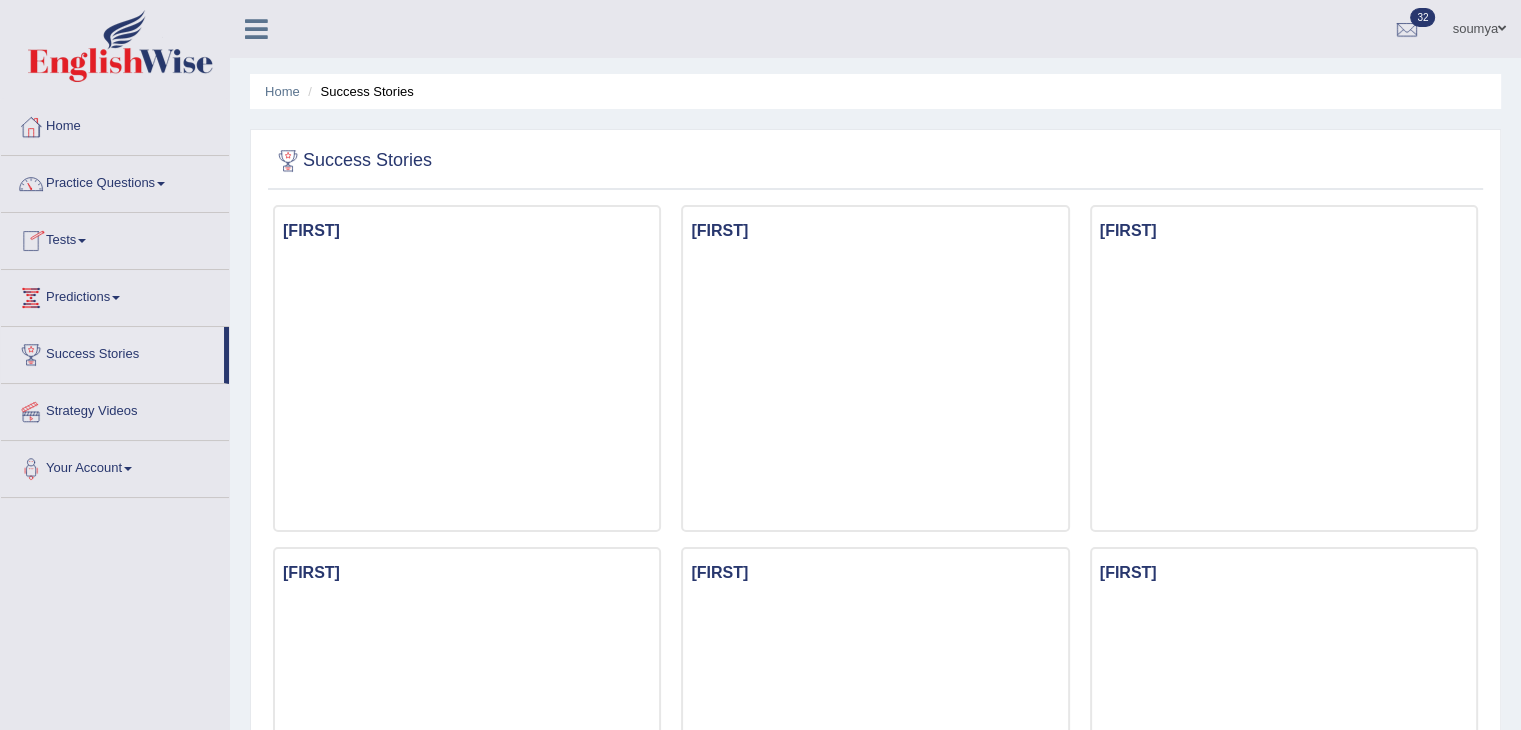 click on "Practice Questions" at bounding box center (115, 181) 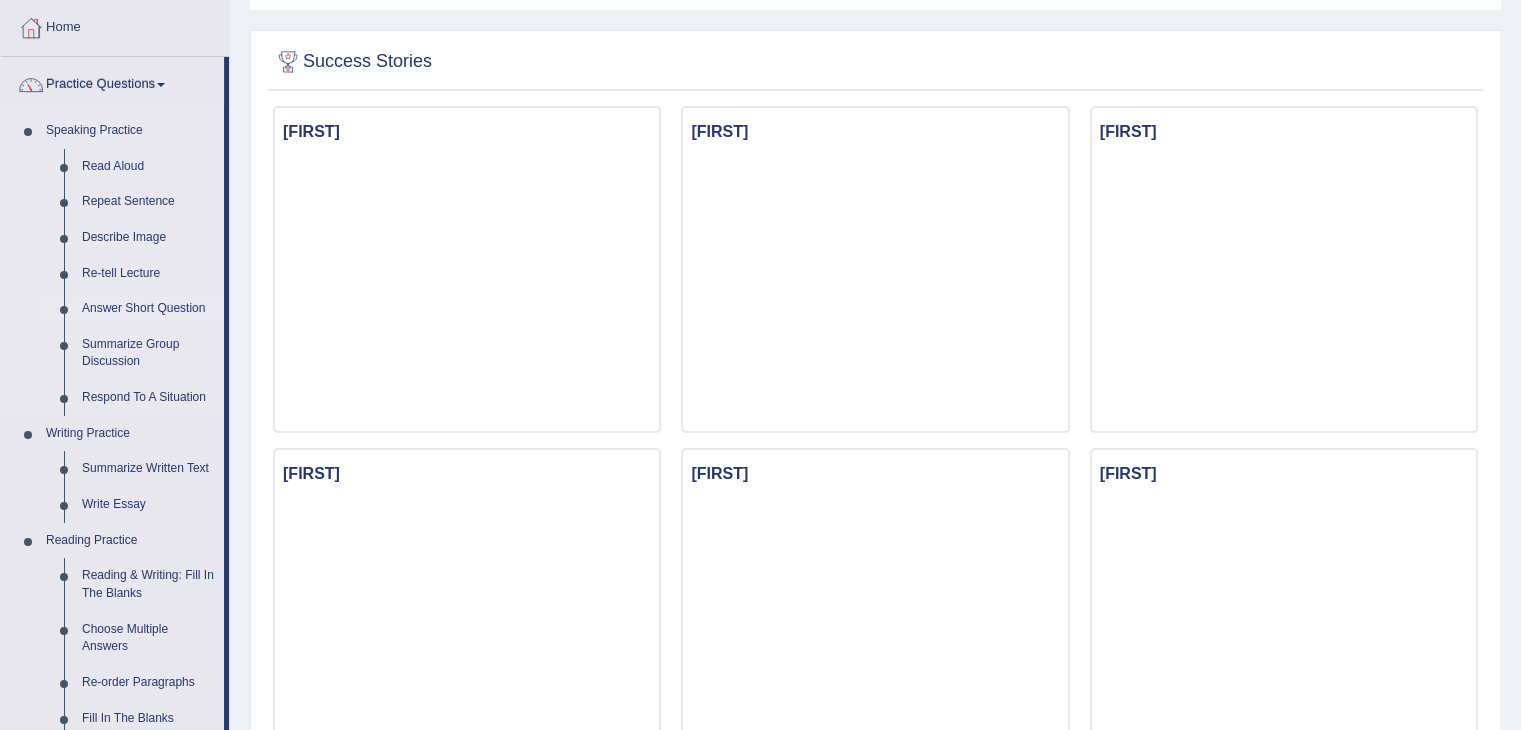 scroll, scrollTop: 72, scrollLeft: 0, axis: vertical 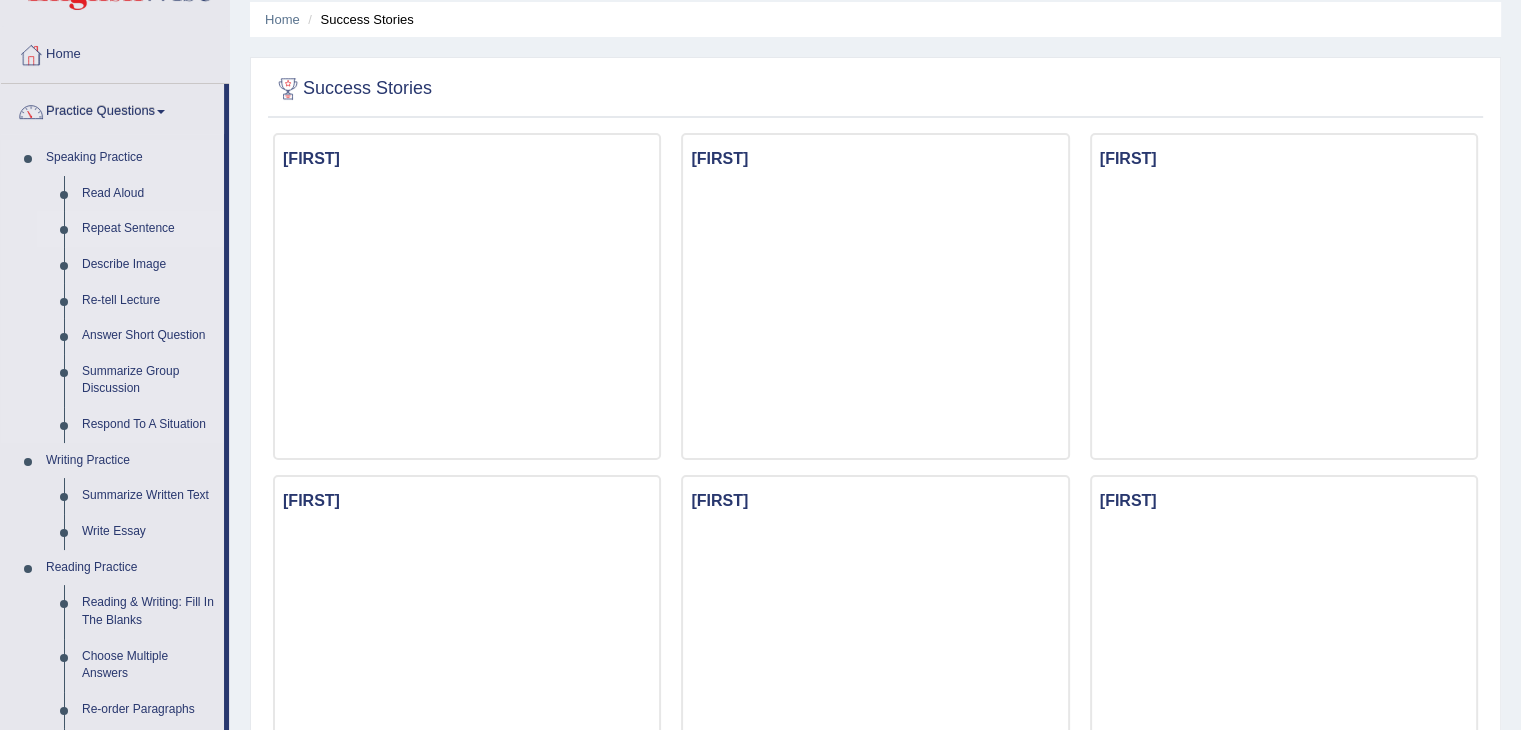 click on "Repeat Sentence" at bounding box center [148, 229] 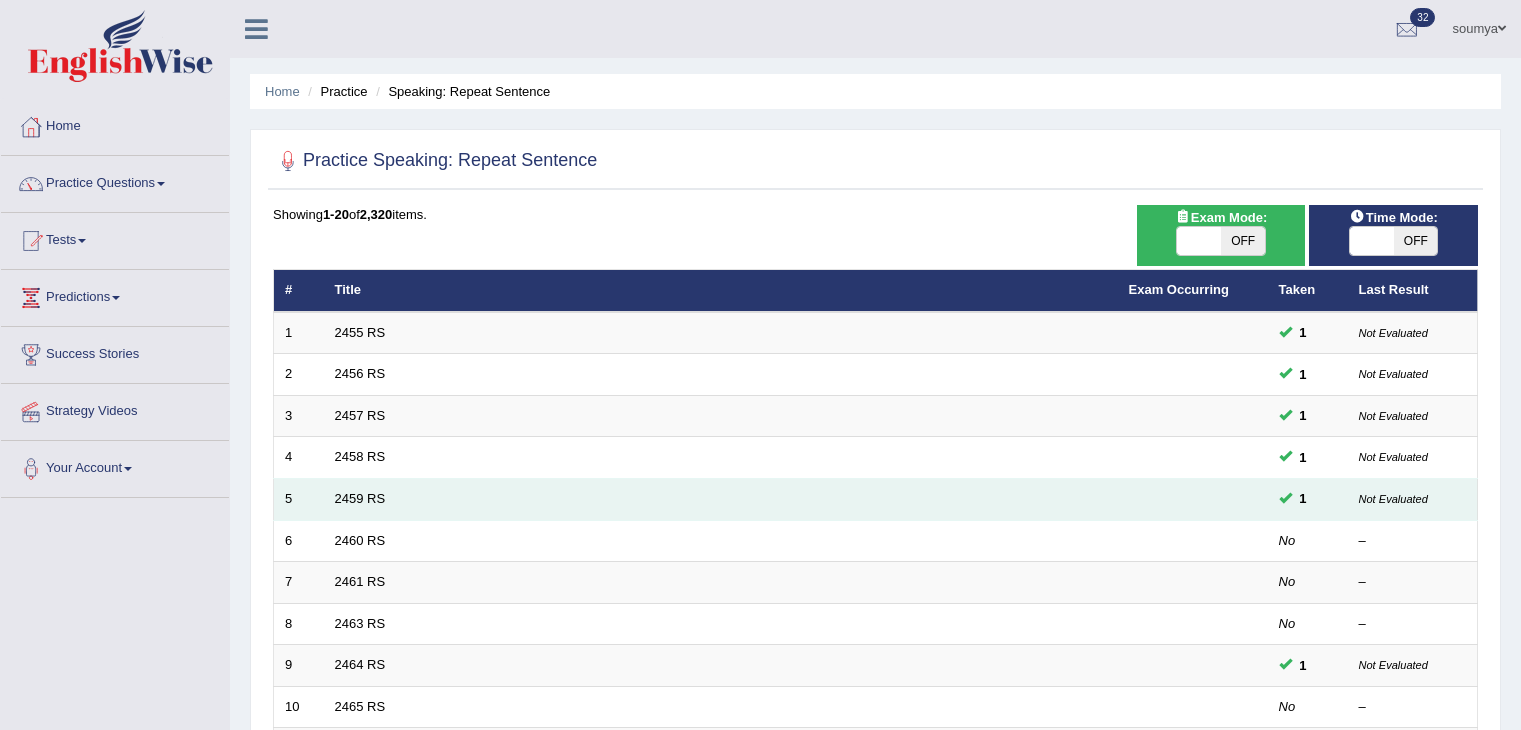 scroll, scrollTop: 0, scrollLeft: 0, axis: both 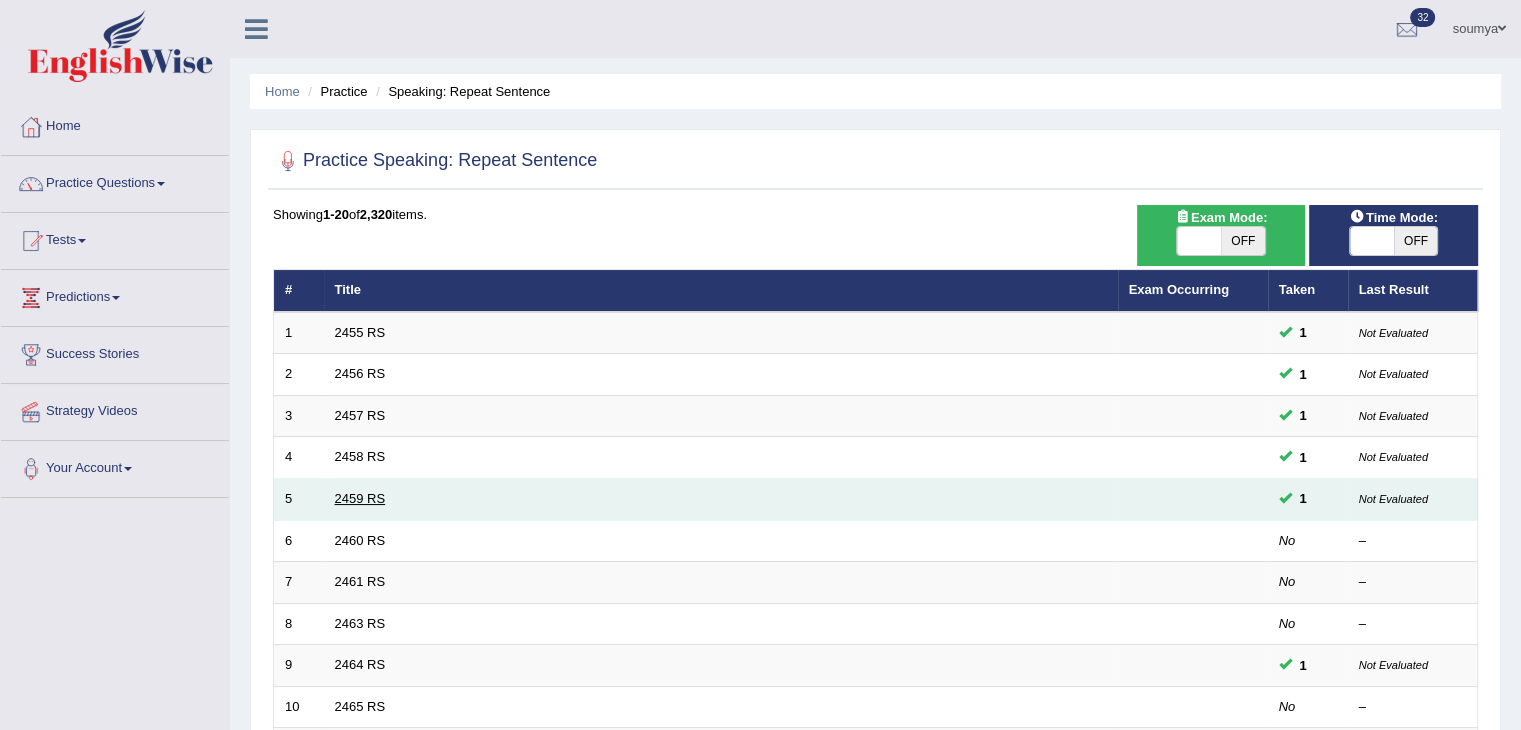 click on "2459 RS" at bounding box center [360, 498] 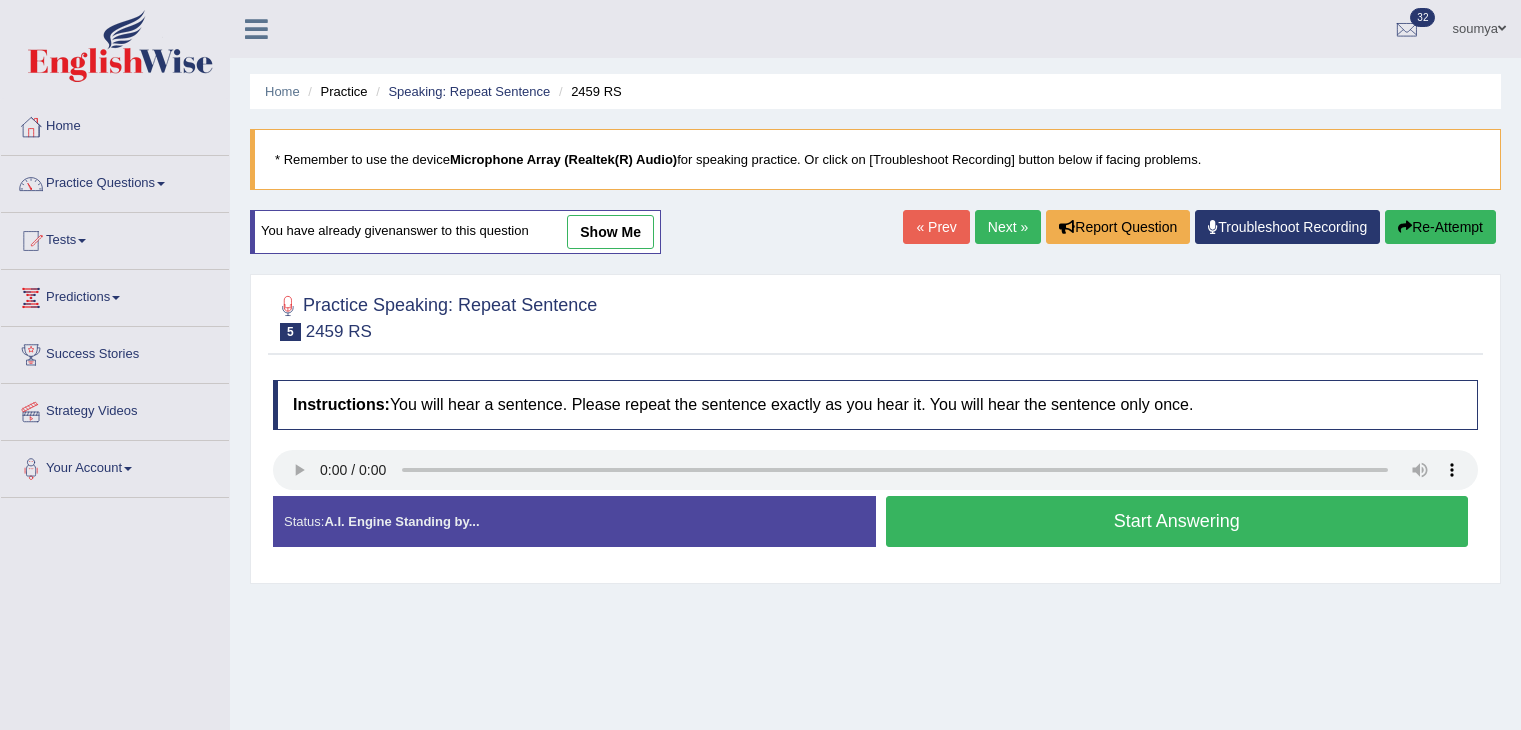 scroll, scrollTop: 0, scrollLeft: 0, axis: both 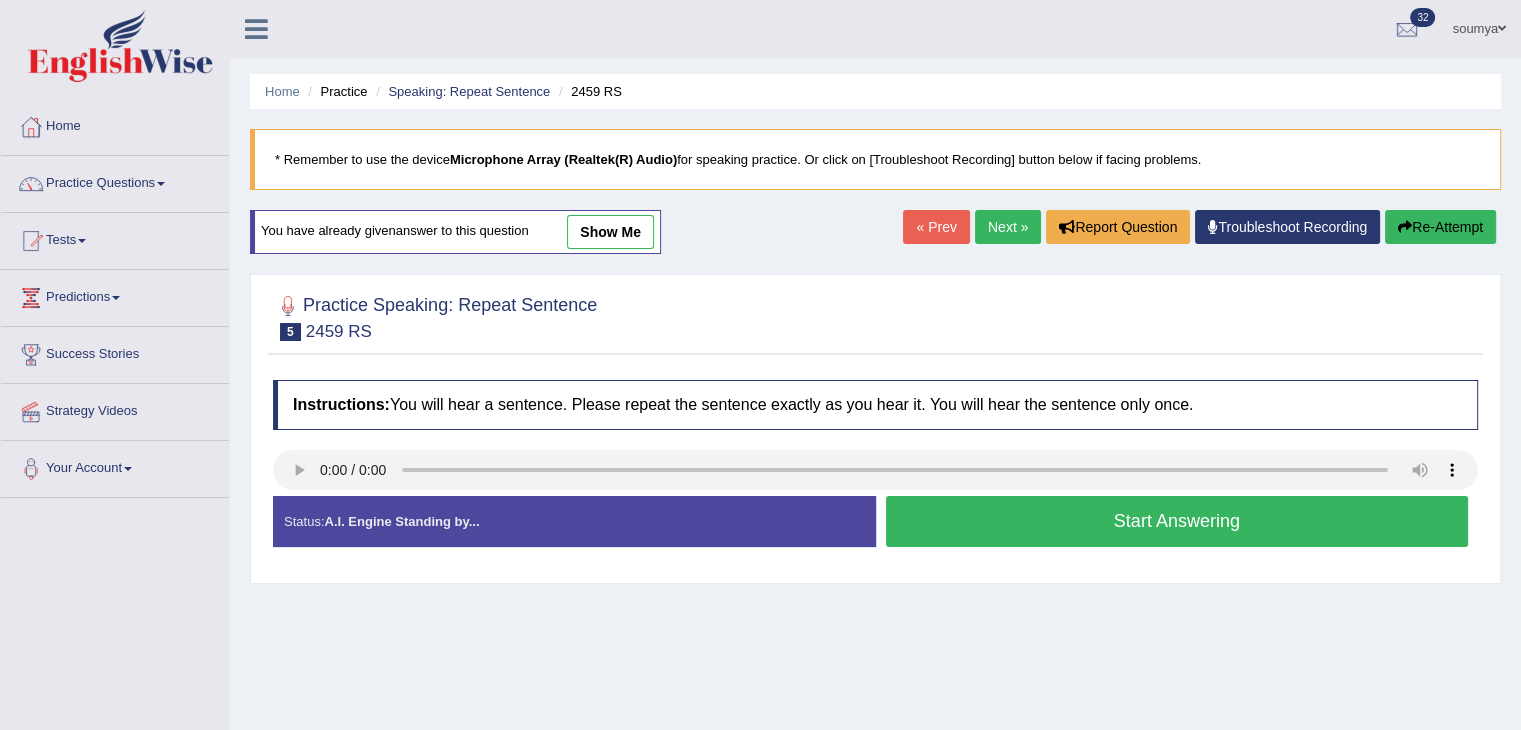 click on "Start Answering" at bounding box center [1177, 521] 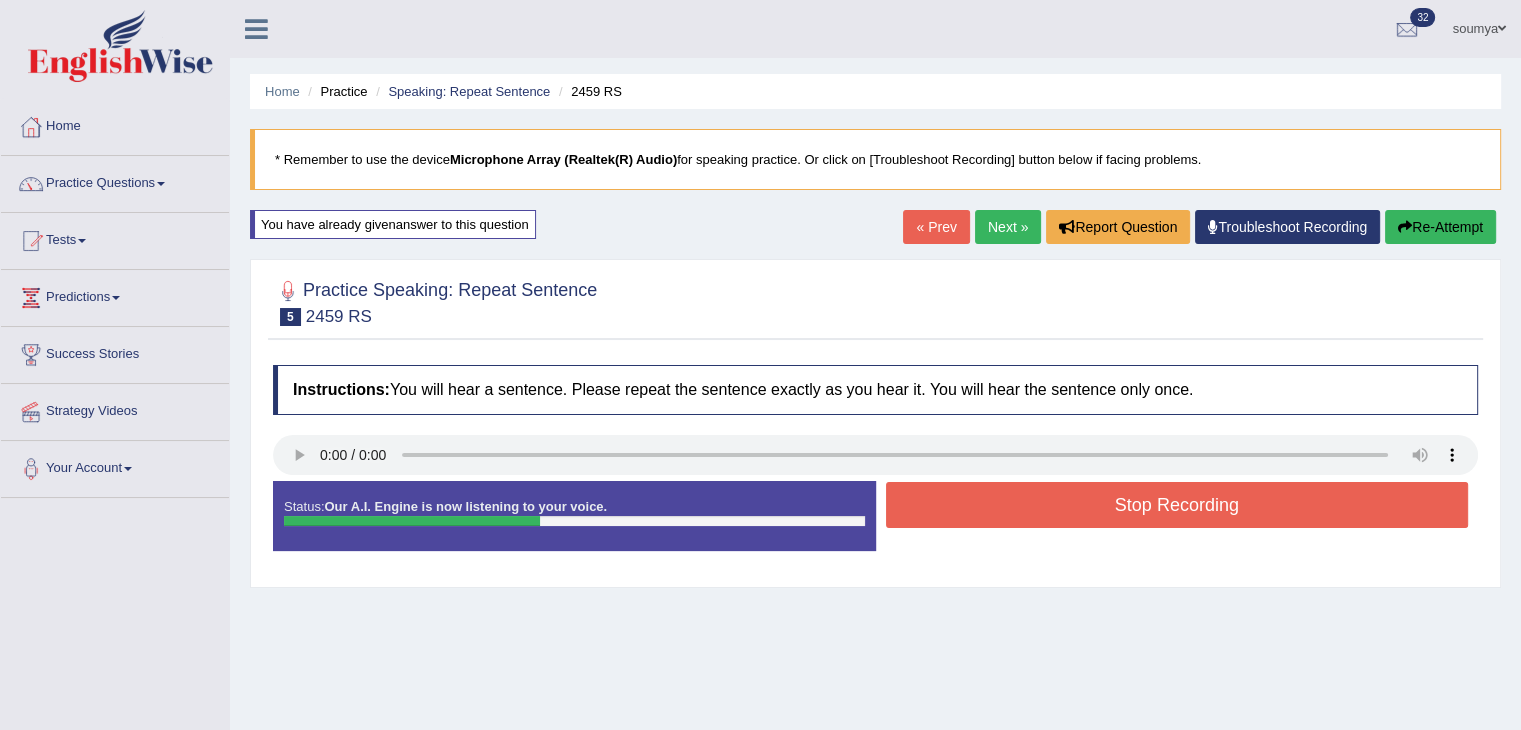 click on "Stop Recording" at bounding box center [1177, 505] 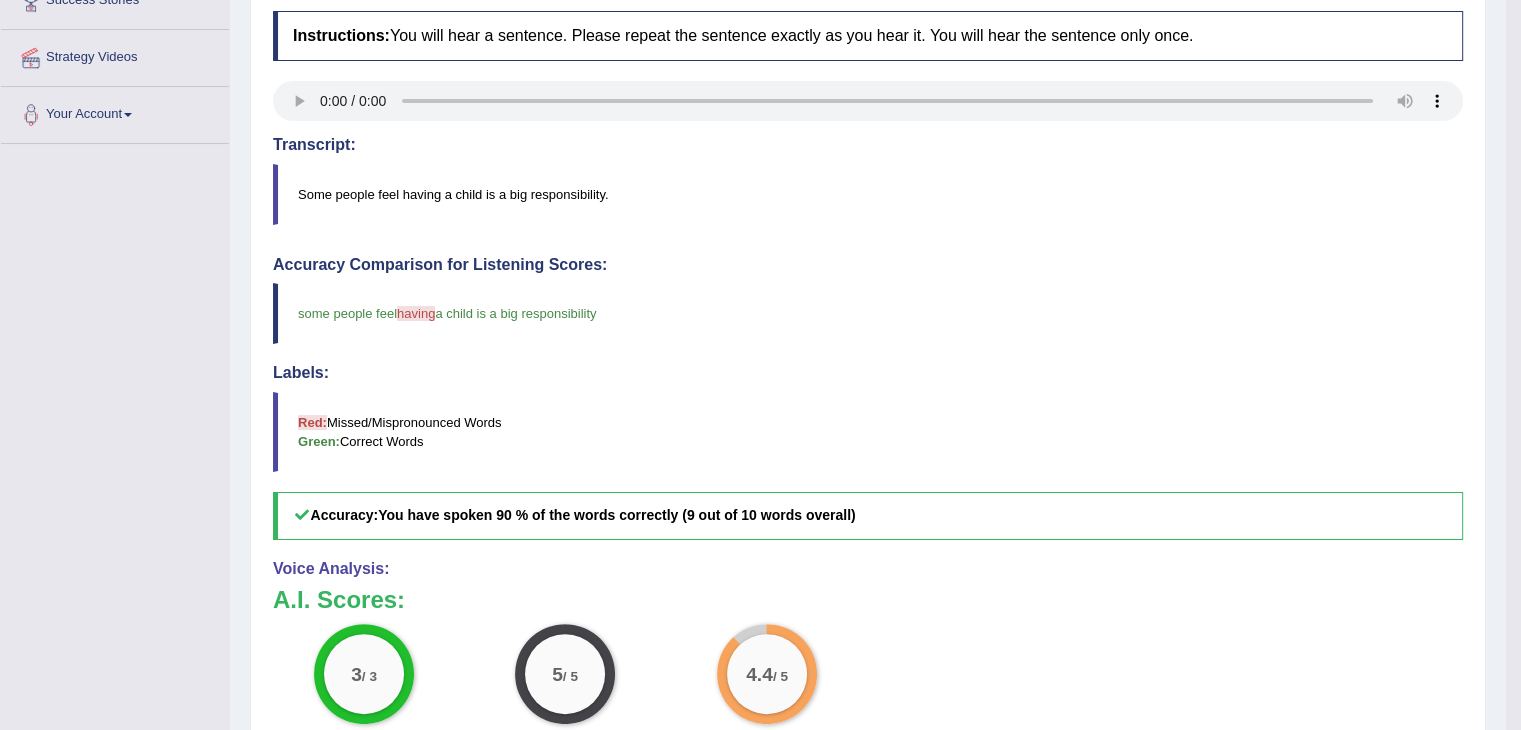 scroll, scrollTop: 0, scrollLeft: 0, axis: both 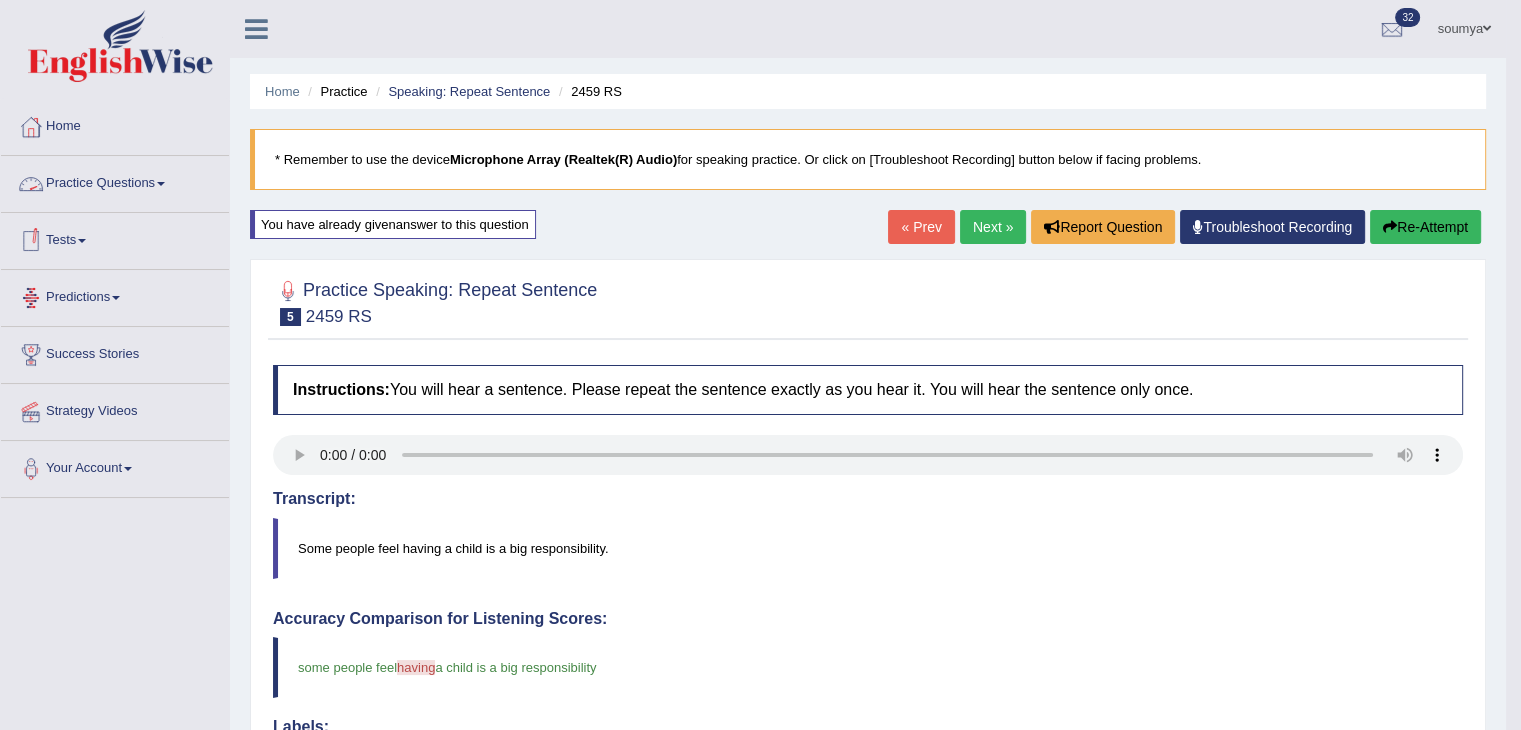 click on "Practice Questions" at bounding box center [115, 181] 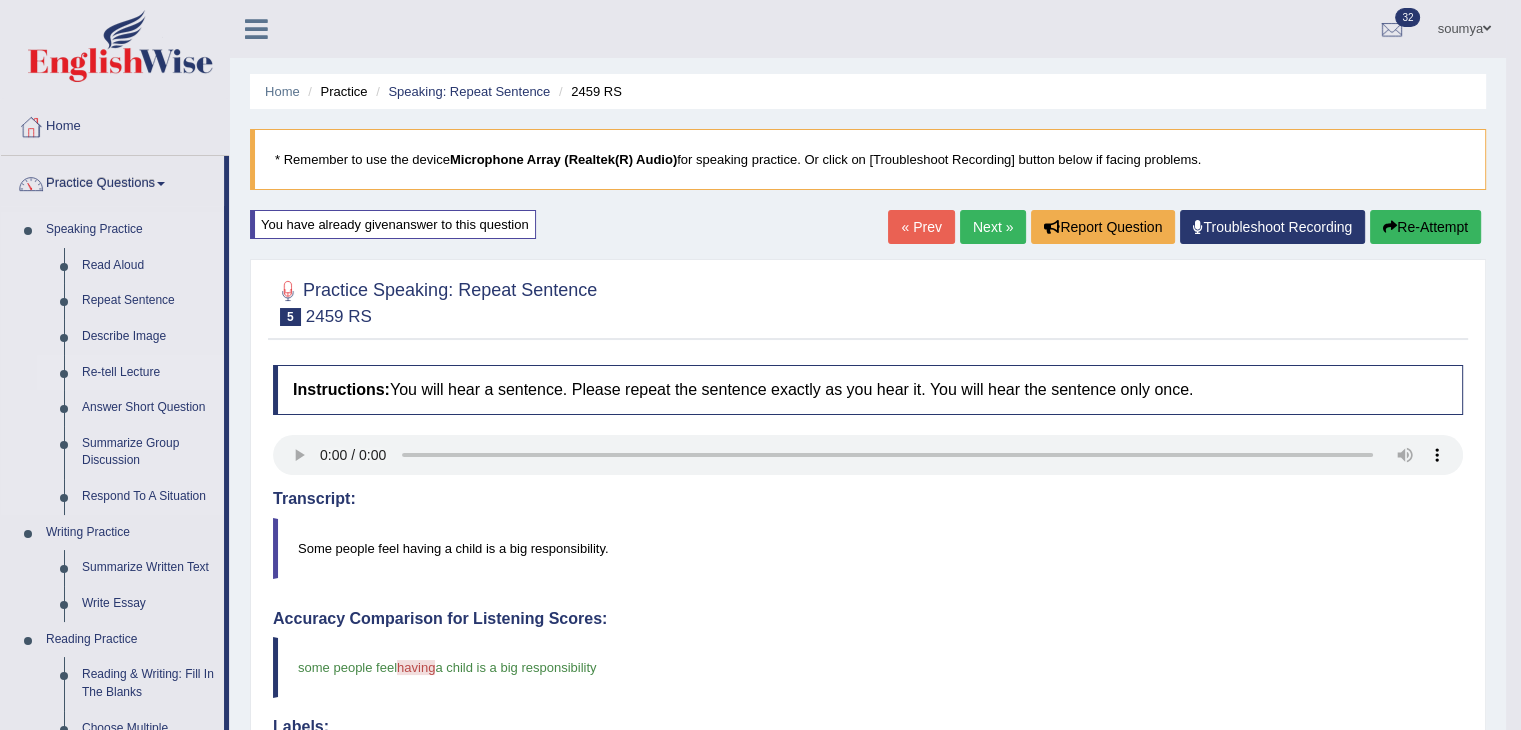 click on "Re-tell Lecture" at bounding box center [148, 373] 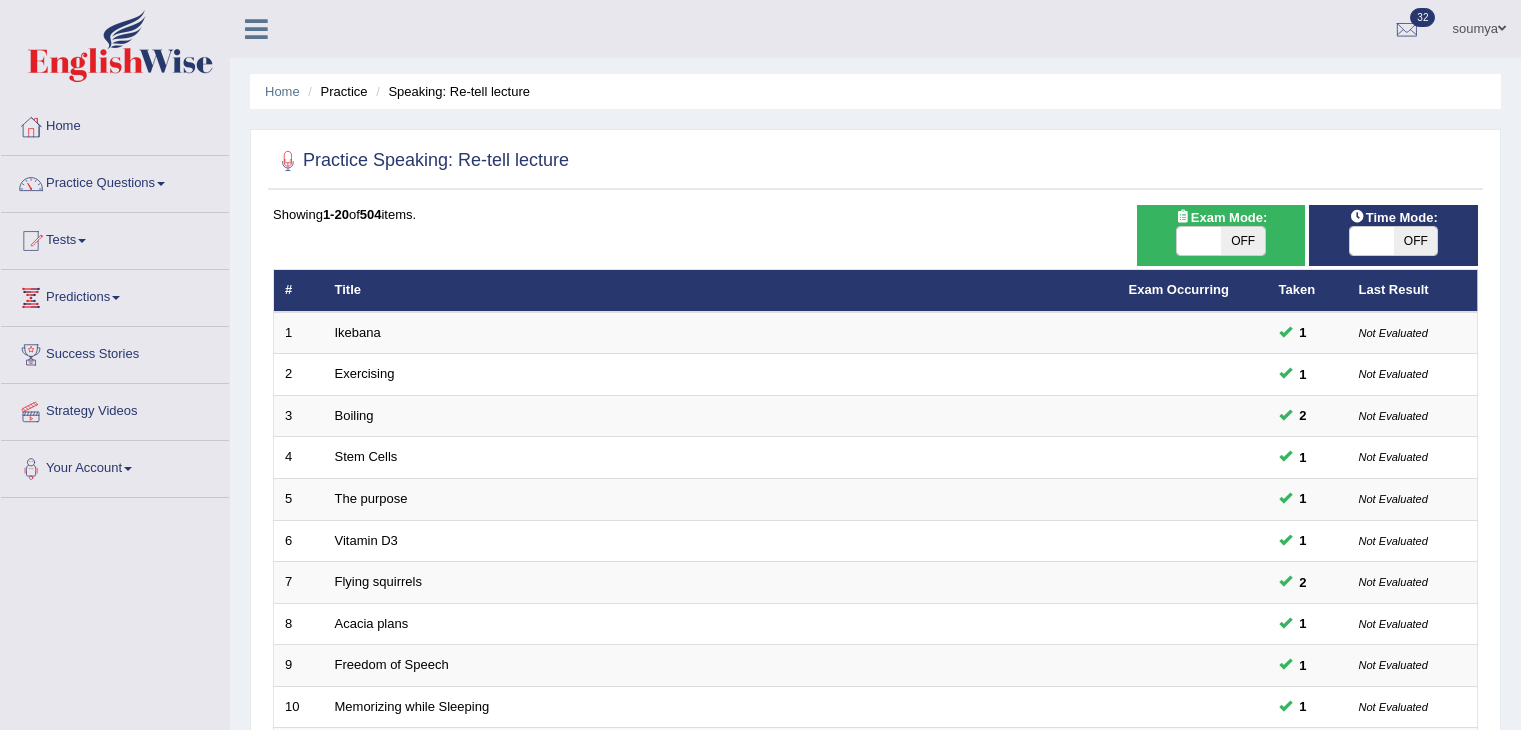 scroll, scrollTop: 0, scrollLeft: 0, axis: both 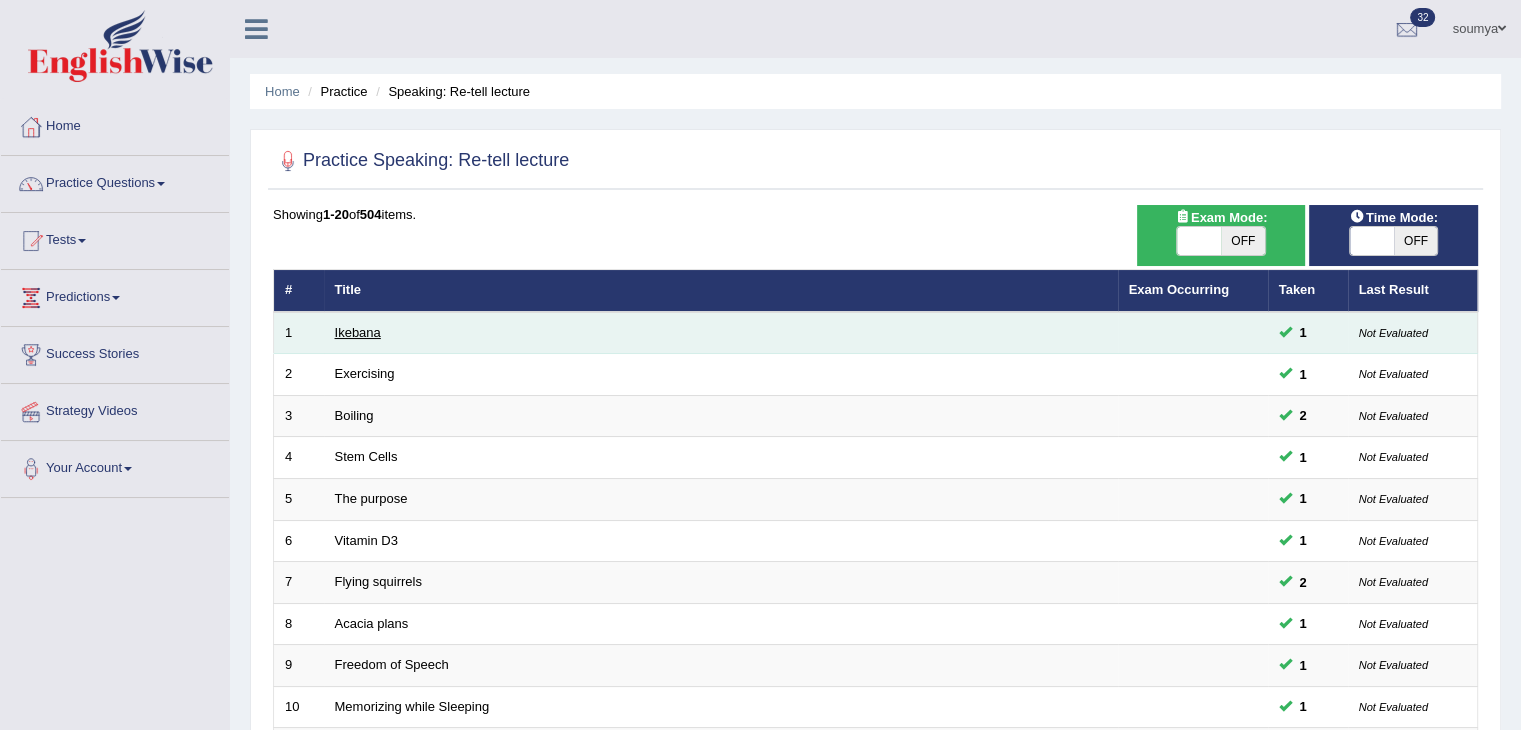 click on "Ikebana" at bounding box center (358, 332) 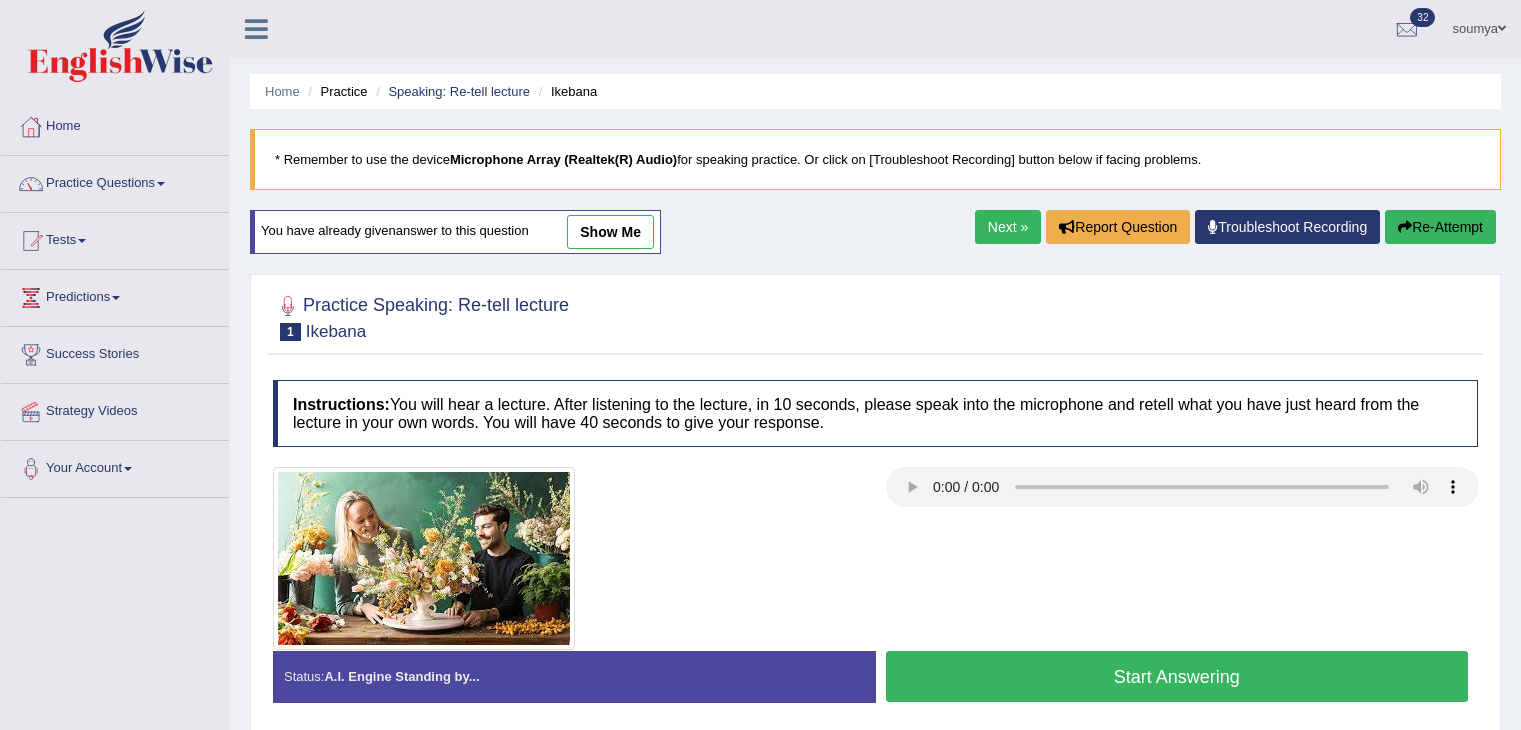 scroll, scrollTop: 0, scrollLeft: 0, axis: both 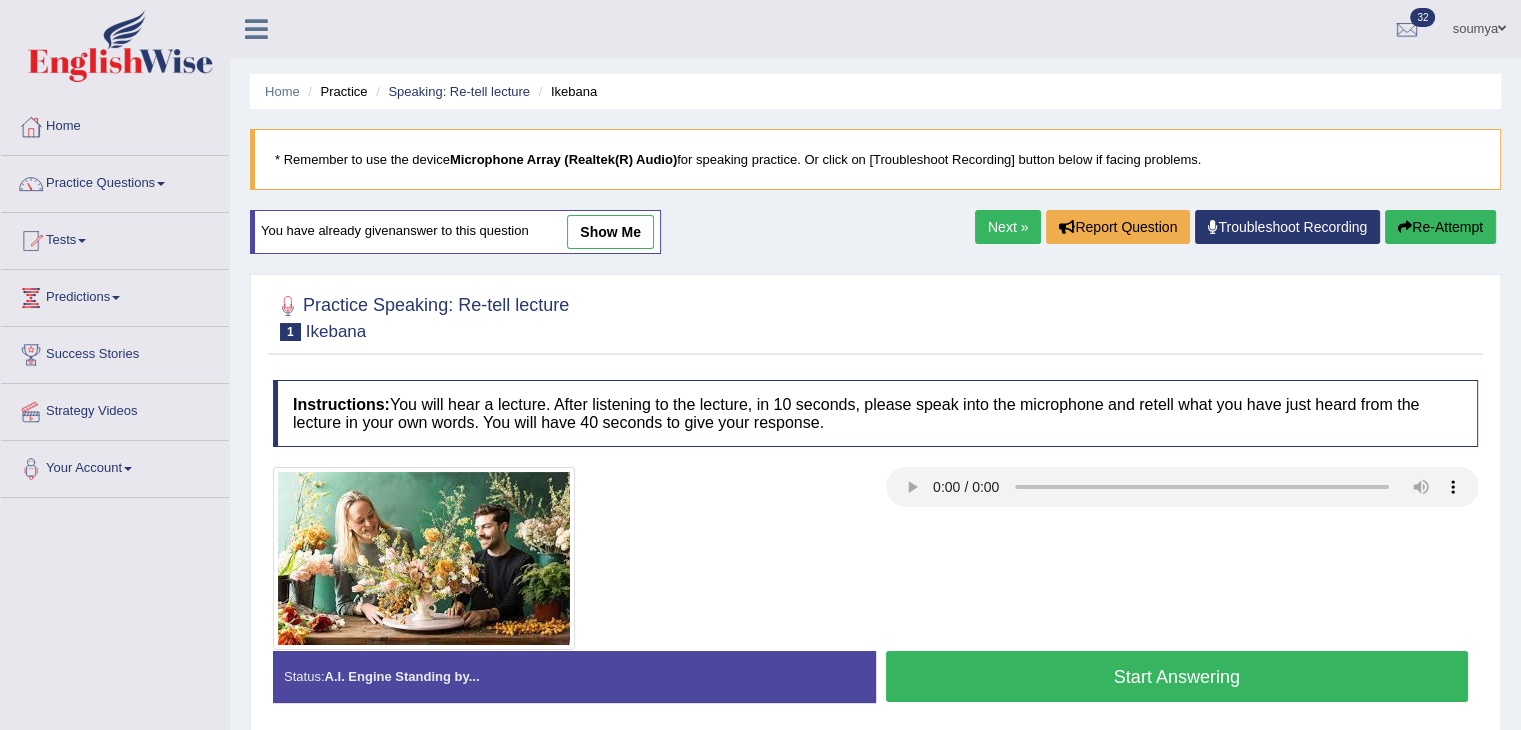 click on "Start Answering" at bounding box center [1177, 676] 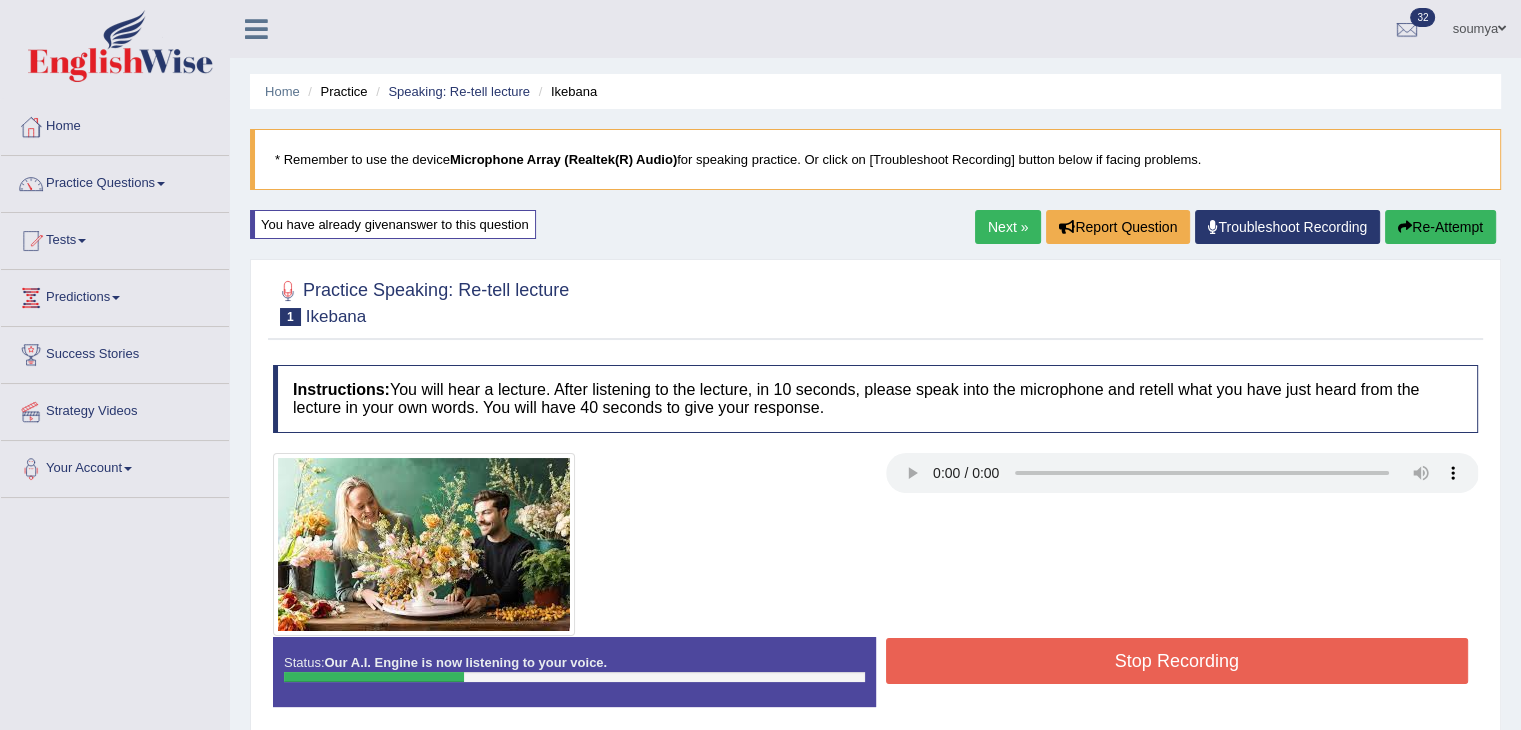 click on "Stop Recording" at bounding box center [1177, 661] 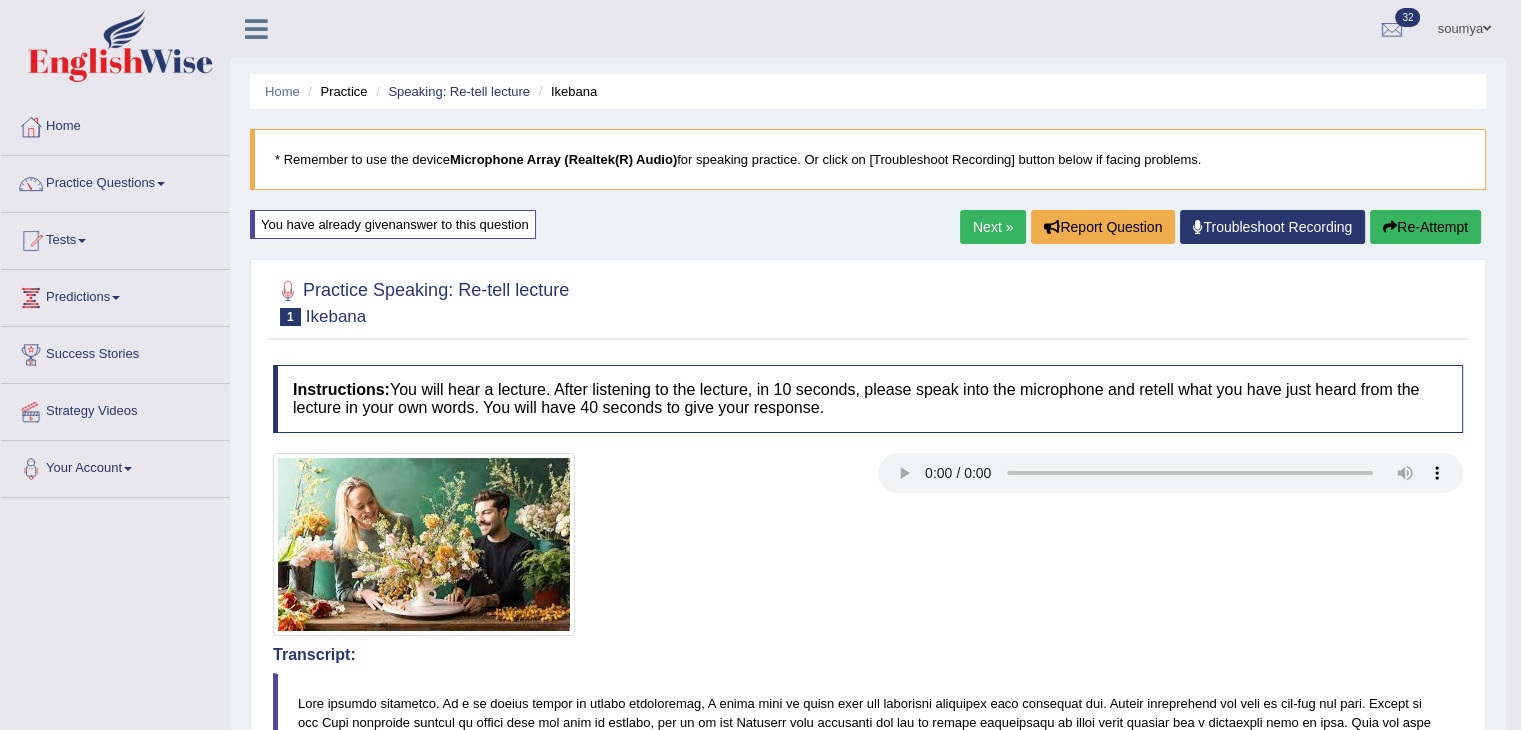 click on "Re-Attempt" at bounding box center [1425, 227] 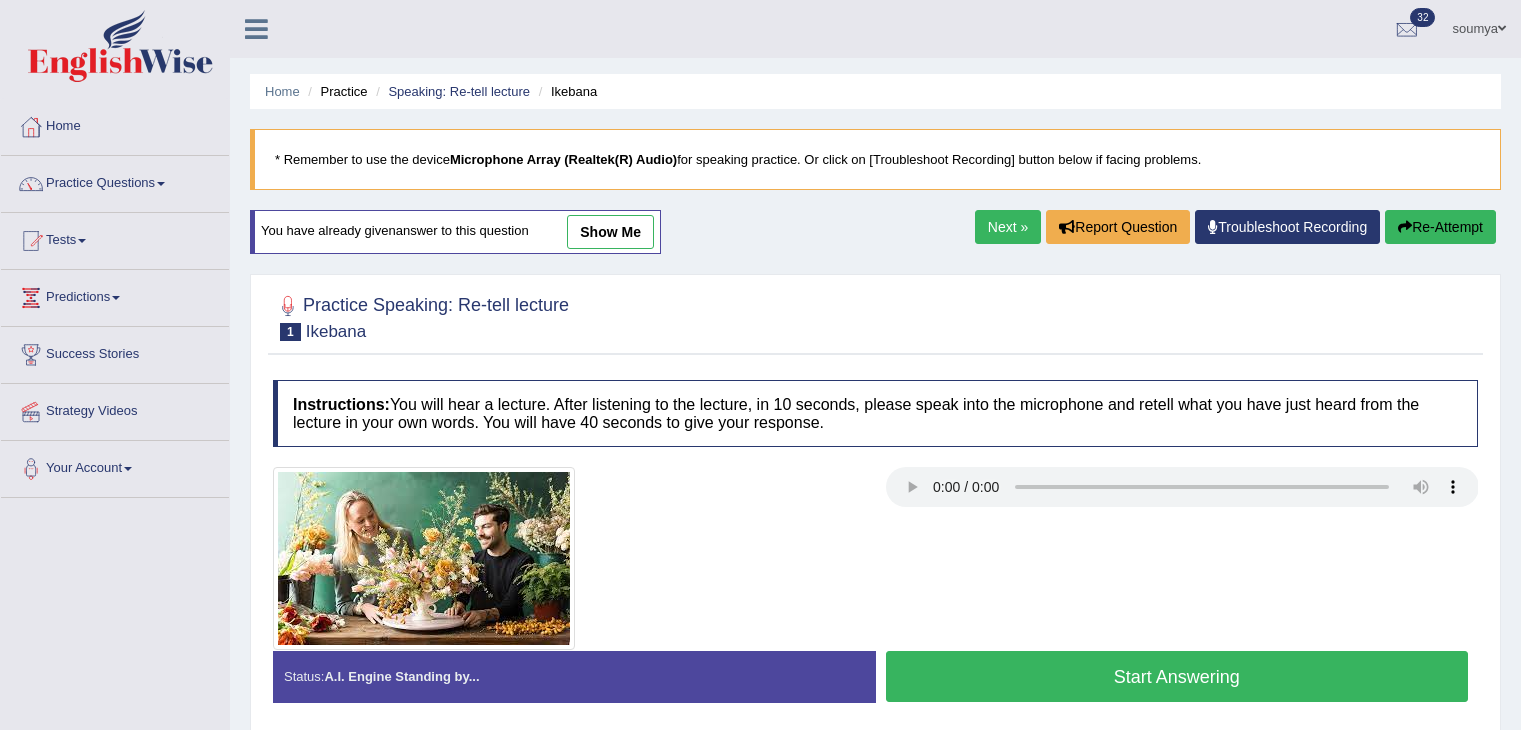 scroll, scrollTop: 0, scrollLeft: 0, axis: both 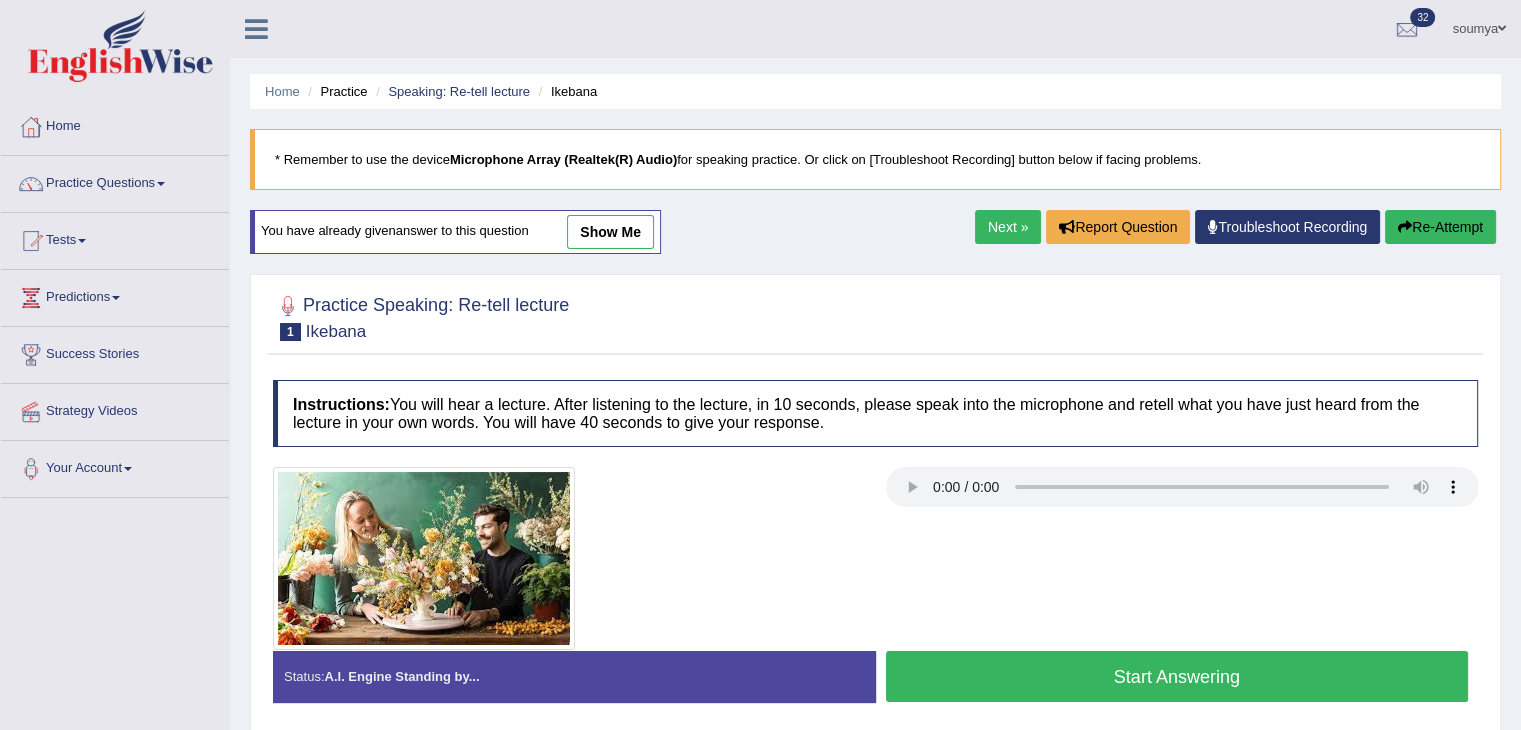 click on "Start Answering" at bounding box center [1177, 676] 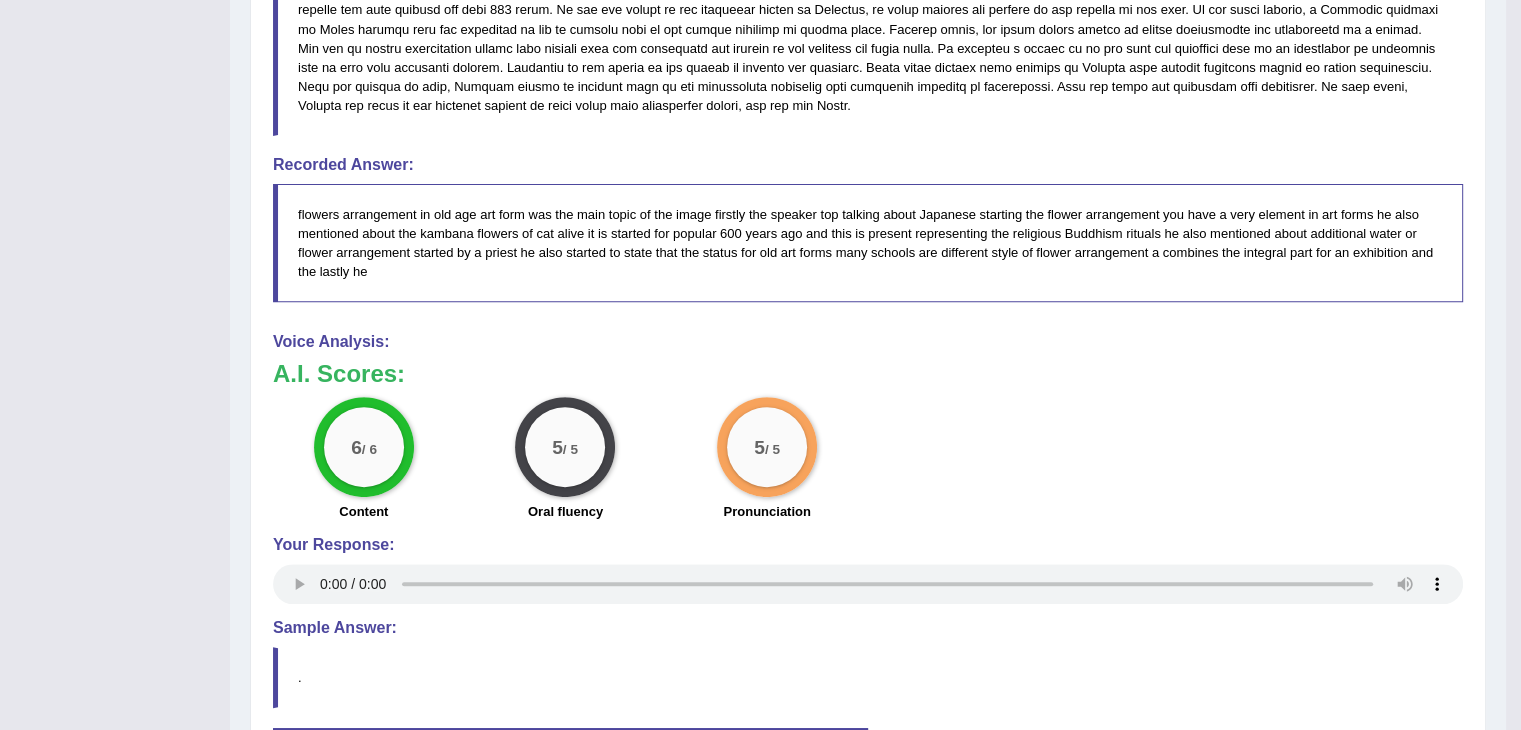 scroll, scrollTop: 756, scrollLeft: 0, axis: vertical 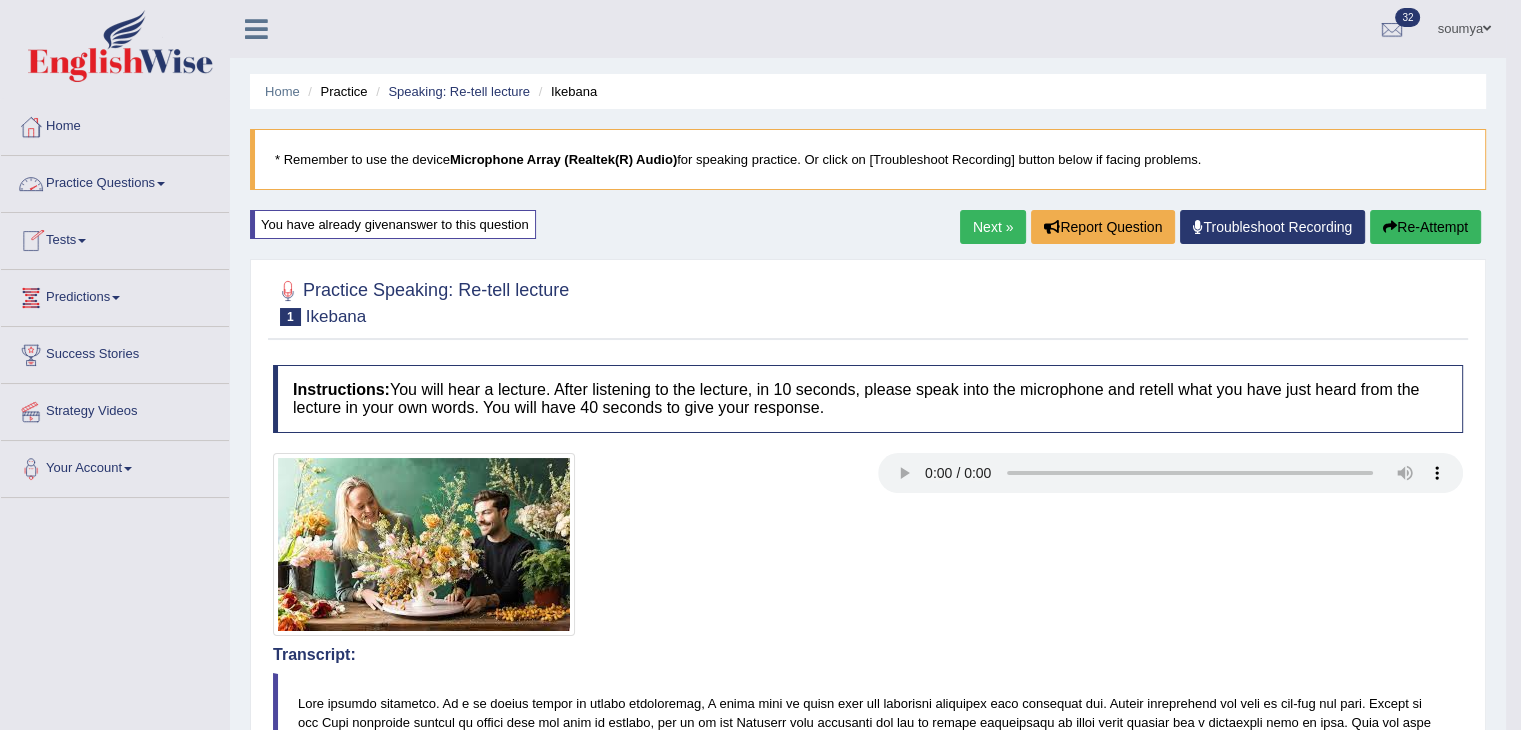 click on "Practice Questions" at bounding box center (115, 181) 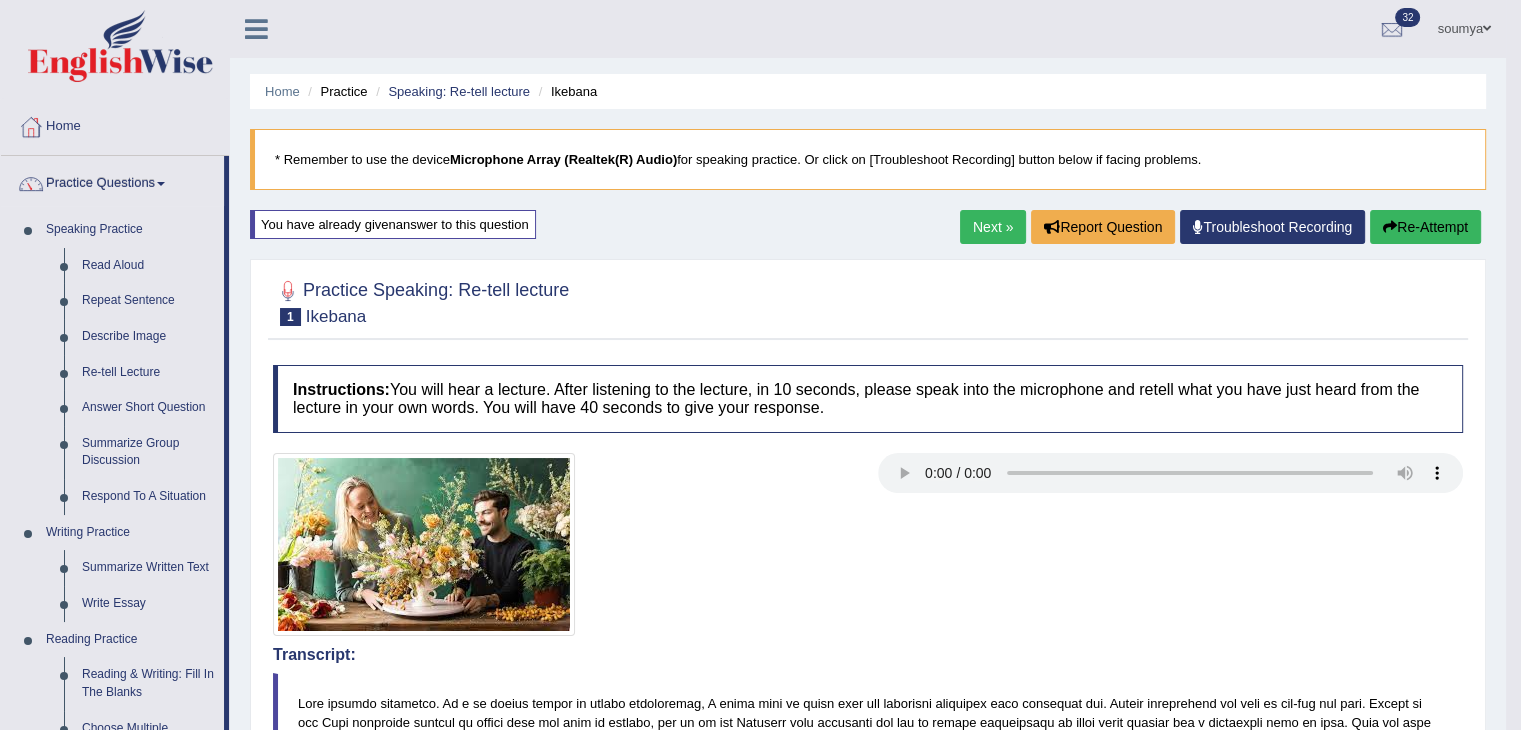click on "Practice Questions" at bounding box center [112, 181] 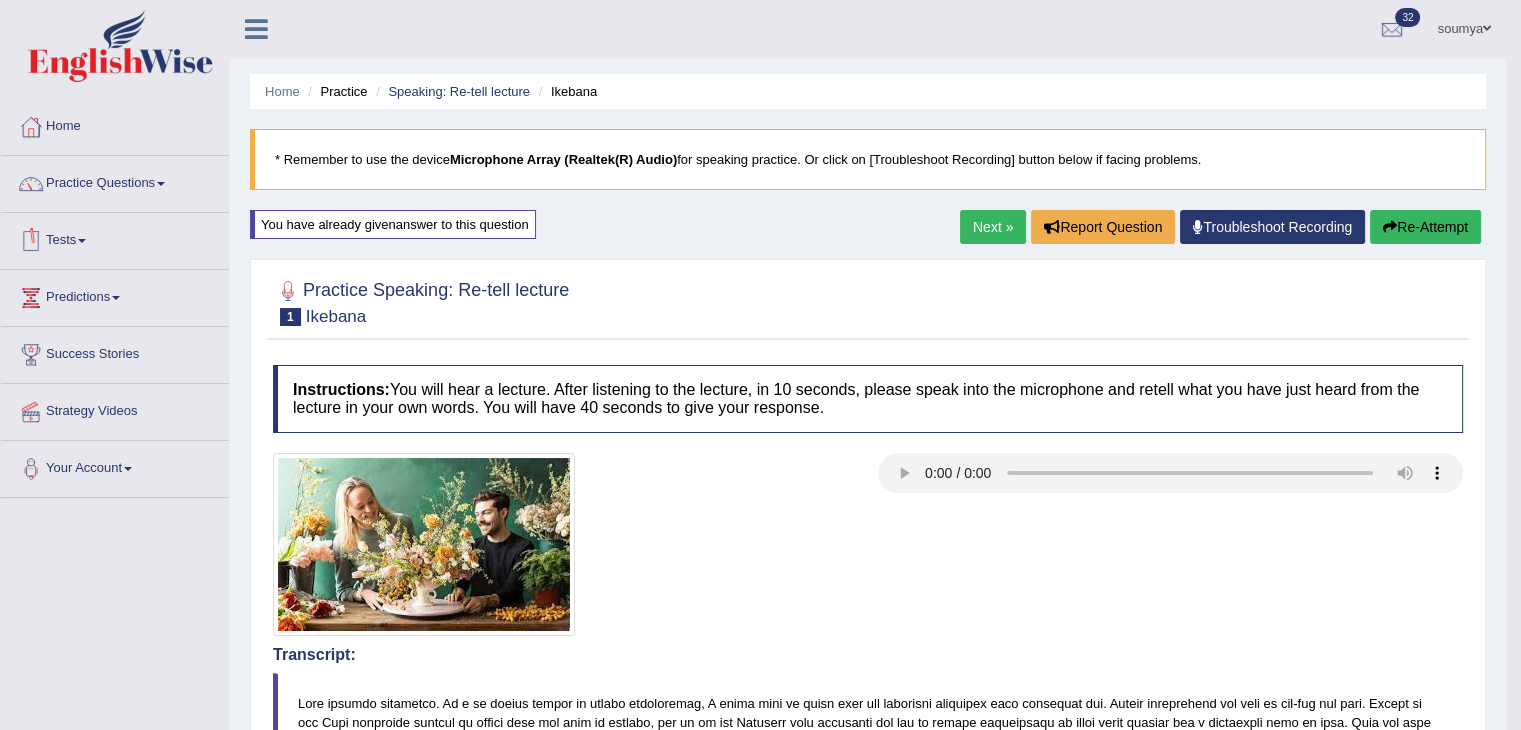 click on "Tests" at bounding box center (115, 238) 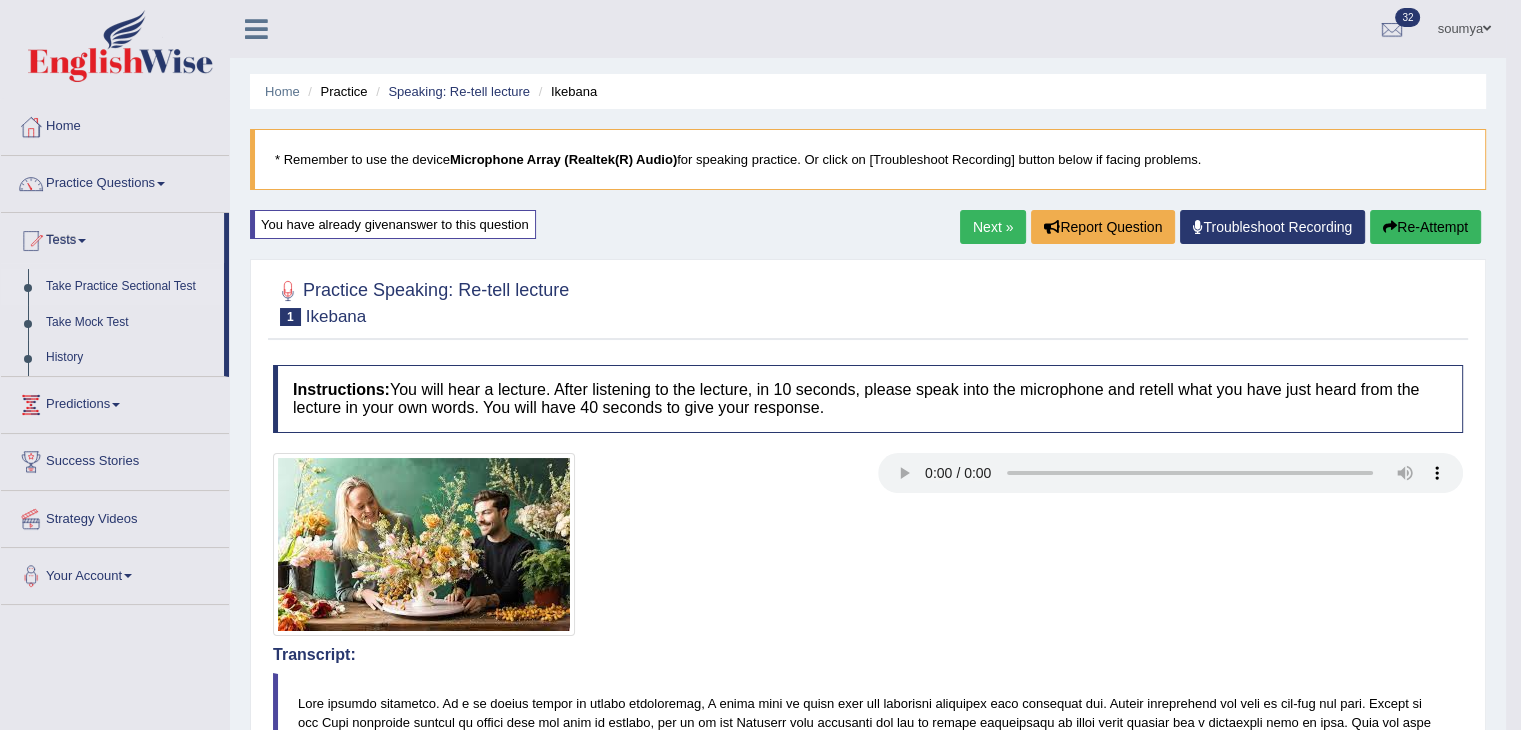 click on "Take Practice Sectional Test" at bounding box center (130, 287) 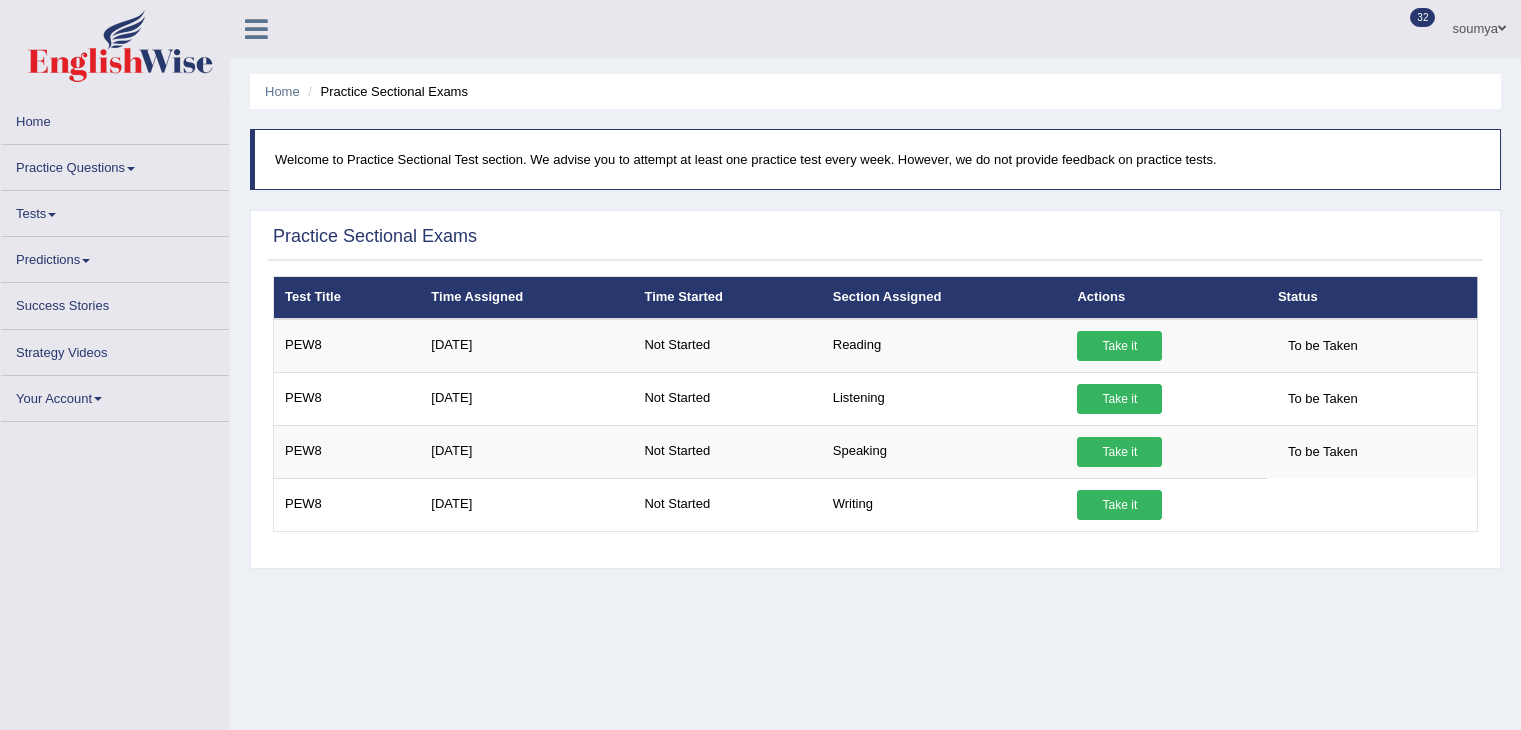 scroll, scrollTop: 0, scrollLeft: 0, axis: both 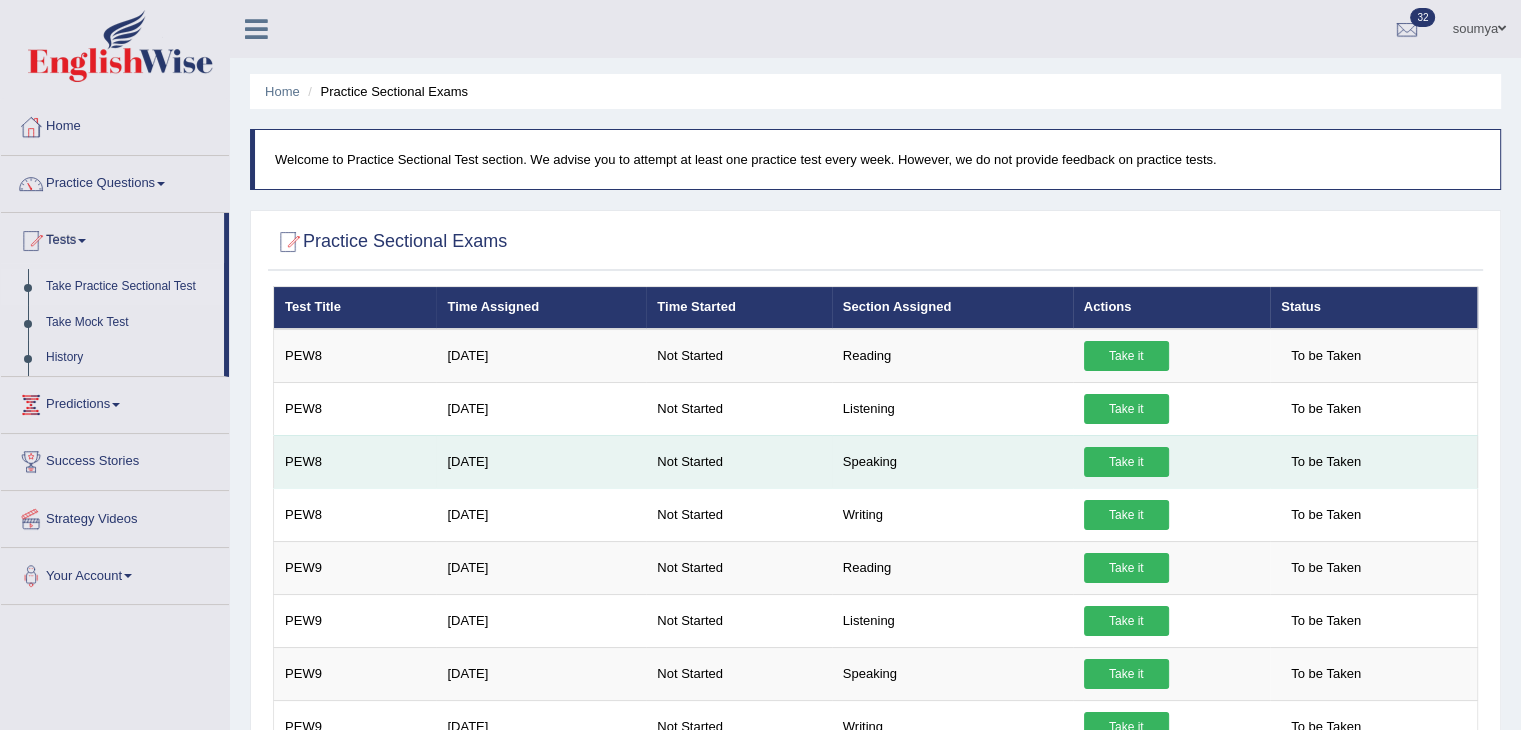 click on "Take it" at bounding box center (1126, 462) 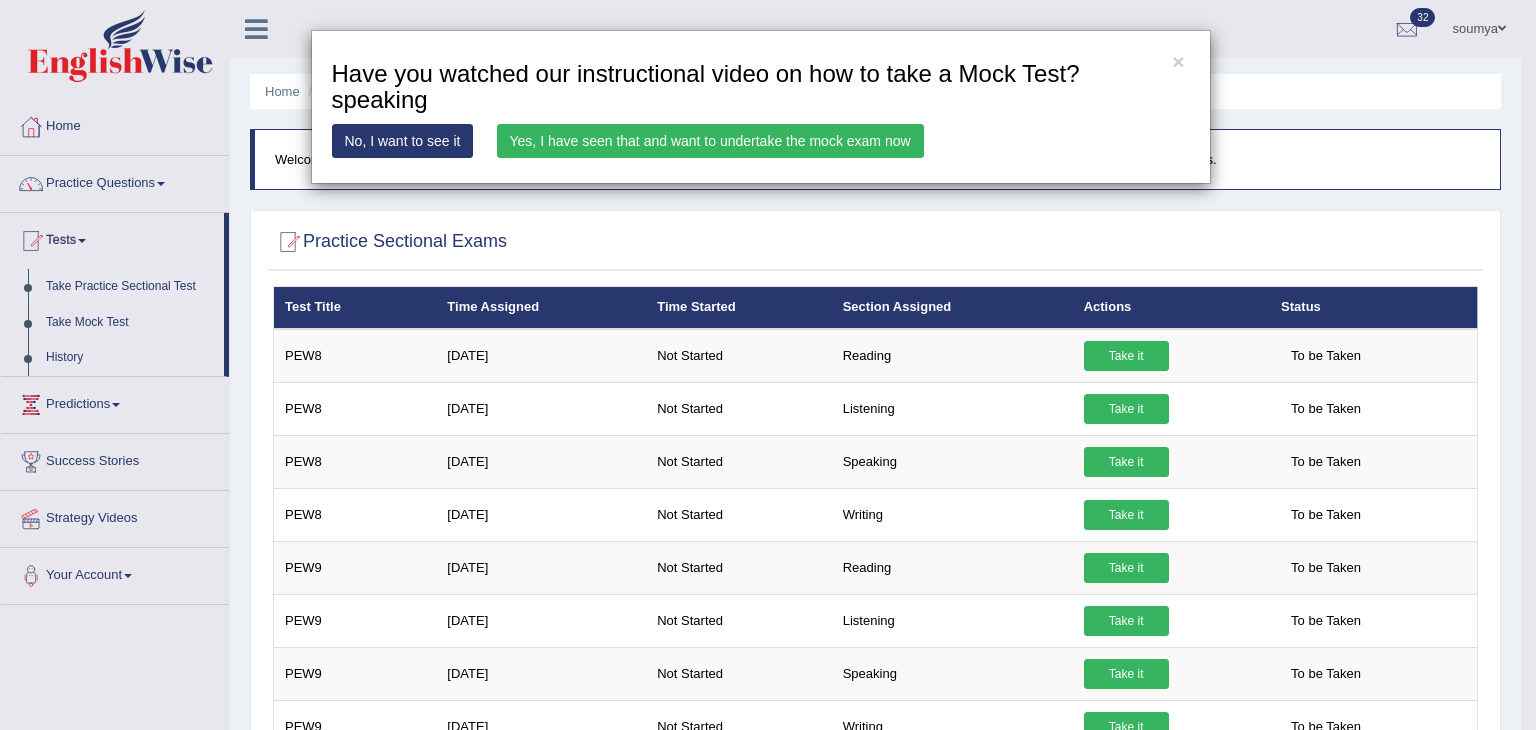click on "Yes, I have seen that and want to undertake the mock exam now" at bounding box center (710, 141) 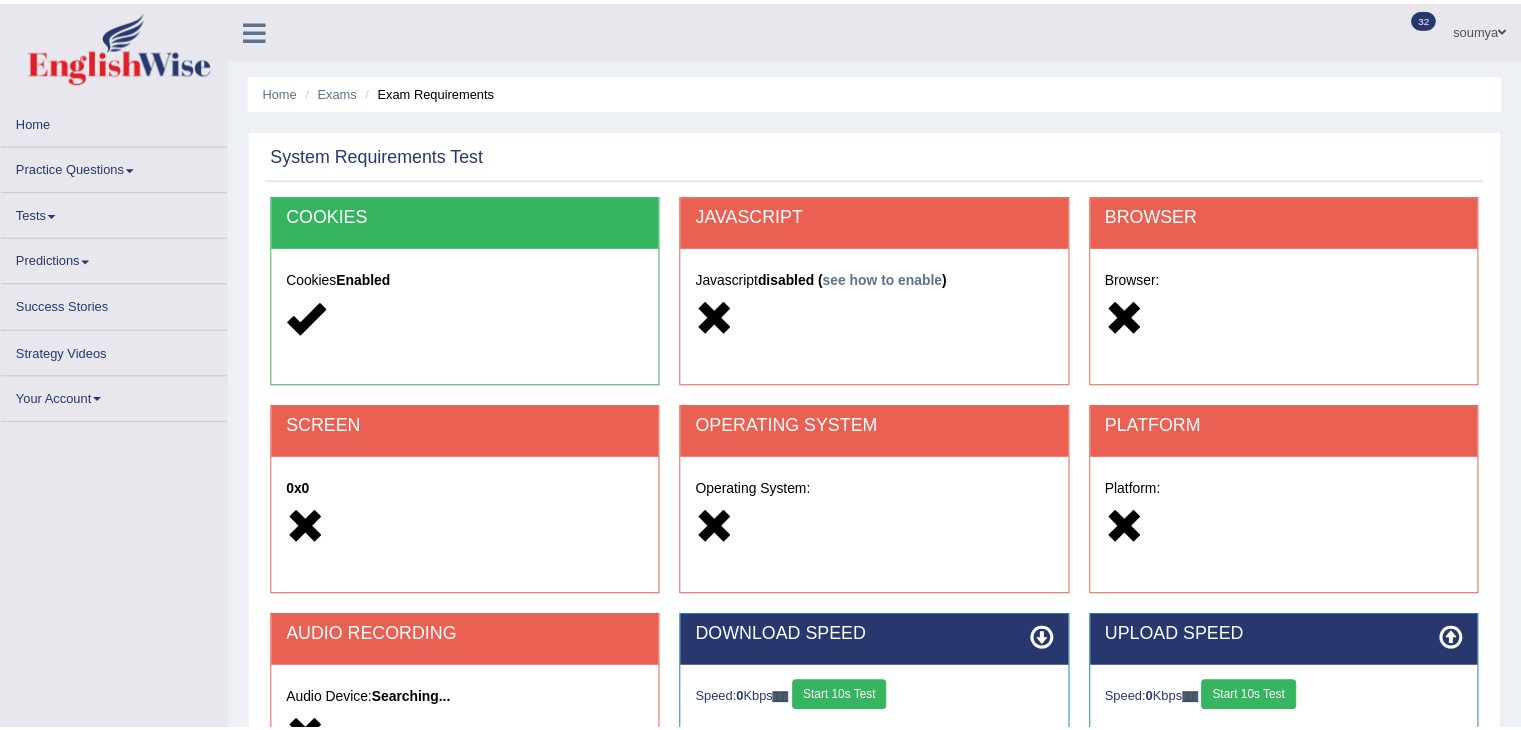 scroll, scrollTop: 0, scrollLeft: 0, axis: both 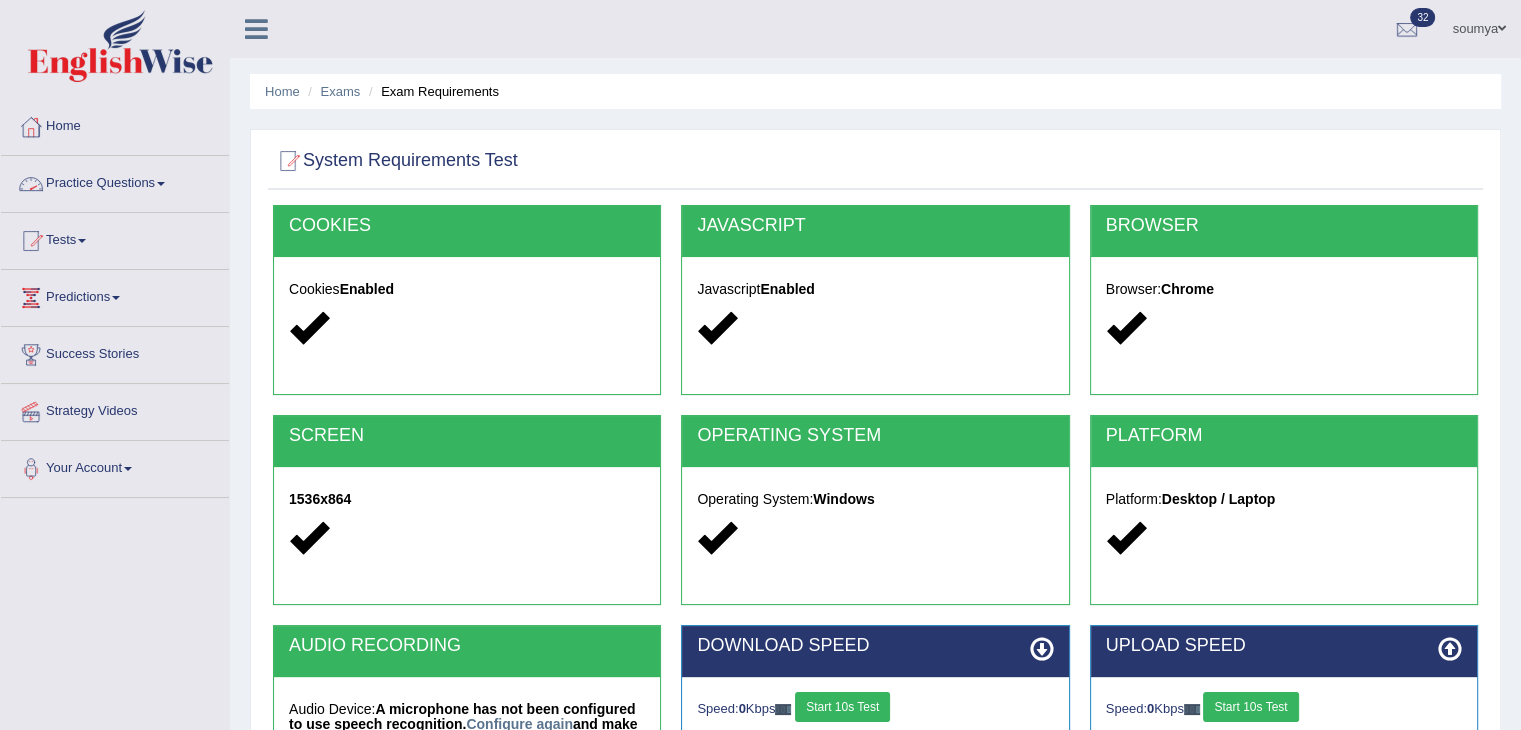 click on "Practice Questions" at bounding box center [115, 181] 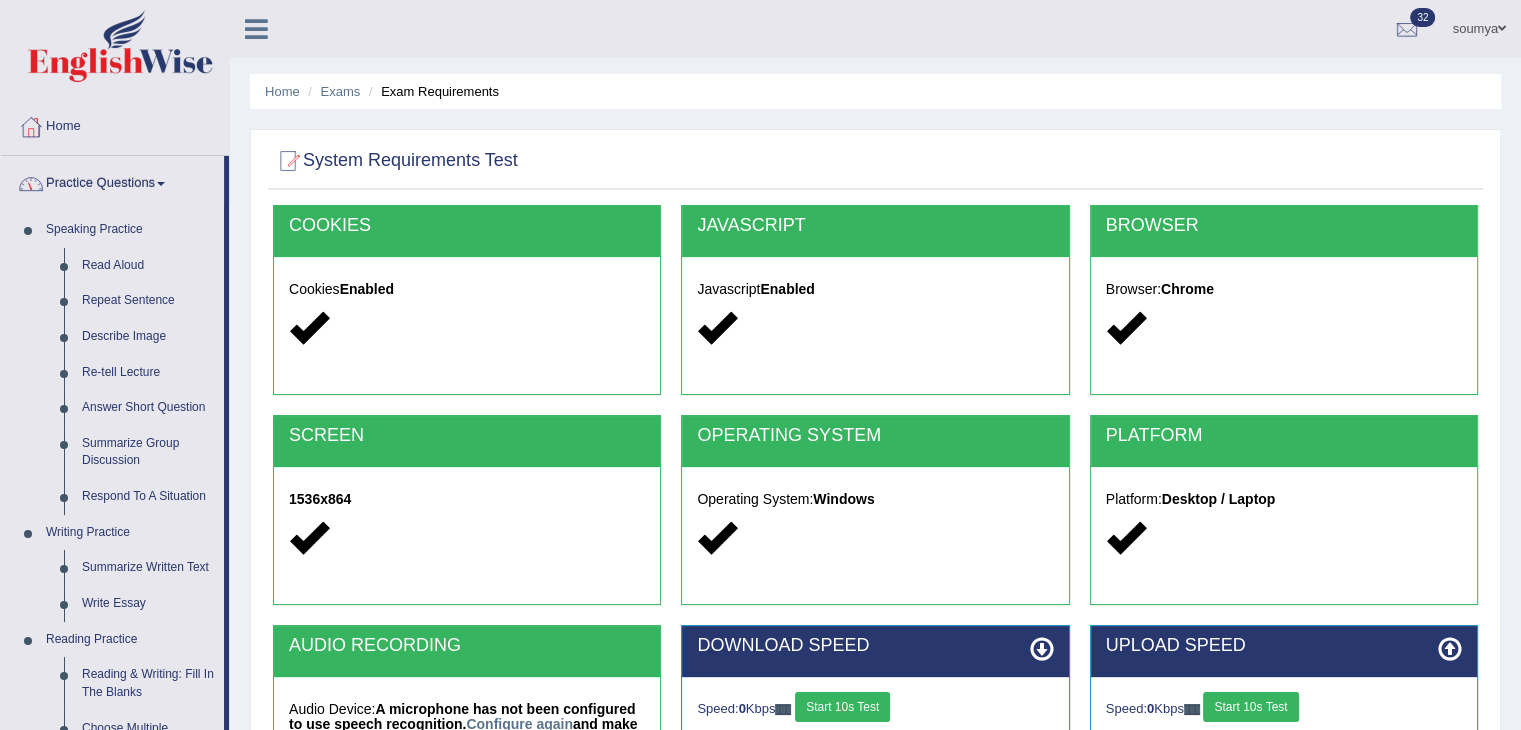 click on "Practice Questions" at bounding box center [112, 181] 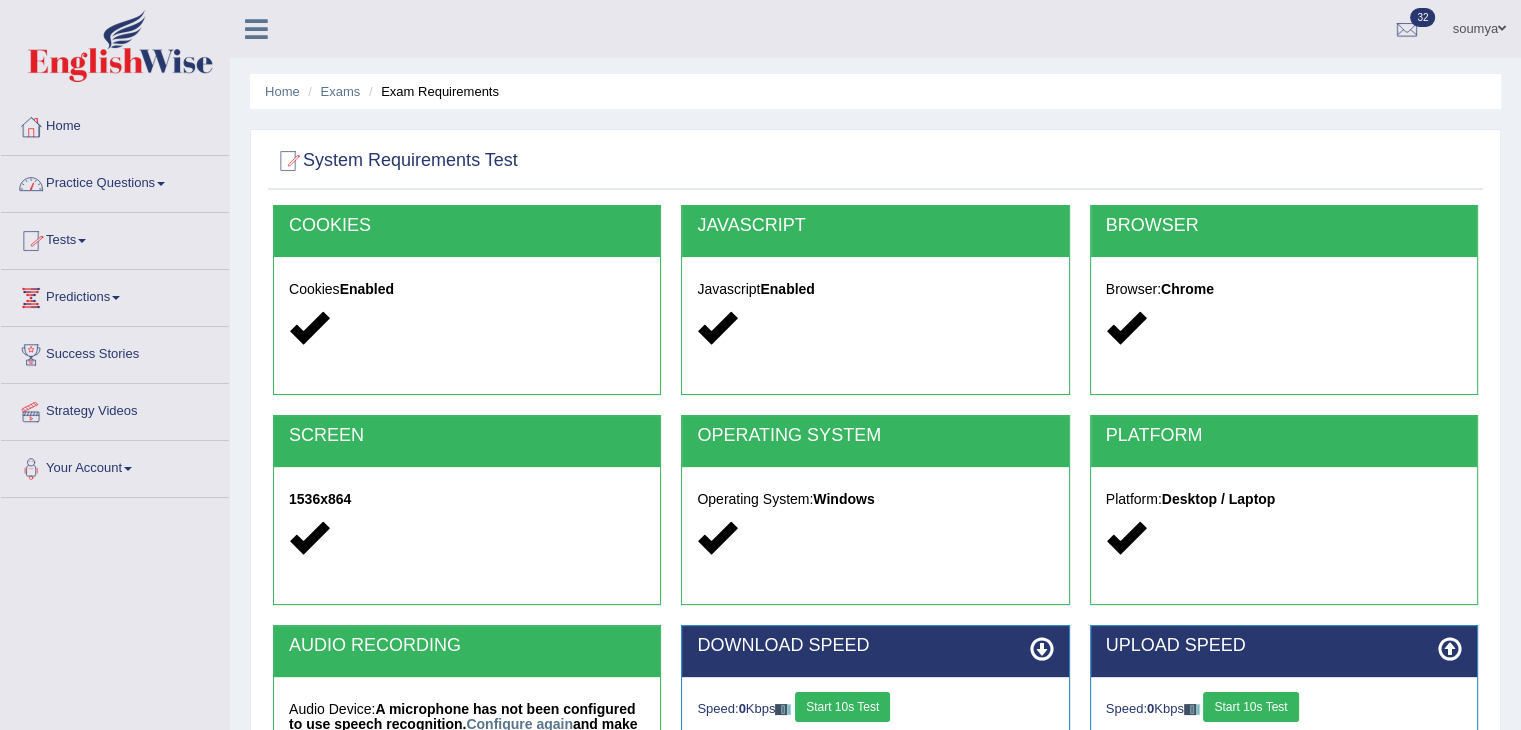 click on "Practice Questions" at bounding box center [115, 181] 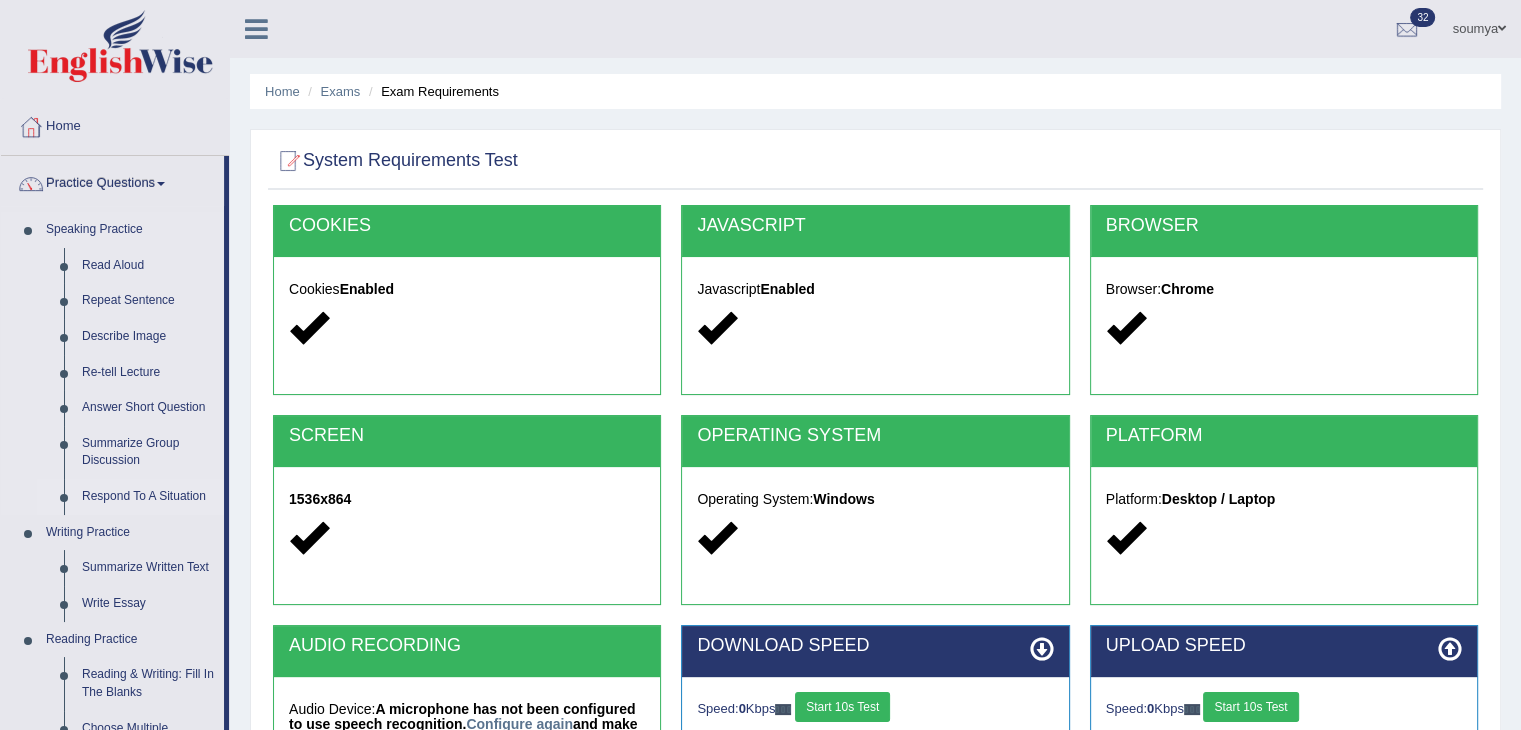 click on "Respond To A Situation" at bounding box center [148, 497] 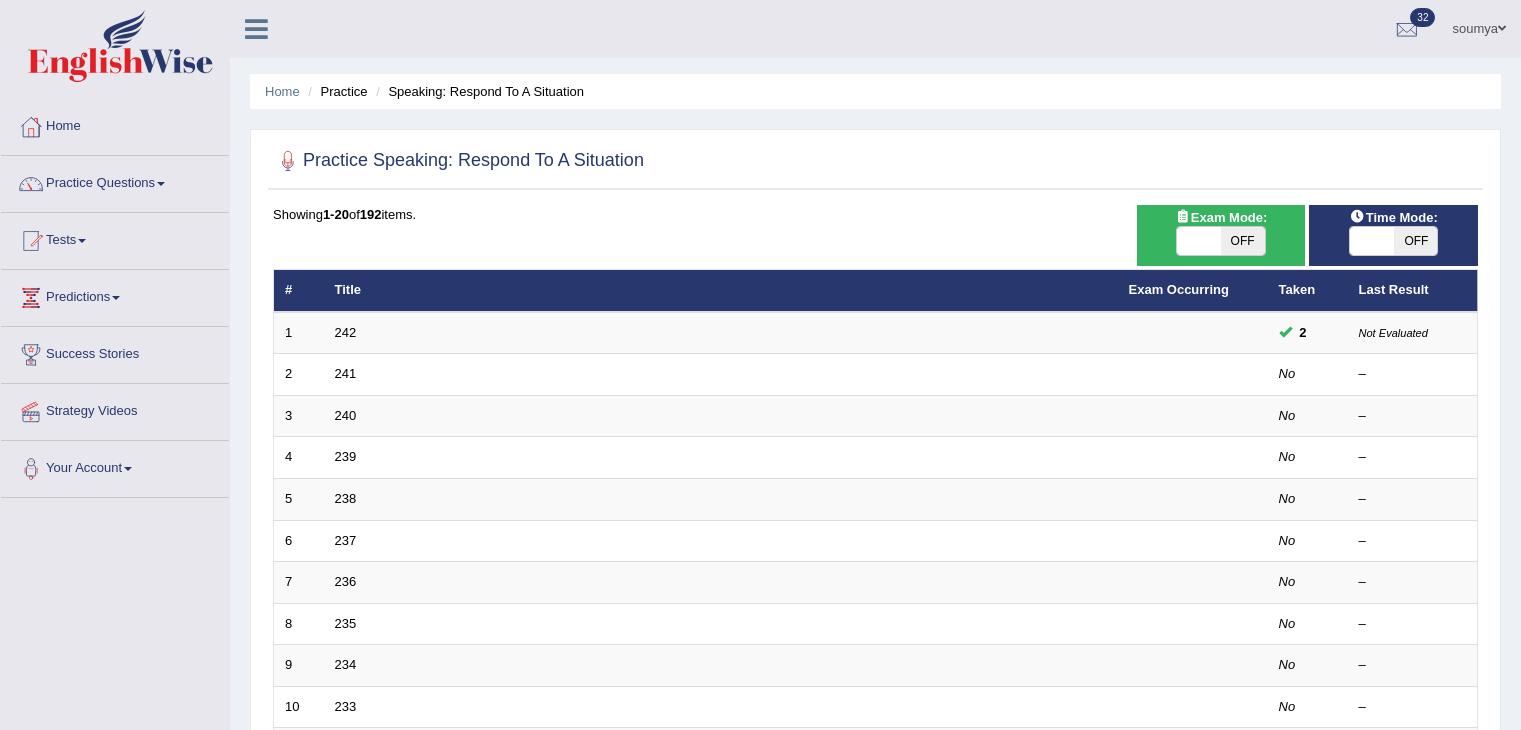 scroll, scrollTop: 0, scrollLeft: 0, axis: both 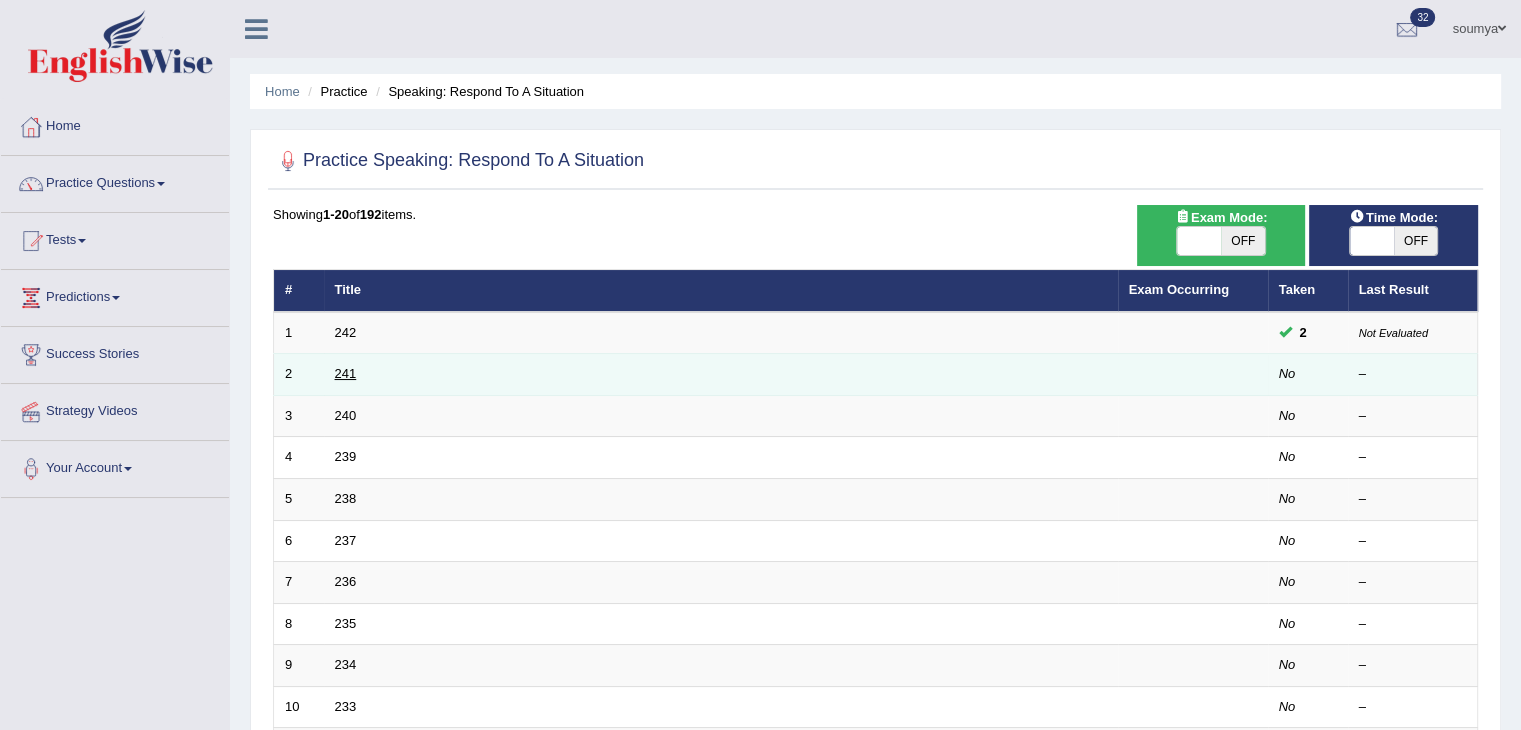 click on "241" at bounding box center (346, 373) 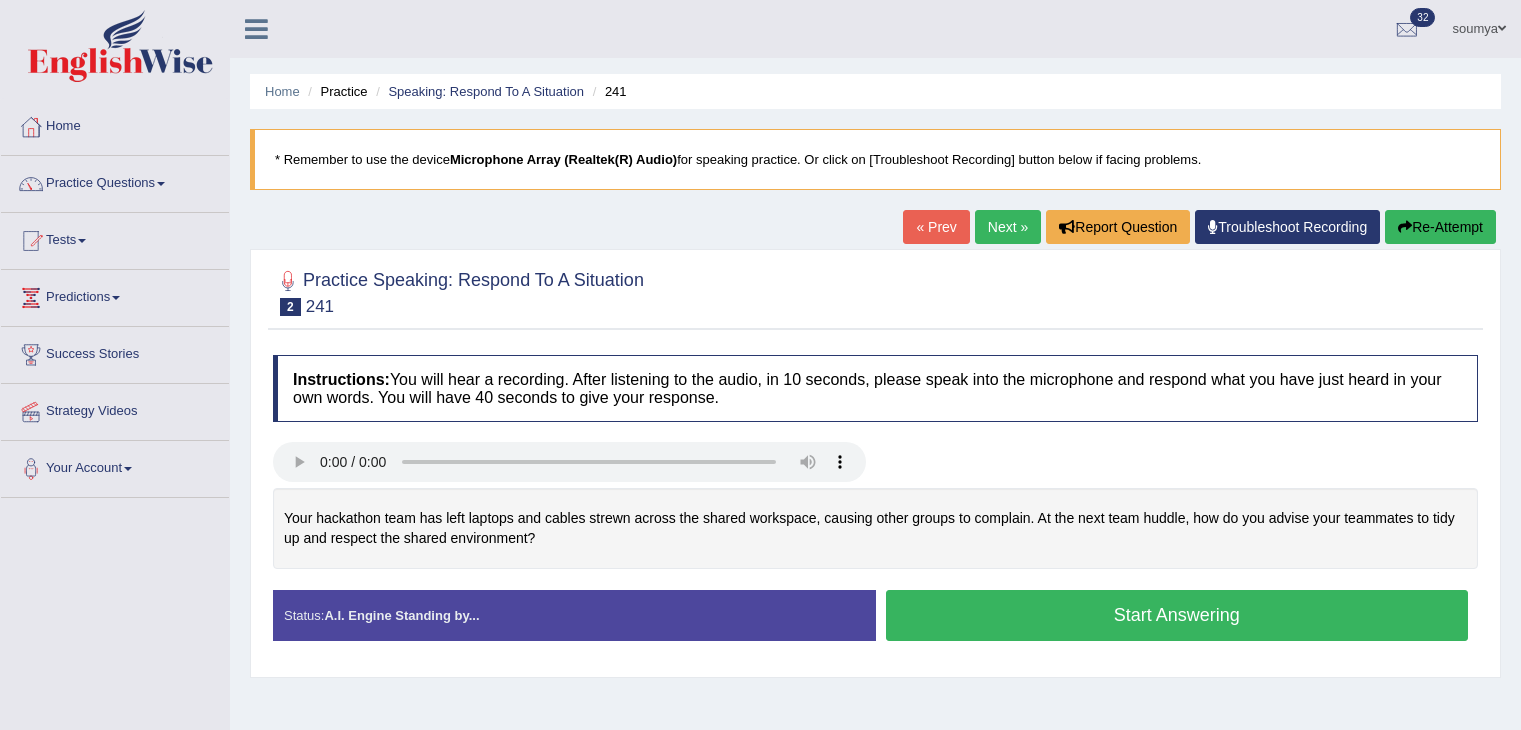 scroll, scrollTop: 0, scrollLeft: 0, axis: both 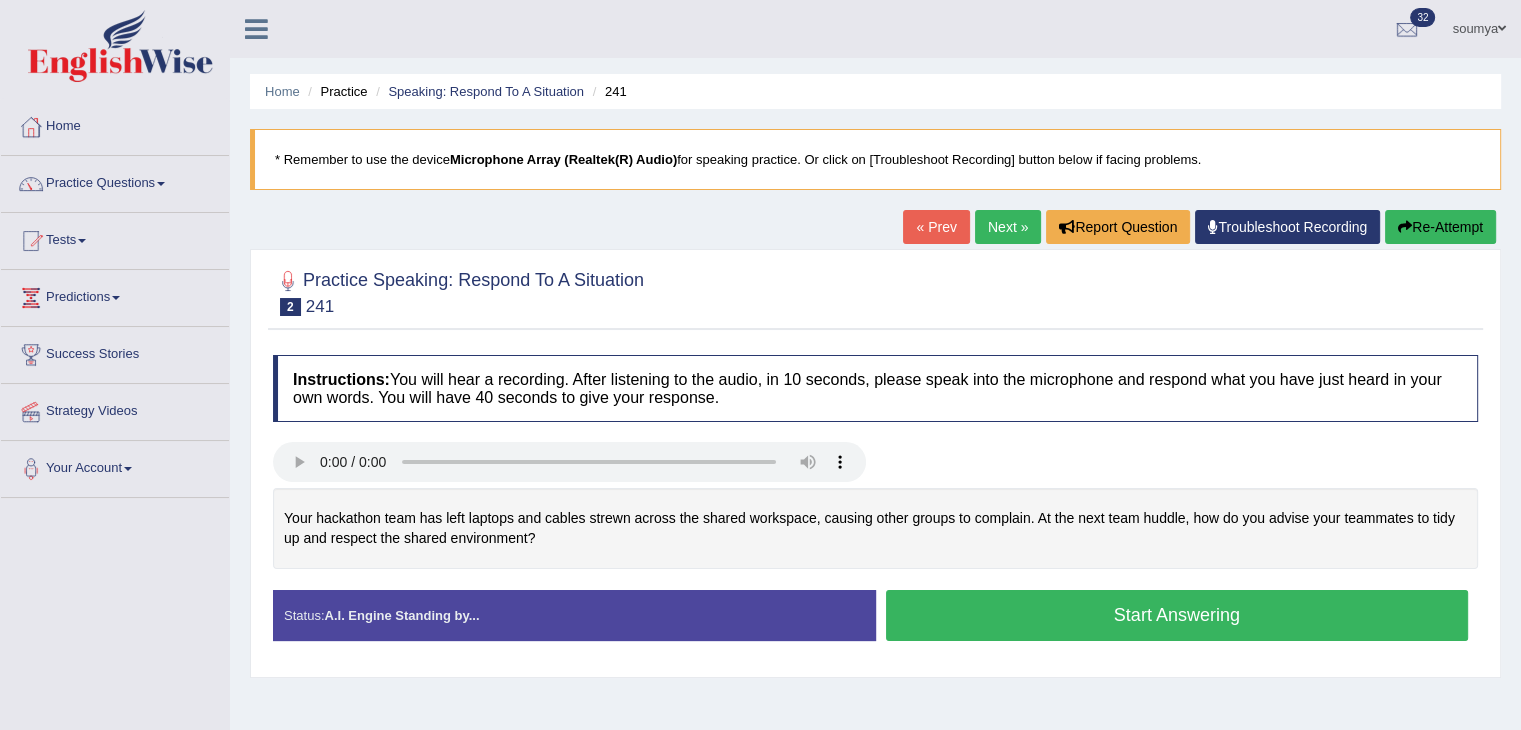 click on "Start Answering" at bounding box center [1177, 615] 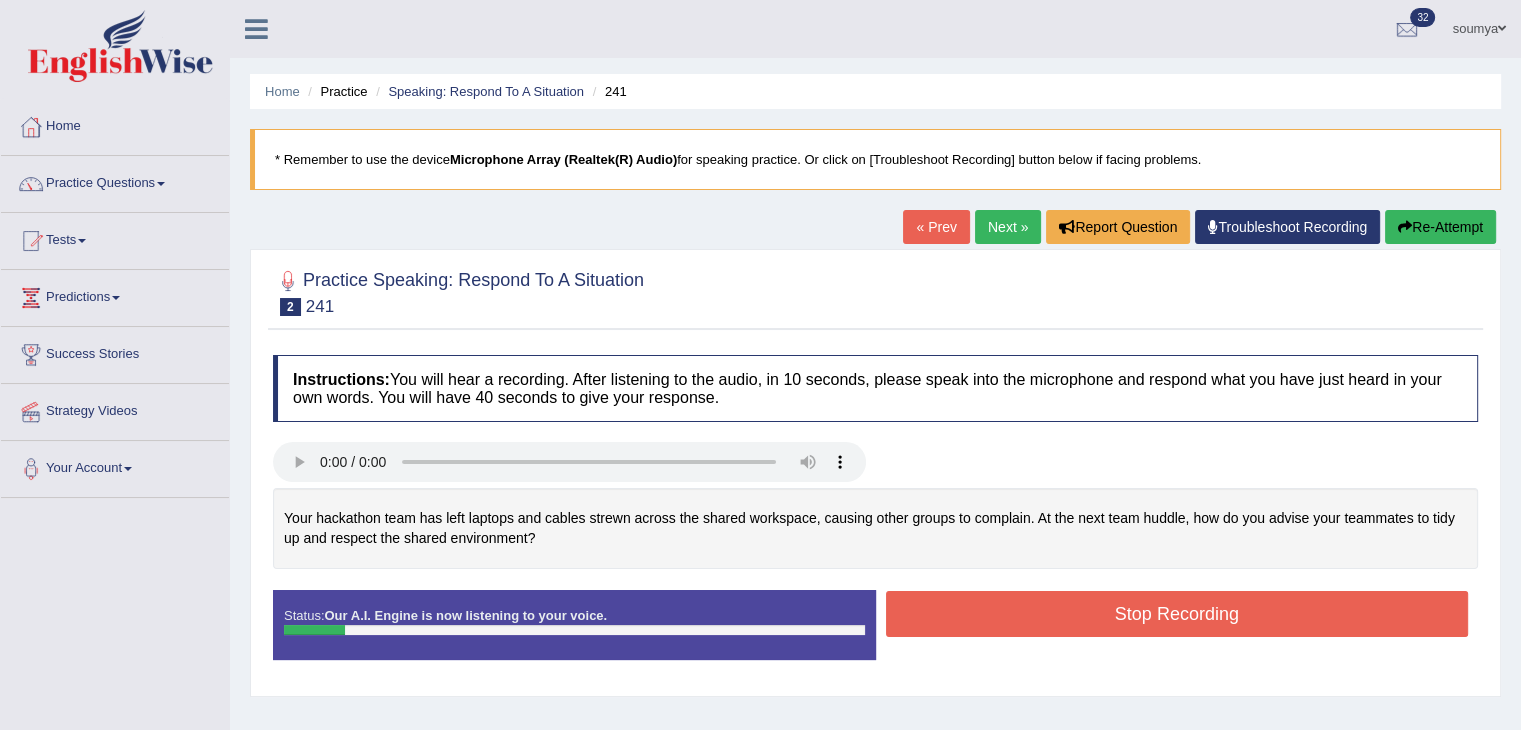 scroll, scrollTop: 91, scrollLeft: 0, axis: vertical 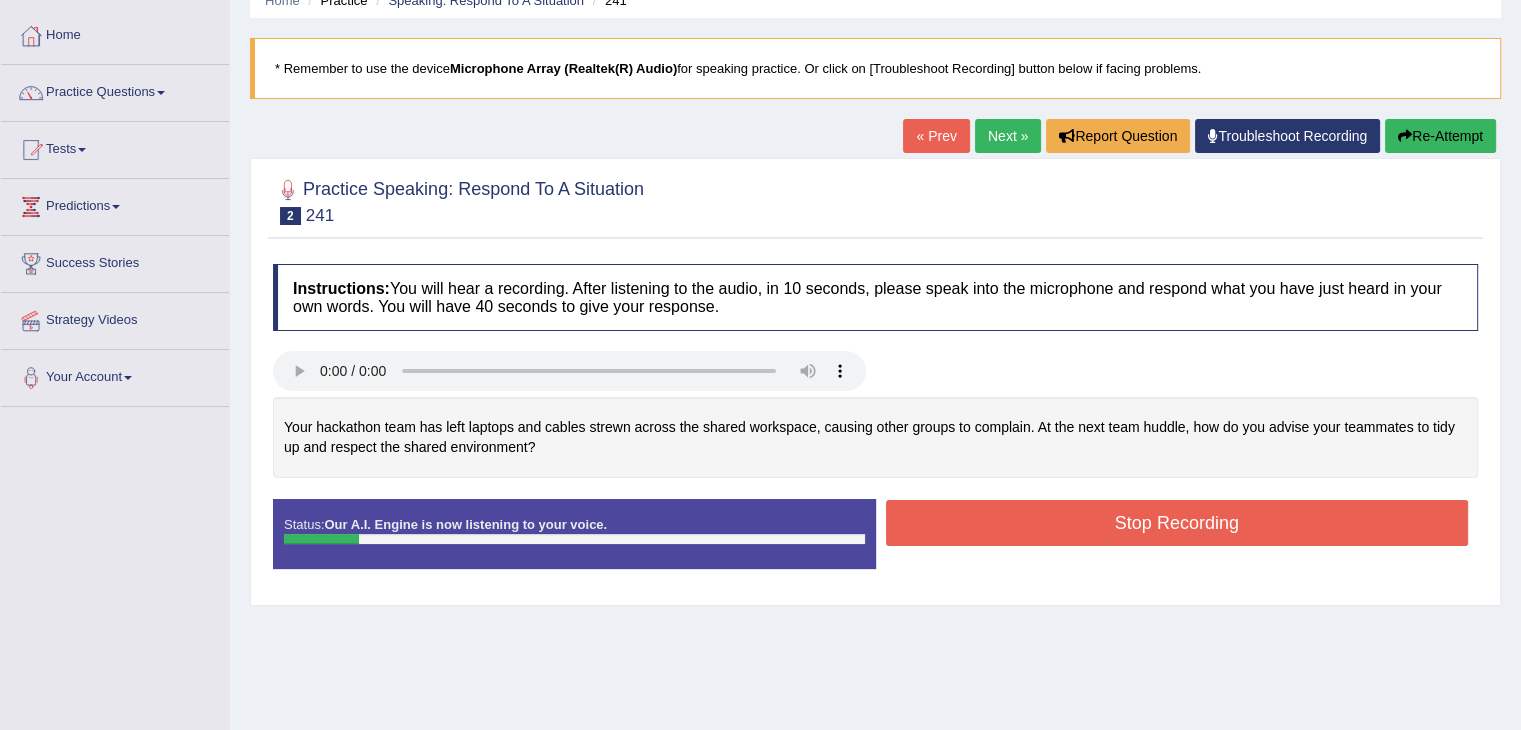 click on "Re-Attempt" at bounding box center [1440, 136] 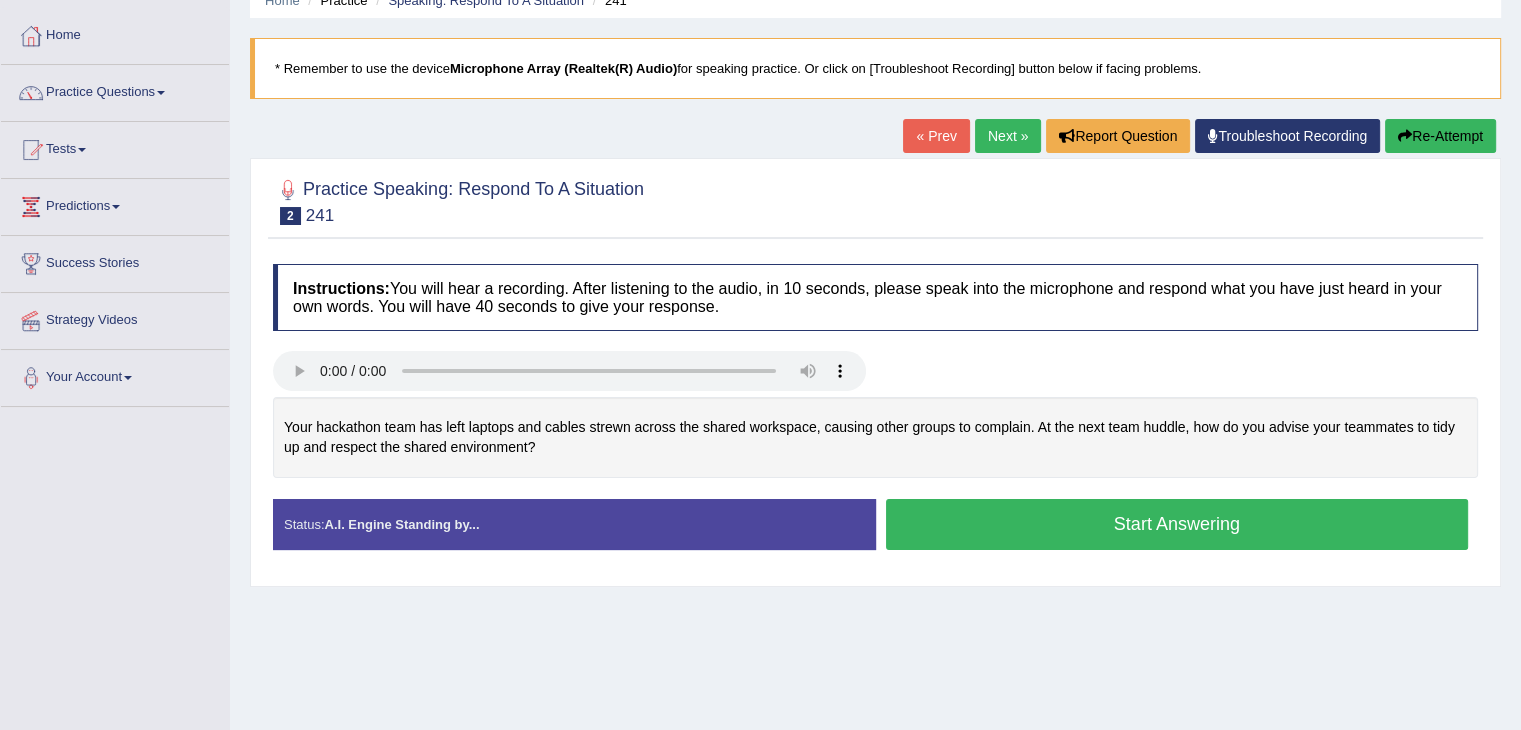 scroll, scrollTop: 91, scrollLeft: 0, axis: vertical 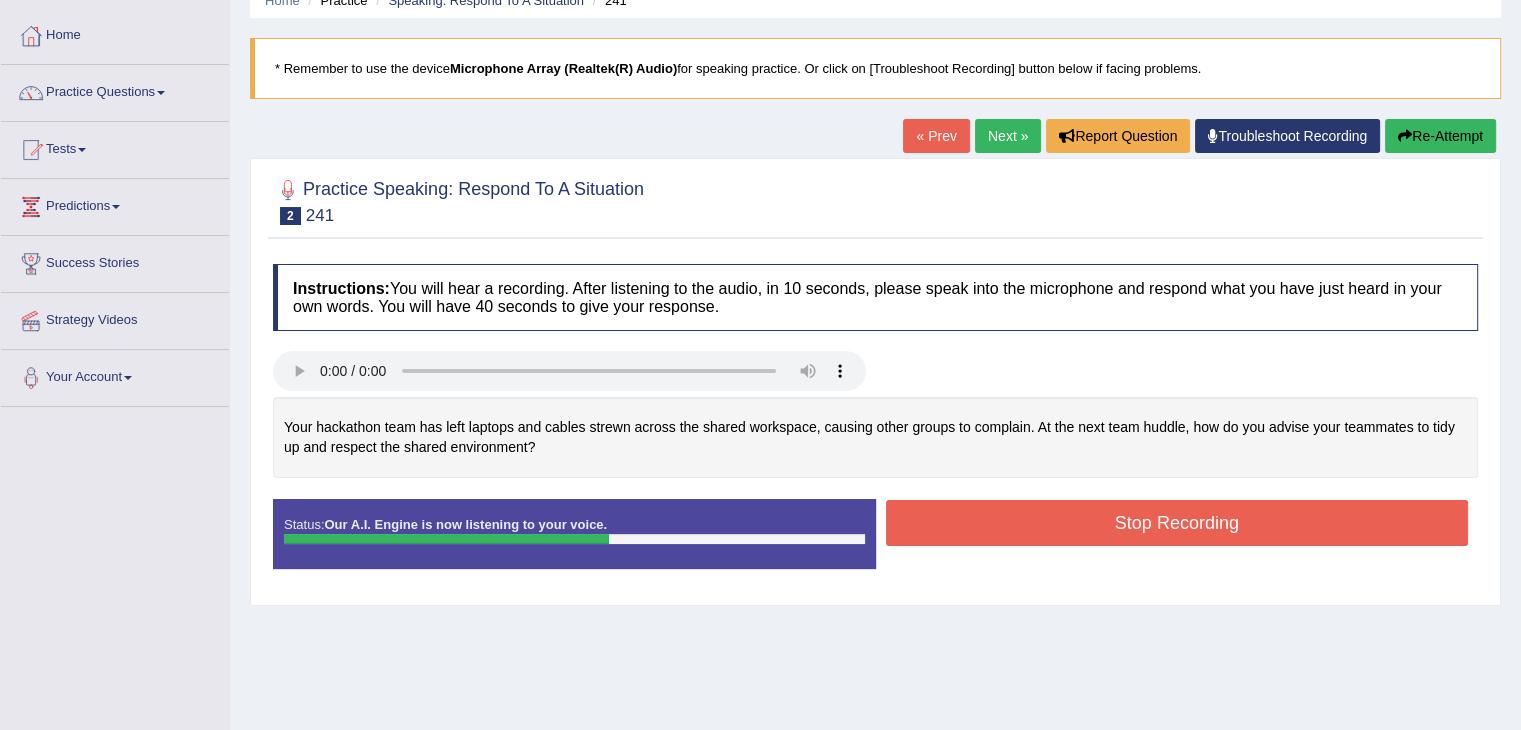 click on "Re-Attempt" at bounding box center (1440, 136) 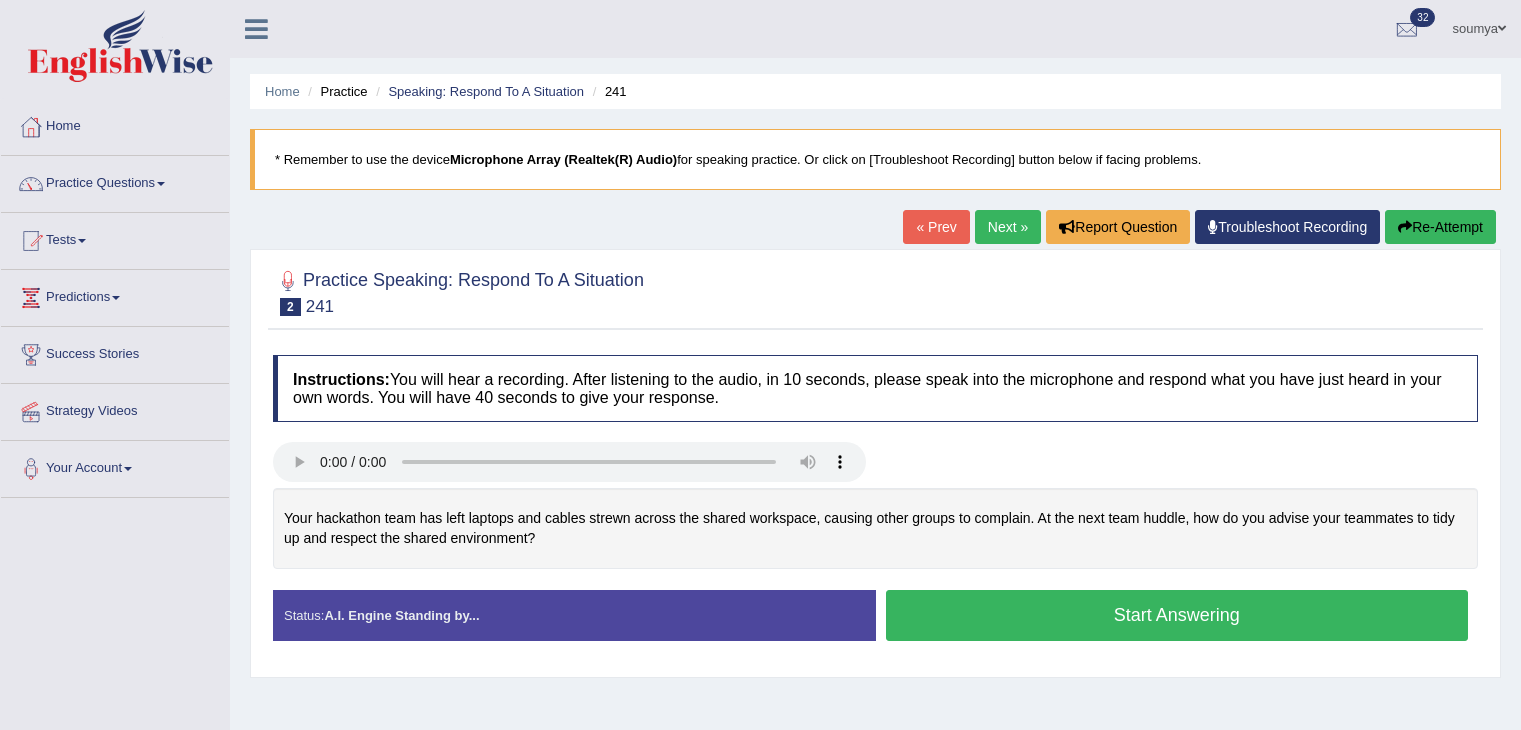 scroll, scrollTop: 91, scrollLeft: 0, axis: vertical 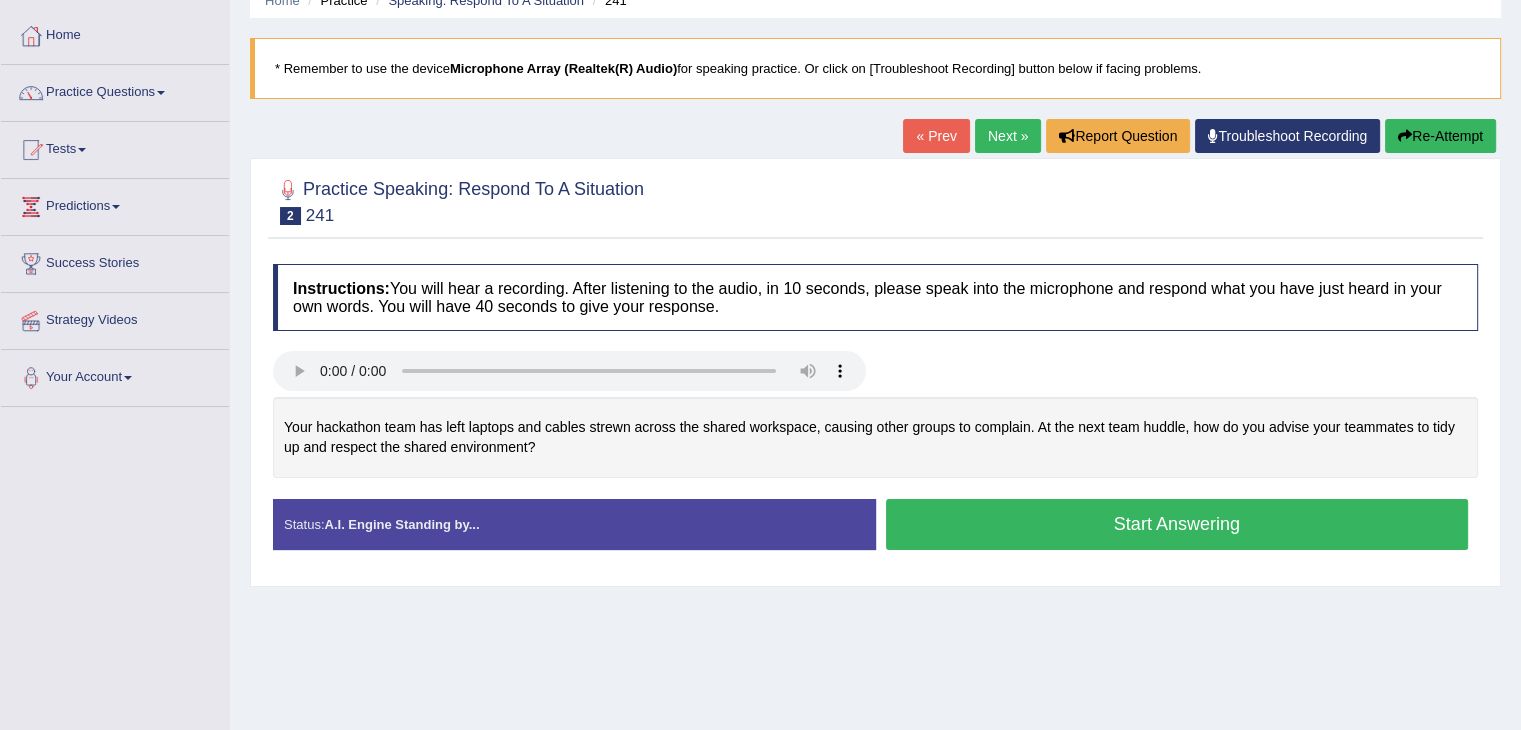 click on "Start Answering" at bounding box center [1177, 524] 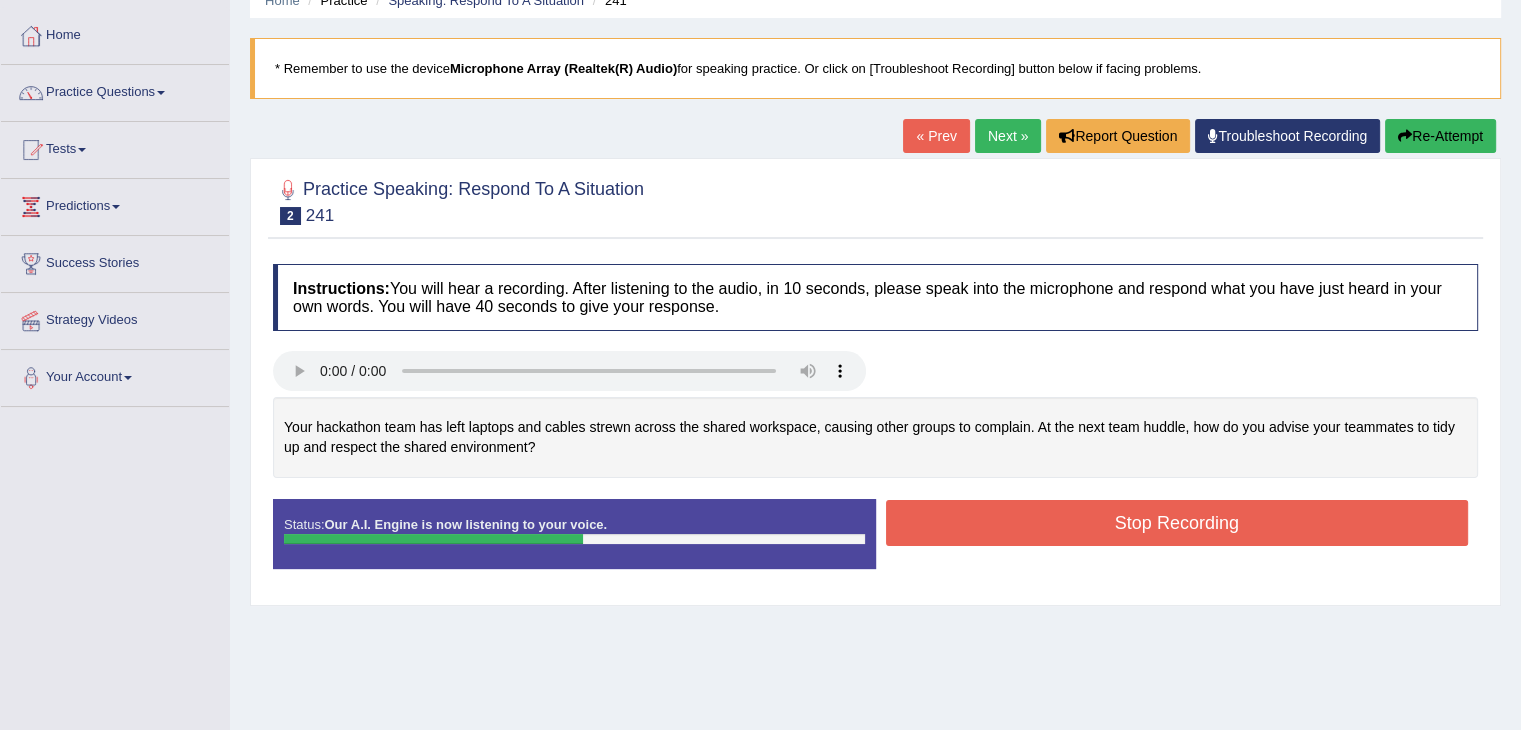 click on "Stop Recording" at bounding box center (1177, 523) 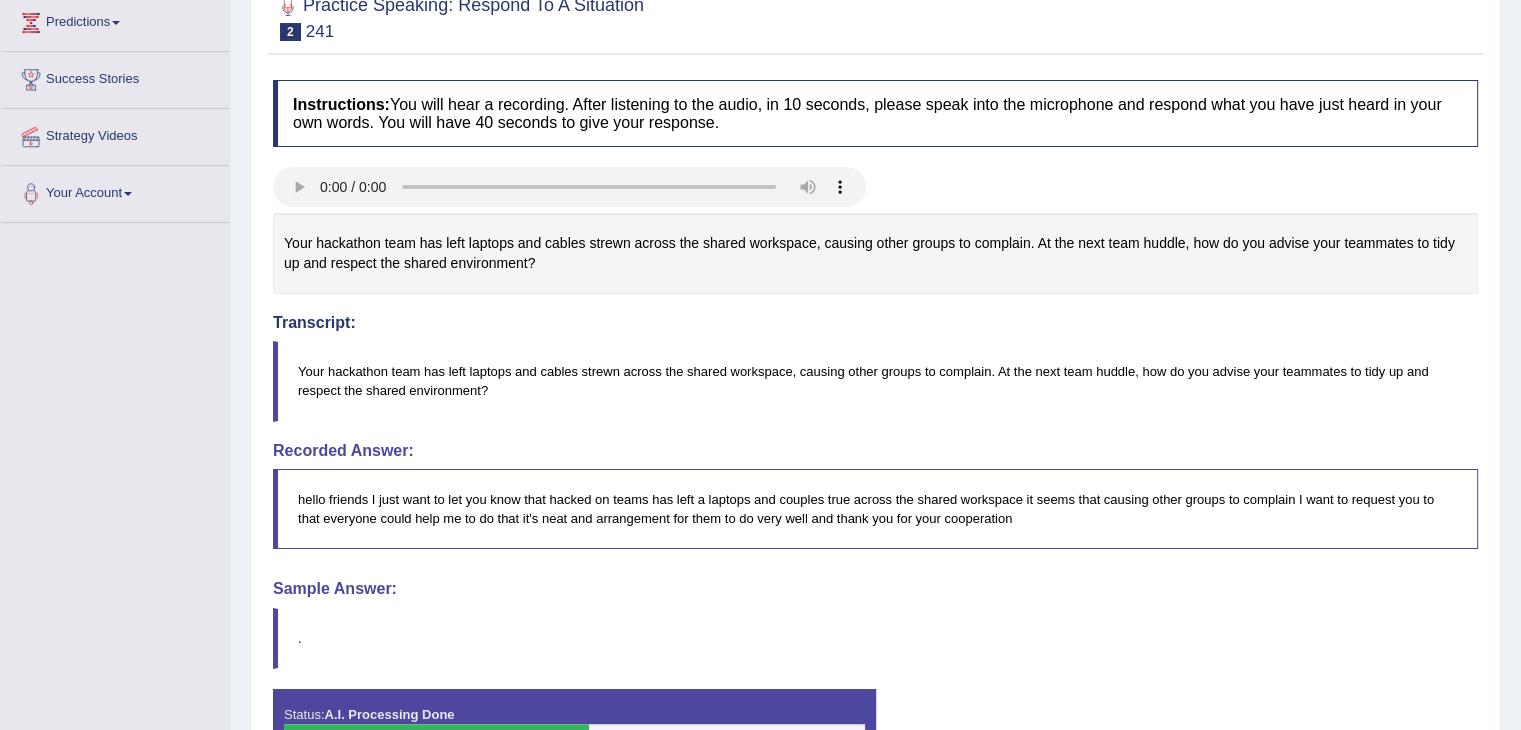 scroll, scrollTop: 325, scrollLeft: 0, axis: vertical 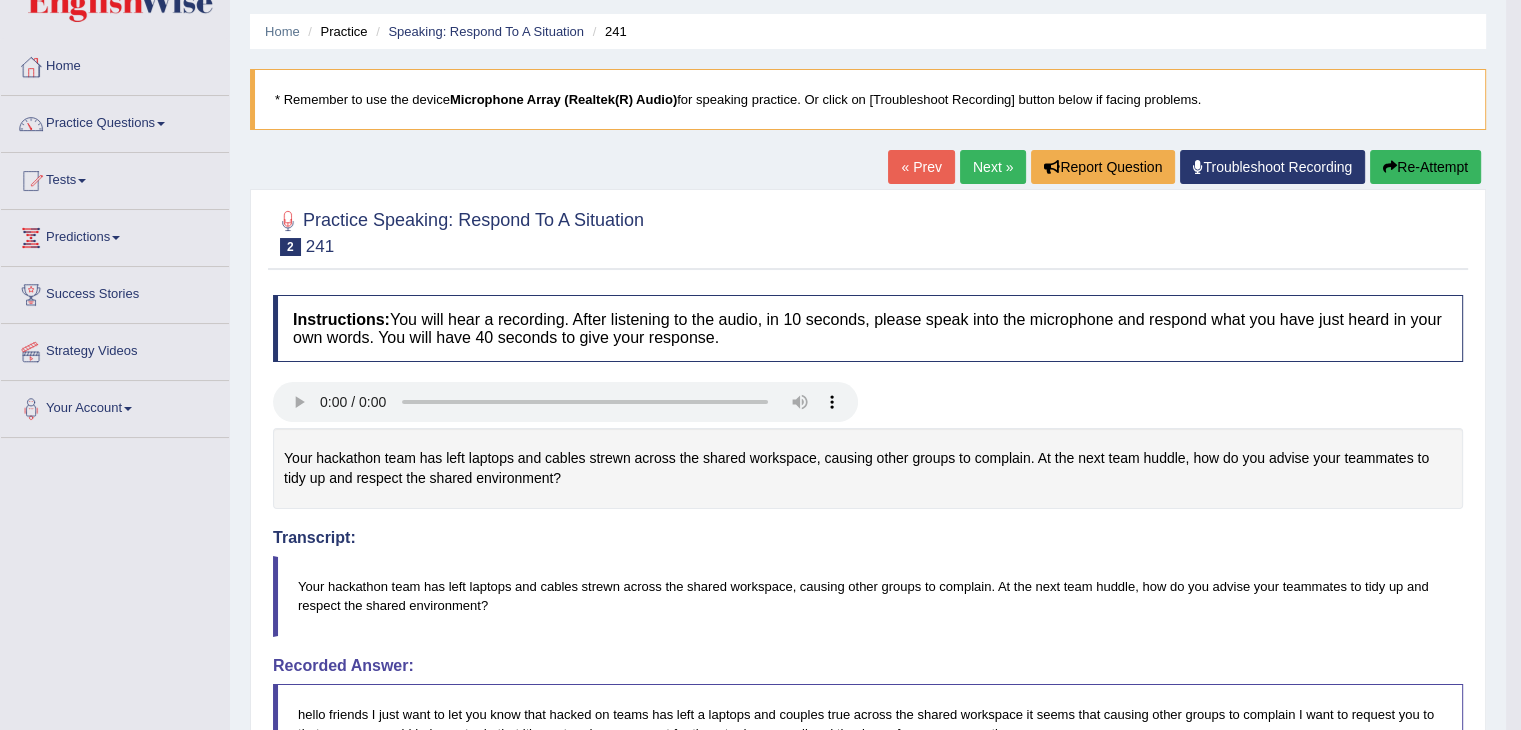 click on "Re-Attempt" at bounding box center (1425, 167) 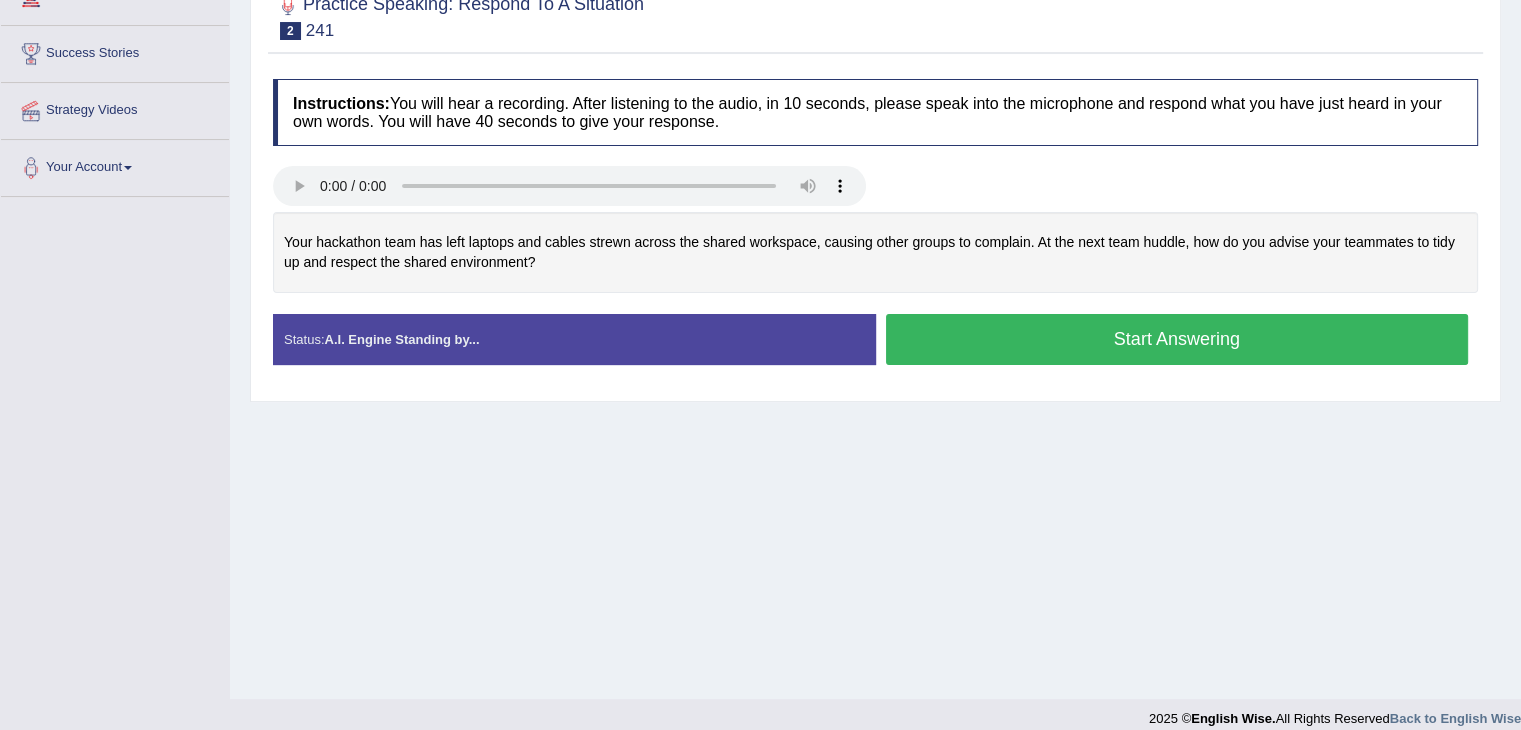 scroll, scrollTop: 0, scrollLeft: 0, axis: both 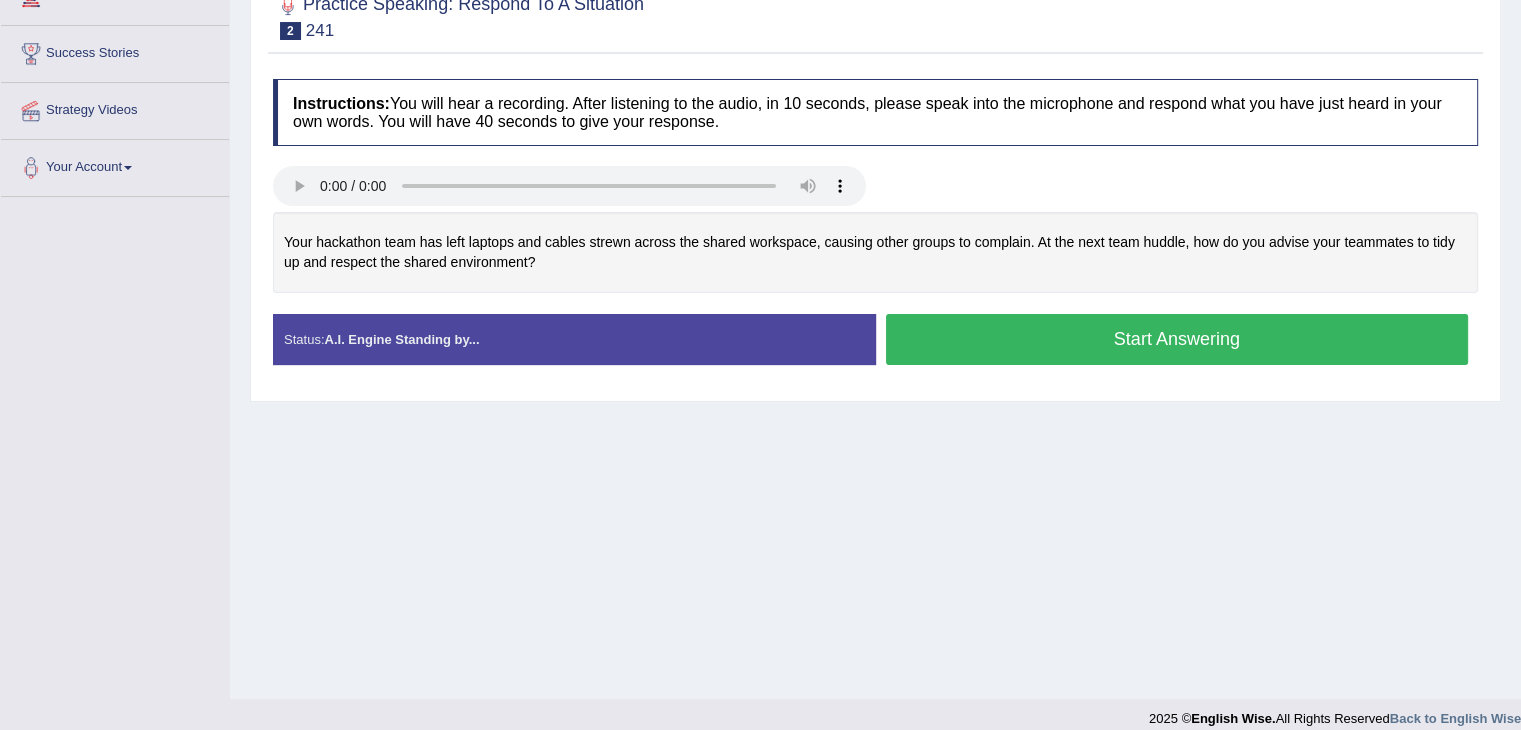 click on "Start Answering" at bounding box center (1177, 339) 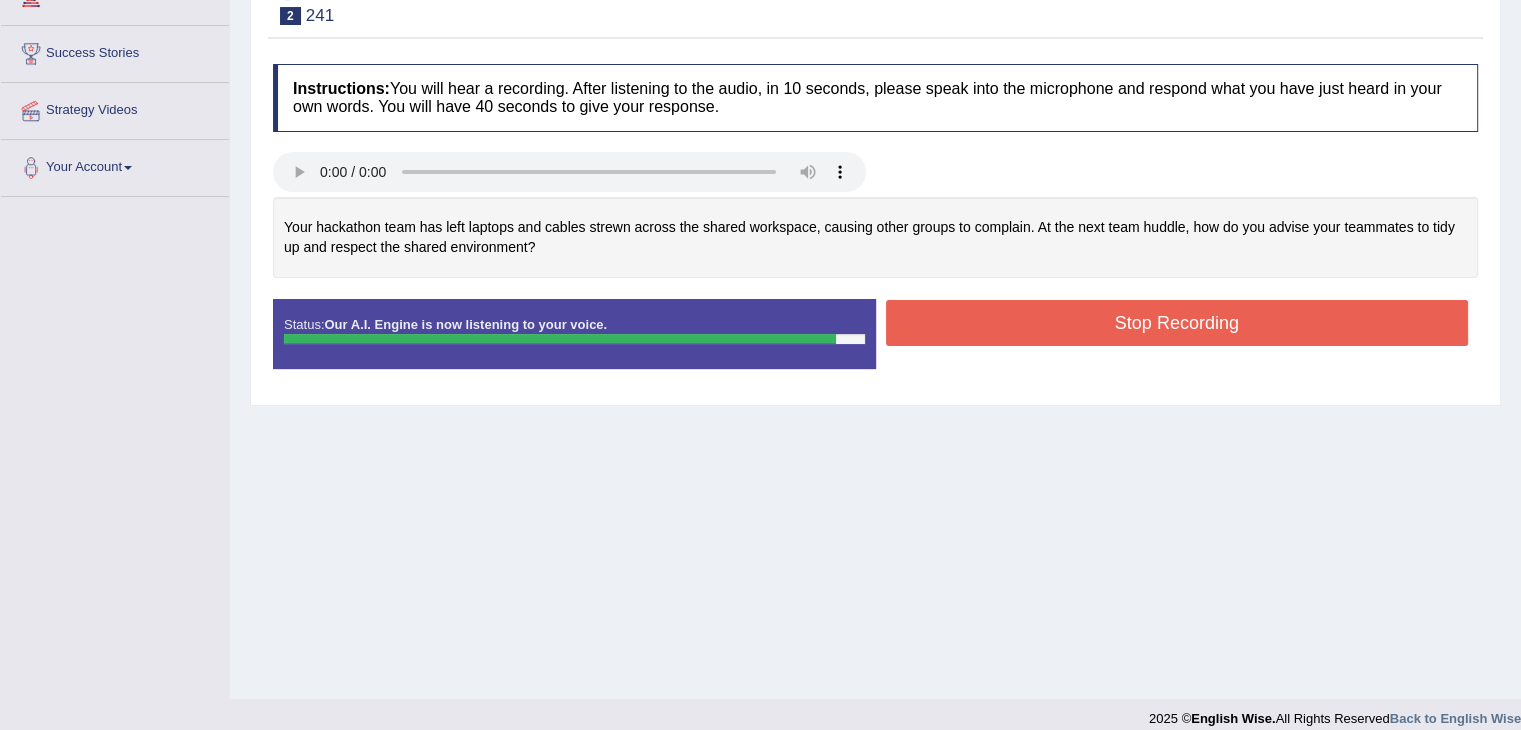 click on "Stop Recording" at bounding box center (1177, 323) 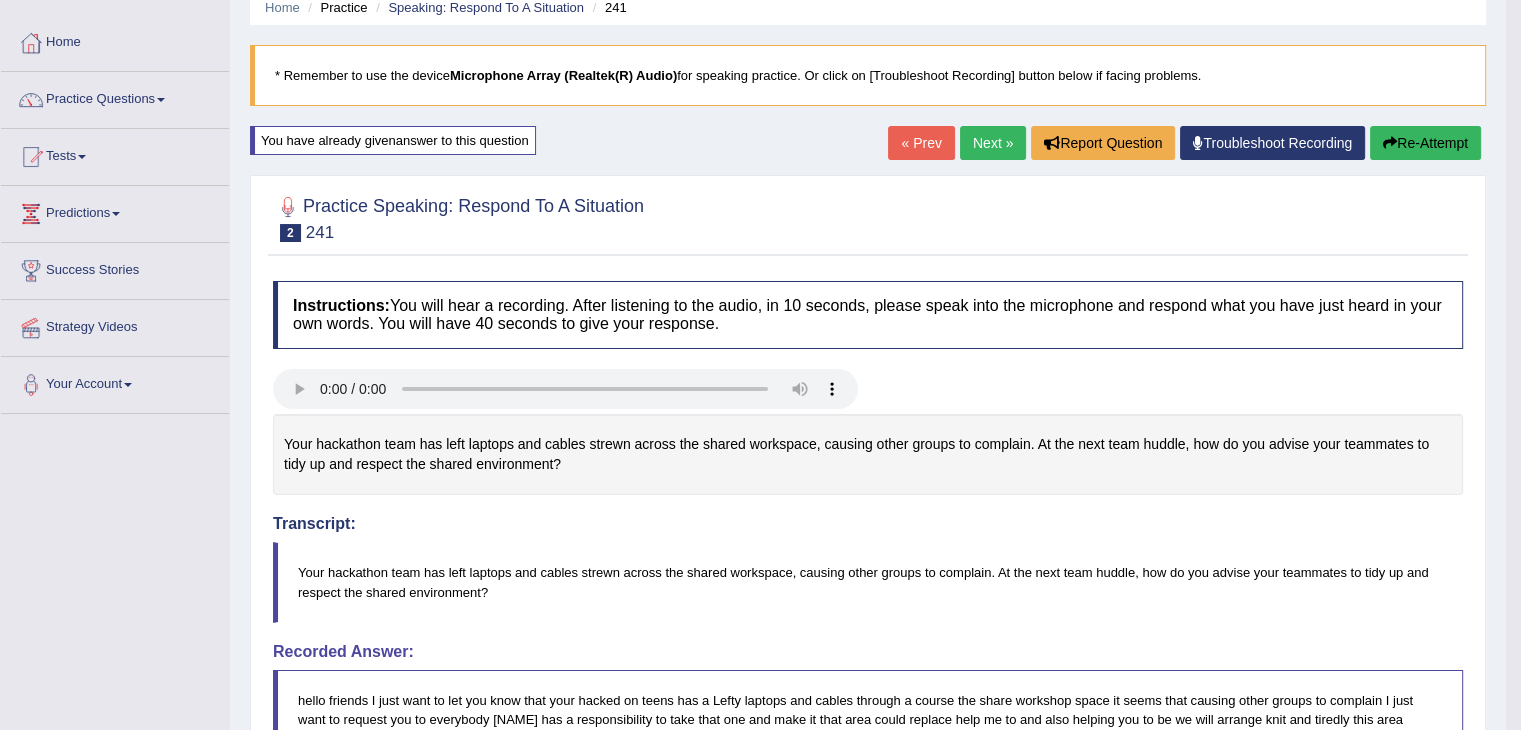 scroll, scrollTop: 80, scrollLeft: 0, axis: vertical 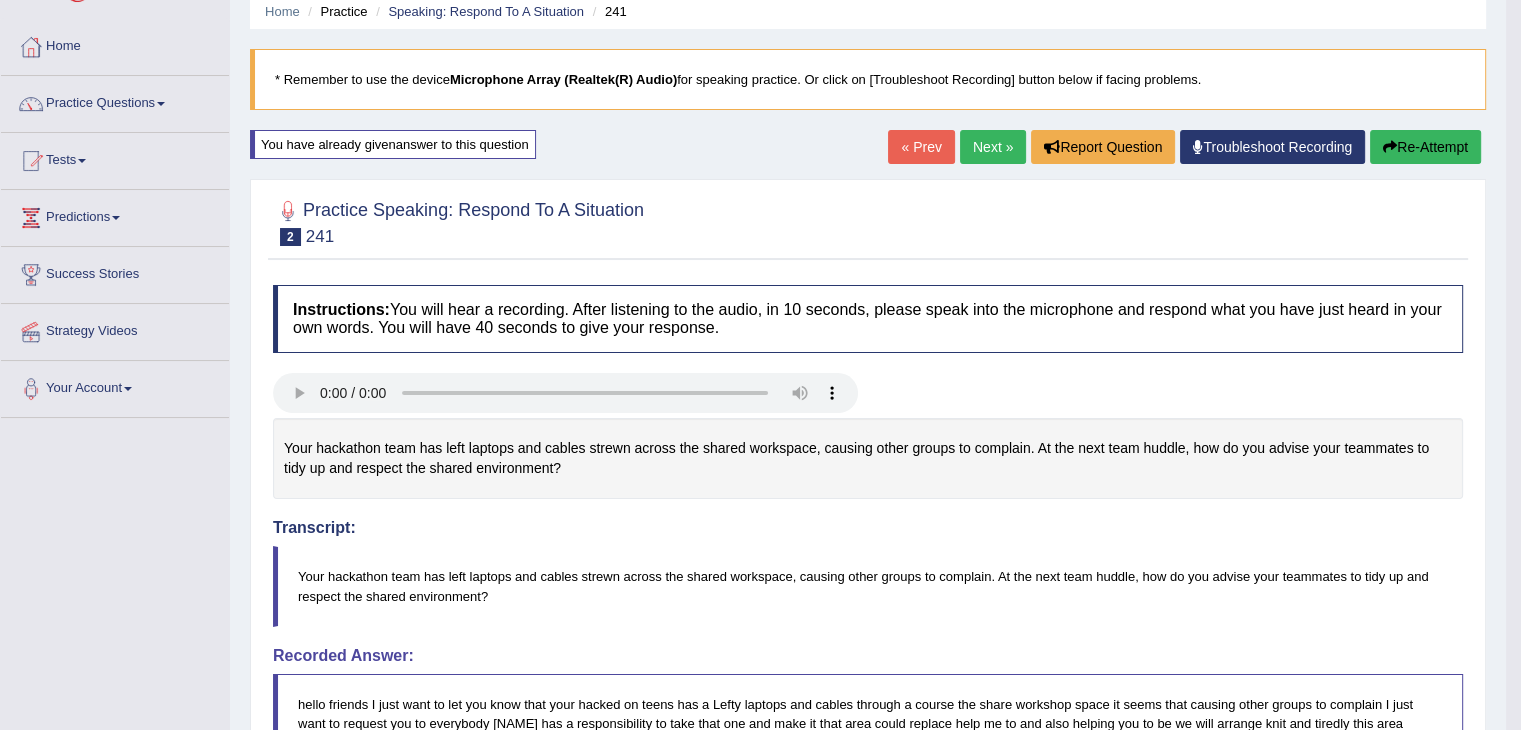 click on "Re-Attempt" at bounding box center [1425, 147] 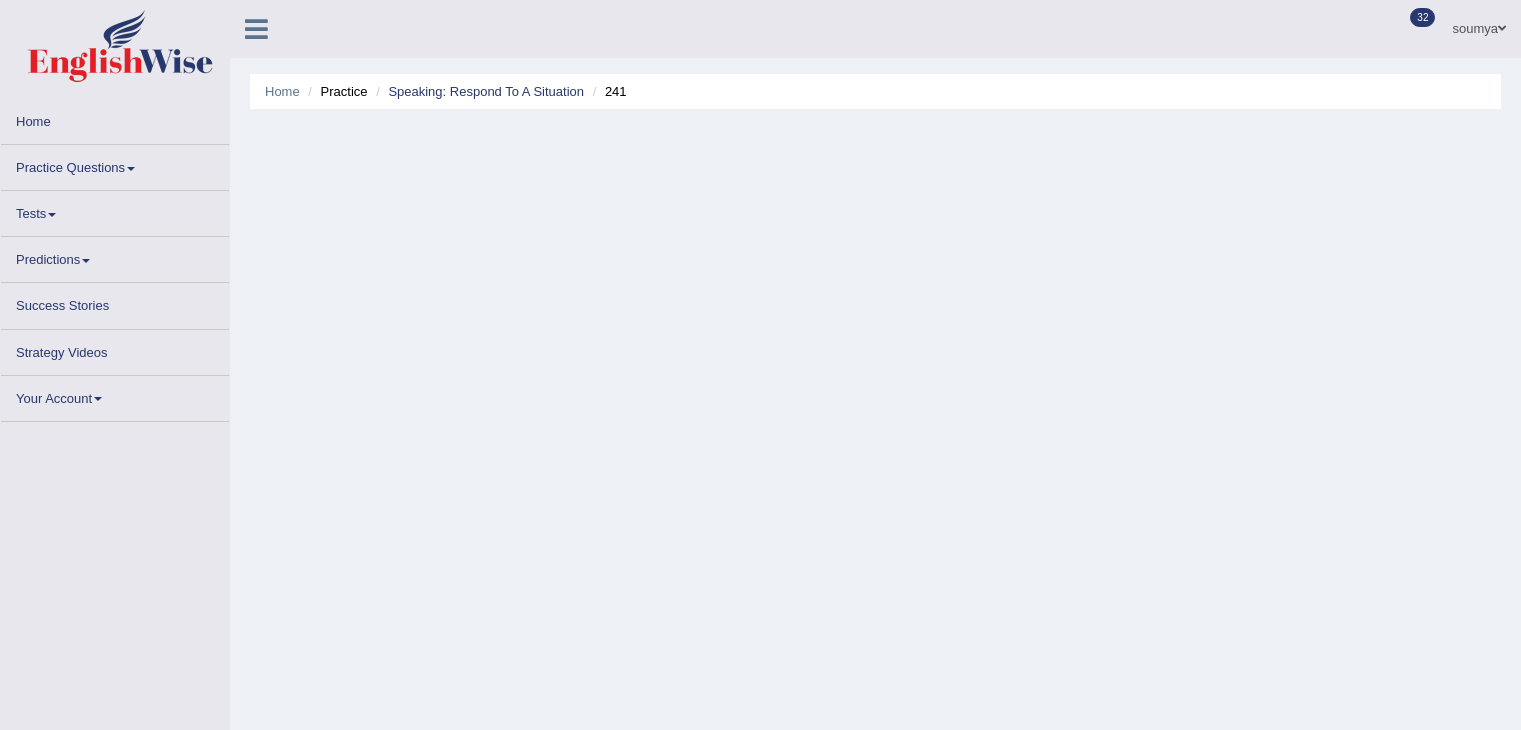 scroll, scrollTop: 80, scrollLeft: 0, axis: vertical 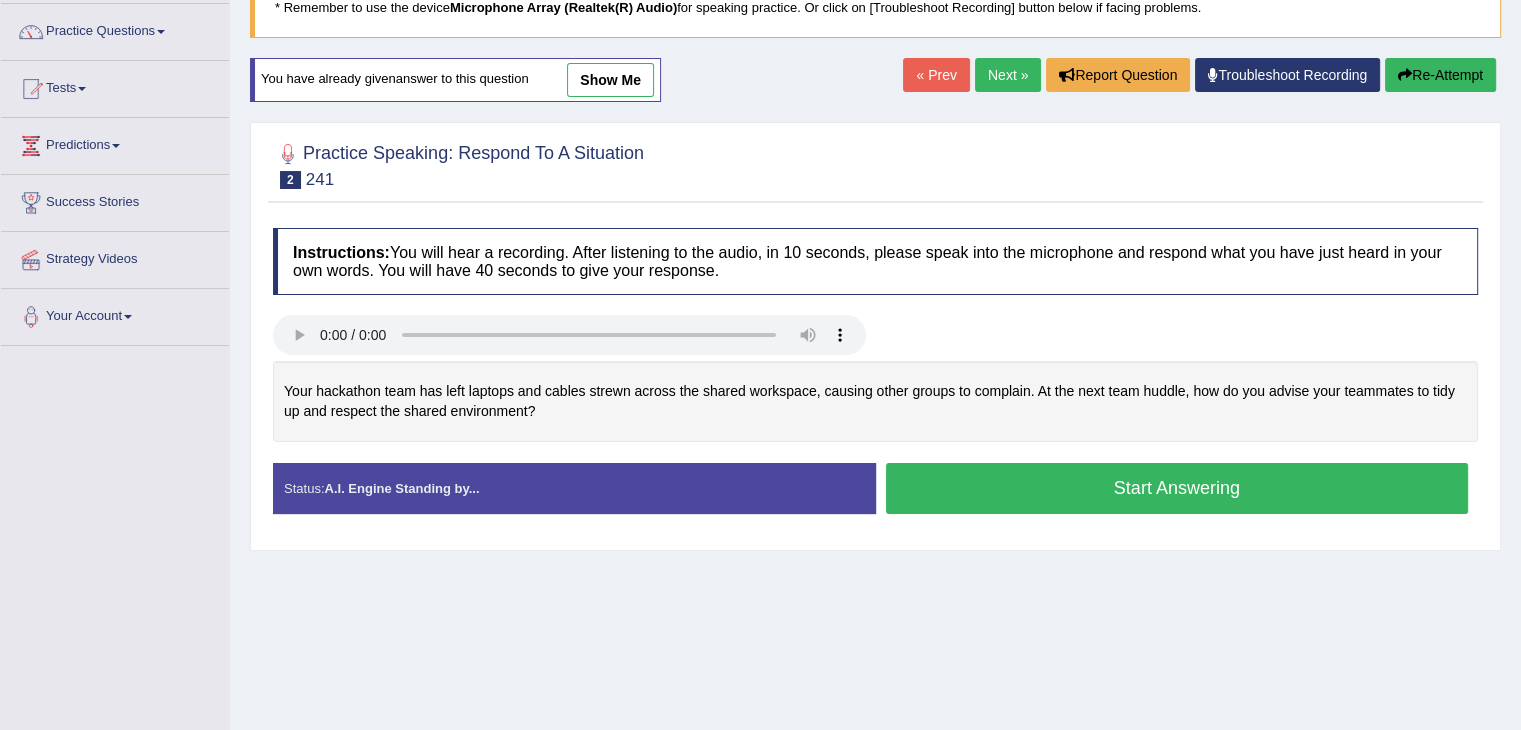 click on "Start Answering" at bounding box center (1177, 488) 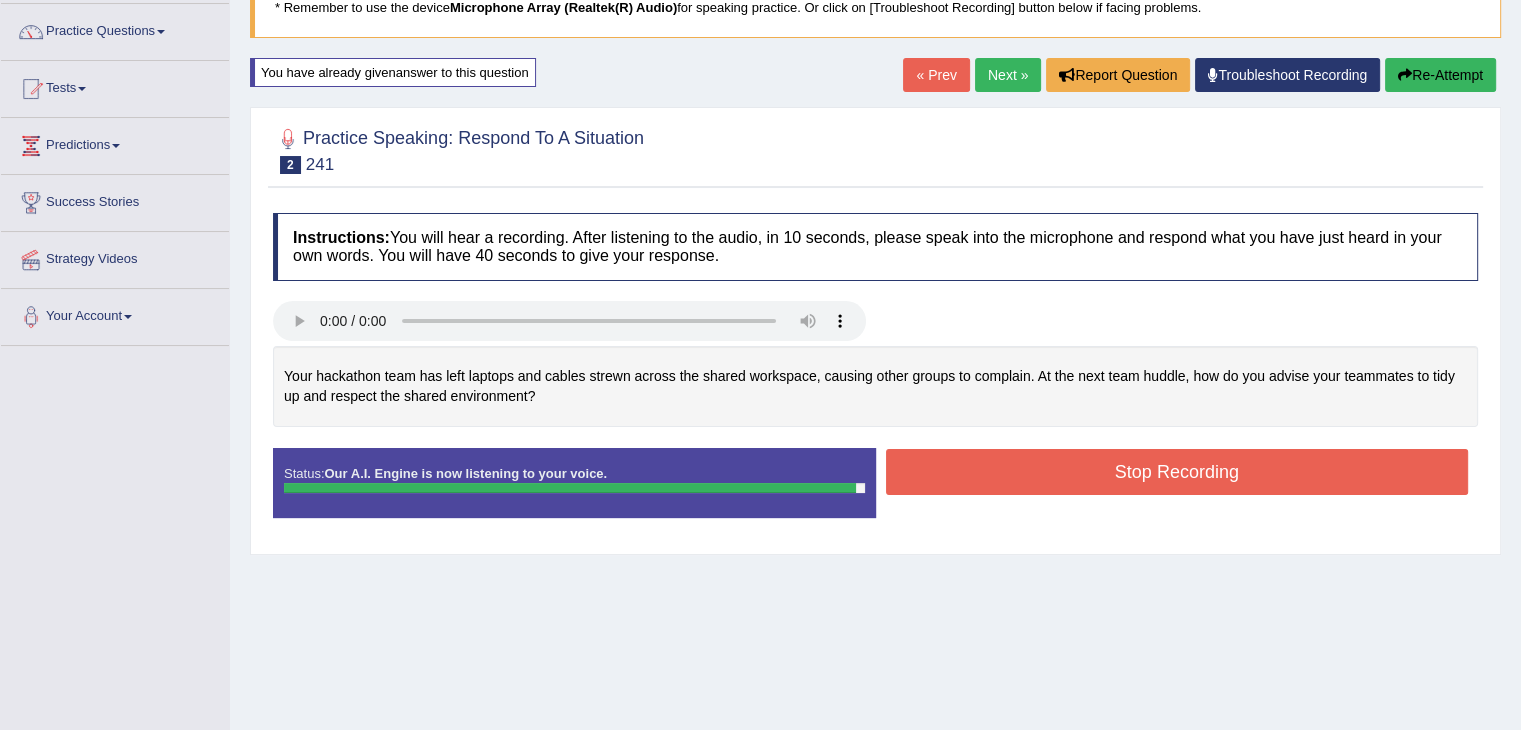 click on "Stop Recording" at bounding box center (1177, 472) 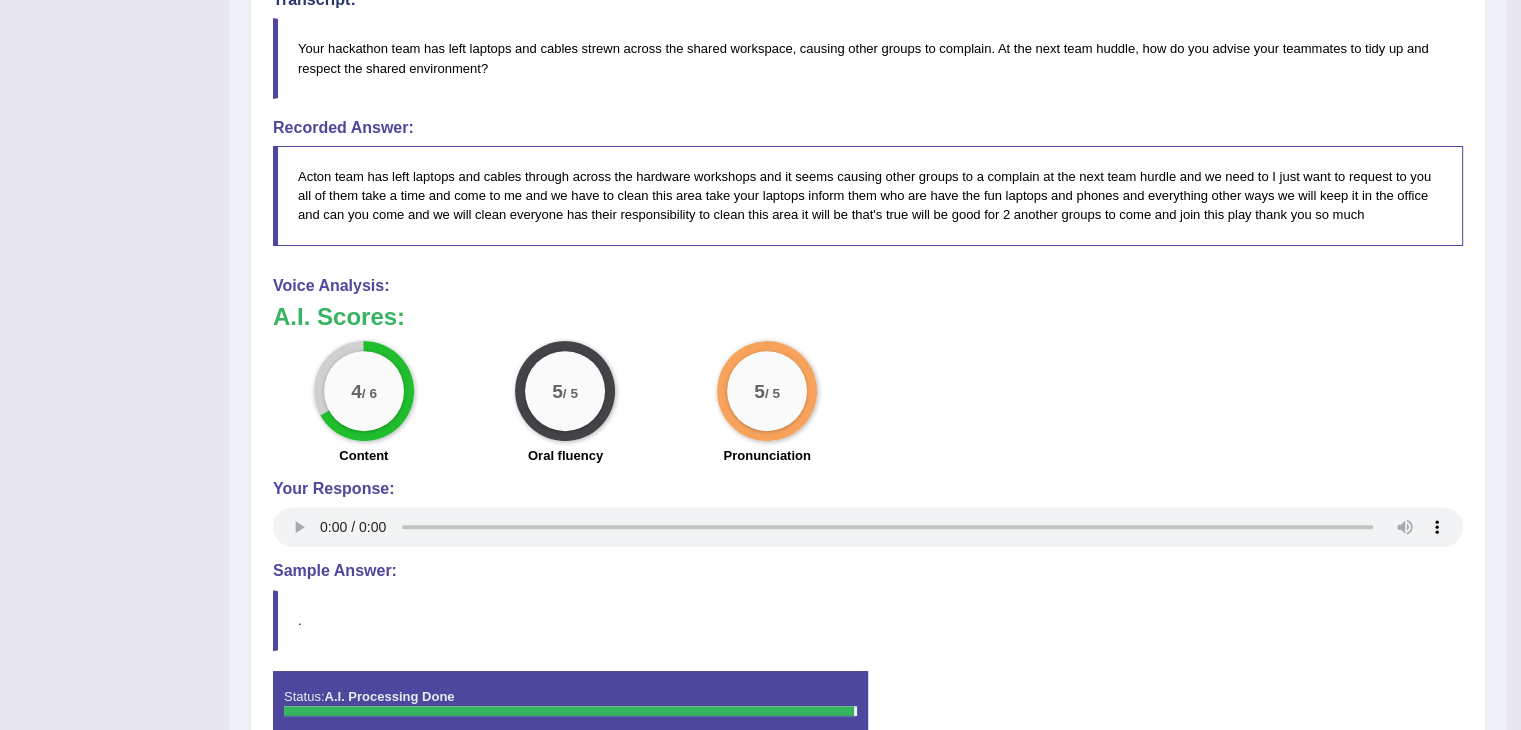 scroll, scrollTop: 608, scrollLeft: 0, axis: vertical 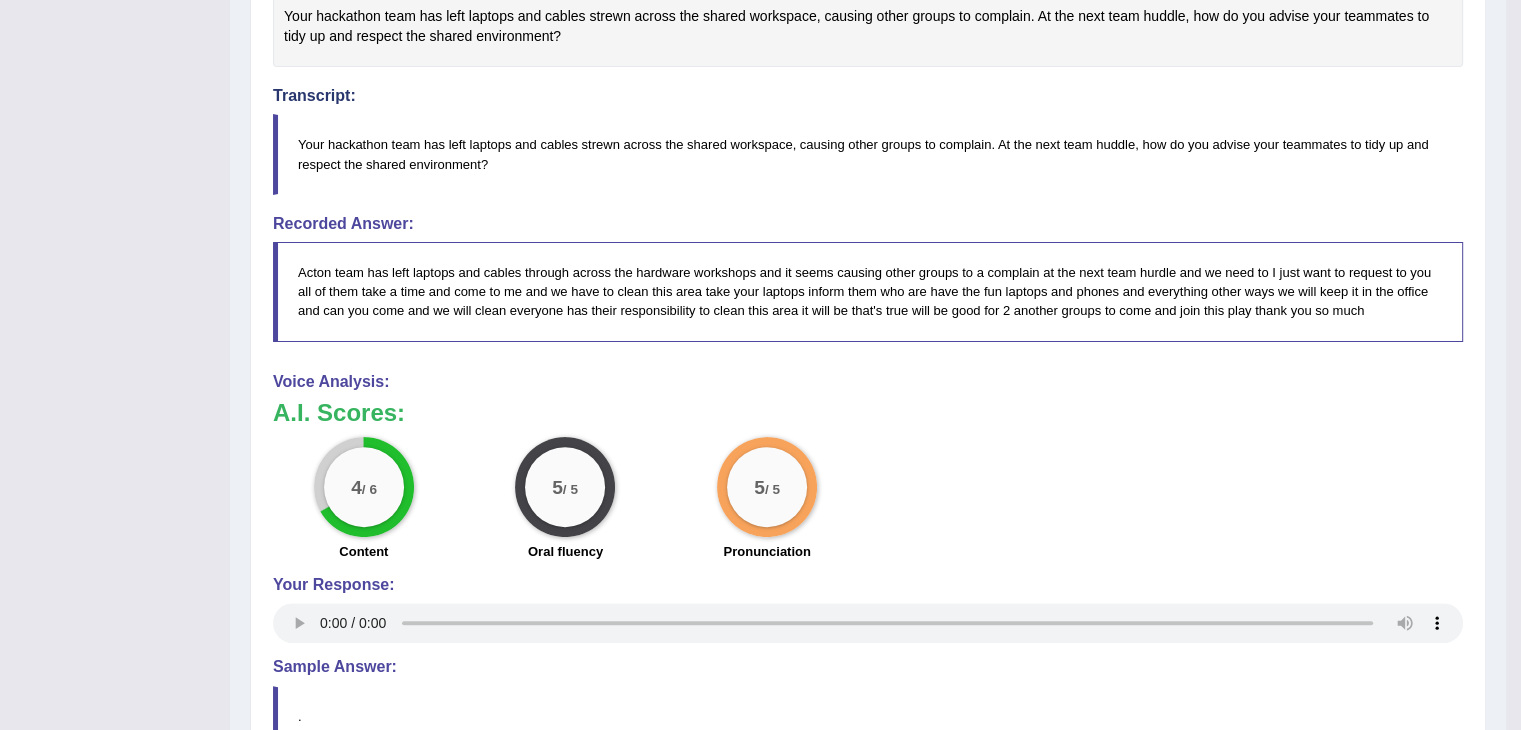 click on "4  / 6              Content" at bounding box center (364, 501) 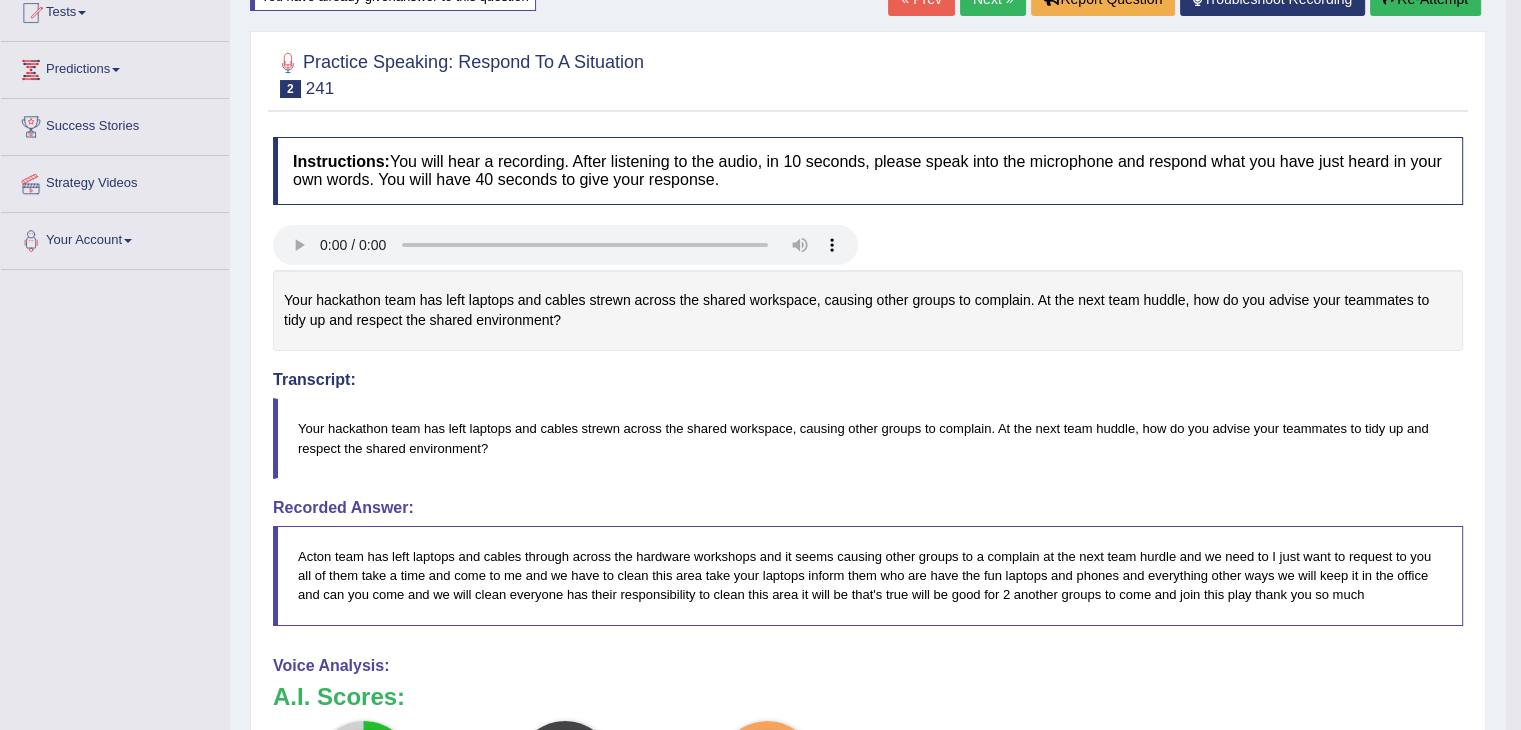 scroll, scrollTop: 0, scrollLeft: 0, axis: both 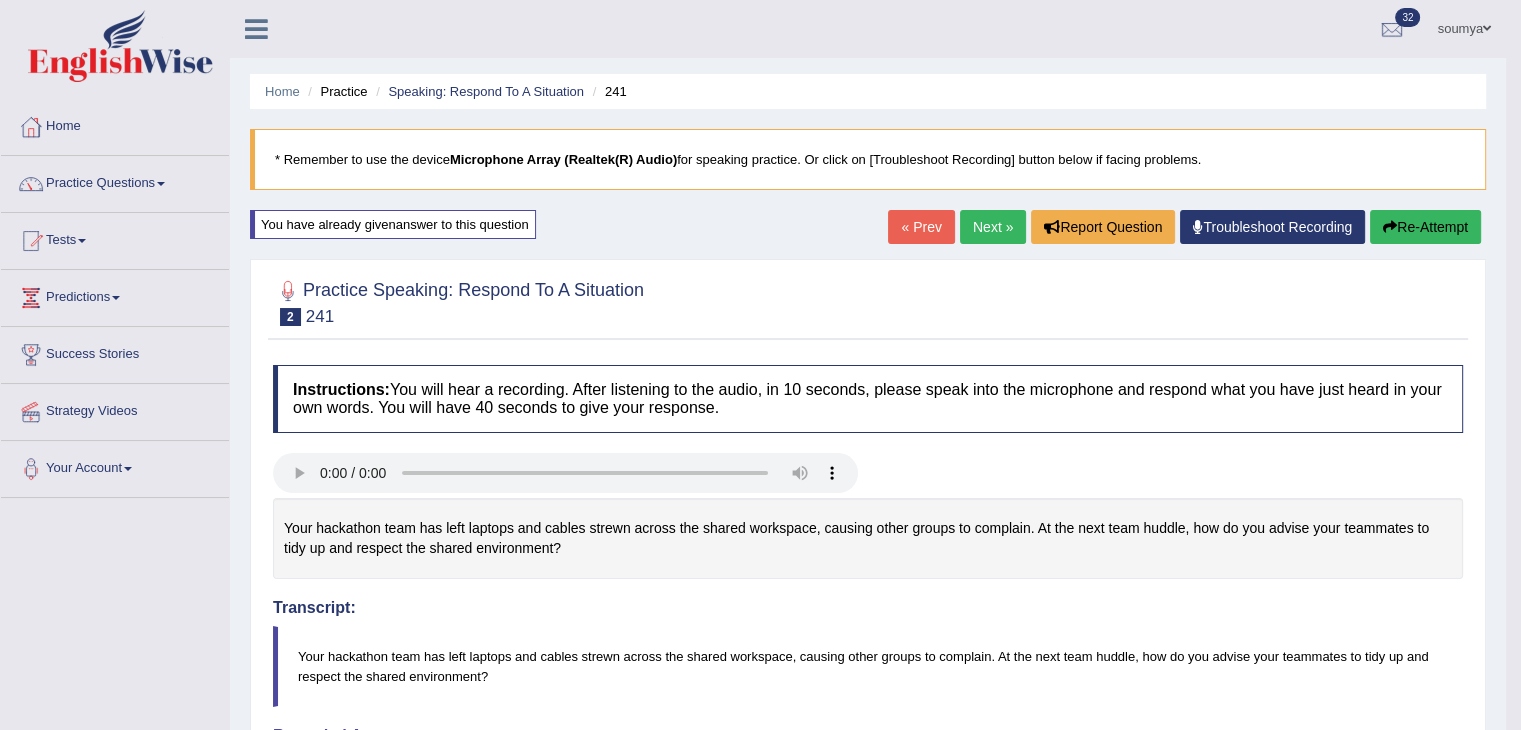 click on "Next »" at bounding box center [993, 227] 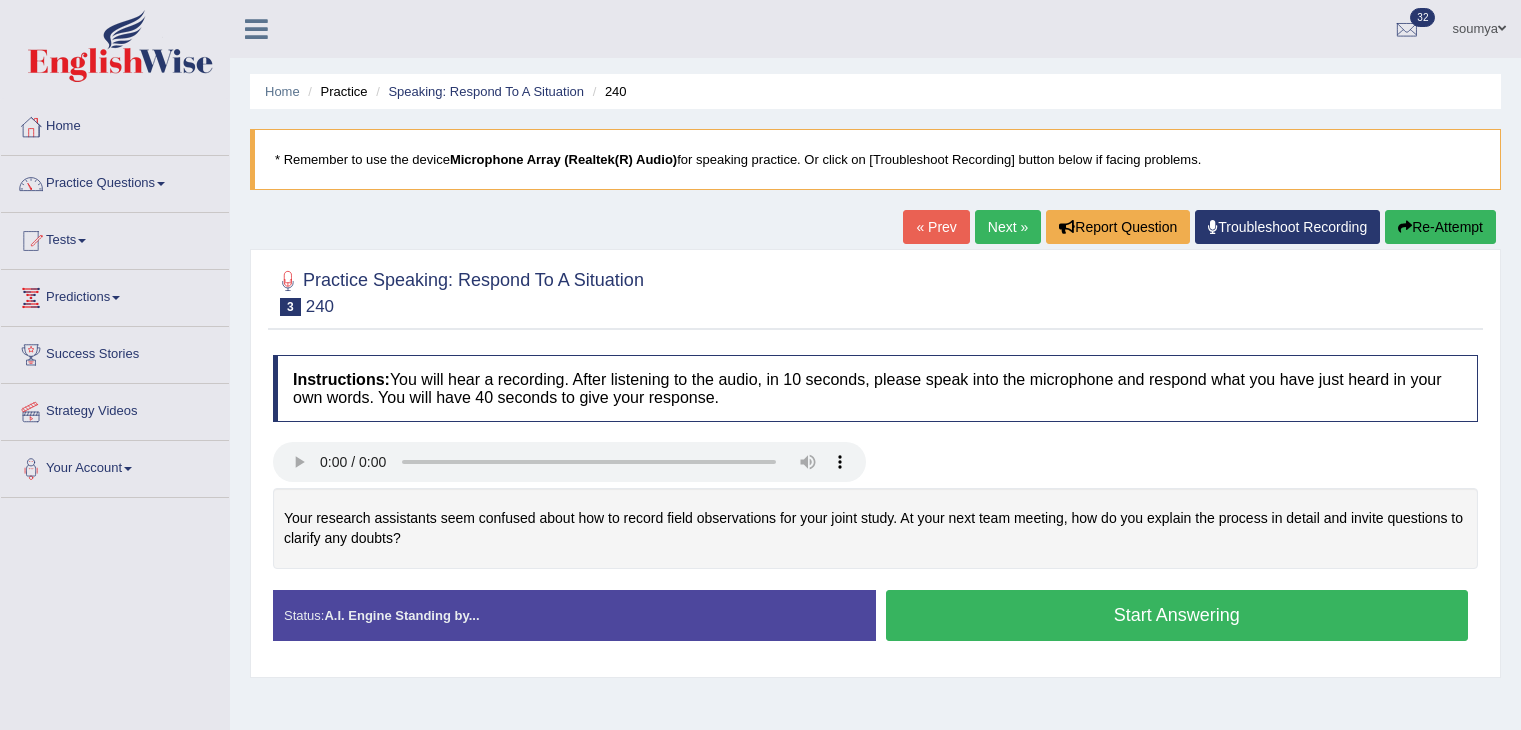 scroll, scrollTop: 172, scrollLeft: 0, axis: vertical 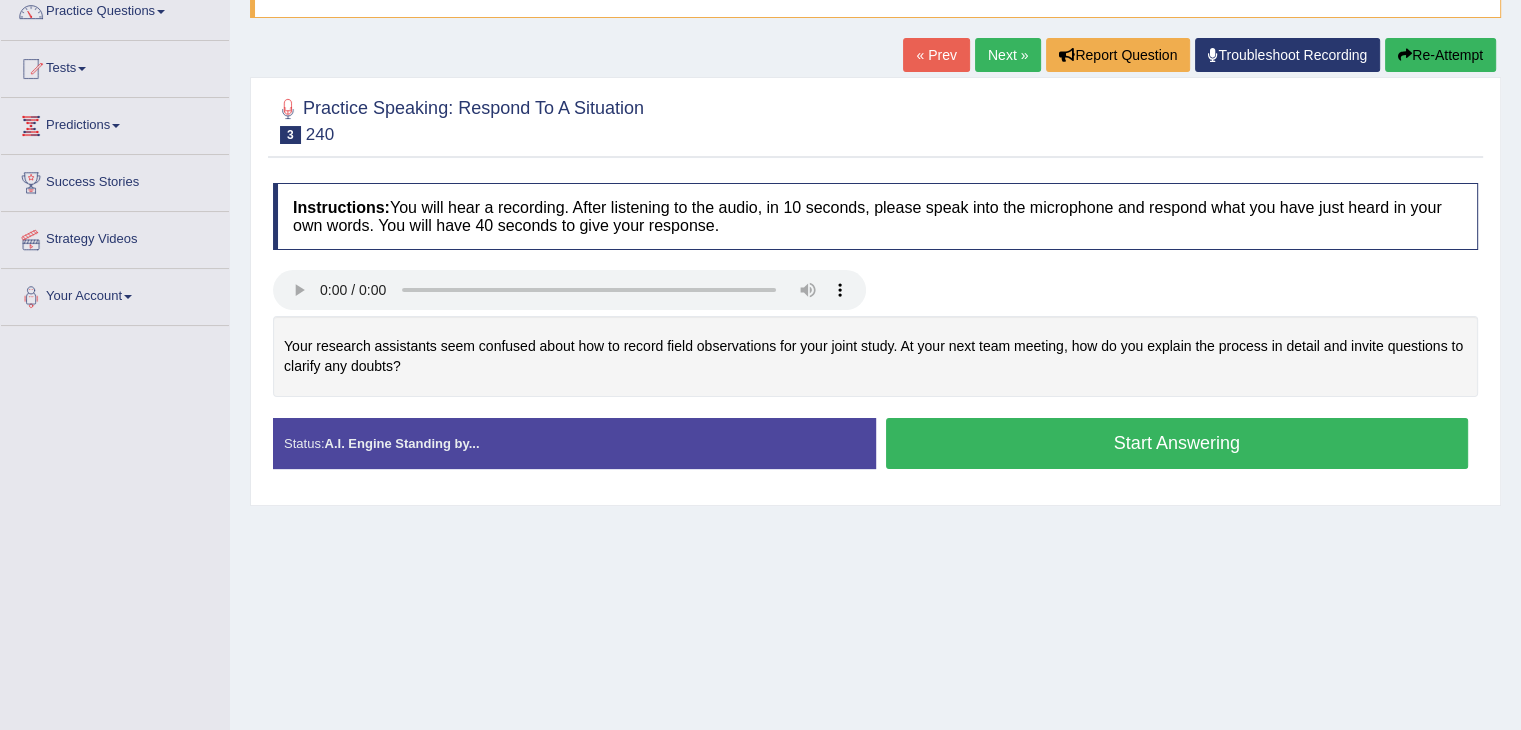 click on "Start Answering" at bounding box center [1177, 443] 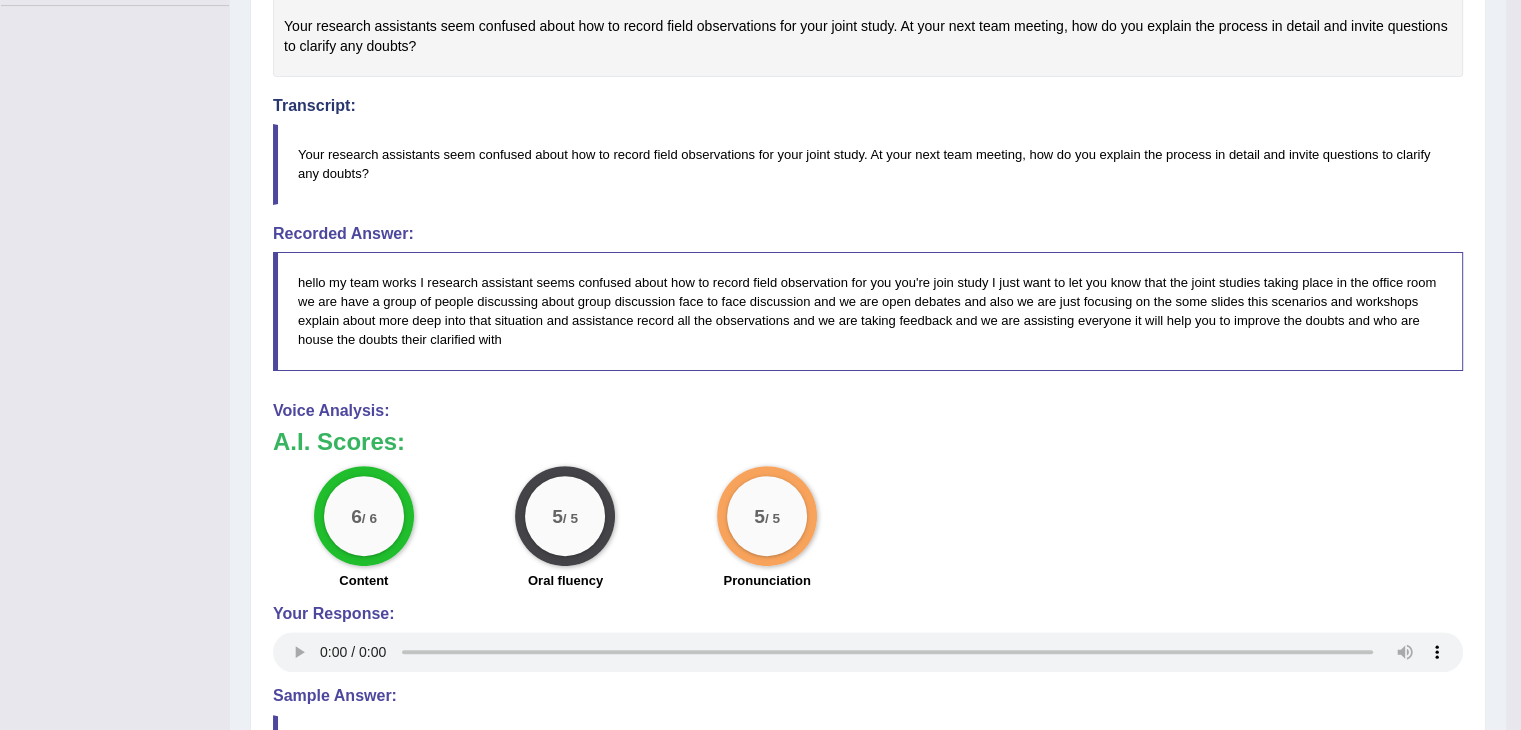 scroll, scrollTop: 491, scrollLeft: 0, axis: vertical 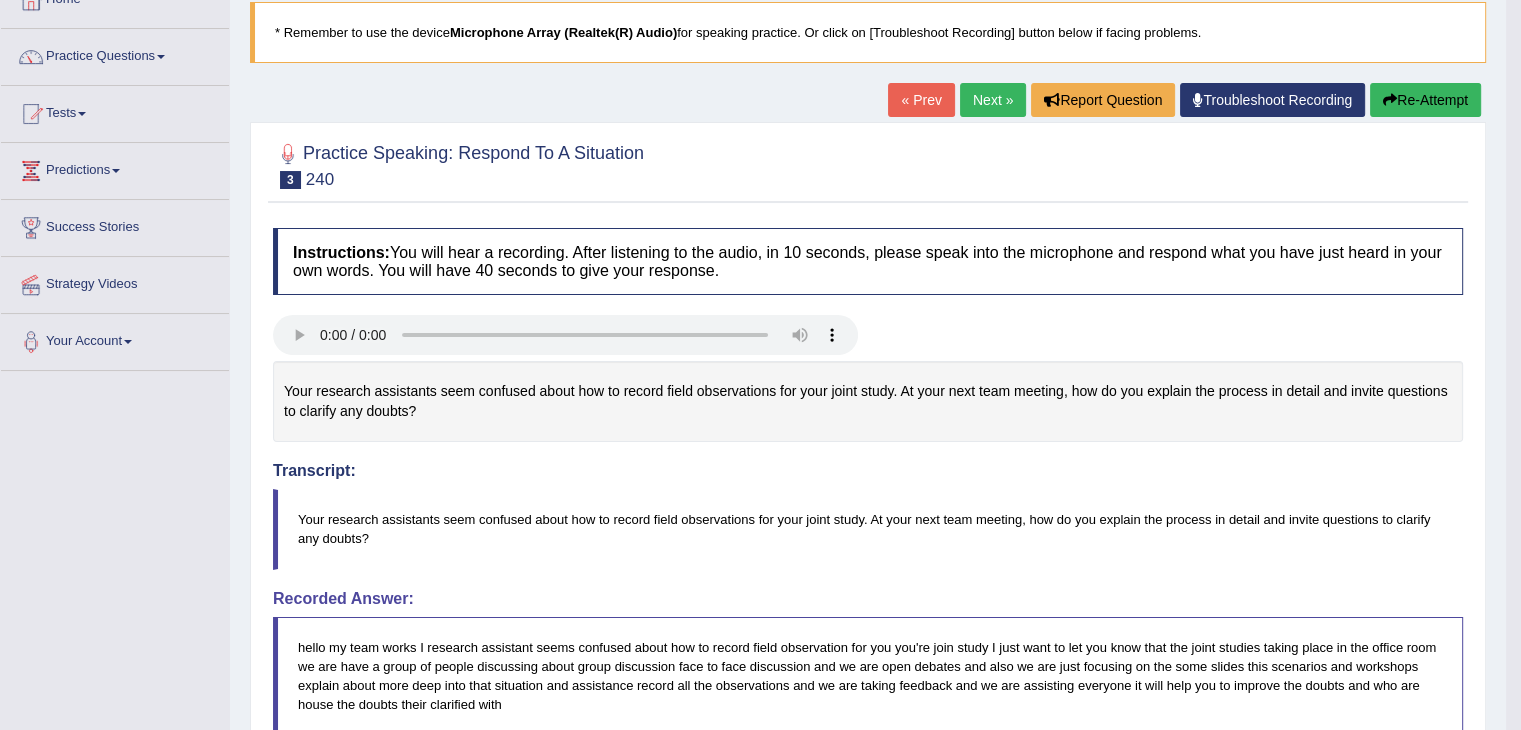 click on "Next »" at bounding box center [993, 100] 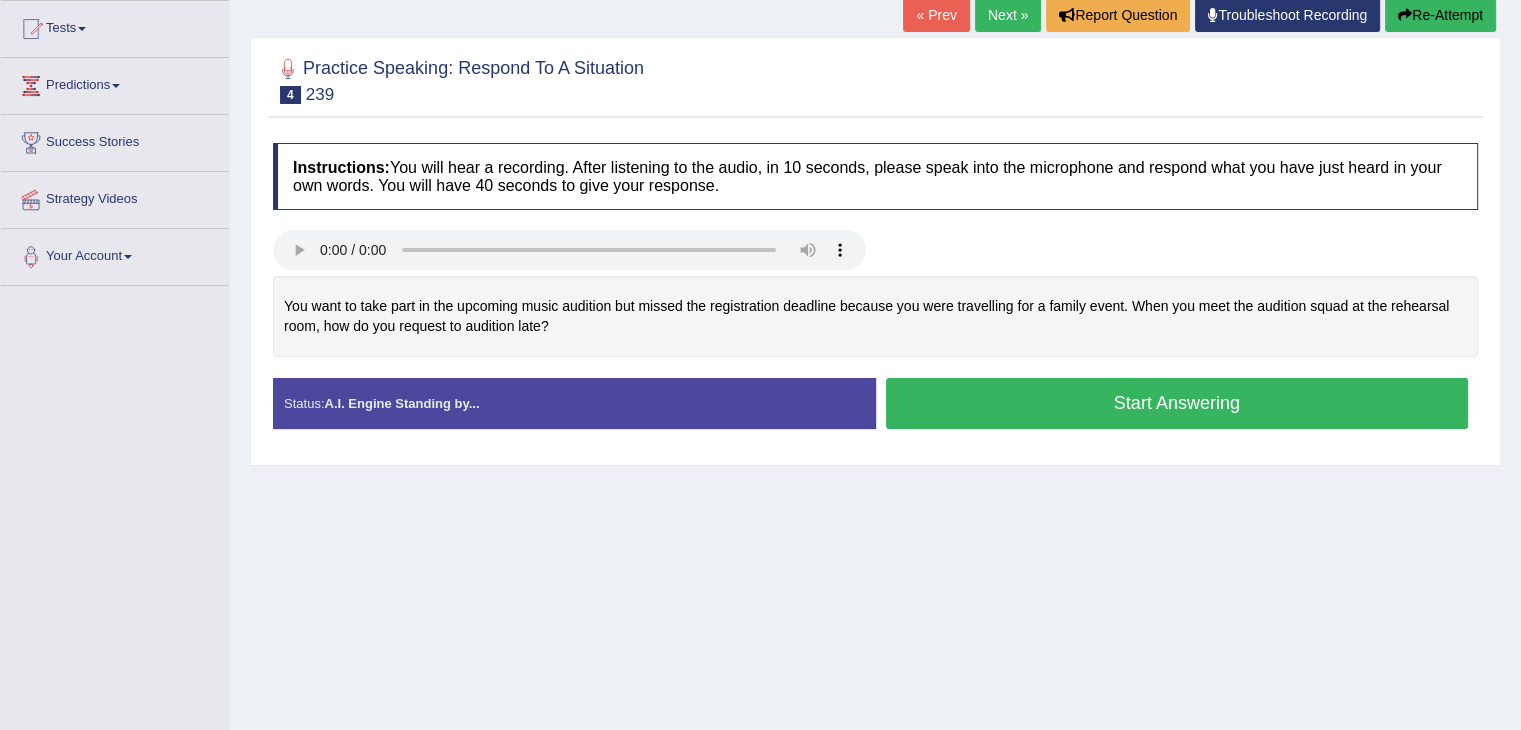 scroll, scrollTop: 0, scrollLeft: 0, axis: both 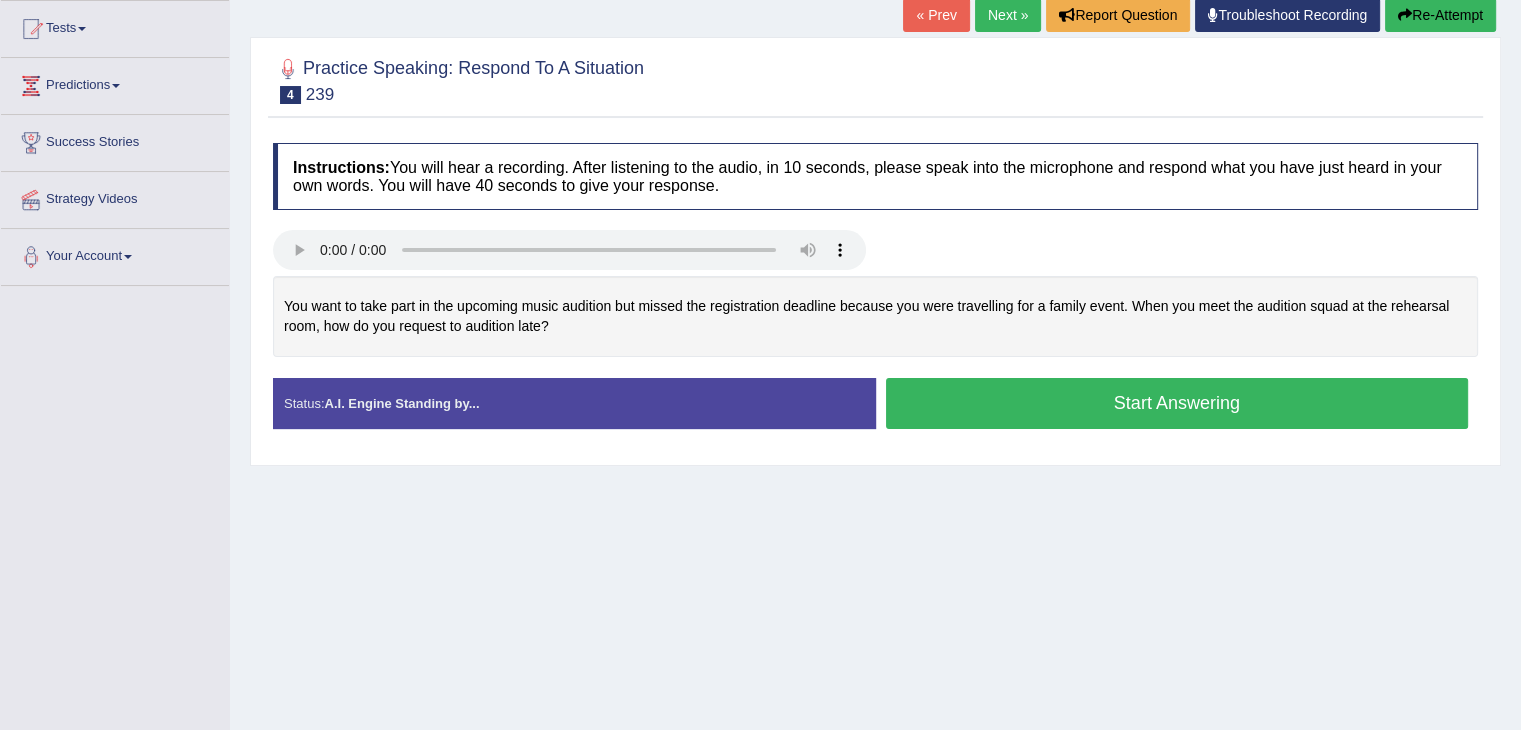 click on "Start Answering" at bounding box center [1177, 403] 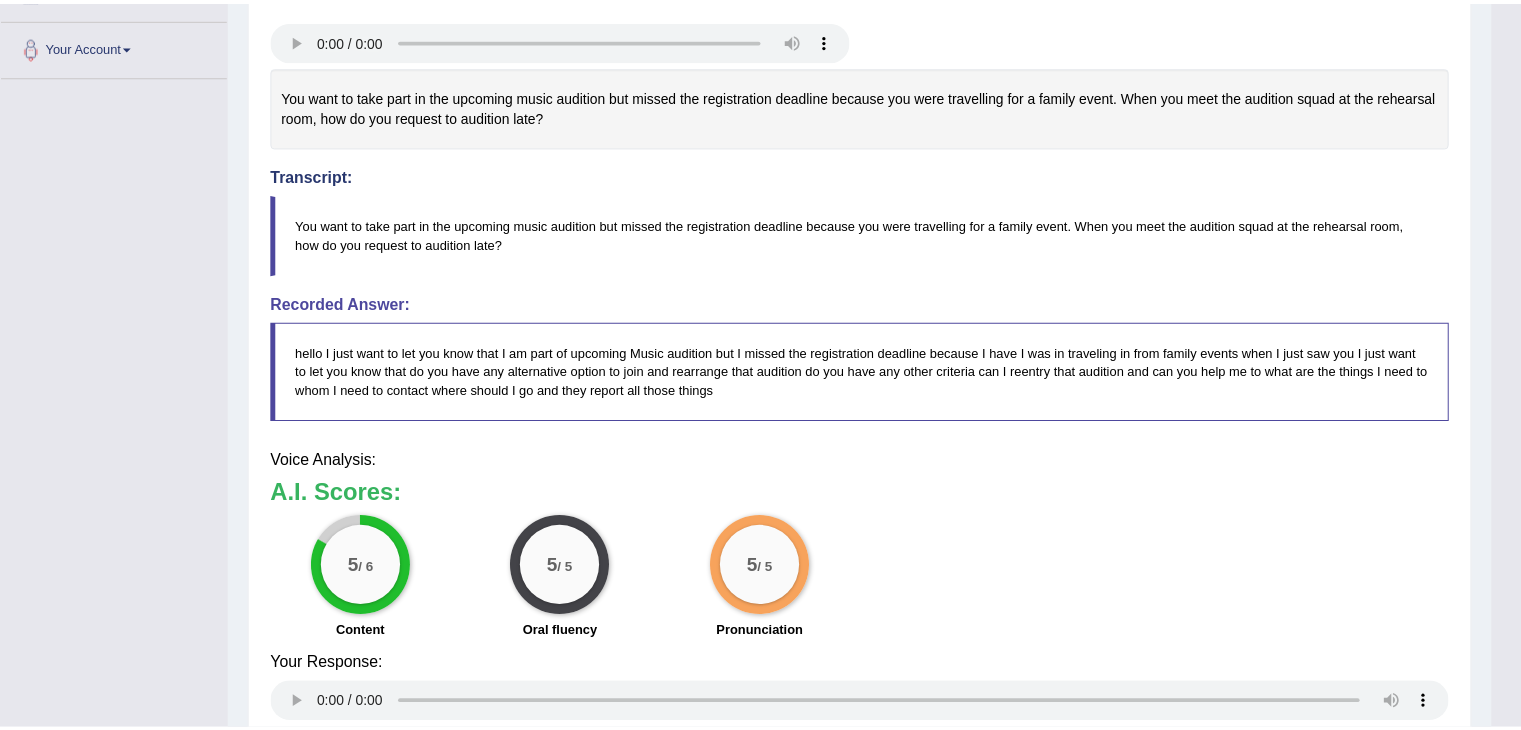 scroll, scrollTop: 424, scrollLeft: 0, axis: vertical 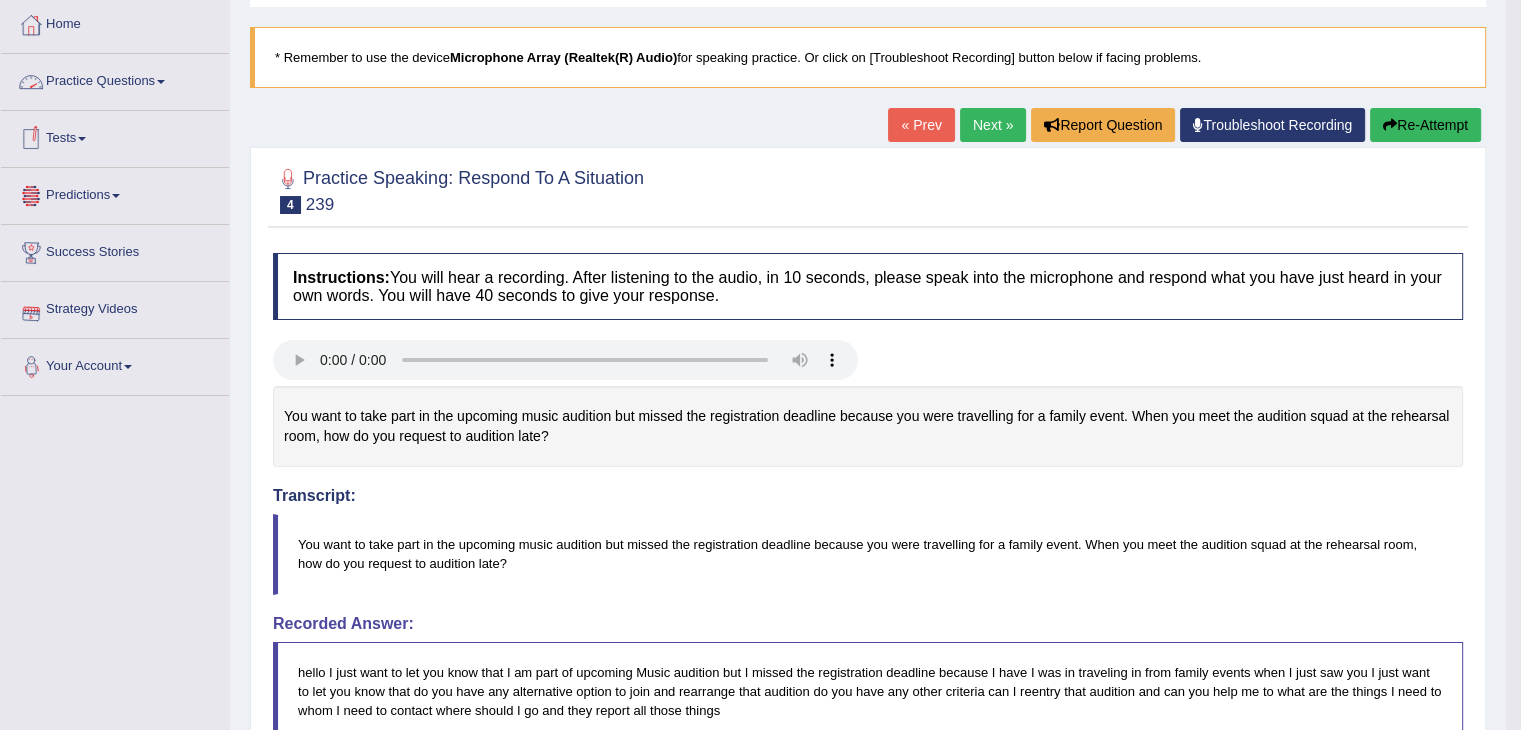 click on "Practice Questions" at bounding box center [115, 79] 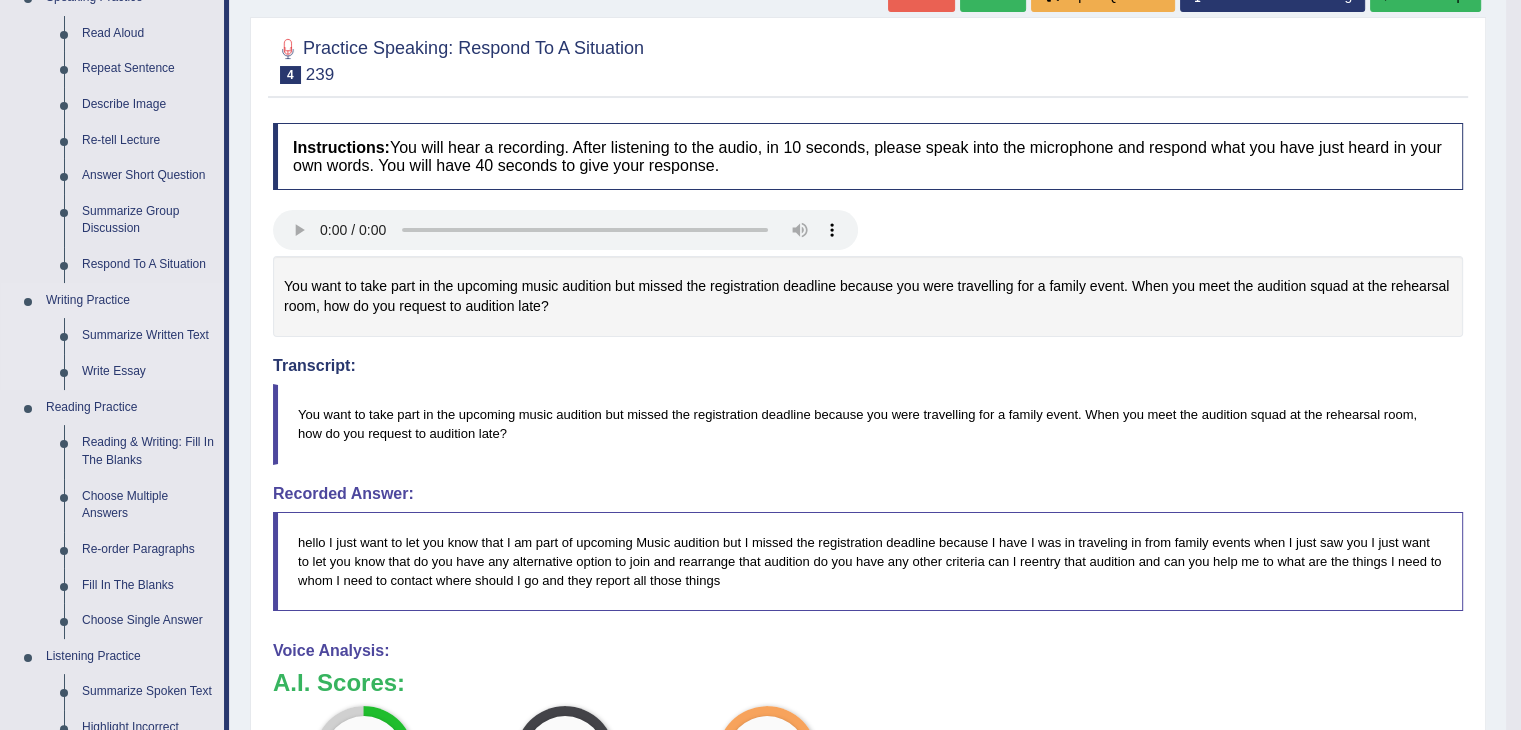 scroll, scrollTop: 290, scrollLeft: 0, axis: vertical 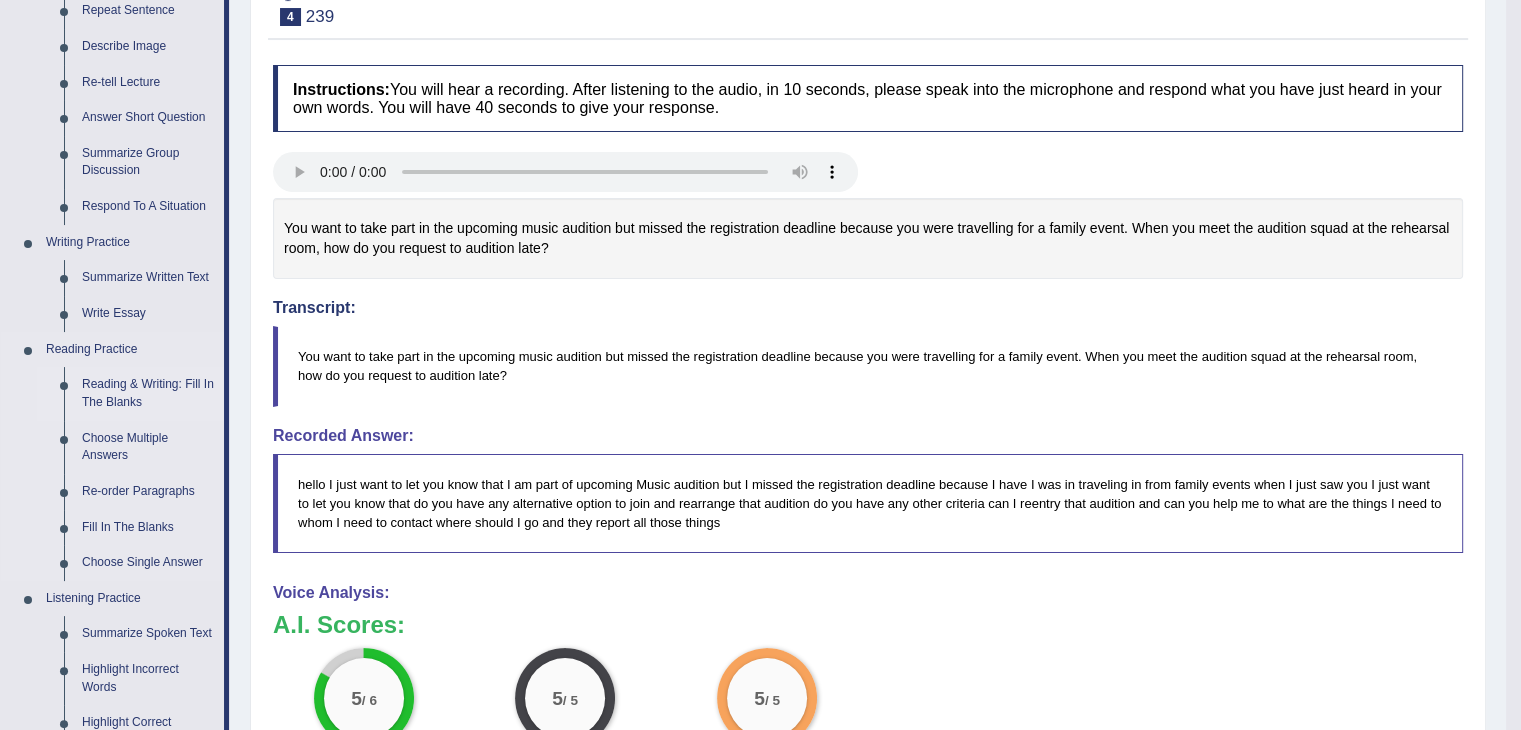 click on "Reading & Writing: Fill In The Blanks" at bounding box center (148, 393) 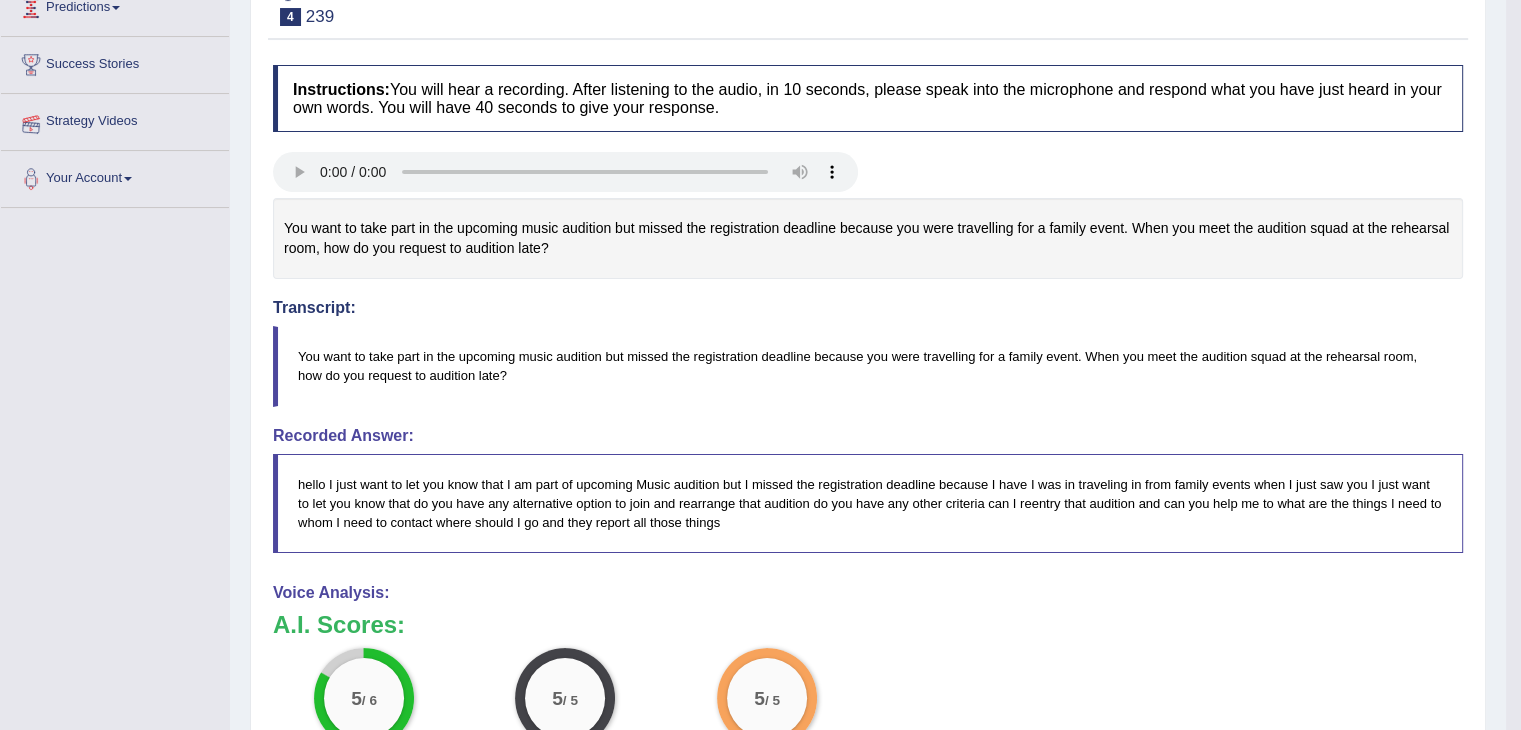 scroll, scrollTop: 312, scrollLeft: 0, axis: vertical 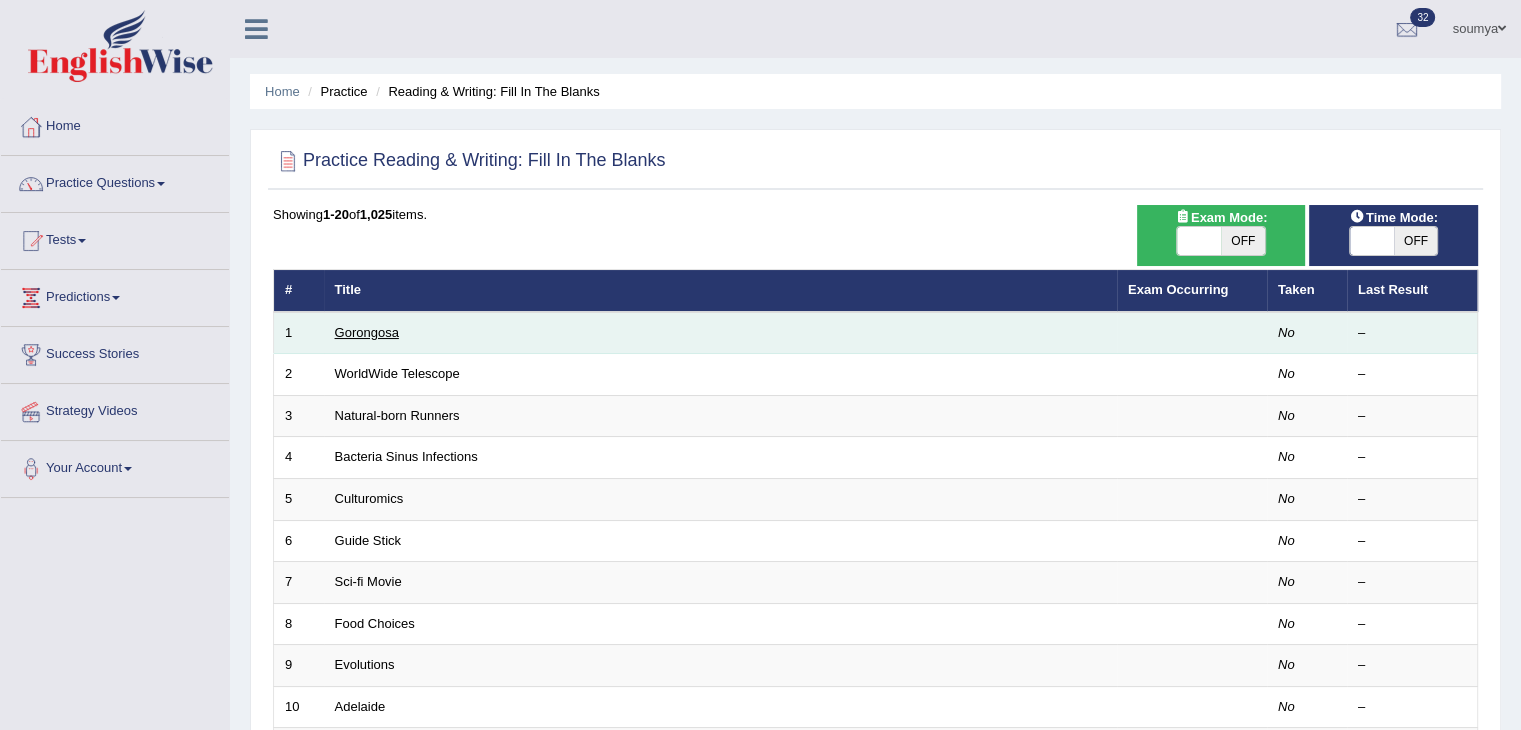 click on "Gorongosa" at bounding box center [367, 332] 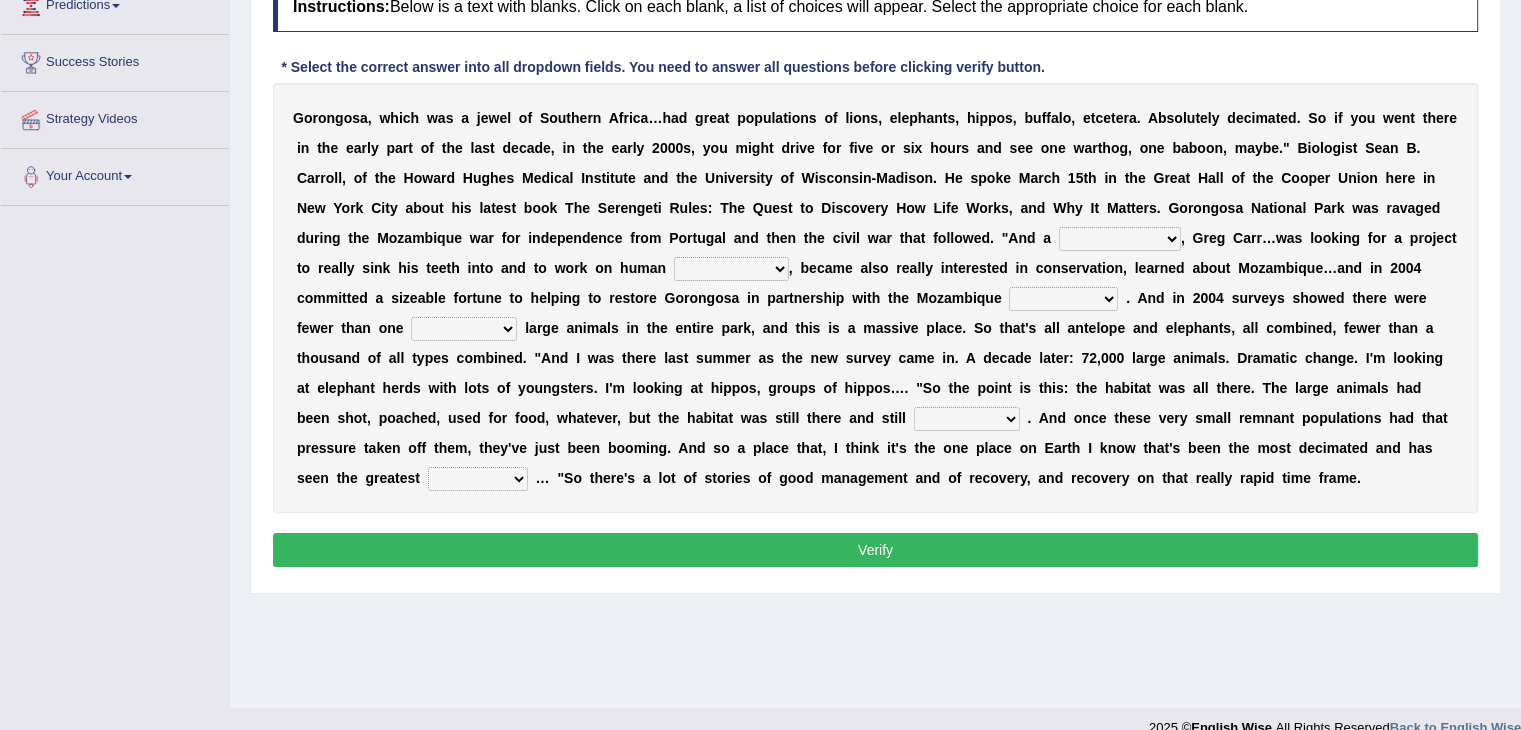 scroll, scrollTop: 0, scrollLeft: 0, axis: both 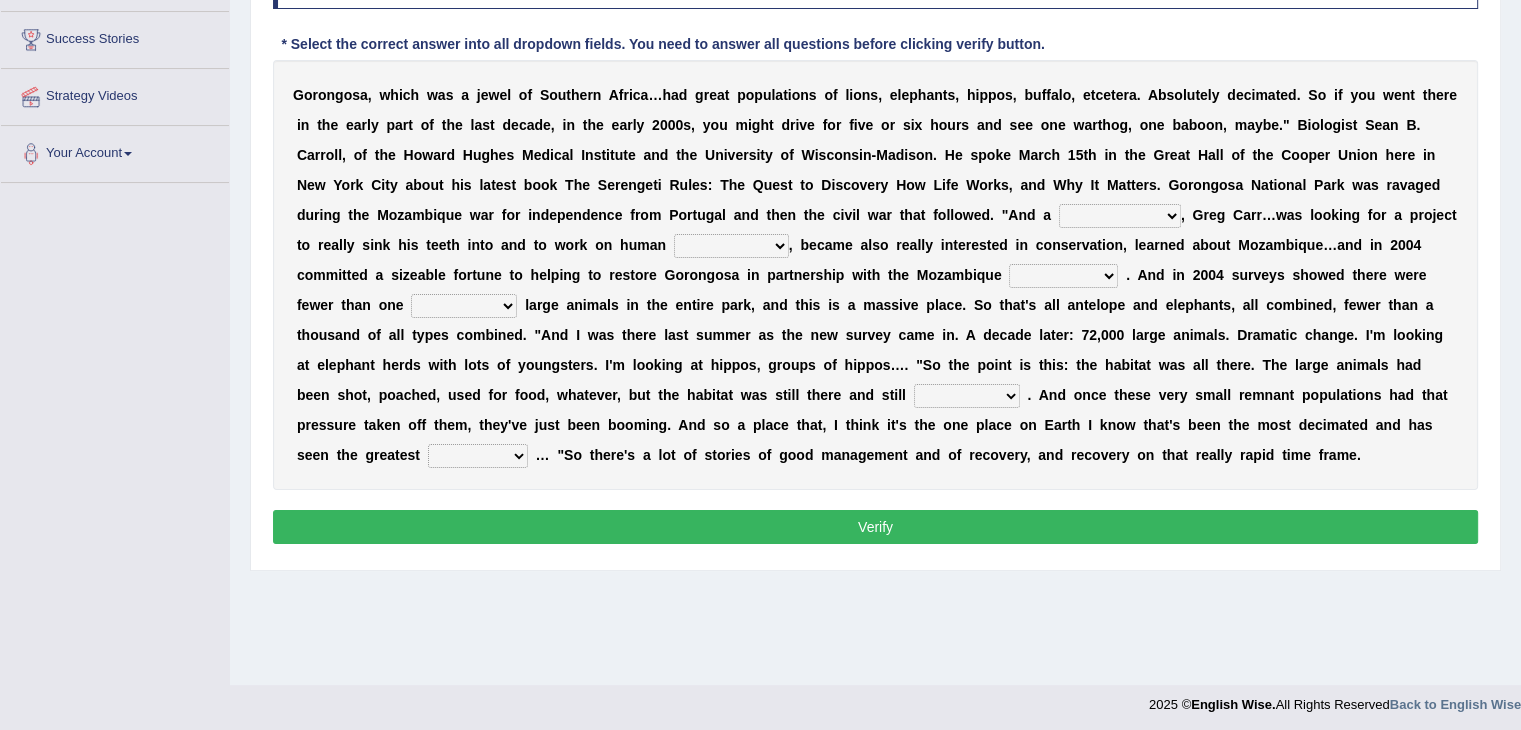 click on "passion solstice ballast philanthropist" at bounding box center [1120, 216] 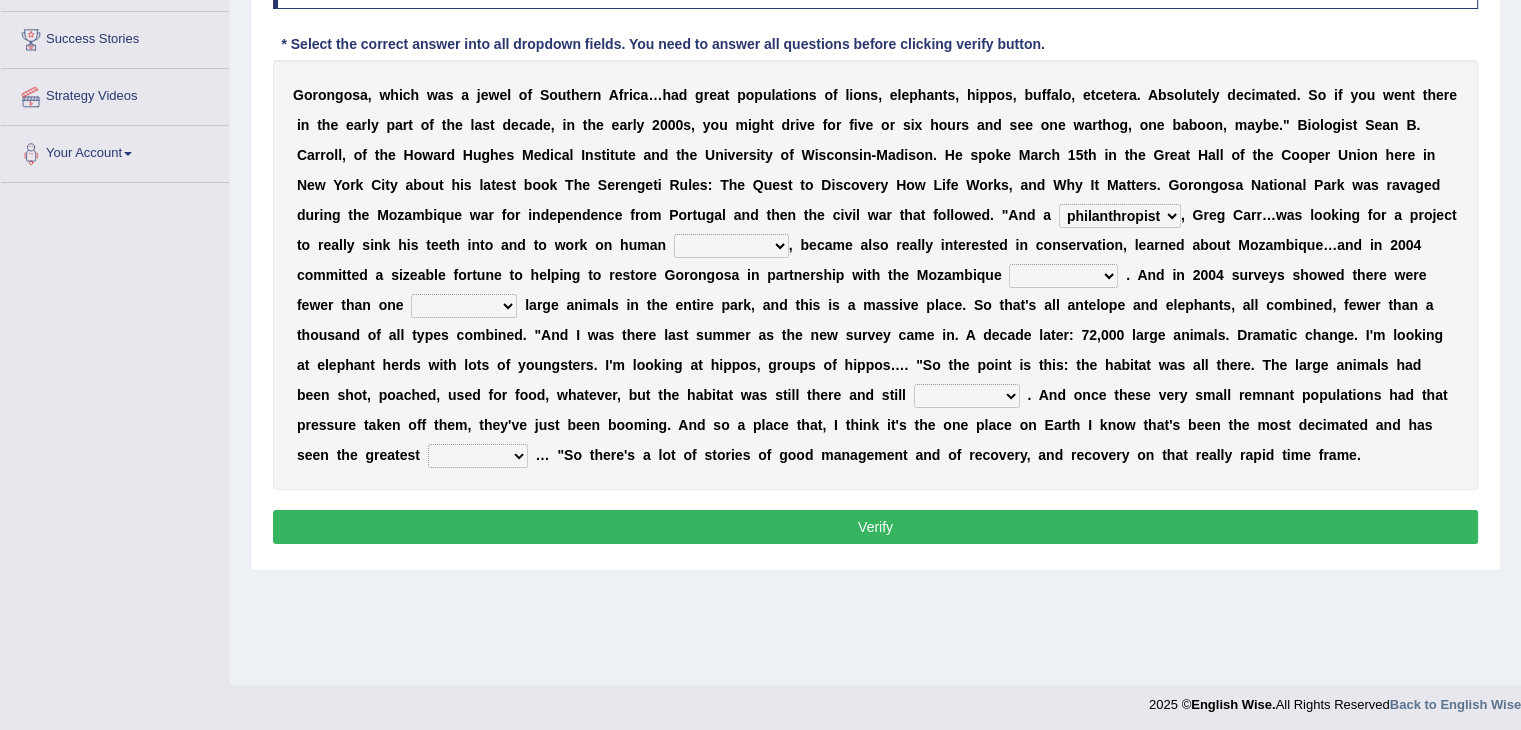 click on "passion solstice ballast philanthropist" at bounding box center (1120, 216) 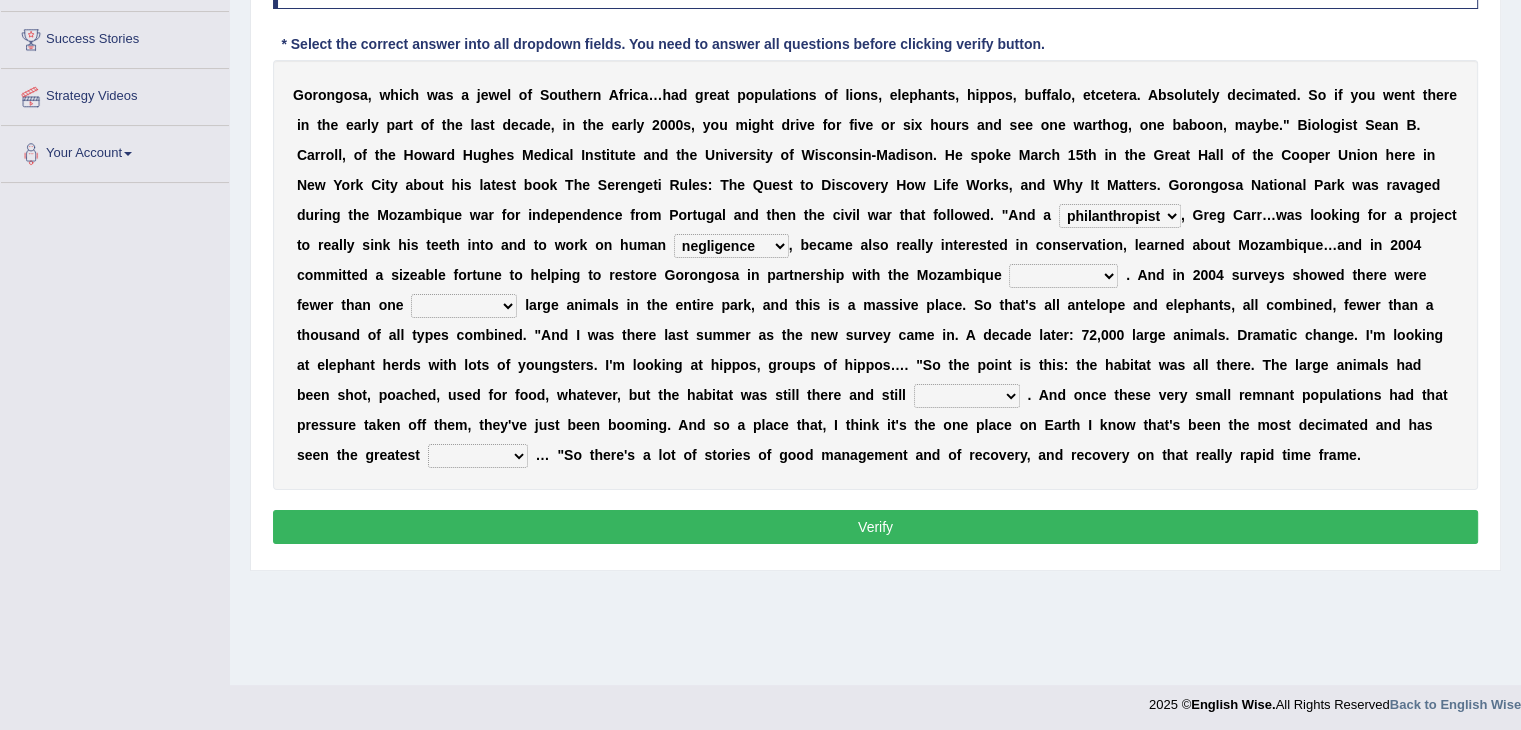 click on "negligence prevalence development malevolence" at bounding box center (731, 246) 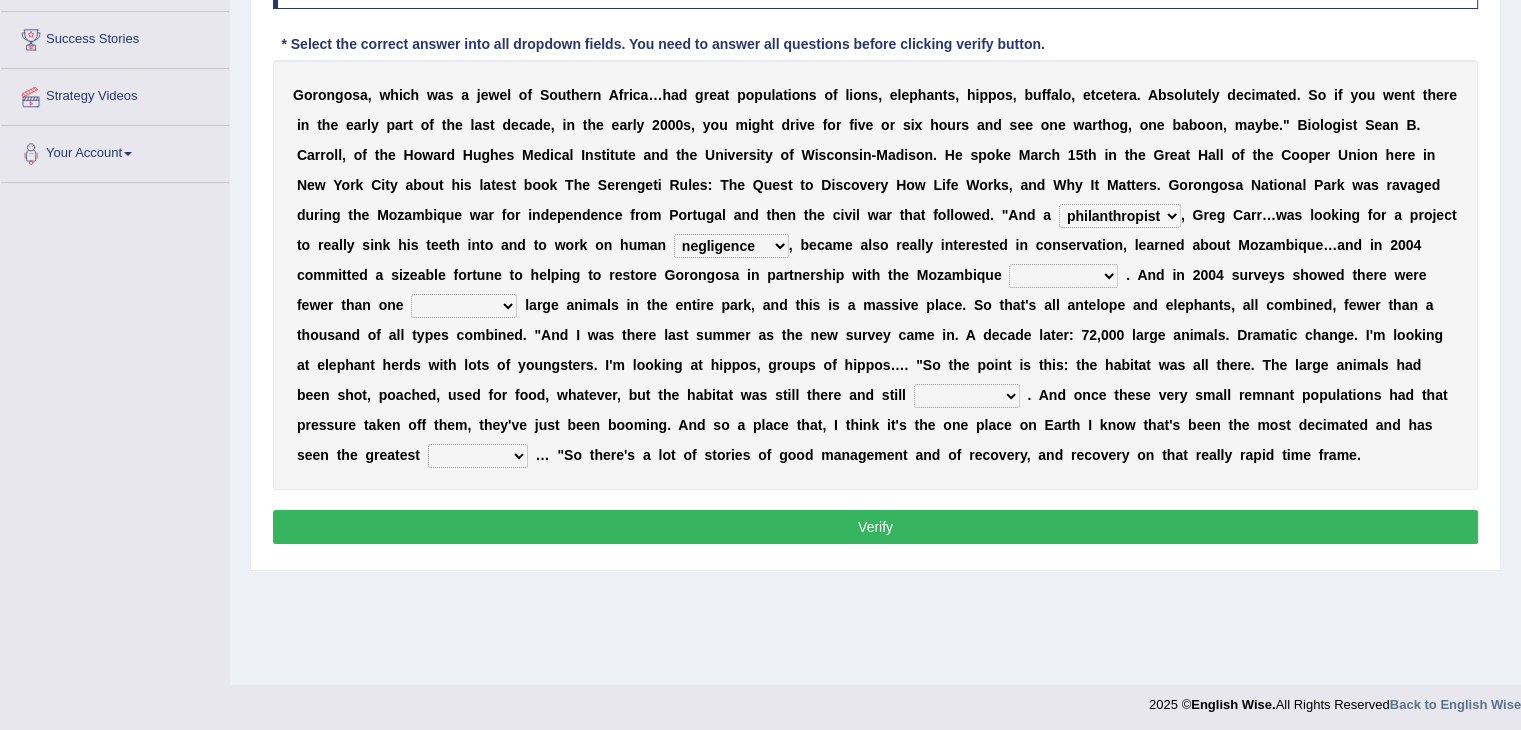 click on "parliament semanticist government journalist" at bounding box center (1063, 276) 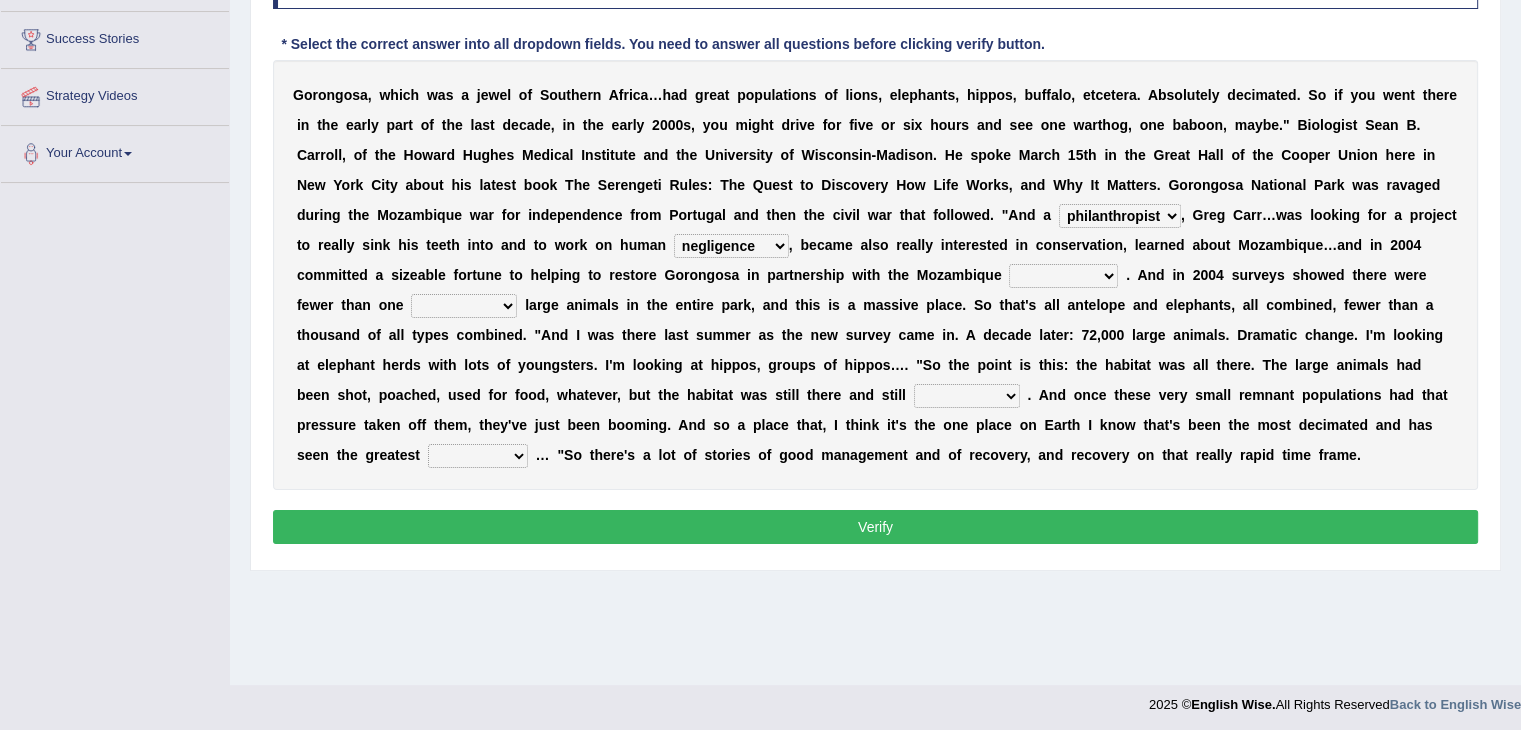 select on "development" 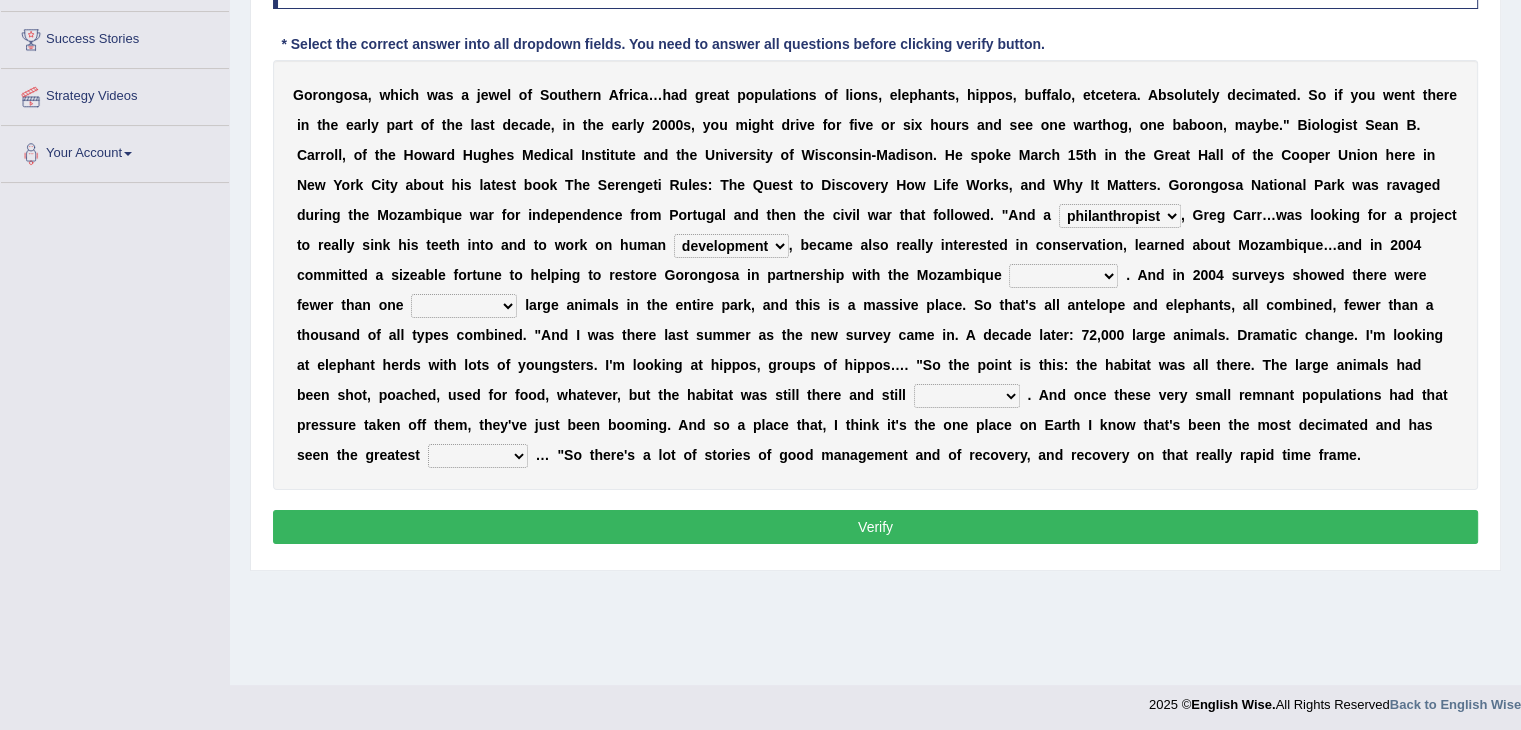 click on "negligence prevalence development malevolence" at bounding box center [731, 246] 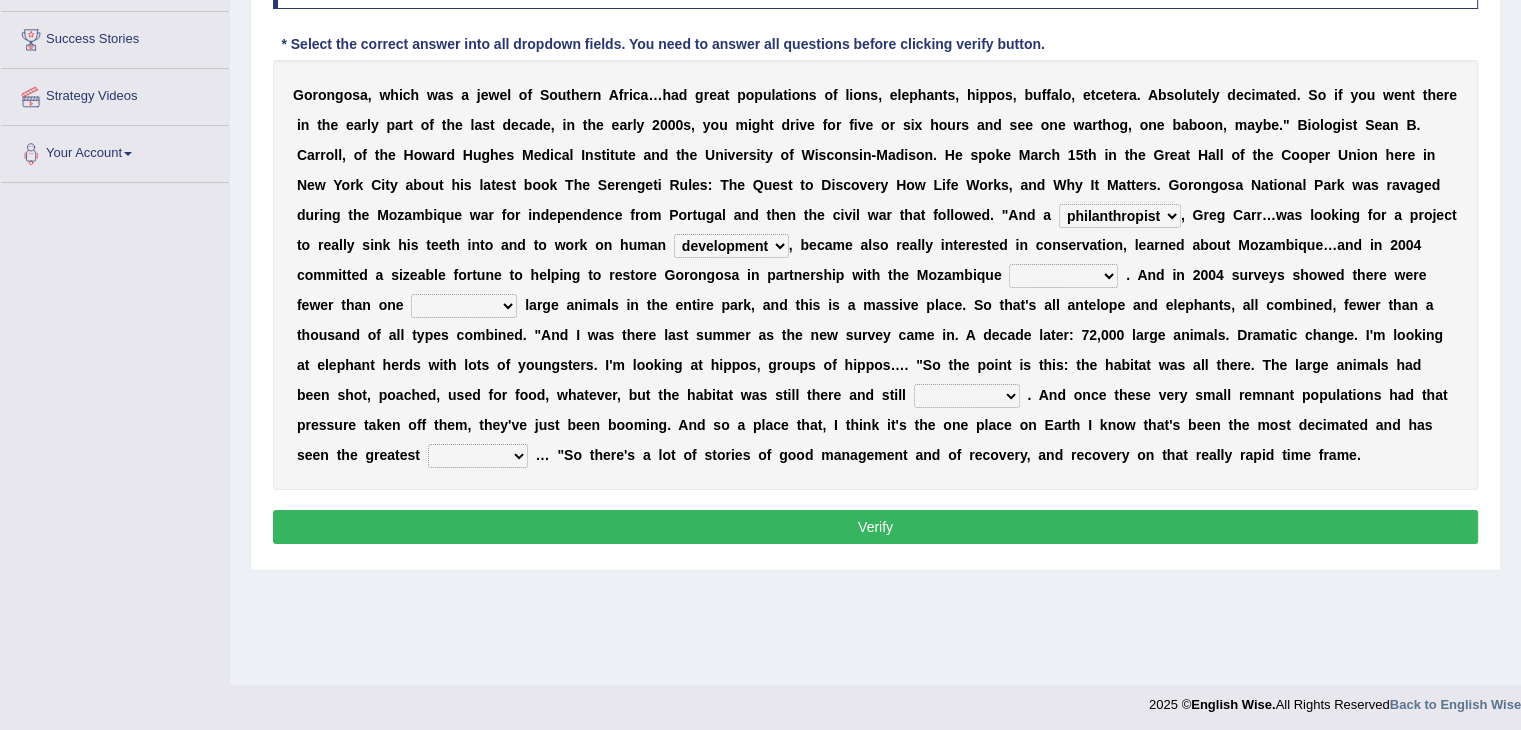 click on "parliament semanticist government journalist" at bounding box center [1063, 276] 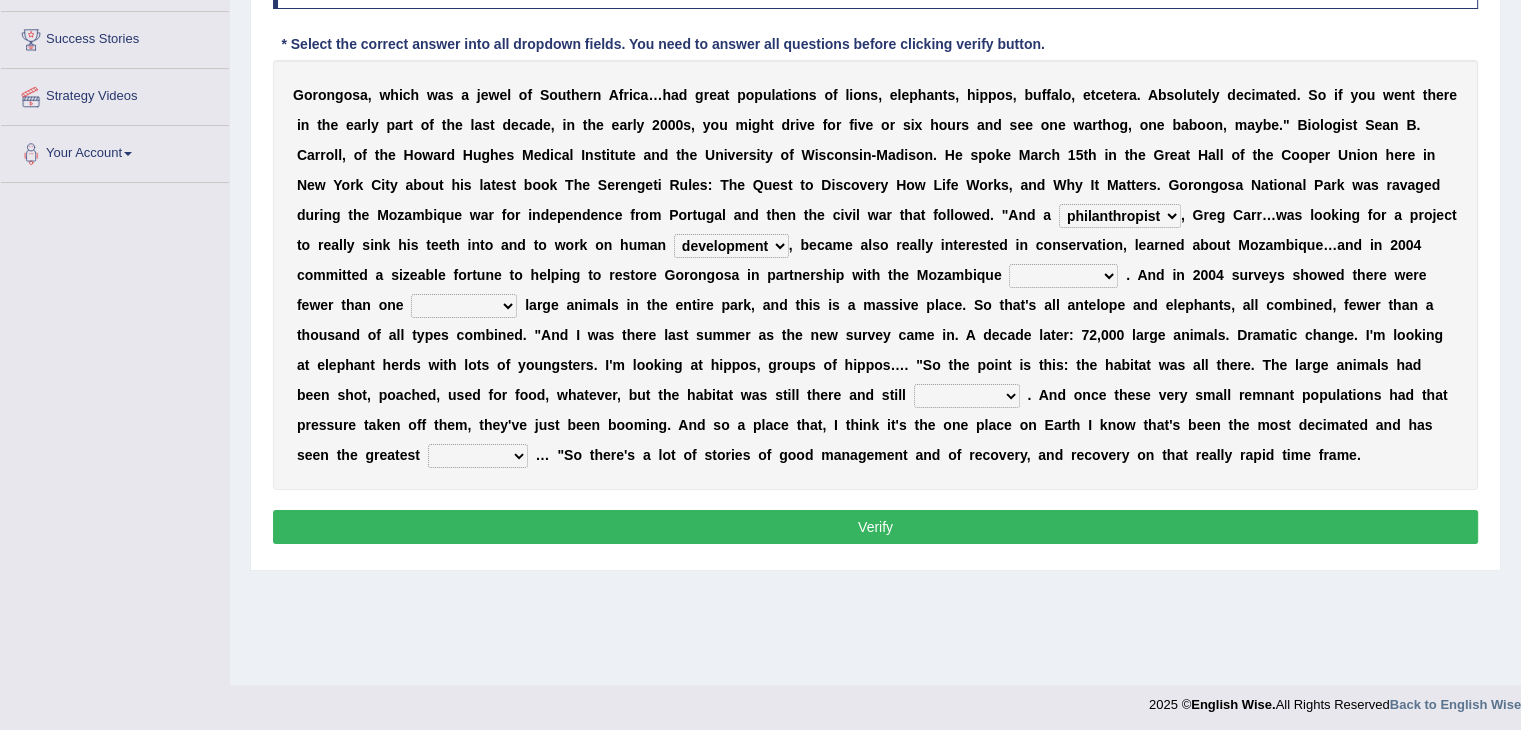 click on "parliament semanticist government journalist" at bounding box center [1063, 276] 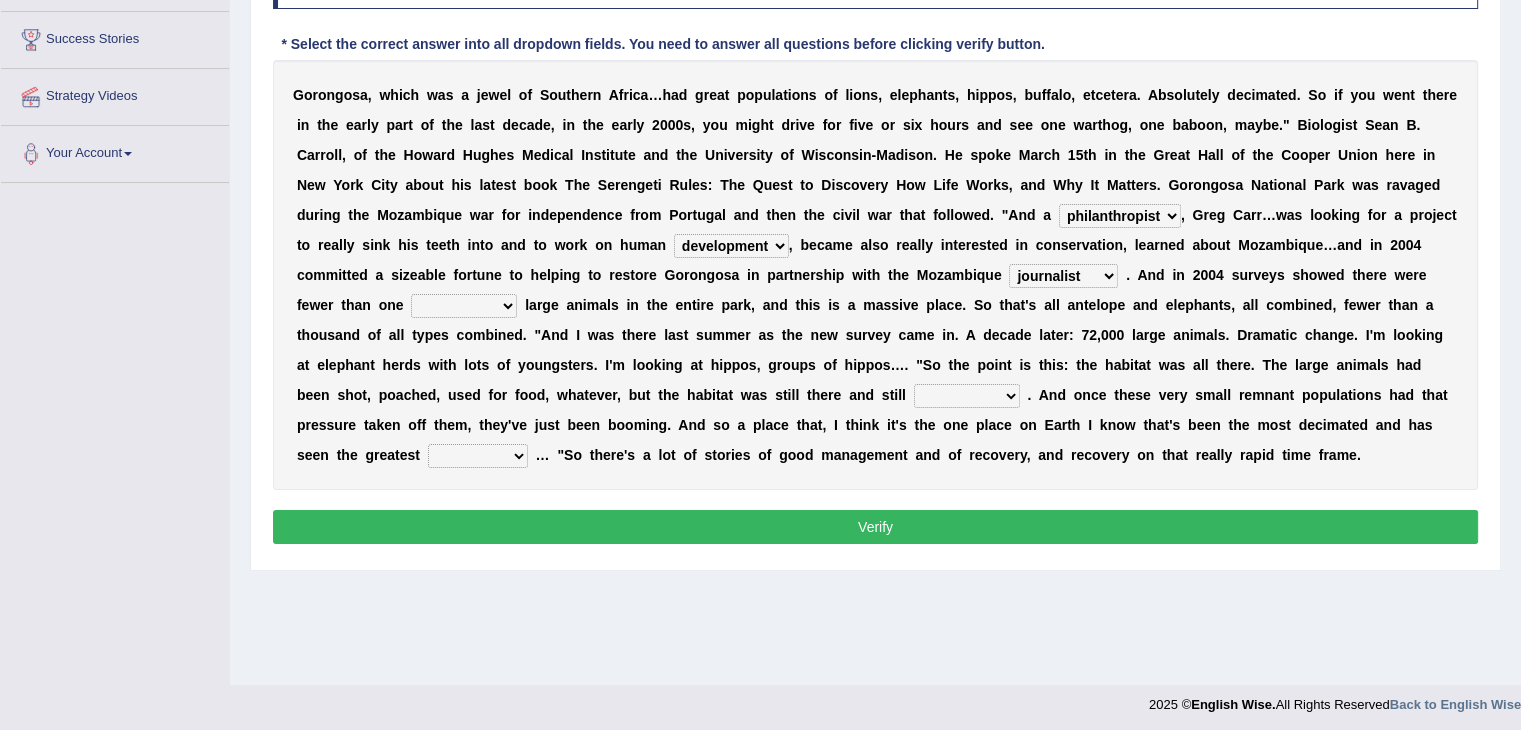 click on "parliament semanticist government journalist" at bounding box center (1063, 276) 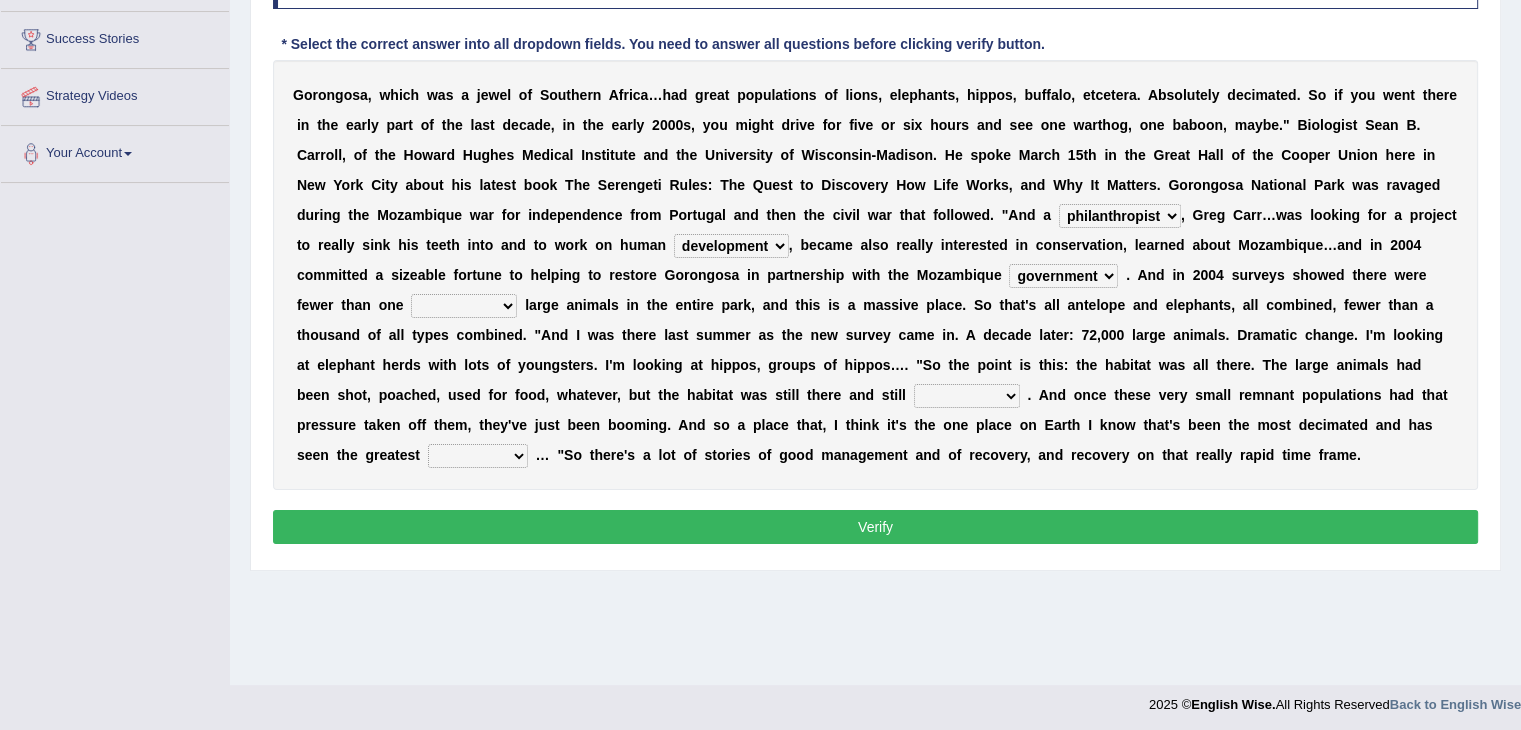 click on "parliament semanticist government journalist" at bounding box center (1063, 276) 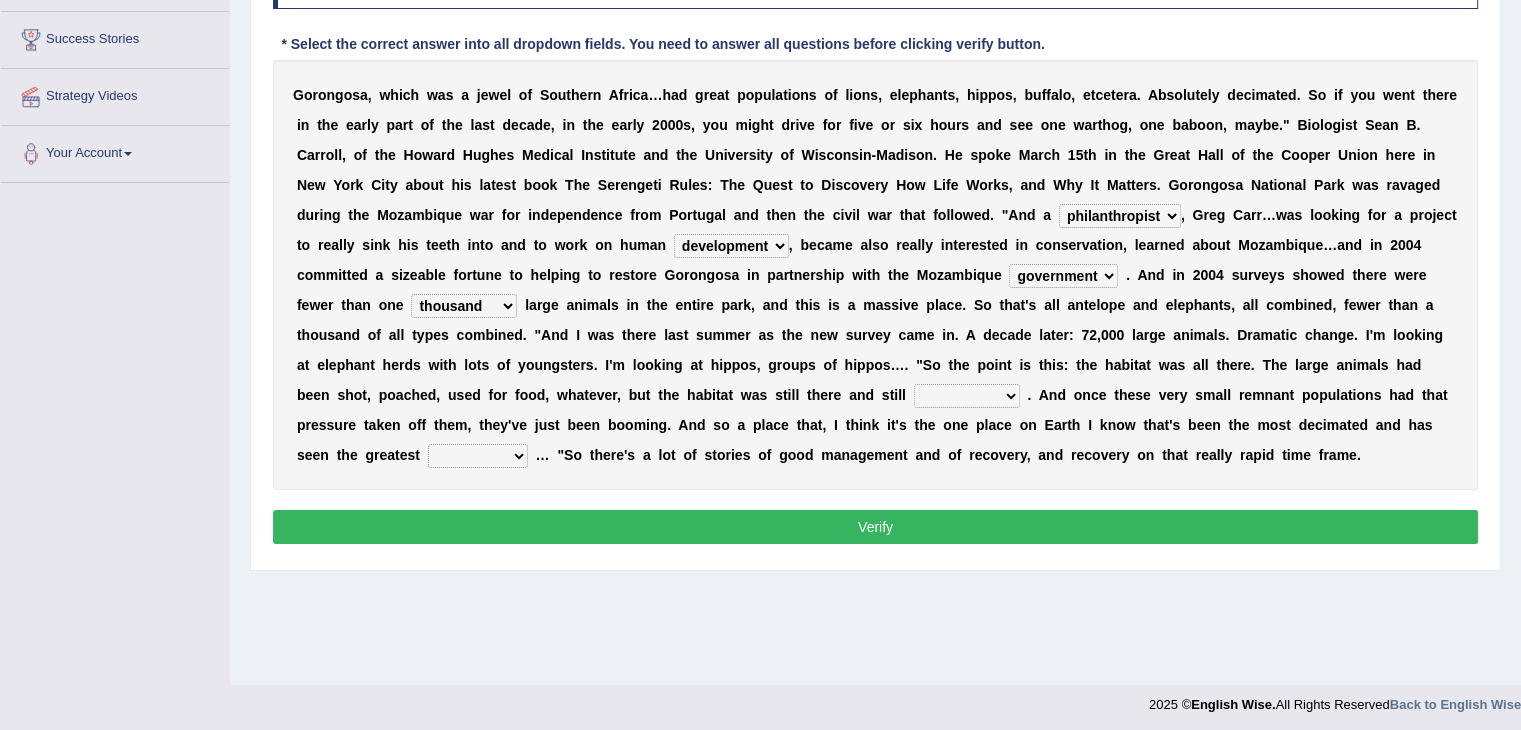 click on "deflowered embowered roundest thousand" at bounding box center [464, 306] 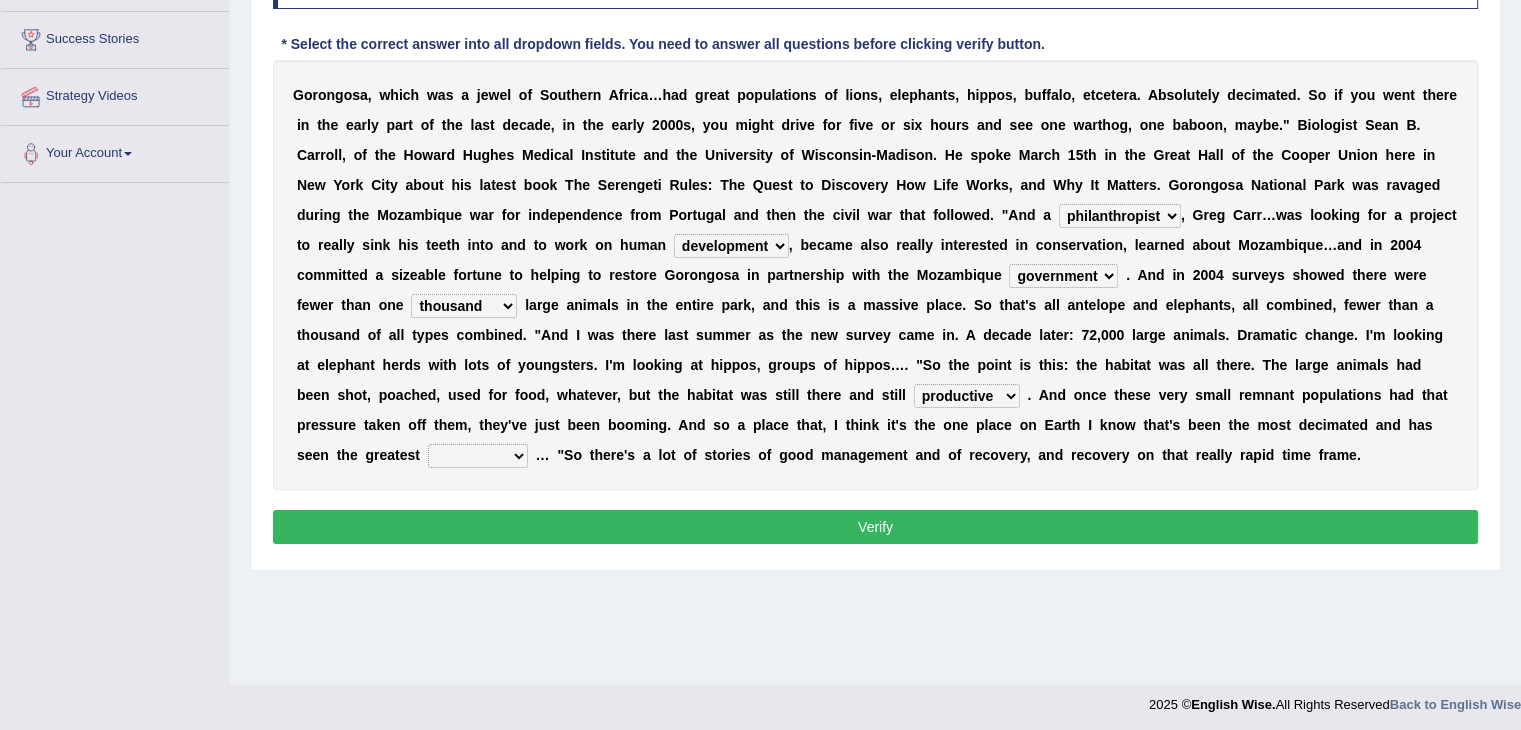 click on "recovery efficacy golly stumpy" at bounding box center [478, 456] 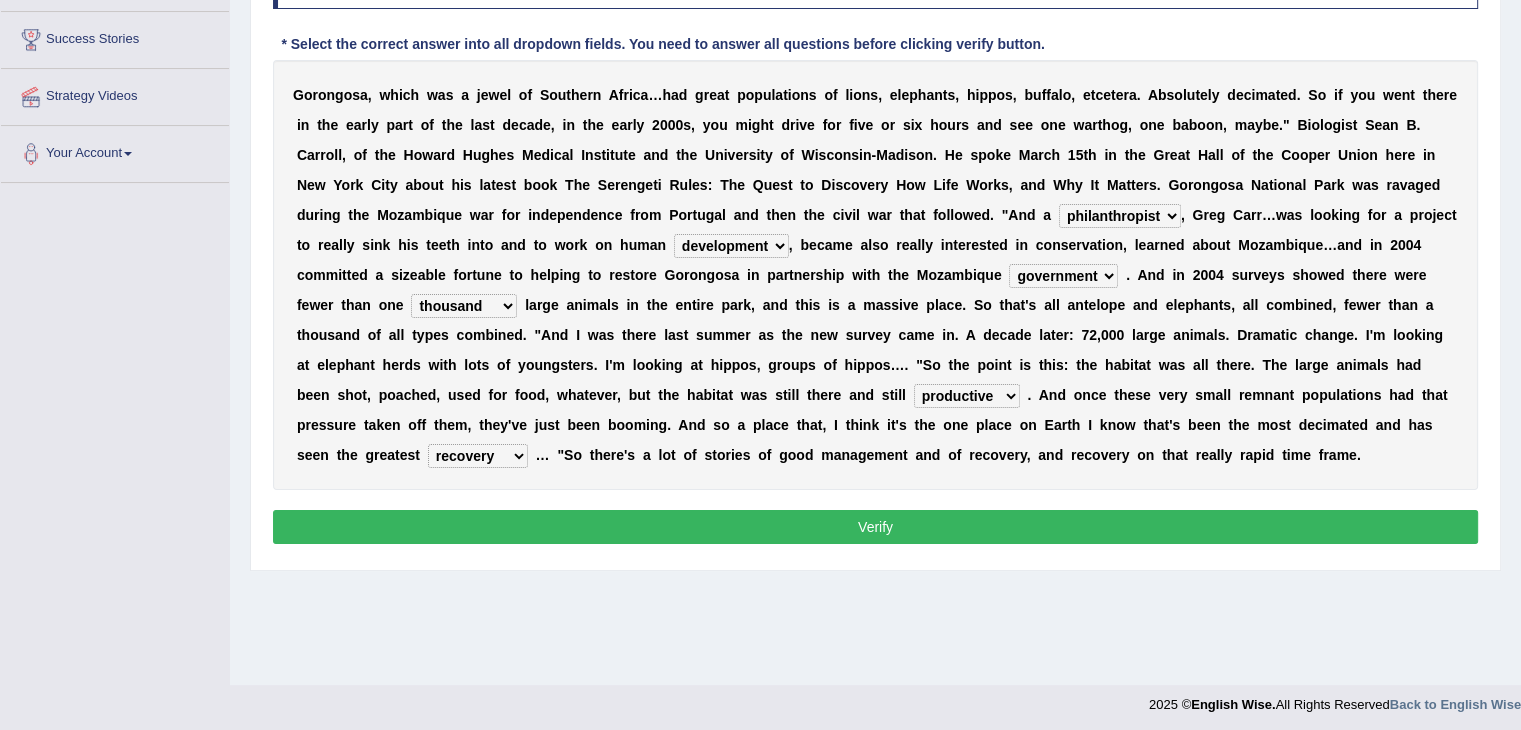 click on "recovery efficacy golly stumpy" at bounding box center (478, 456) 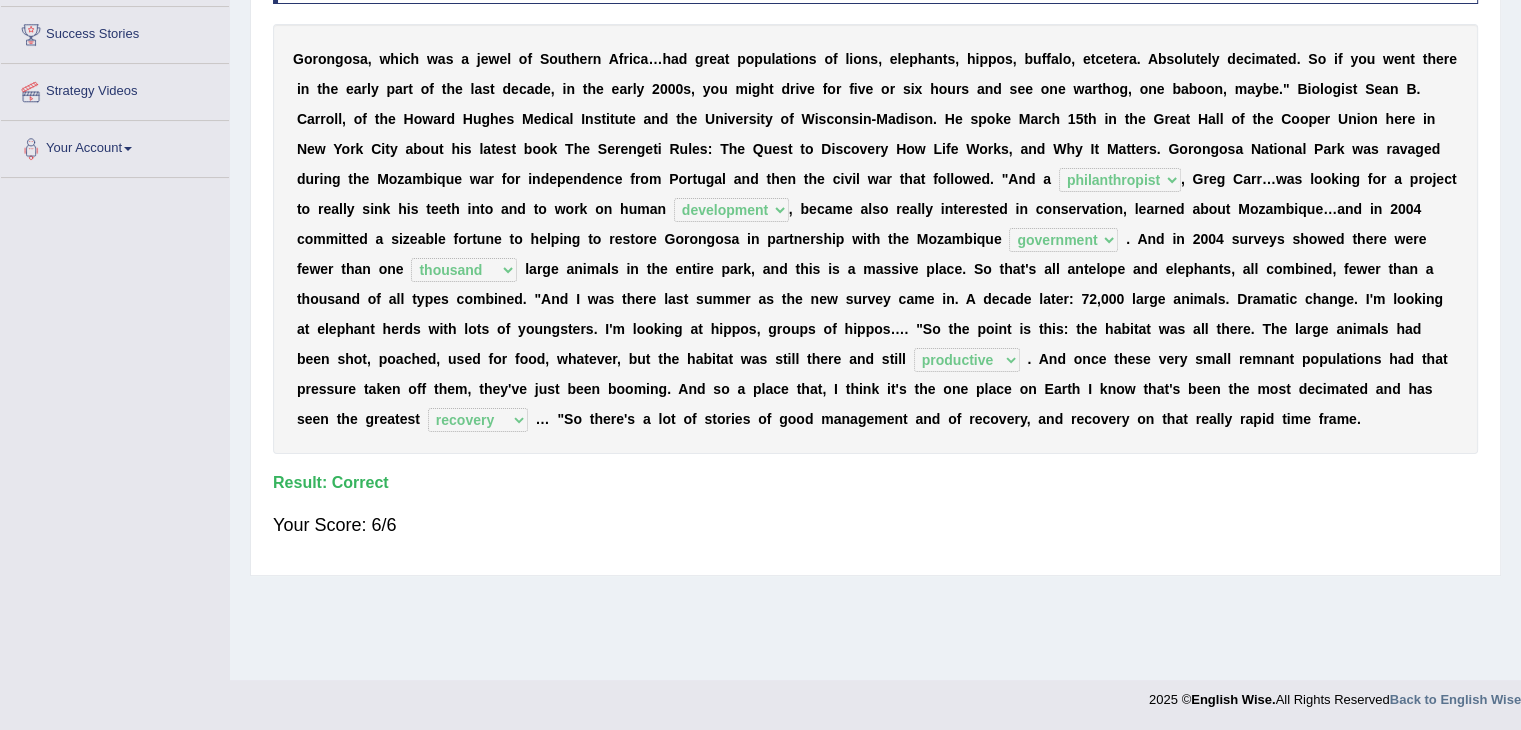 scroll, scrollTop: 0, scrollLeft: 0, axis: both 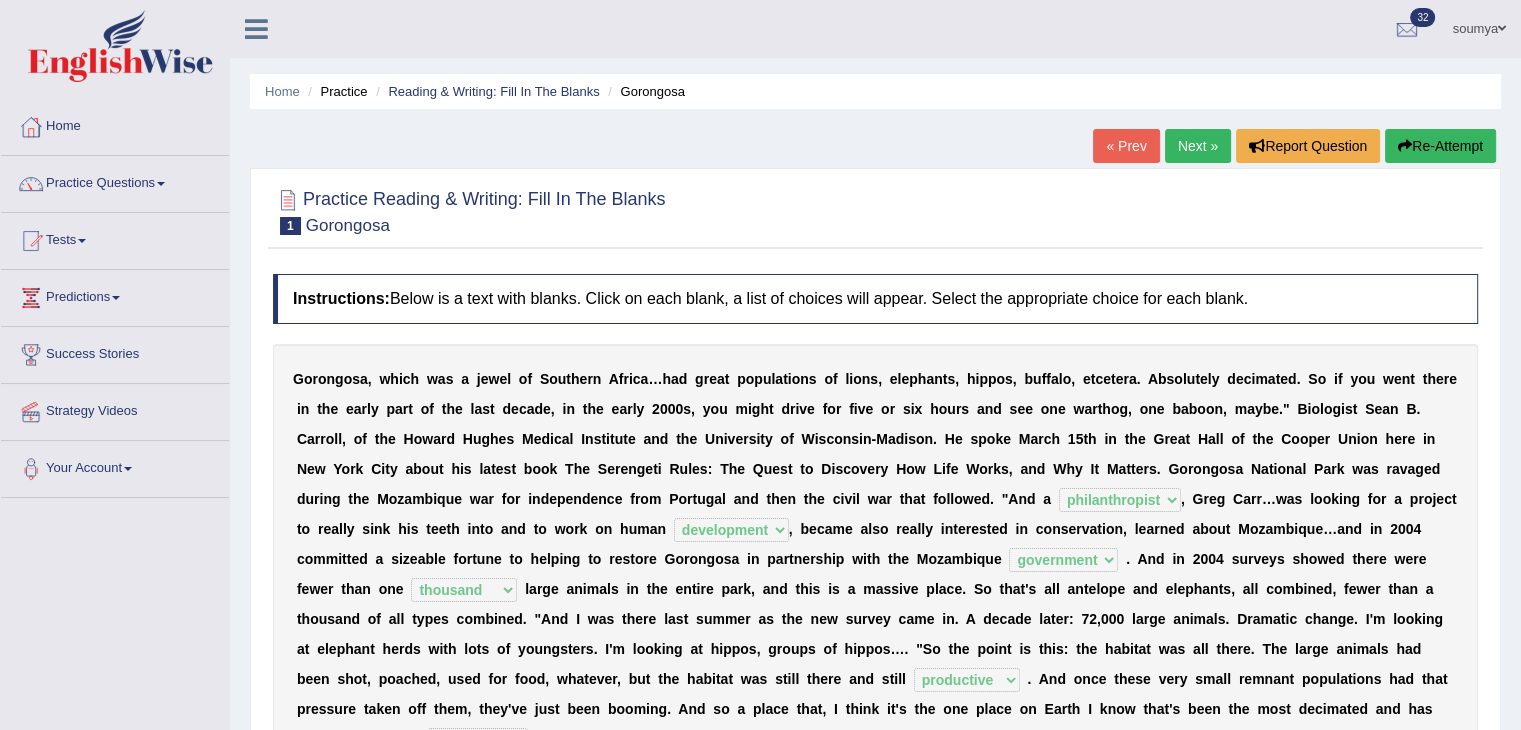 click on "Next »" at bounding box center [1198, 146] 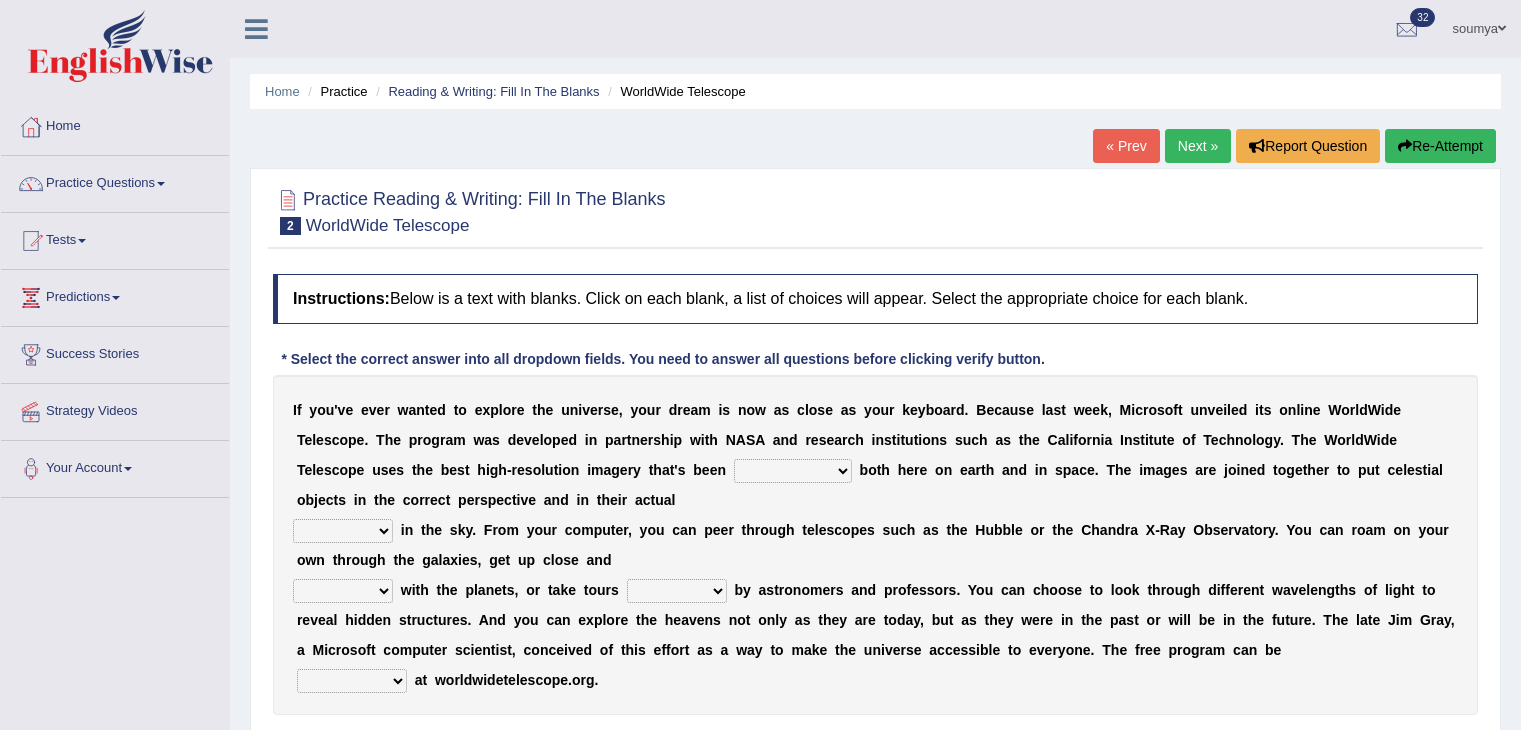 scroll, scrollTop: 66, scrollLeft: 0, axis: vertical 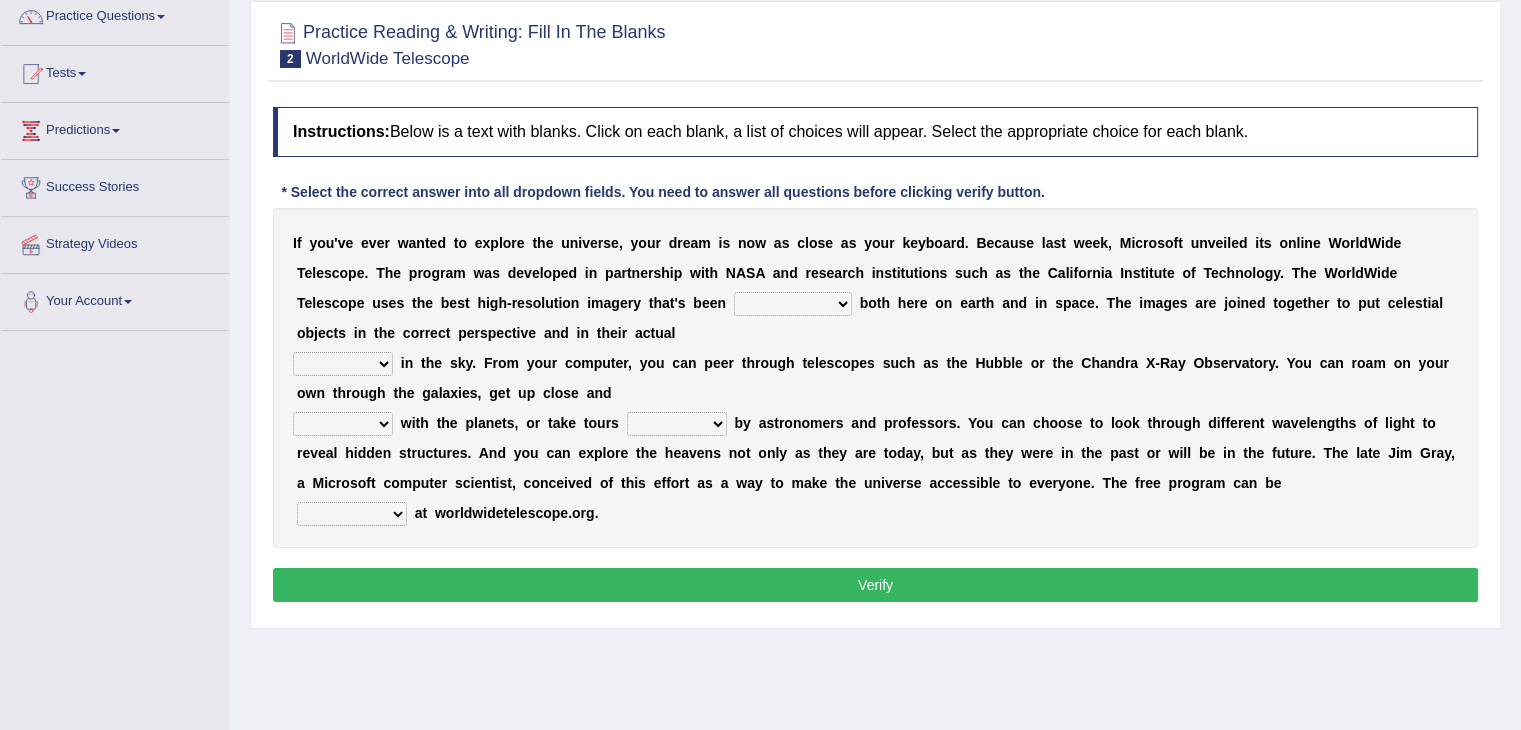 click on "degraded ascended remonstrated generated" at bounding box center (793, 304) 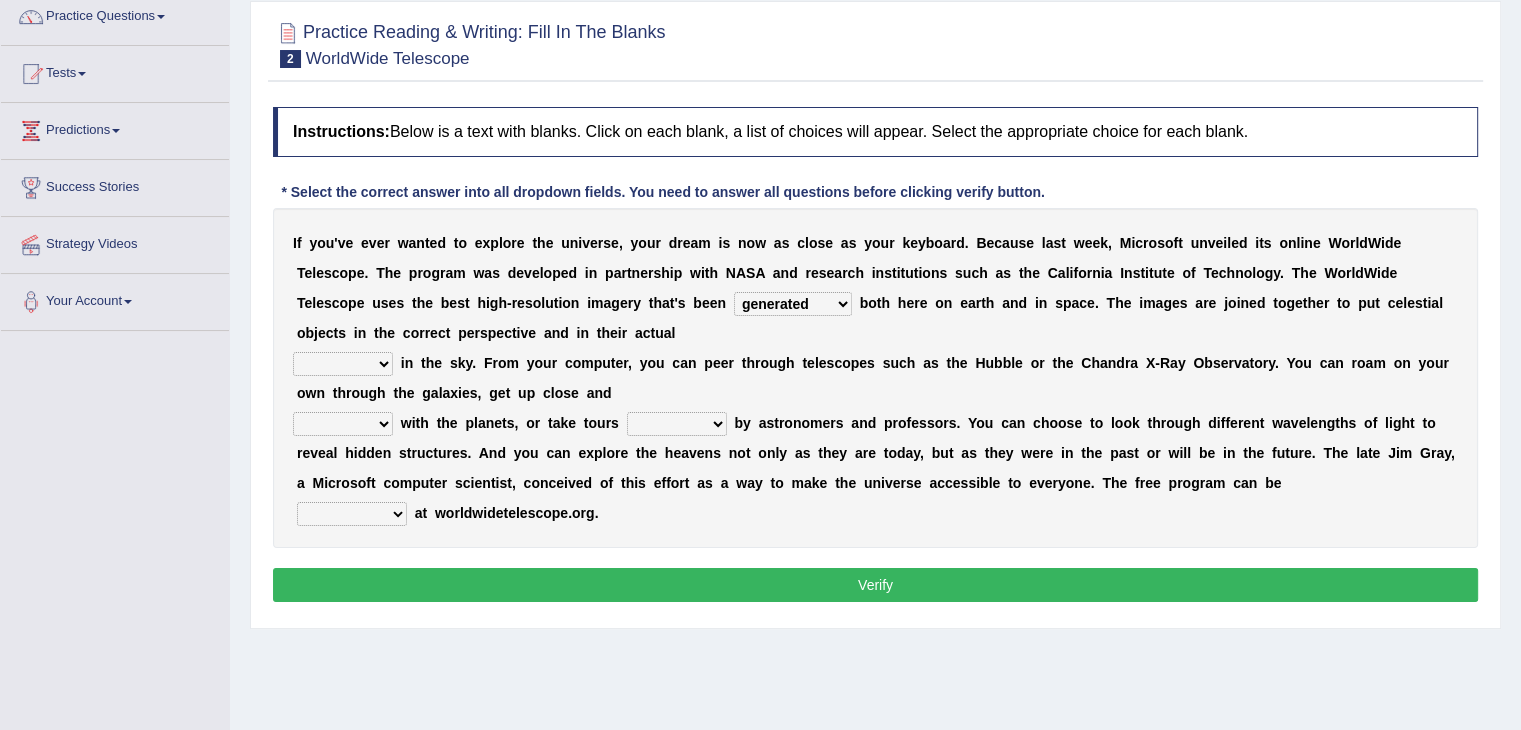 click on "degraded ascended remonstrated generated" at bounding box center (793, 304) 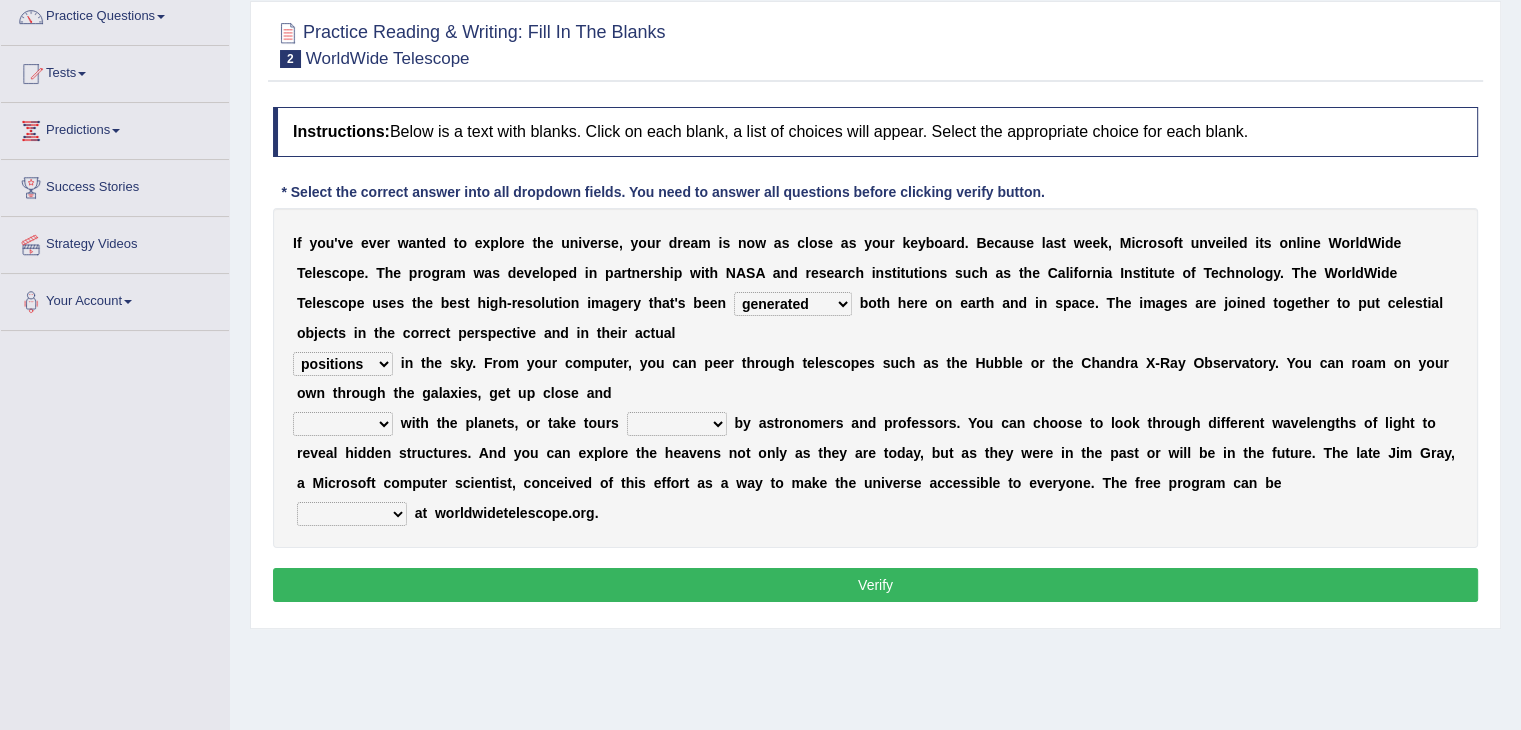 click on "aspects parts conditions positions" at bounding box center [343, 364] 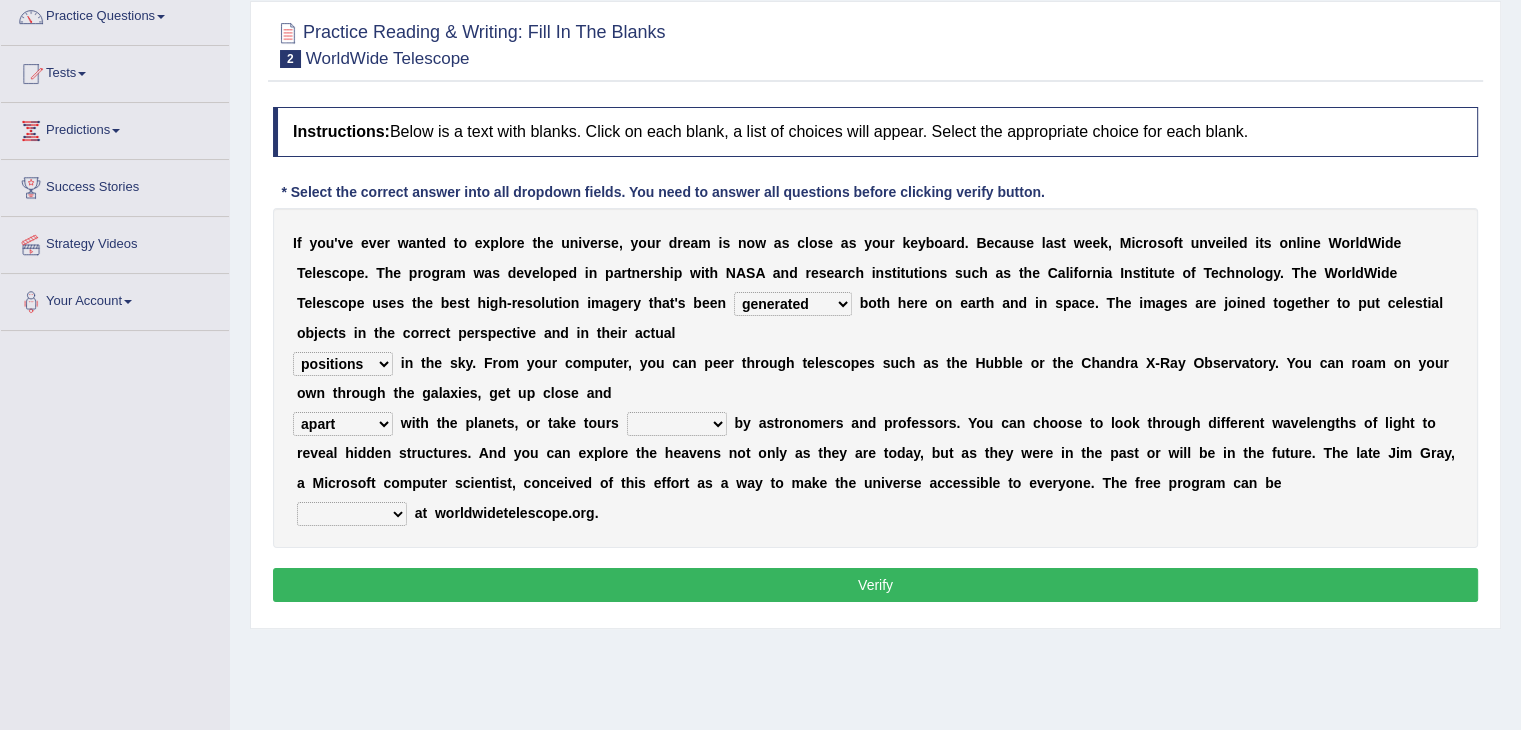 click on "personal individual apart polite" at bounding box center (343, 424) 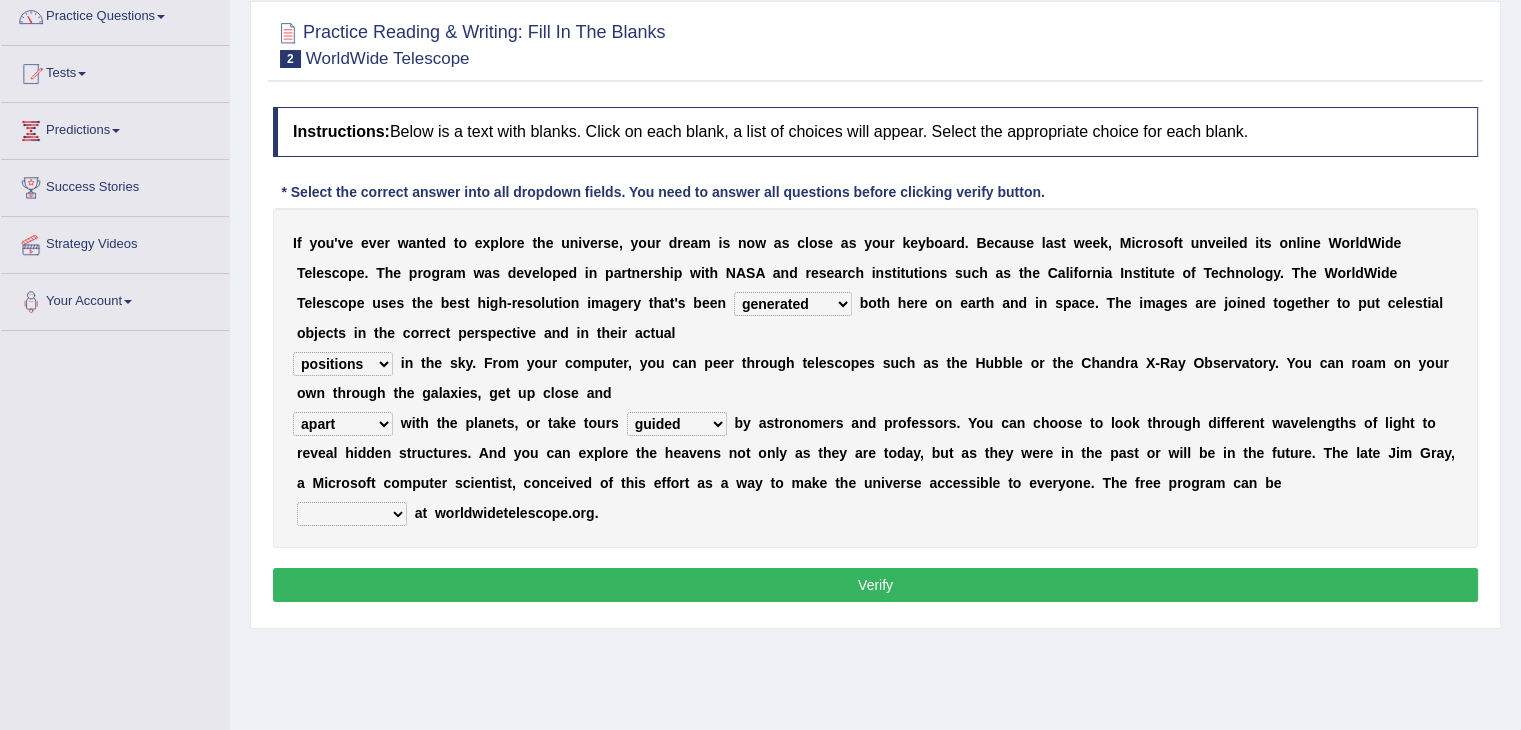 click on "guide guided guiding to guide" at bounding box center (677, 424) 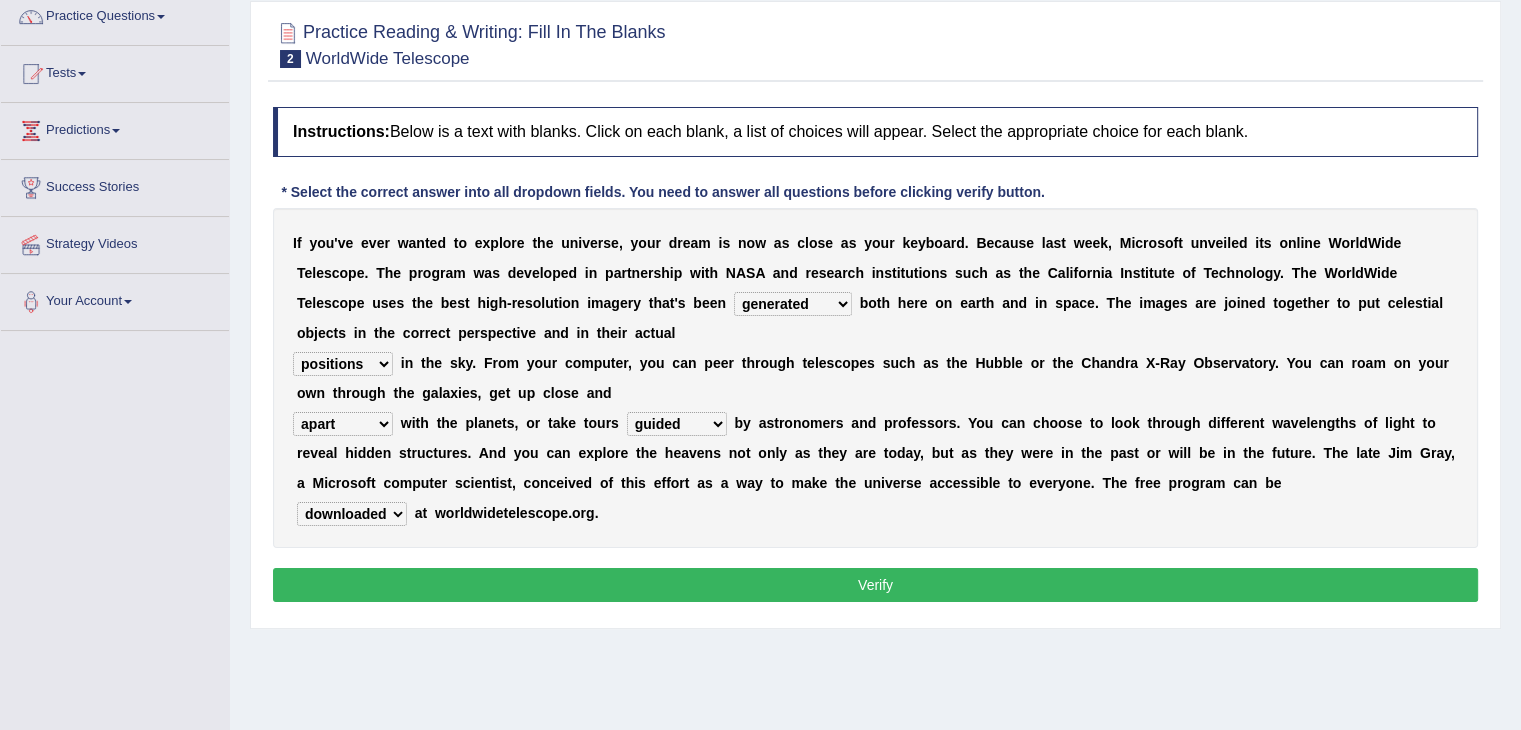 click on "upheld downloaded loaded posted" at bounding box center (352, 514) 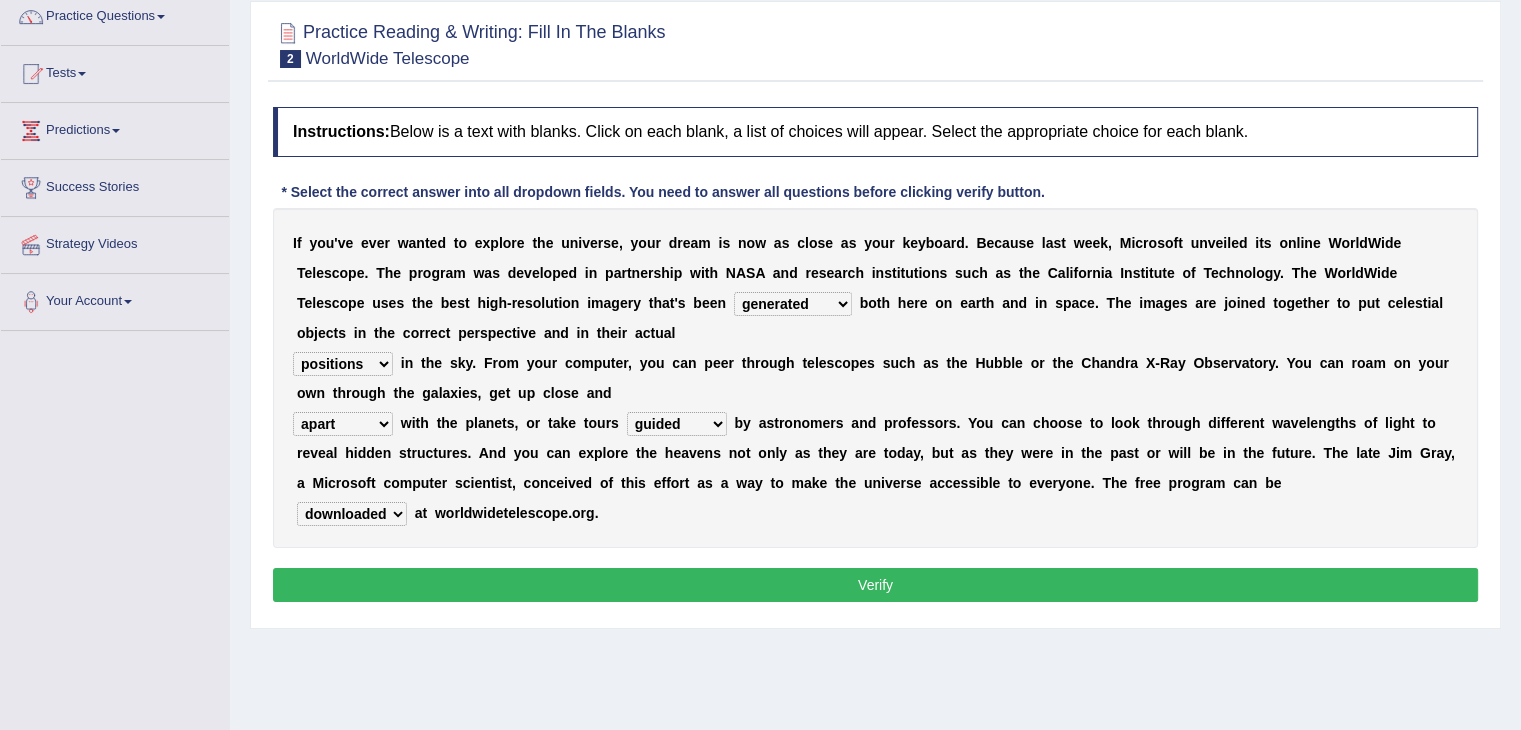 click on "Verify" at bounding box center (875, 585) 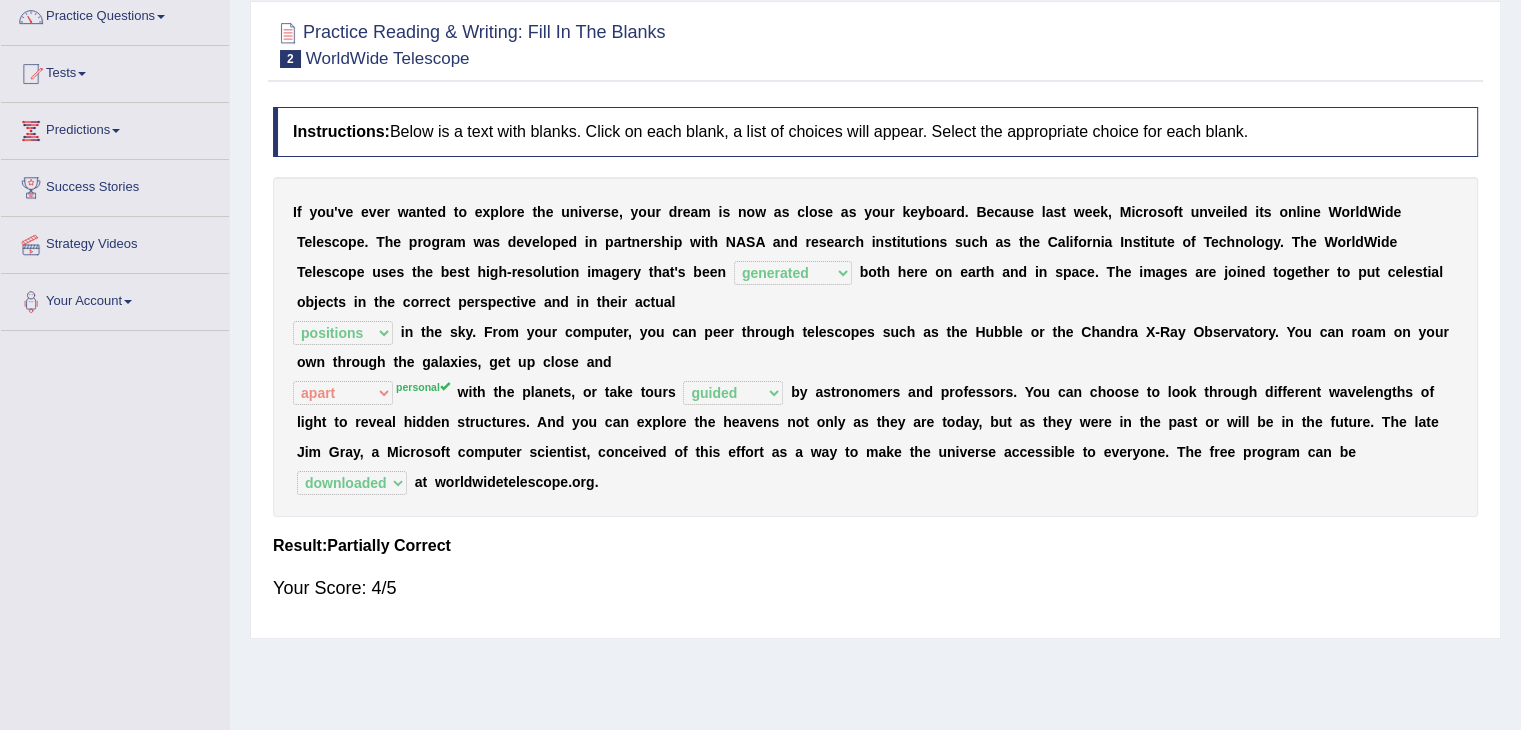 scroll, scrollTop: 0, scrollLeft: 0, axis: both 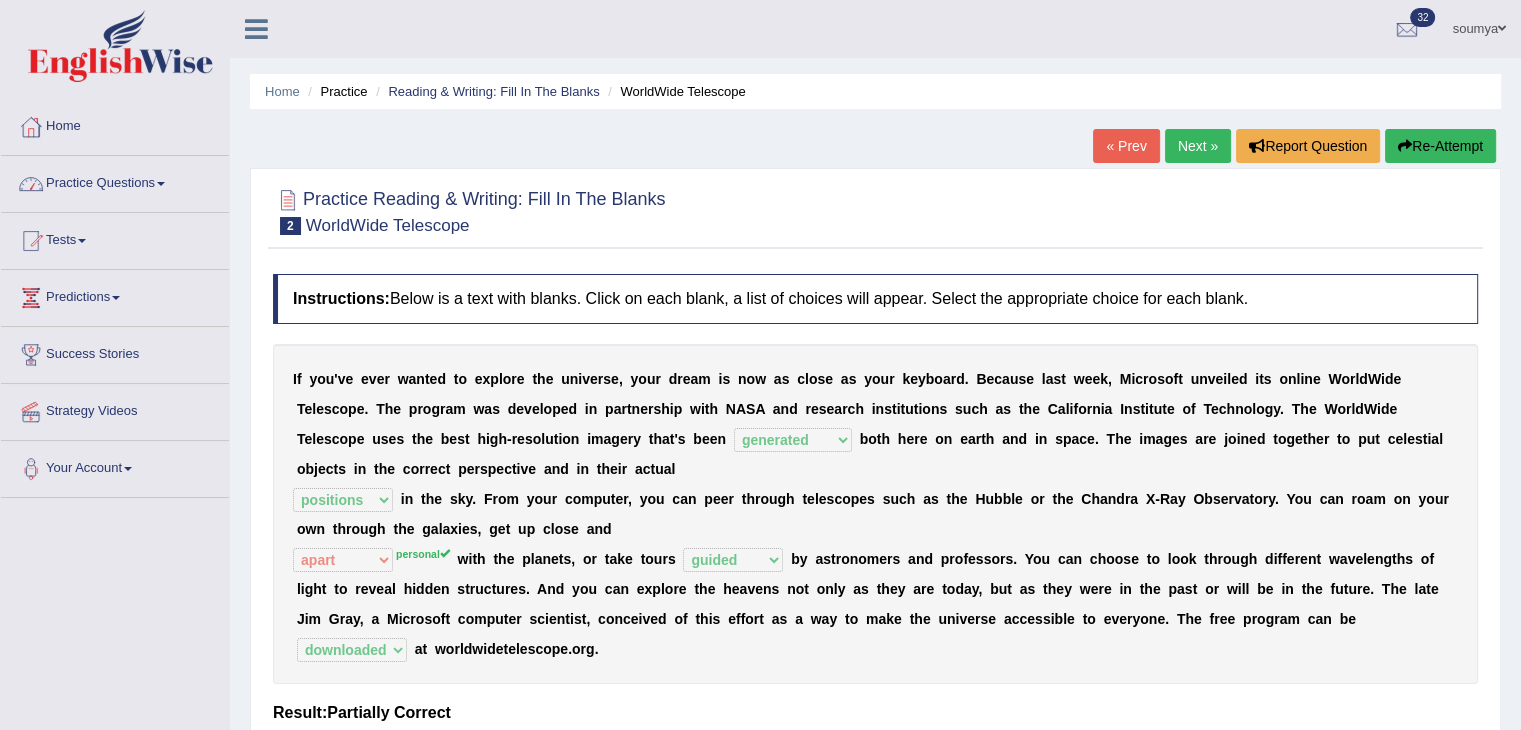 click on "Practice Questions" at bounding box center (115, 181) 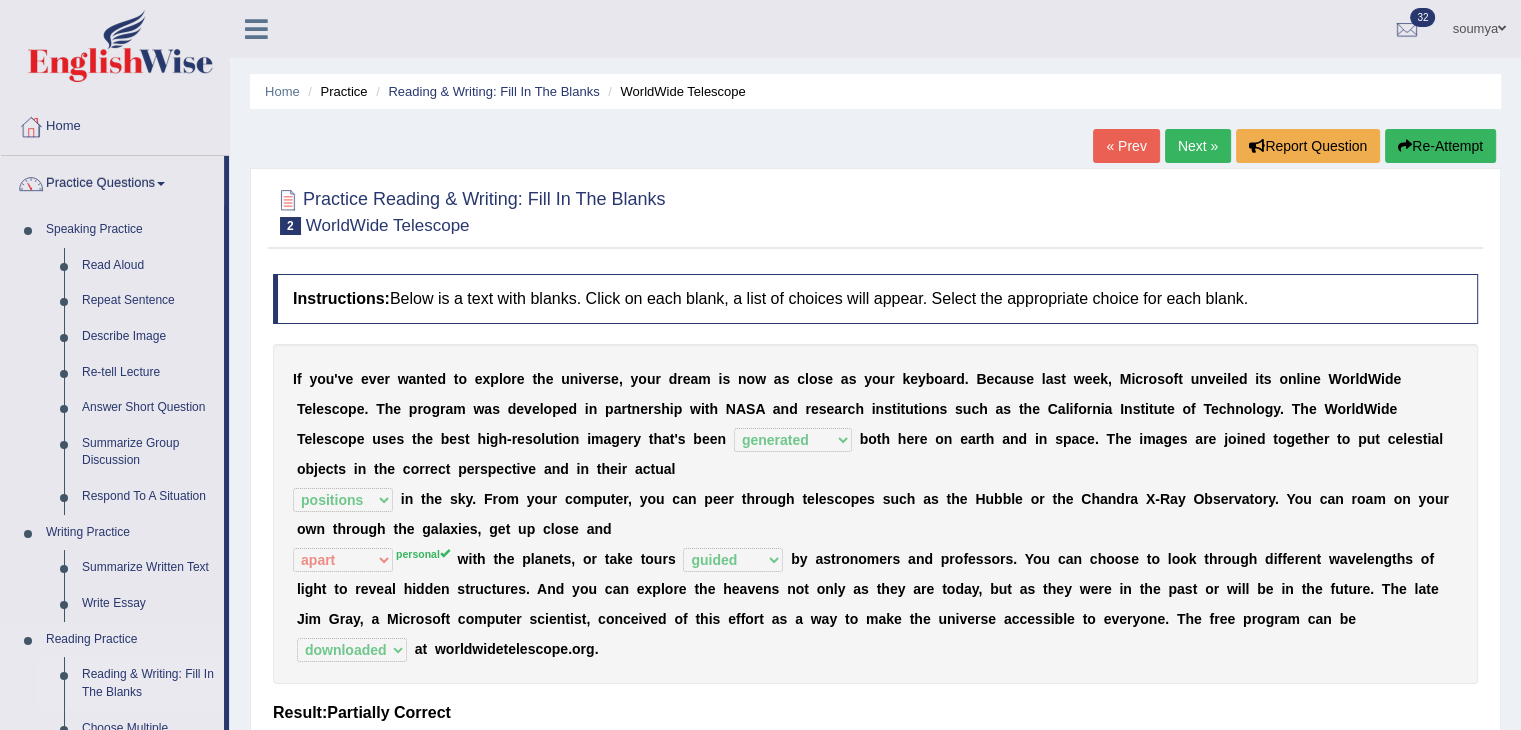 click on "Reading & Writing: Fill In The Blanks" at bounding box center [148, 683] 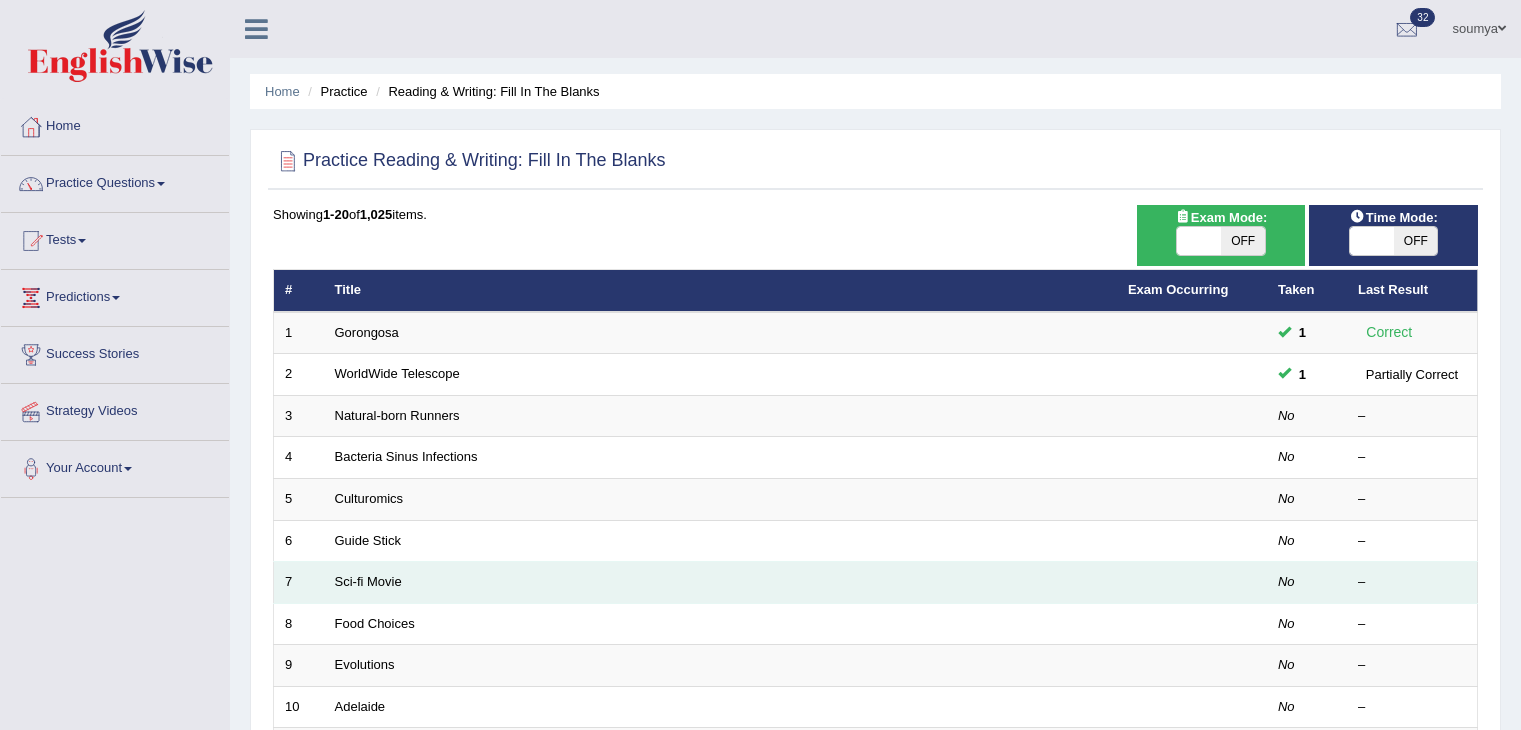 scroll, scrollTop: 0, scrollLeft: 0, axis: both 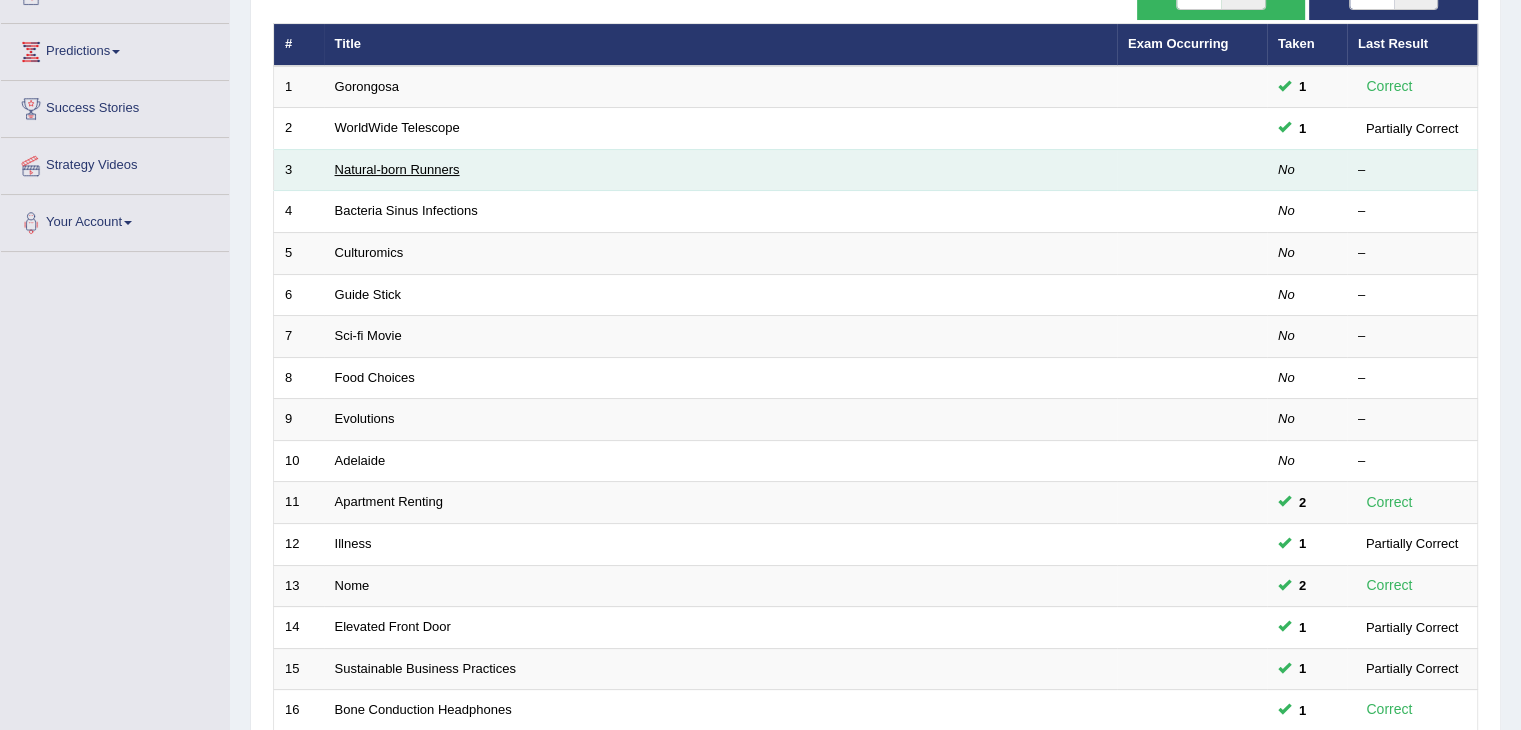 click on "Natural-born Runners" at bounding box center (397, 169) 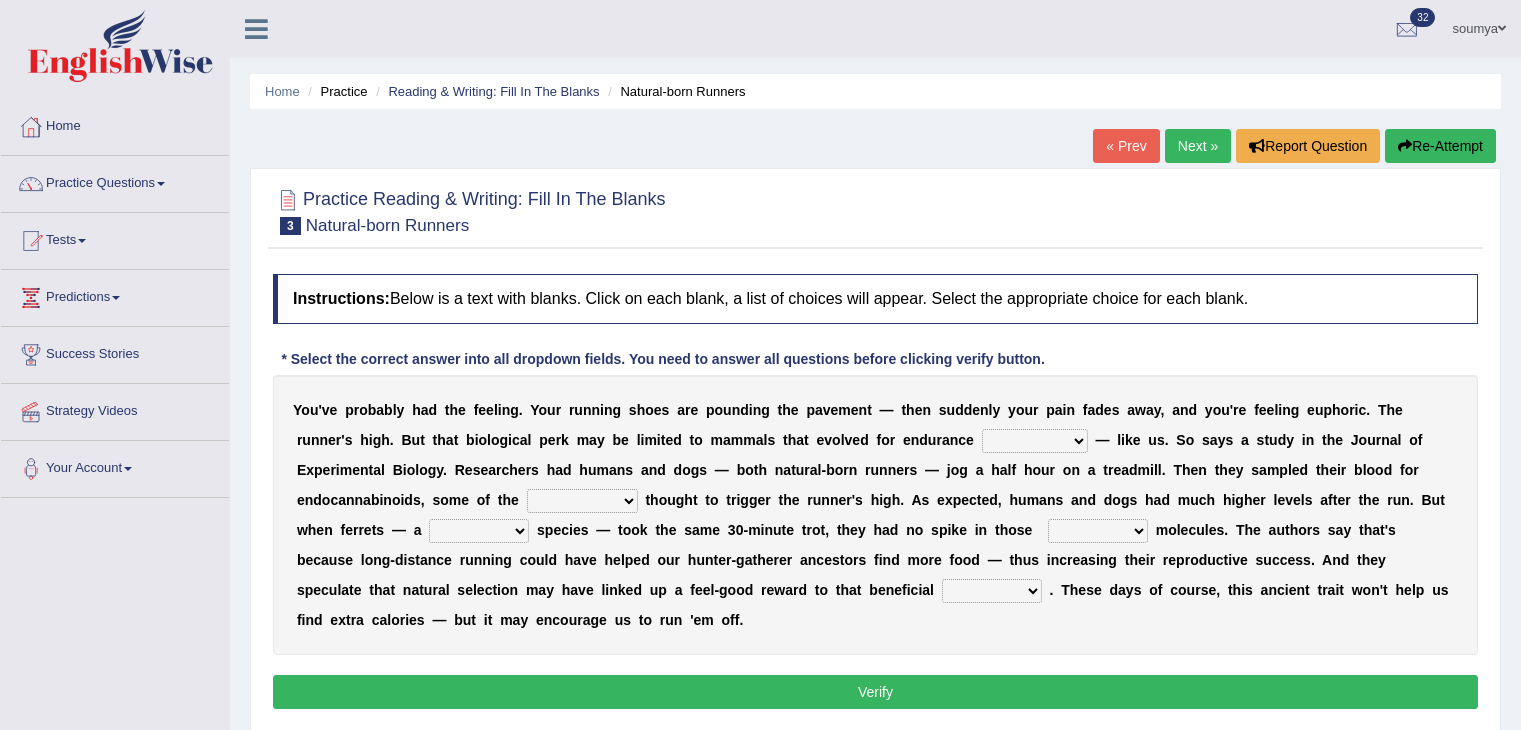 scroll, scrollTop: 0, scrollLeft: 0, axis: both 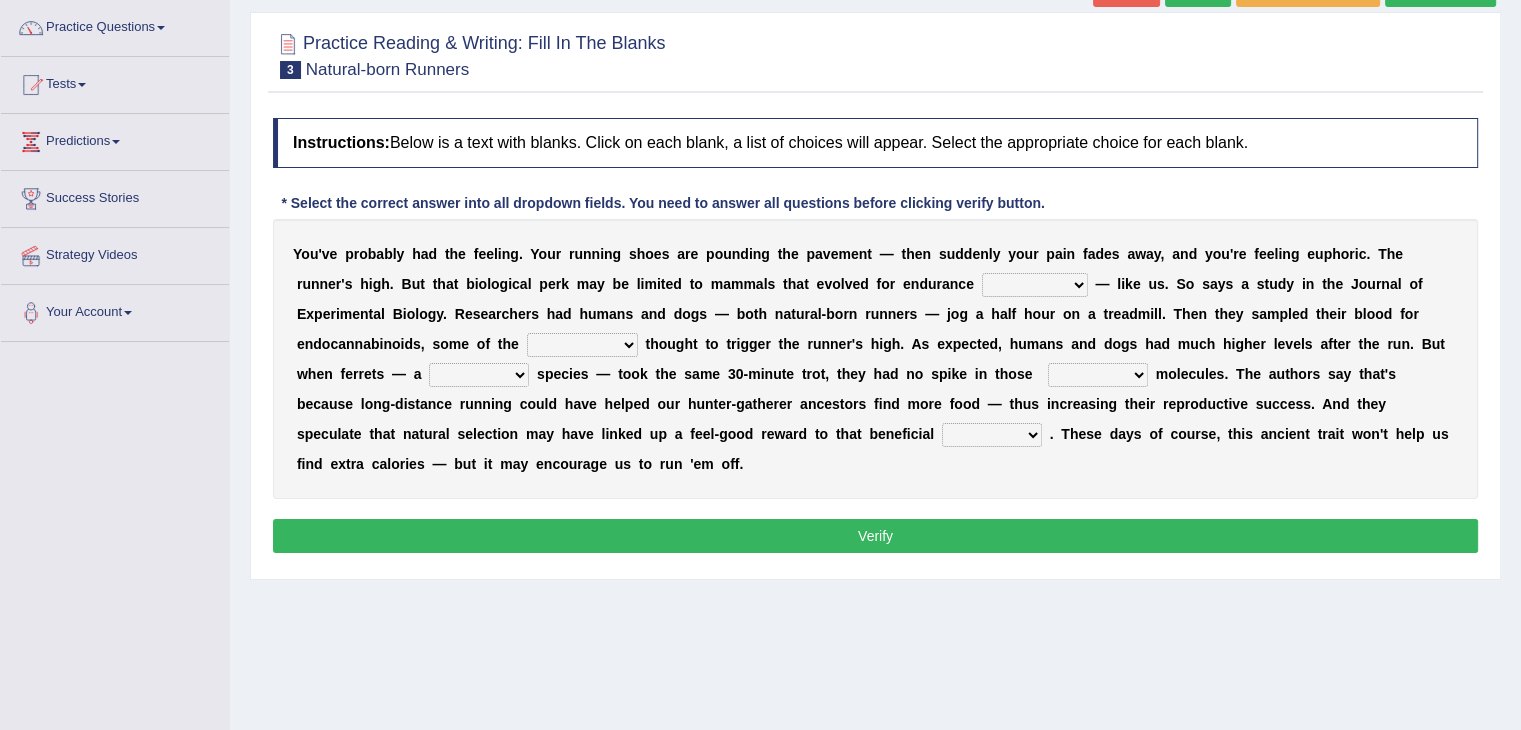 click on "dykes personalize classifies exercise" at bounding box center [1035, 285] 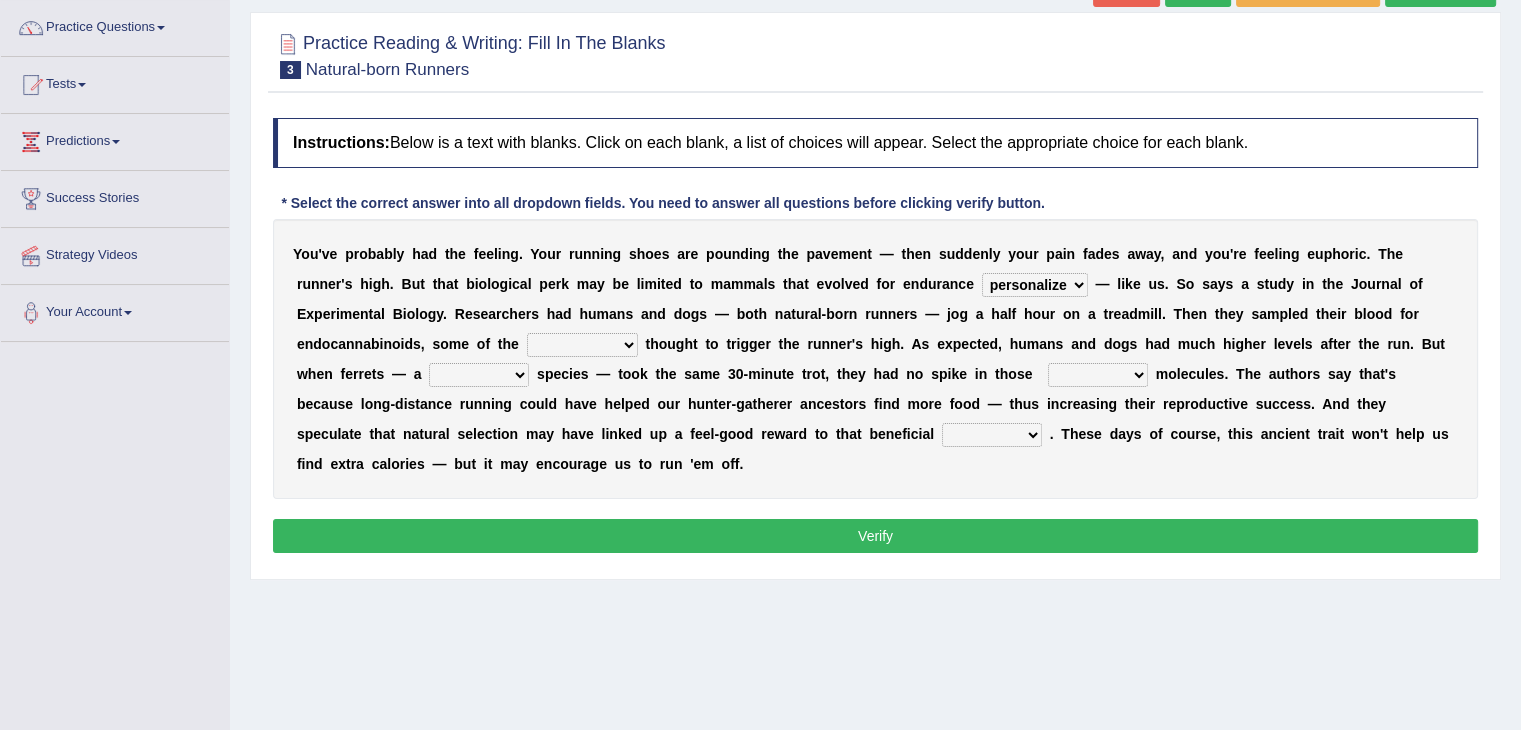 click on "dykes personalize classifies exercise" at bounding box center (1035, 285) 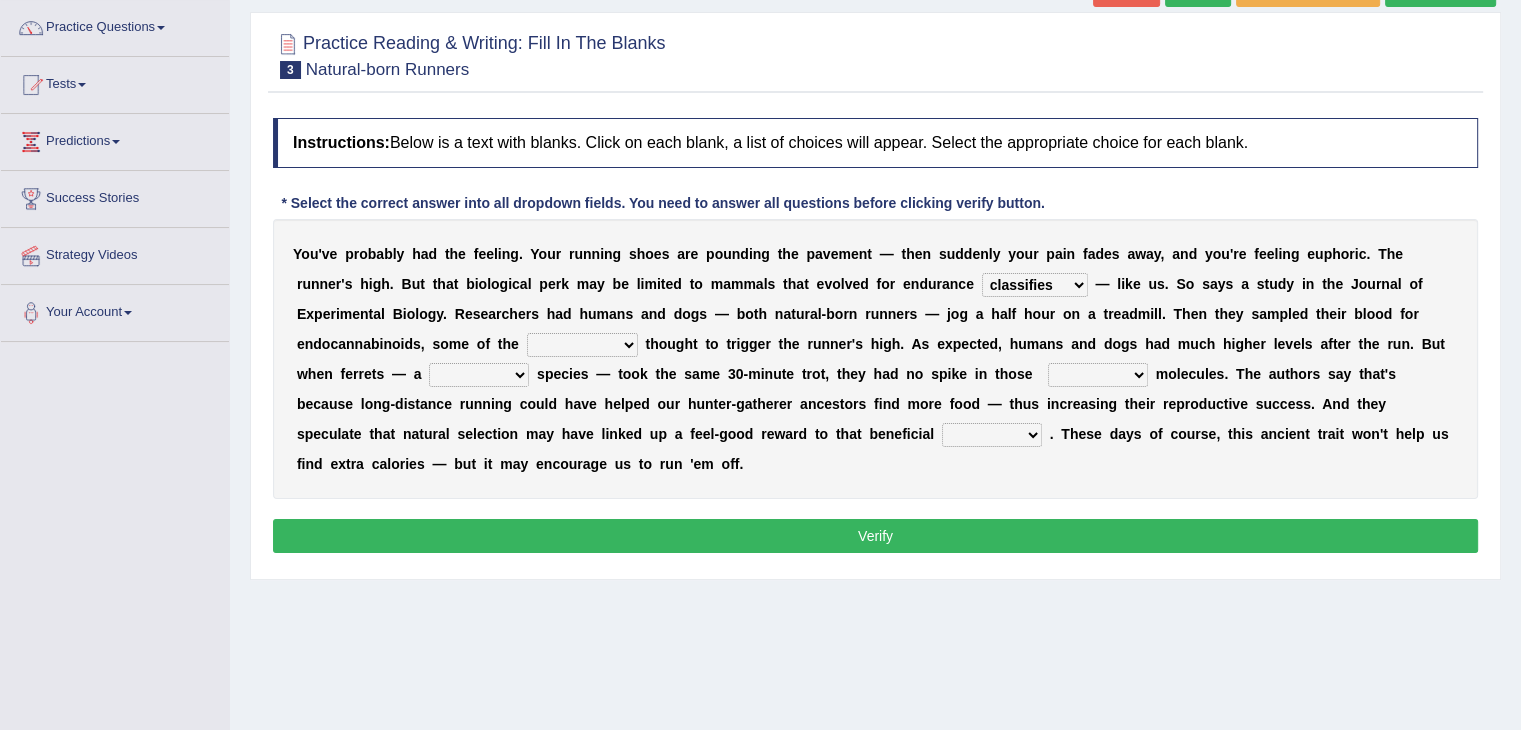 click on "dykes personalize classifies exercise" at bounding box center [1035, 285] 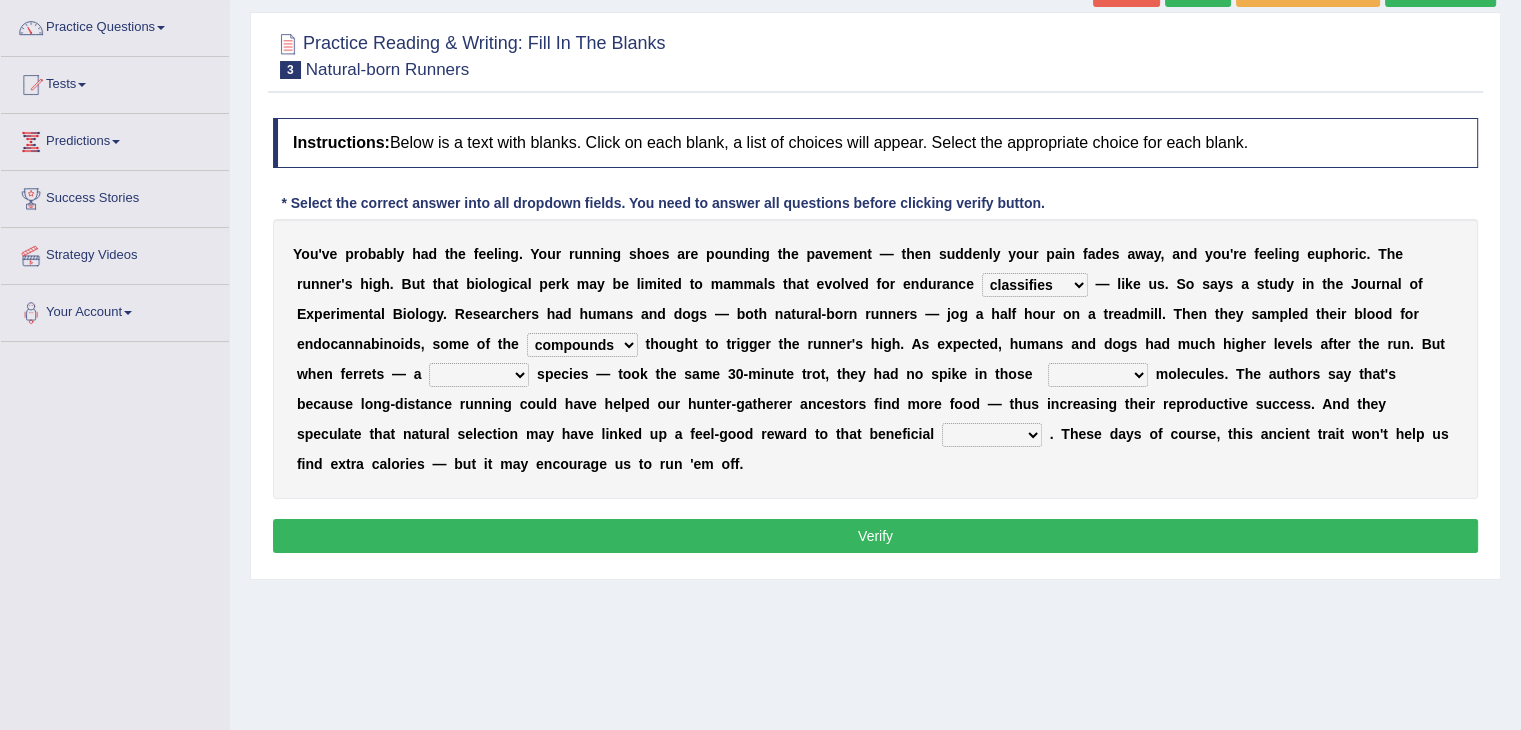 click on "almshouse turnarounds compounds foxhounds" at bounding box center (582, 345) 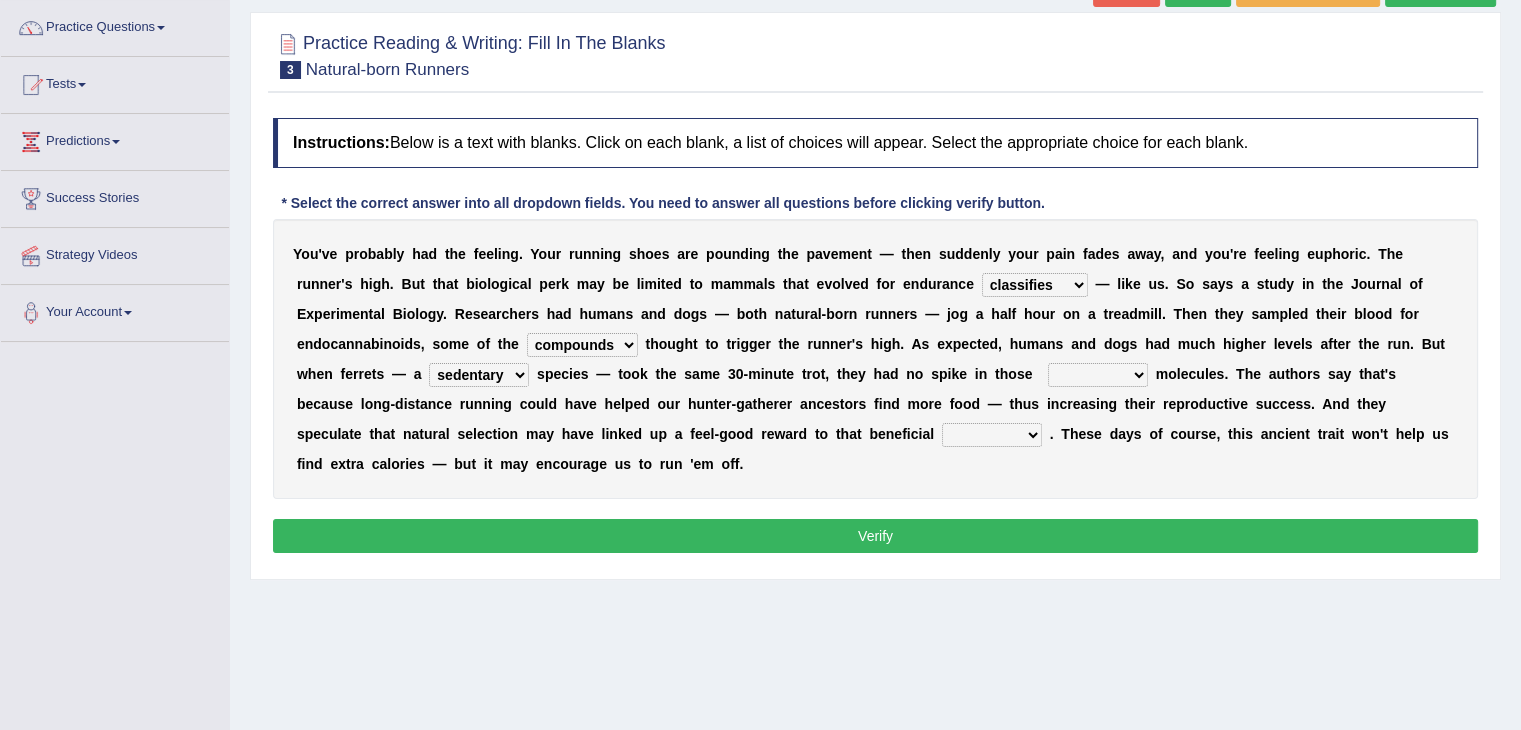 click on "excellency merely faerie sedentary" at bounding box center (479, 375) 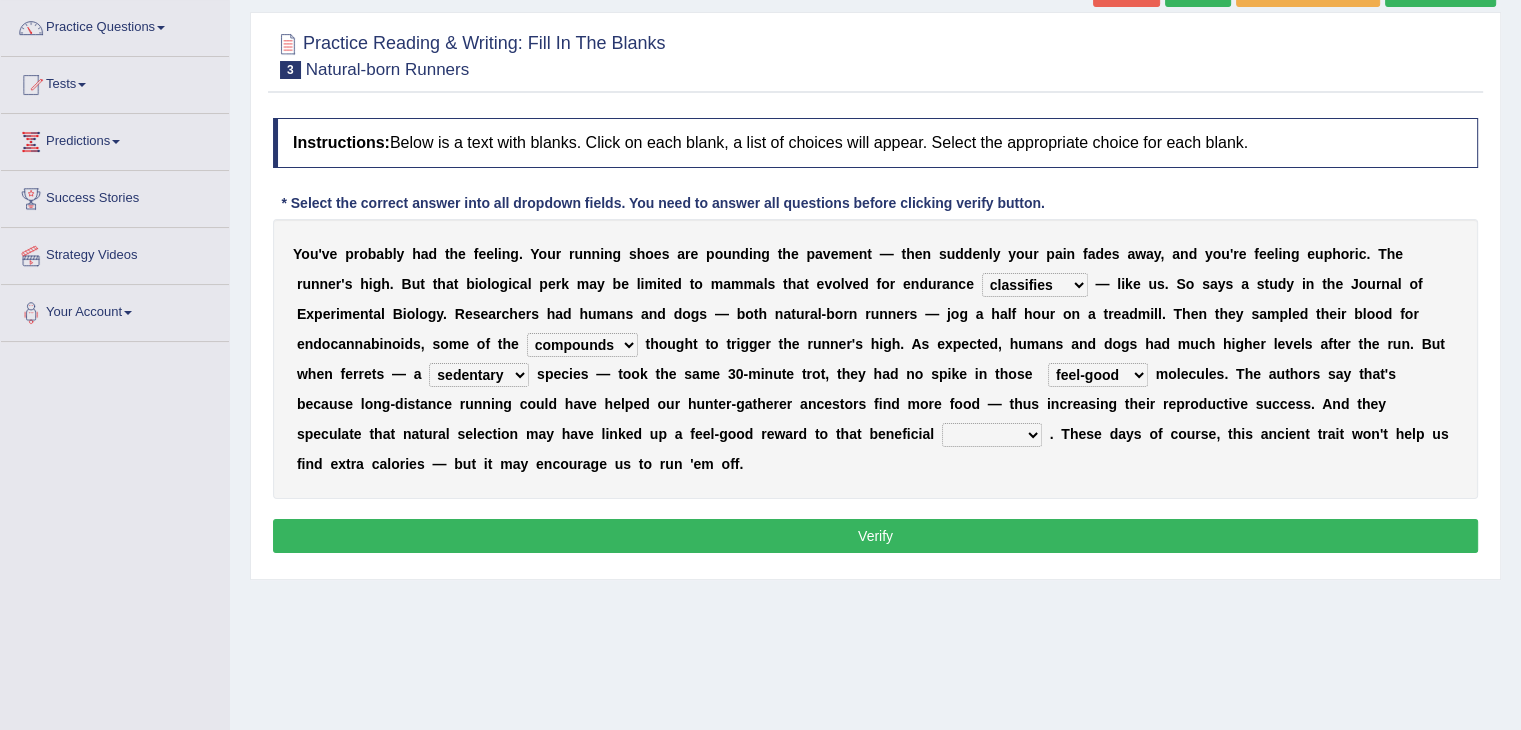 click on "groaned feel-good inchoate loaned" at bounding box center (1098, 375) 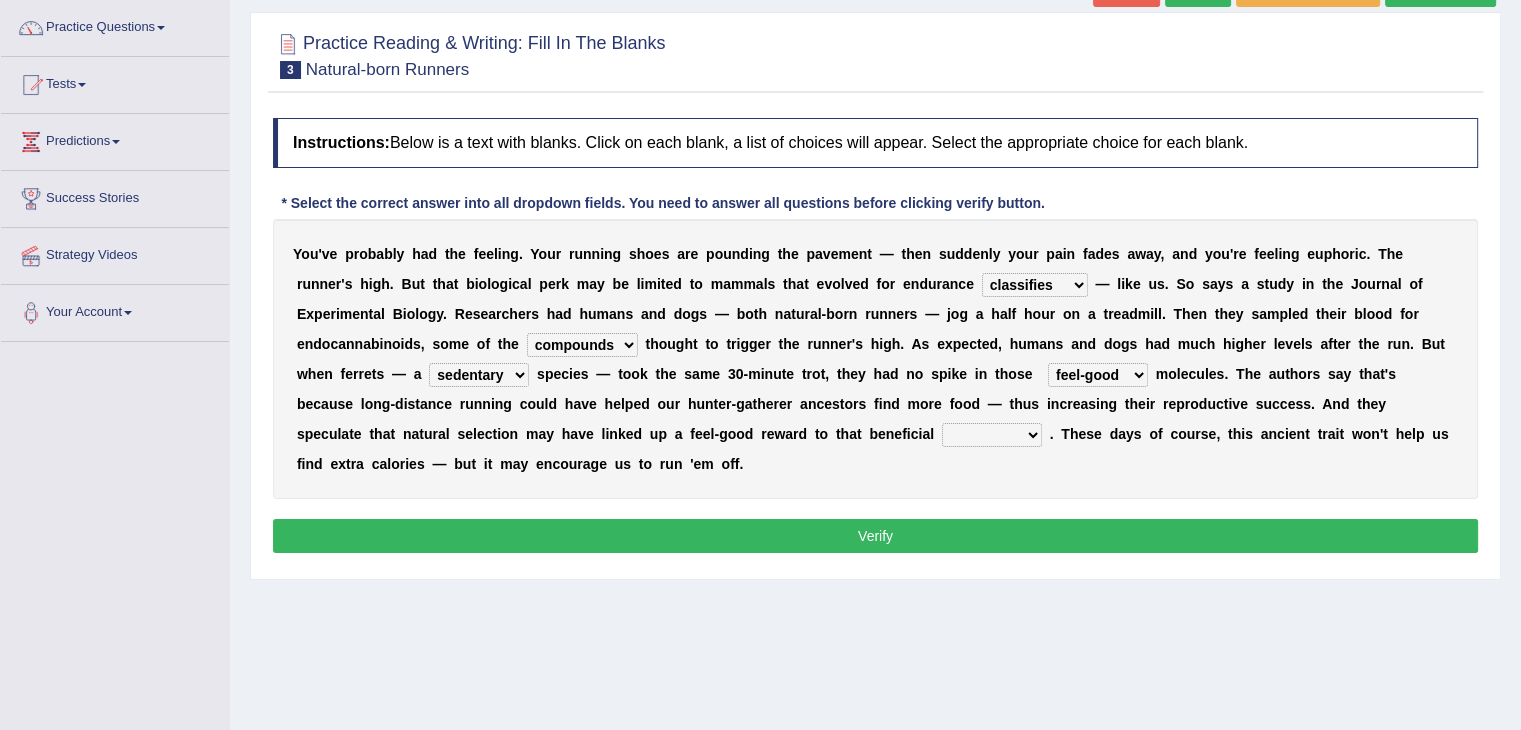 click on "wager exchanger behavior regulator" at bounding box center (992, 435) 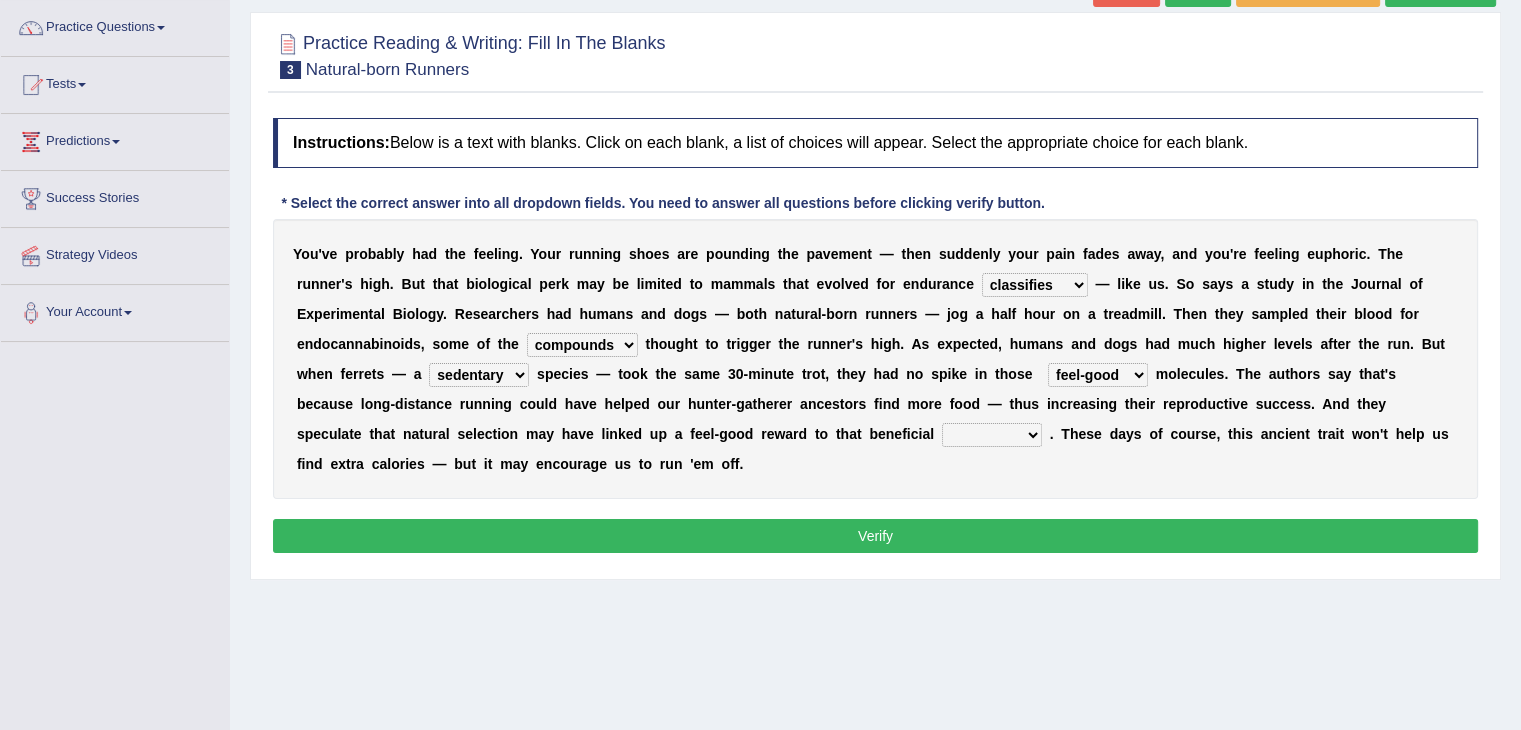 select on "behavior" 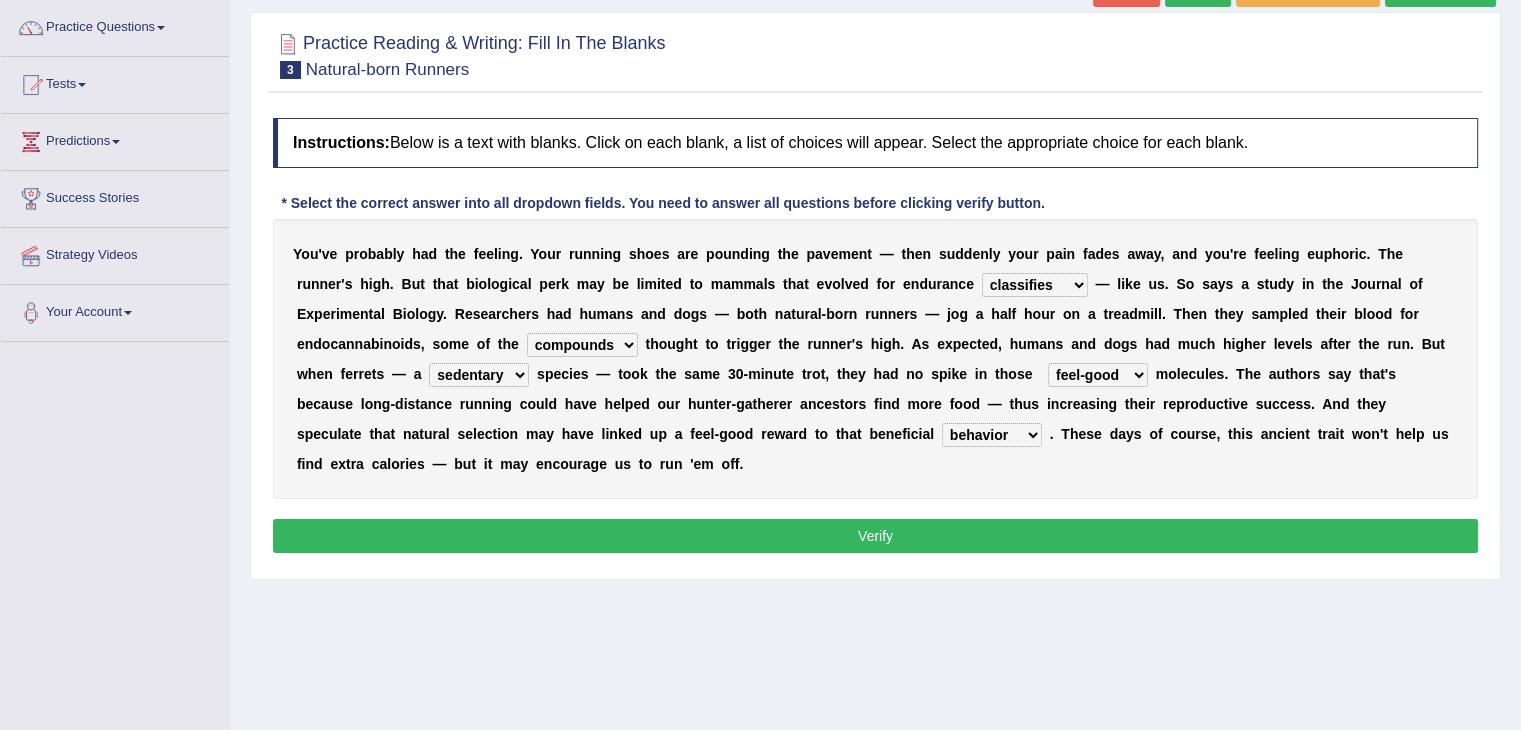 click on "wager exchanger behavior regulator" at bounding box center [992, 435] 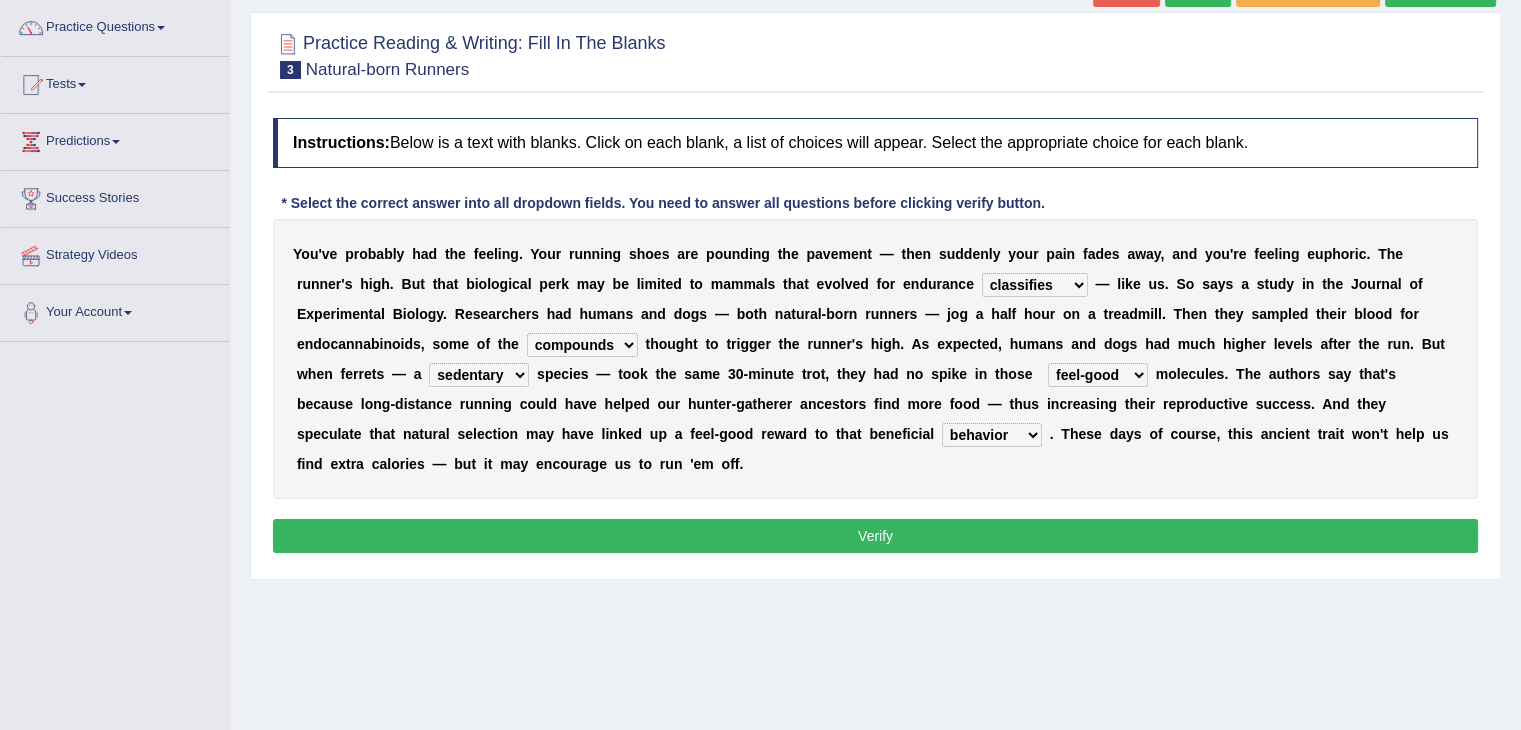 click on "Verify" at bounding box center [875, 536] 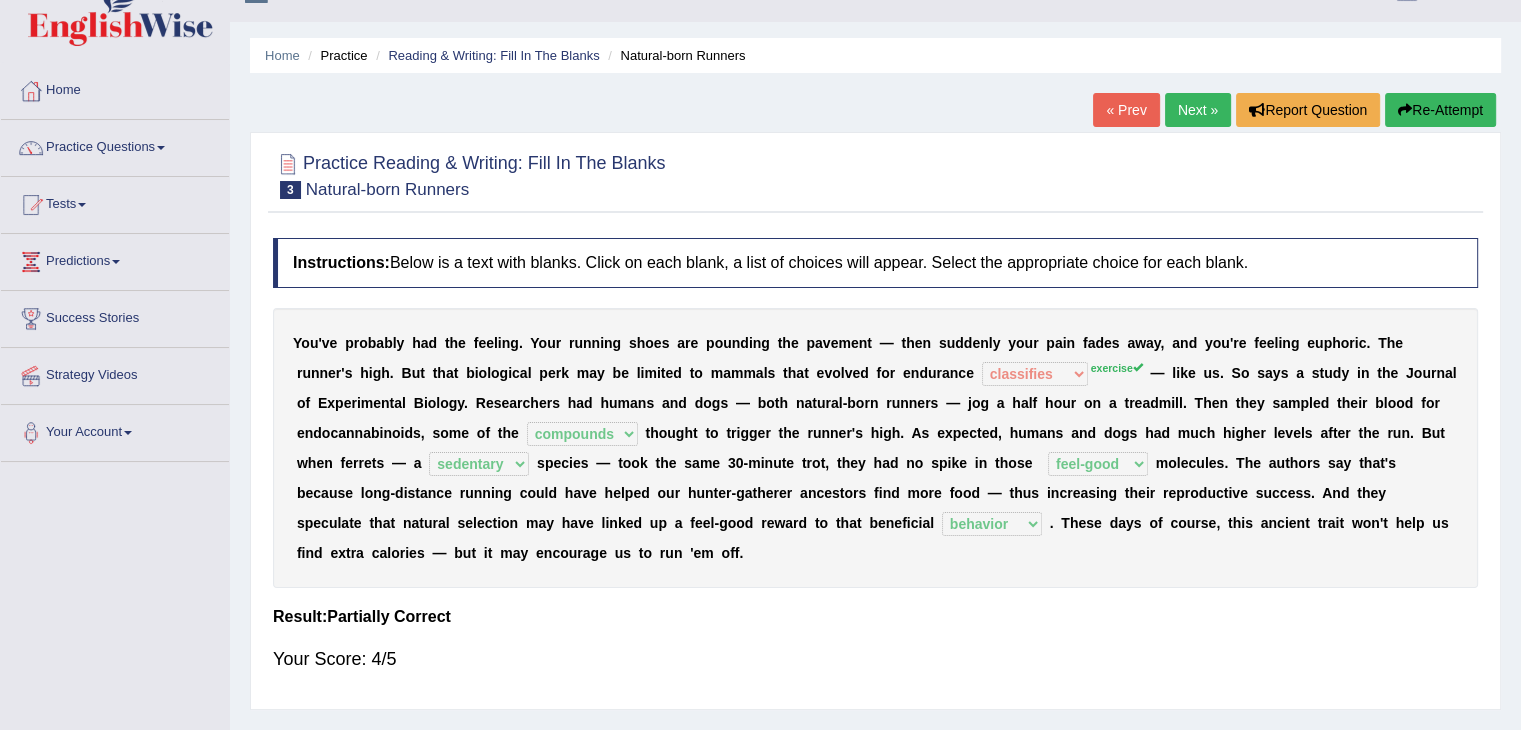 scroll, scrollTop: 32, scrollLeft: 0, axis: vertical 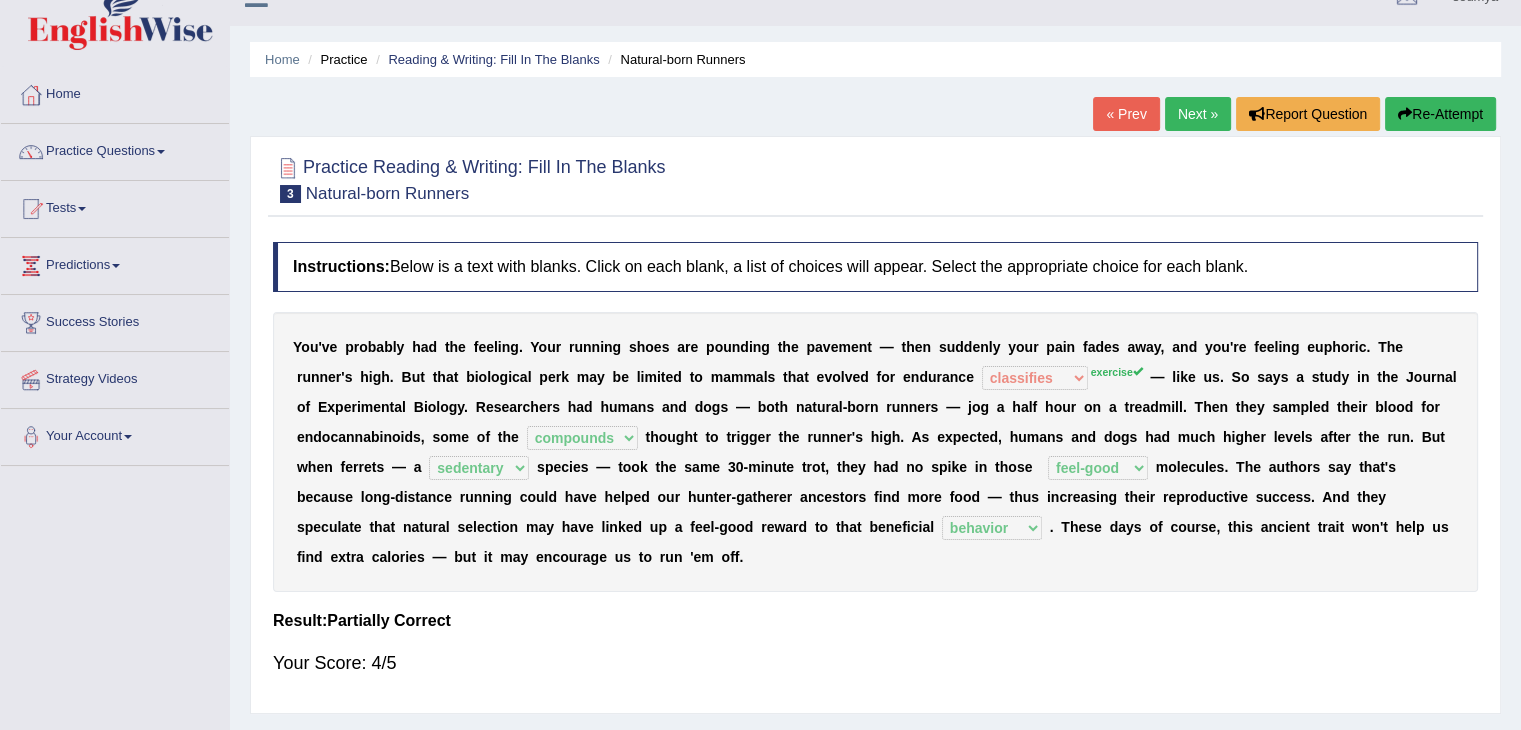 click on "Next »" at bounding box center (1198, 114) 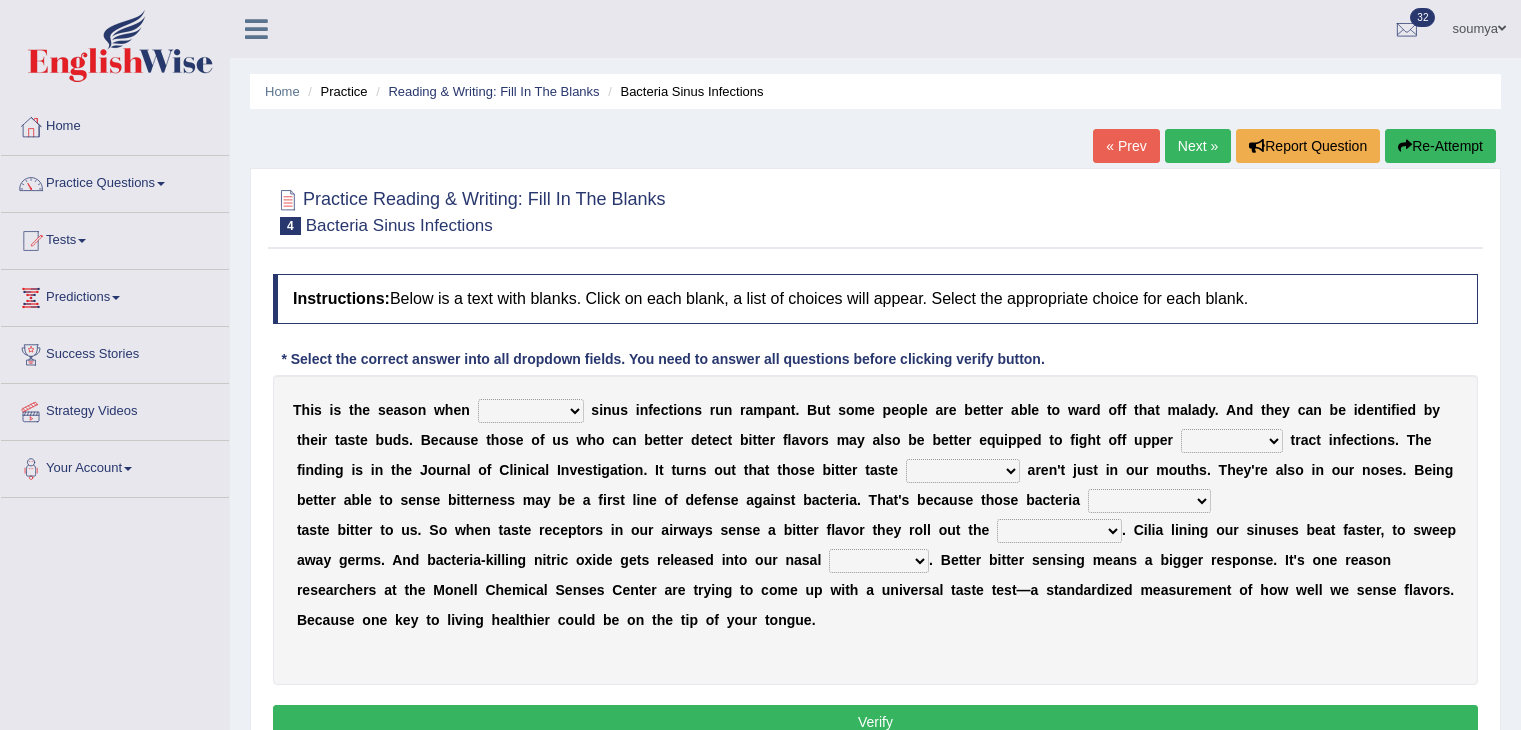 scroll, scrollTop: 0, scrollLeft: 0, axis: both 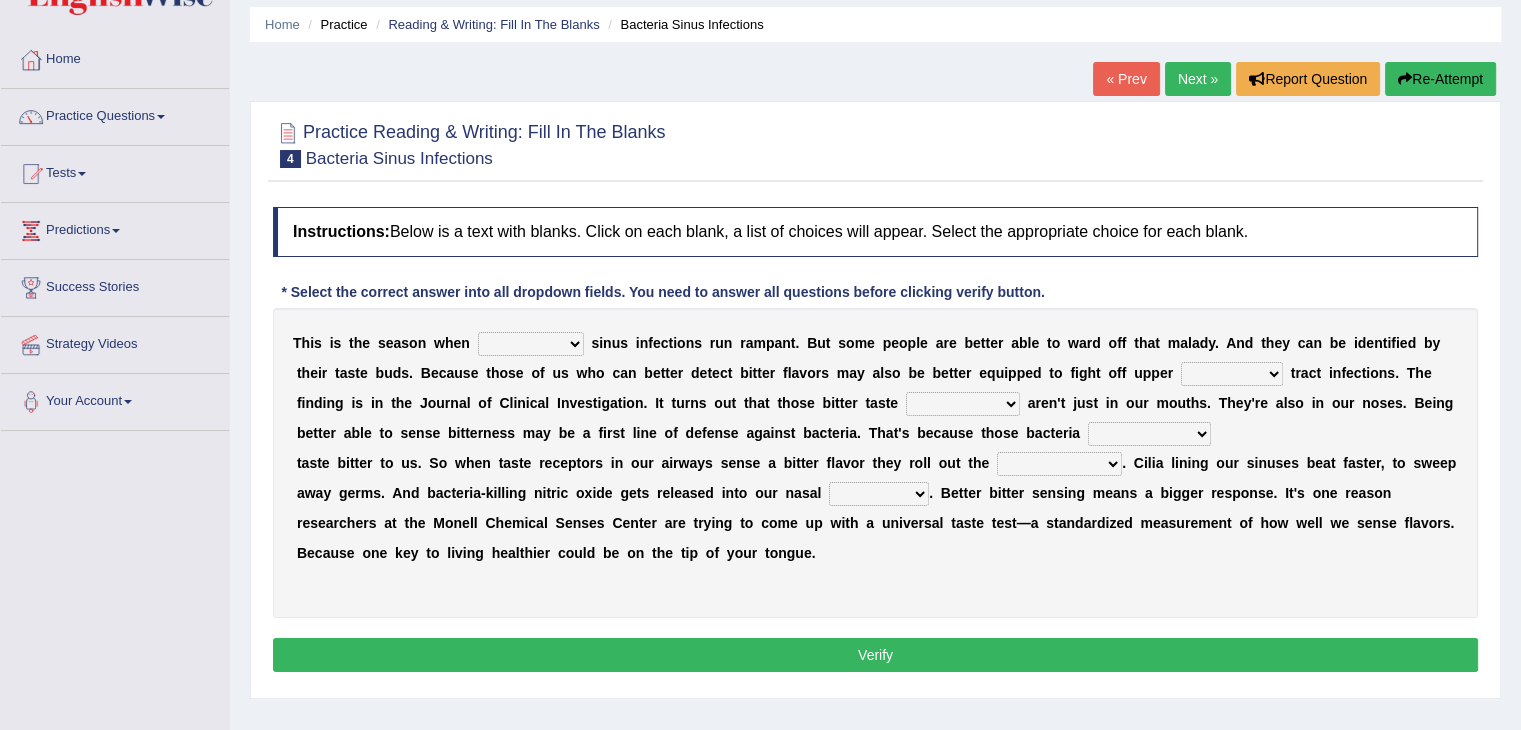 click on "conventicle atheist bacterial prissier" at bounding box center (531, 344) 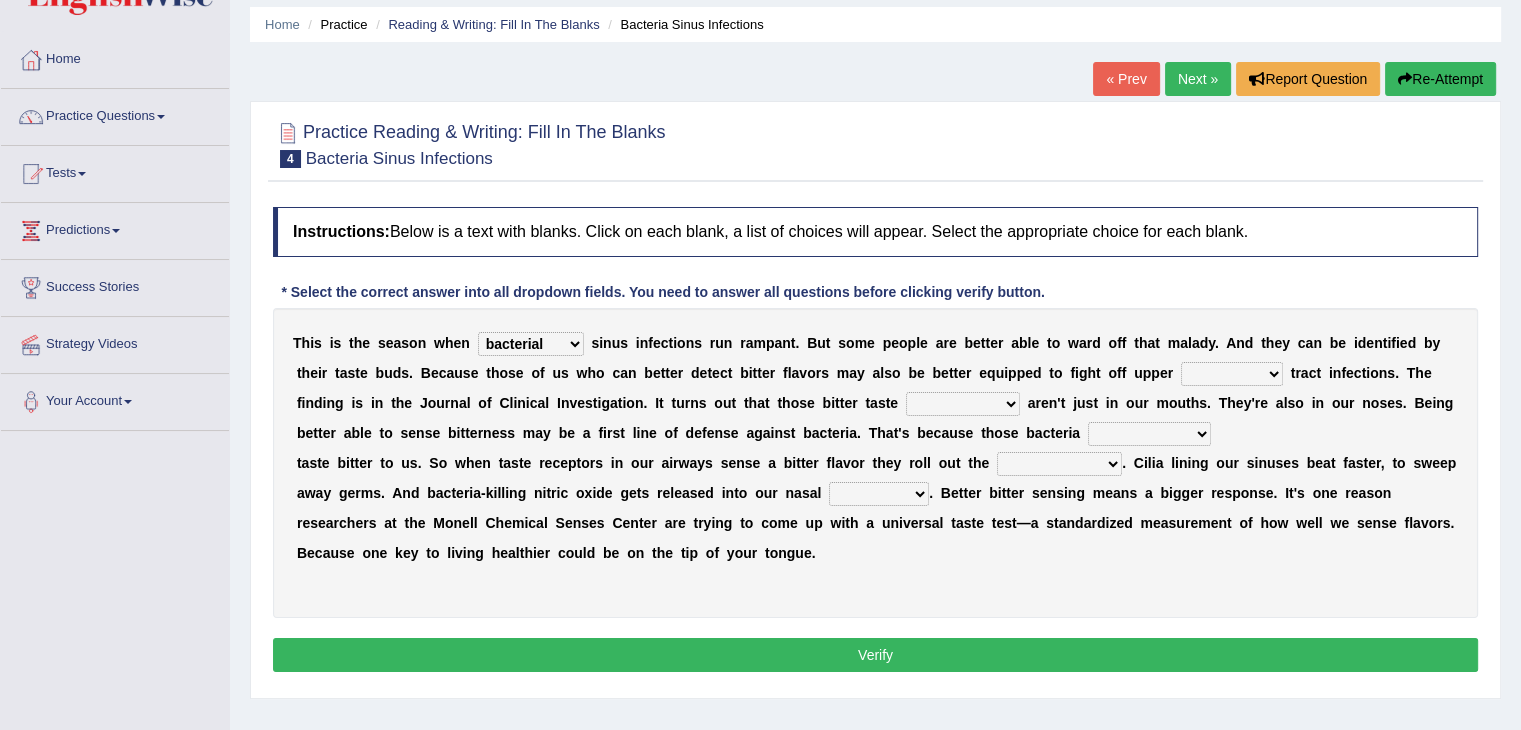 click on "conventicle atheist bacterial prissier" at bounding box center [531, 344] 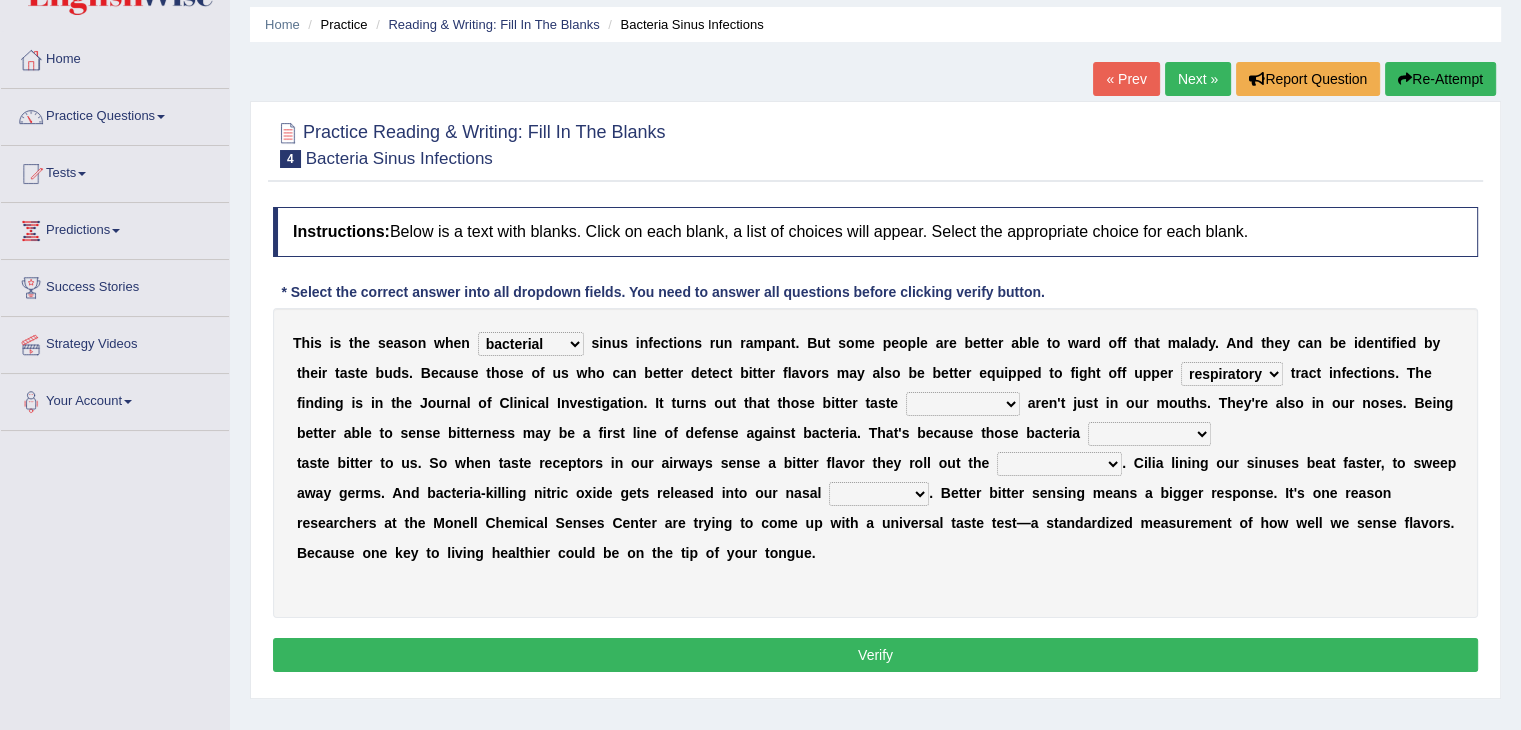 click on "faulty respiratory togae gawky" at bounding box center [1232, 374] 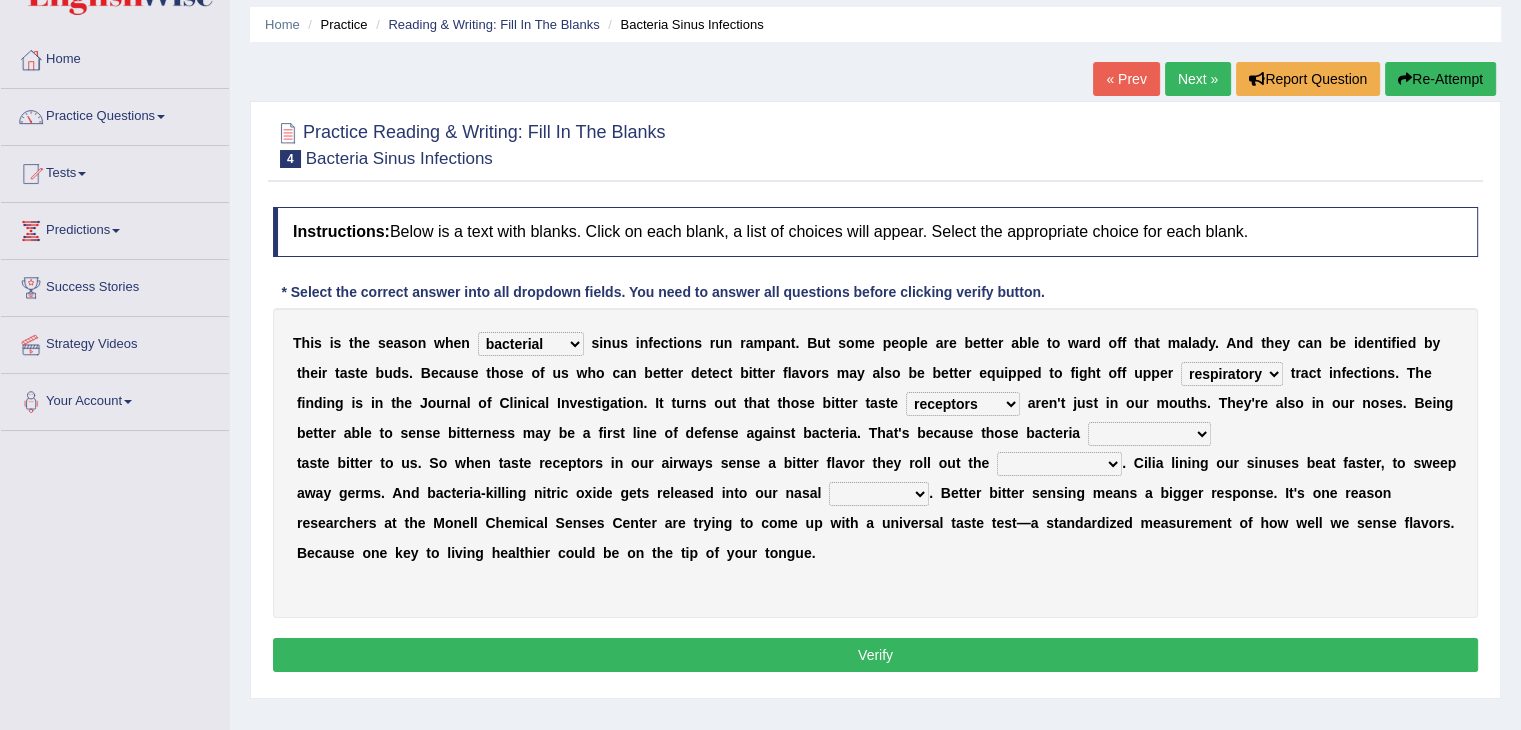 click on "depressions dinners submissions receptors" at bounding box center [963, 404] 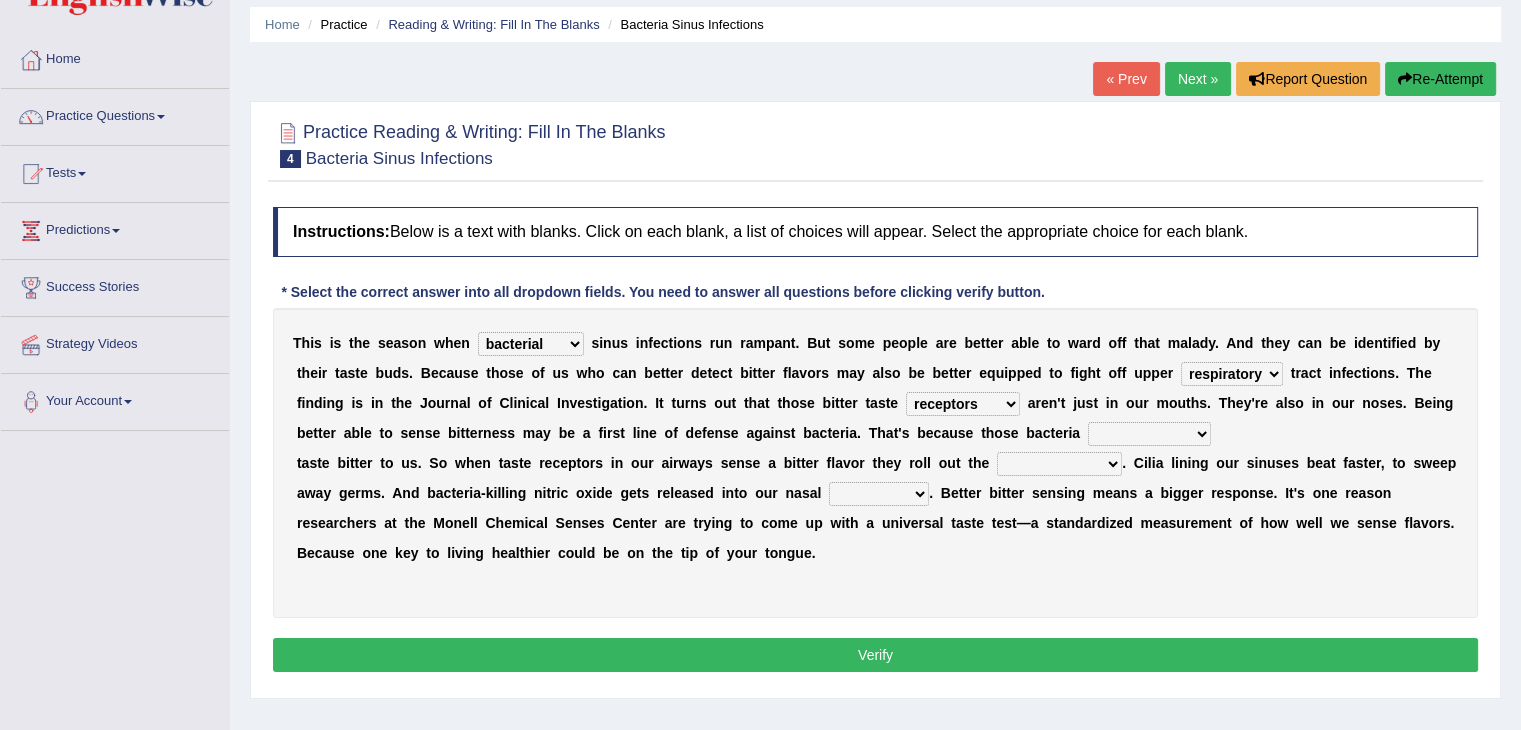 click on "purposelessly actually diagonally providently" at bounding box center (1149, 434) 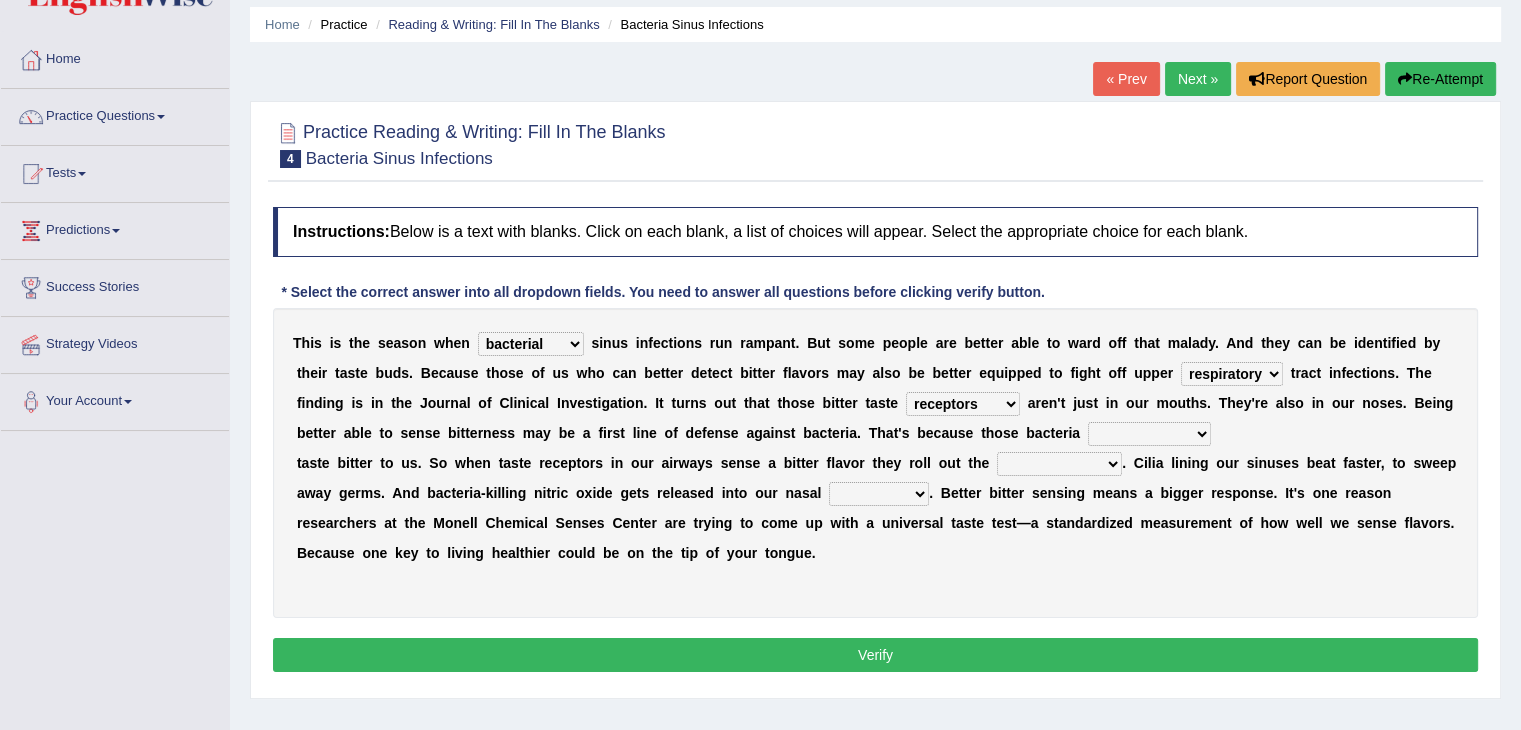 select on "actually" 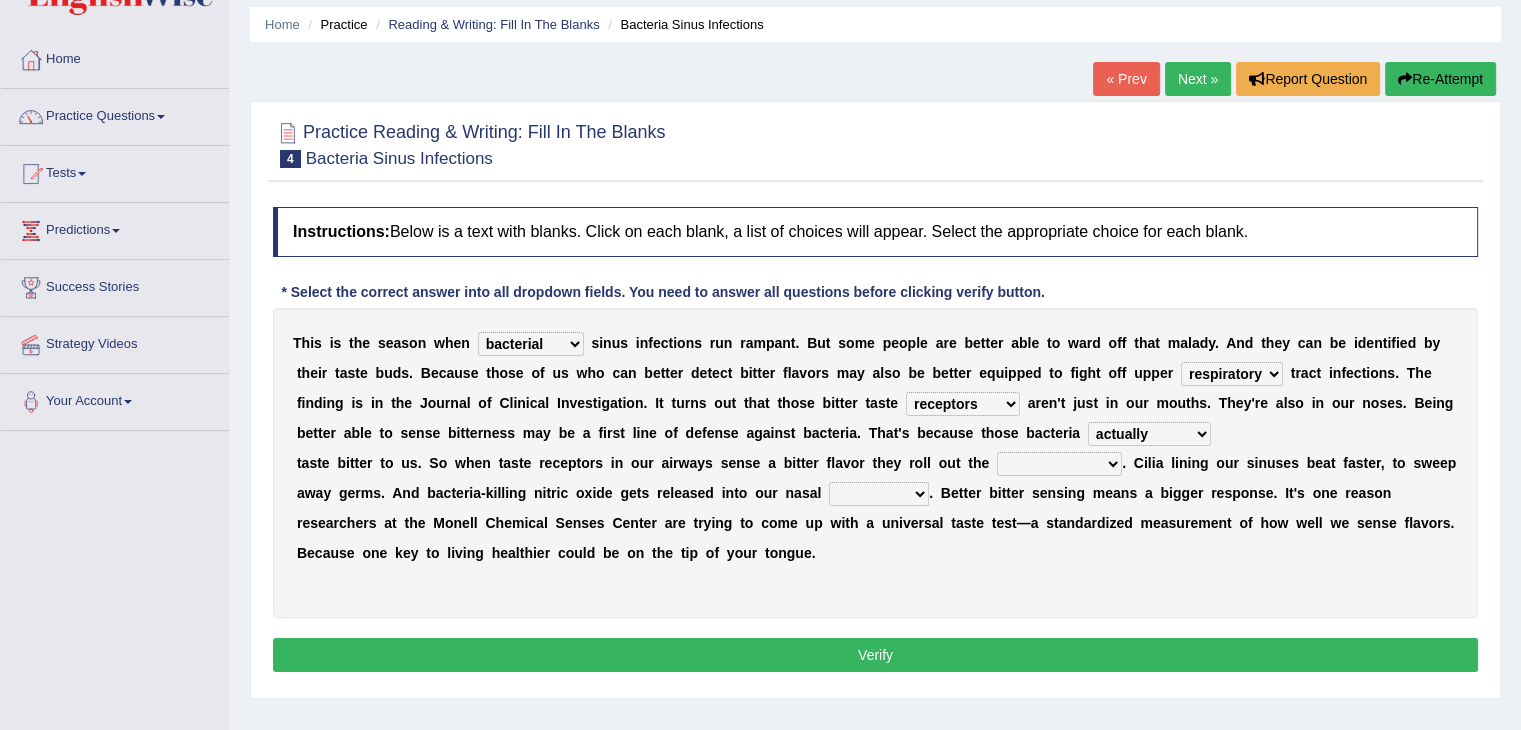 click on "defenses contradictions chestnuts pelvis" at bounding box center (1059, 464) 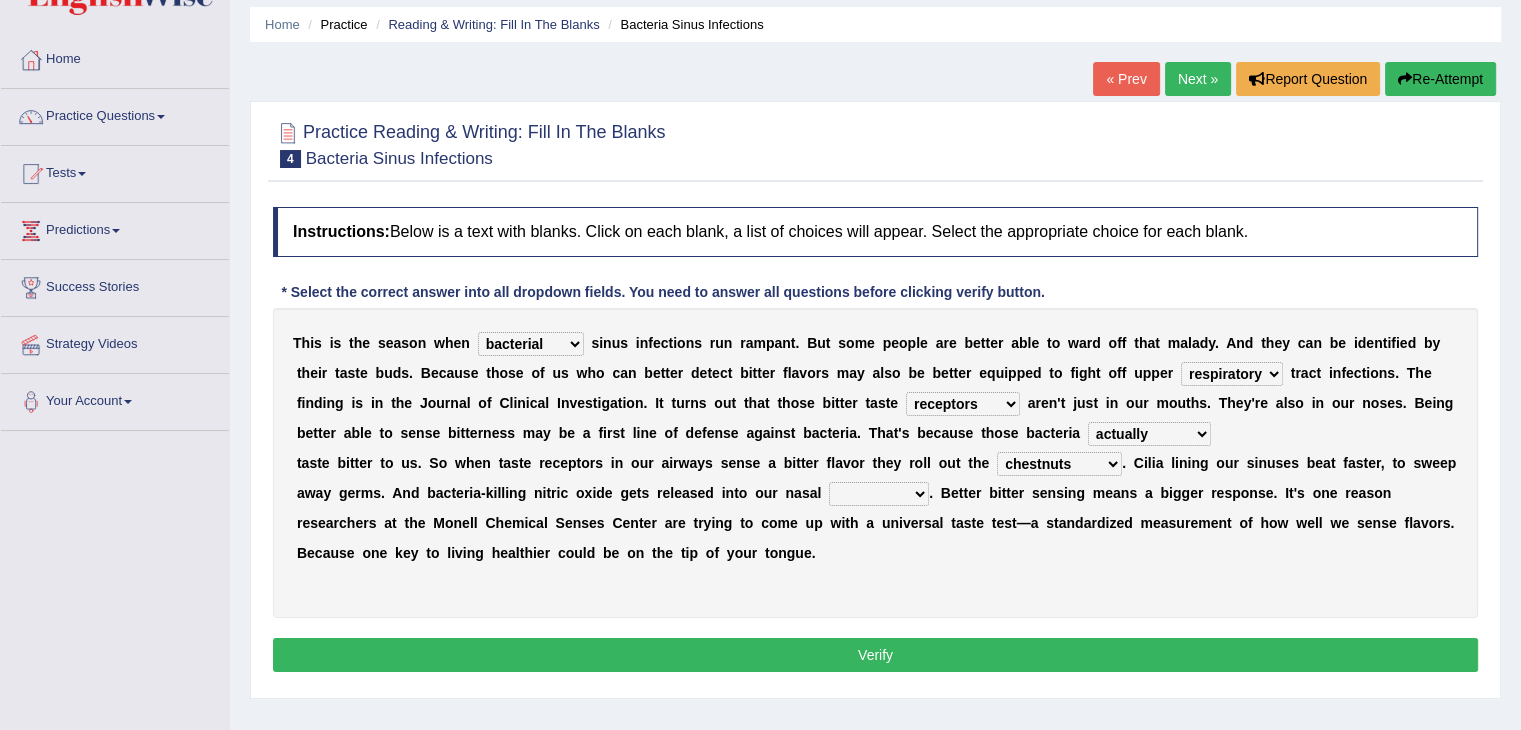 click on "defenses contradictions chestnuts pelvis" at bounding box center [1059, 464] 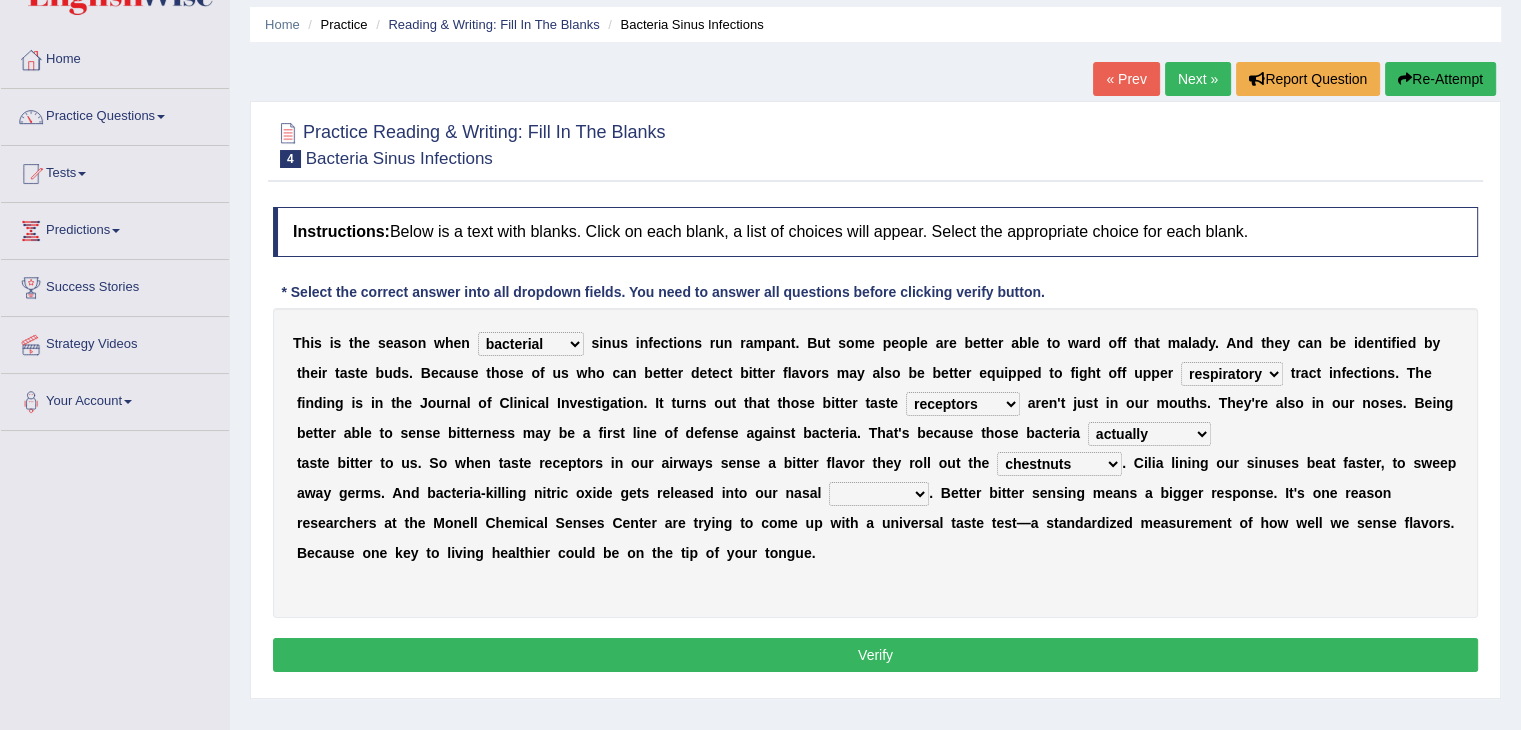 click on "causalities localities infirmities cavities" at bounding box center (879, 494) 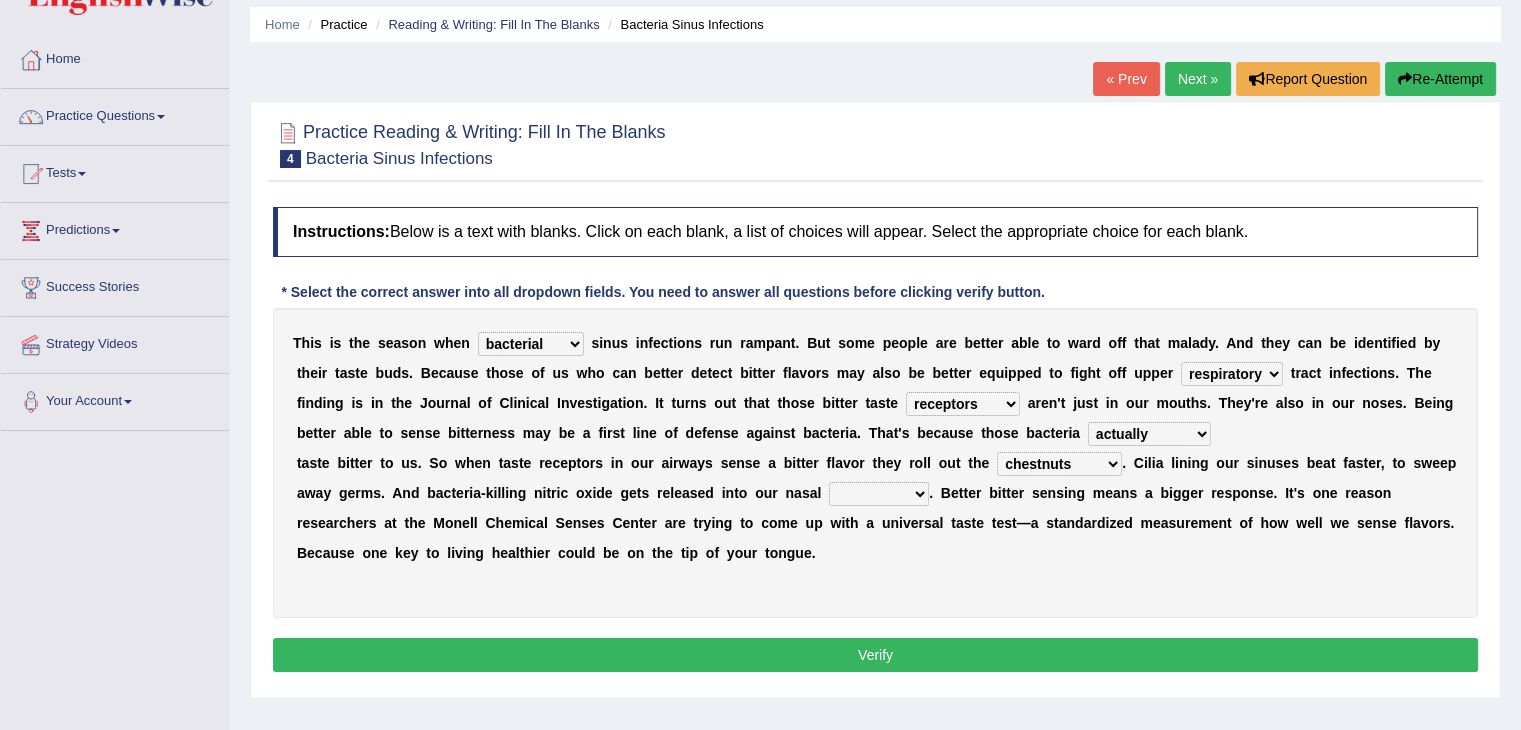 select on "cavities" 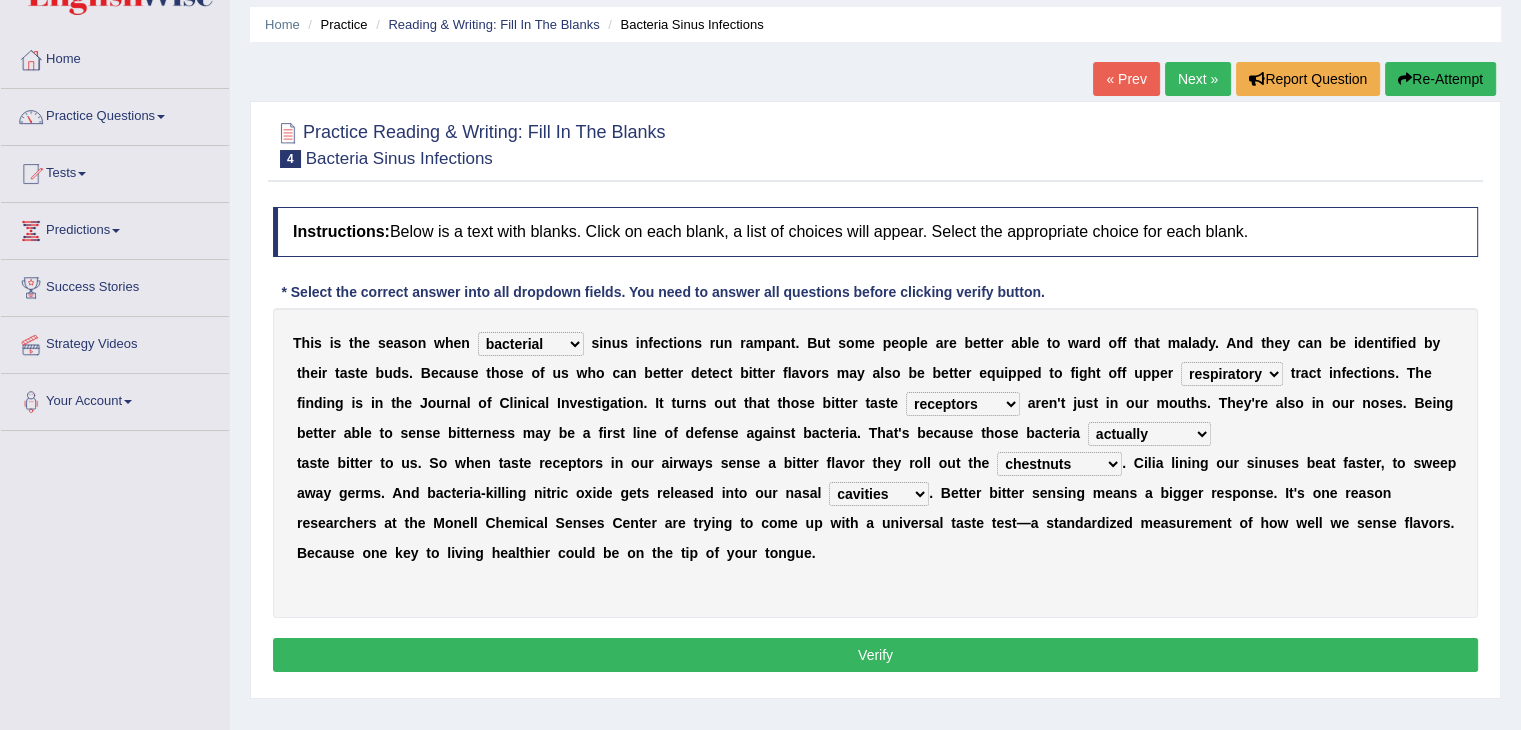 click on "causalities localities infirmities cavities" at bounding box center [879, 494] 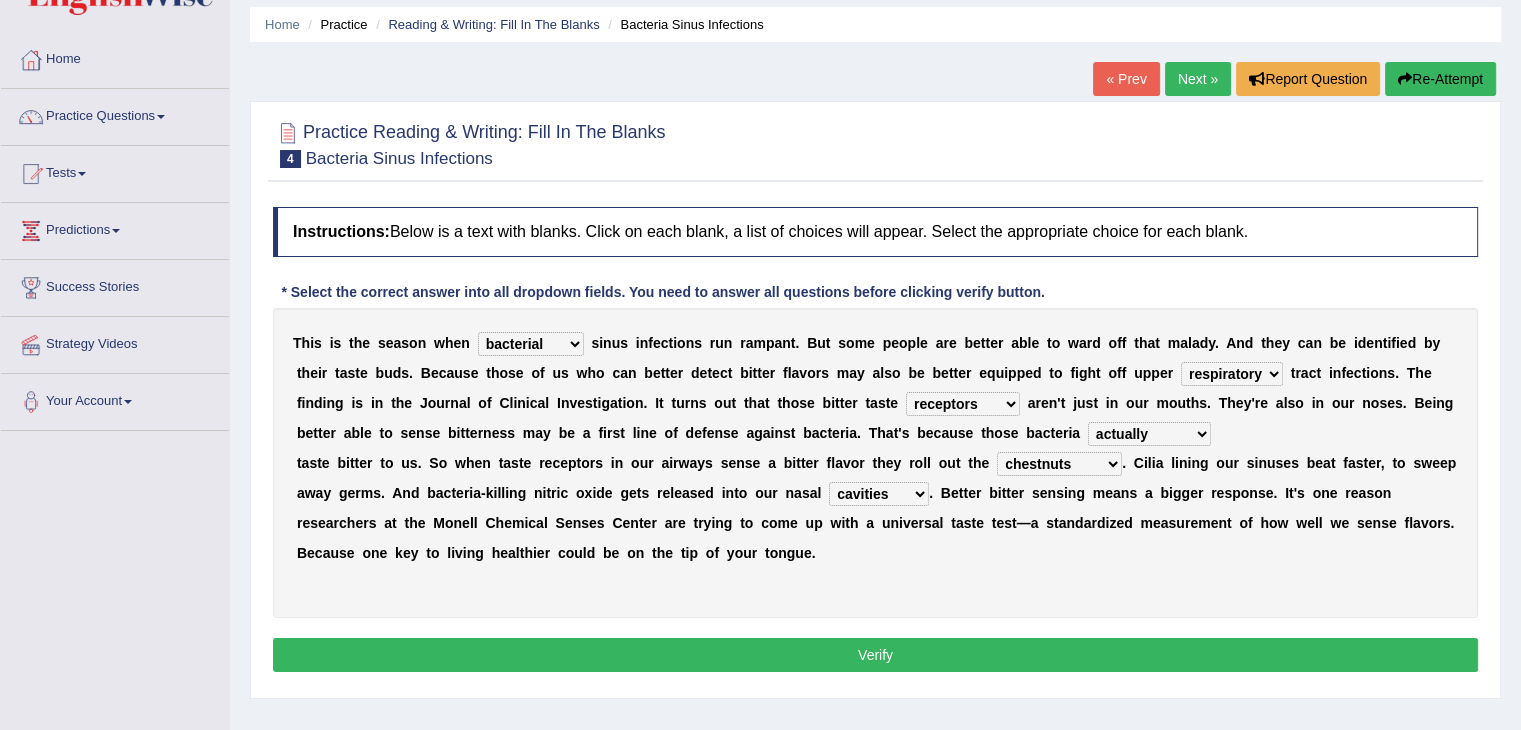 click on "Verify" at bounding box center (875, 655) 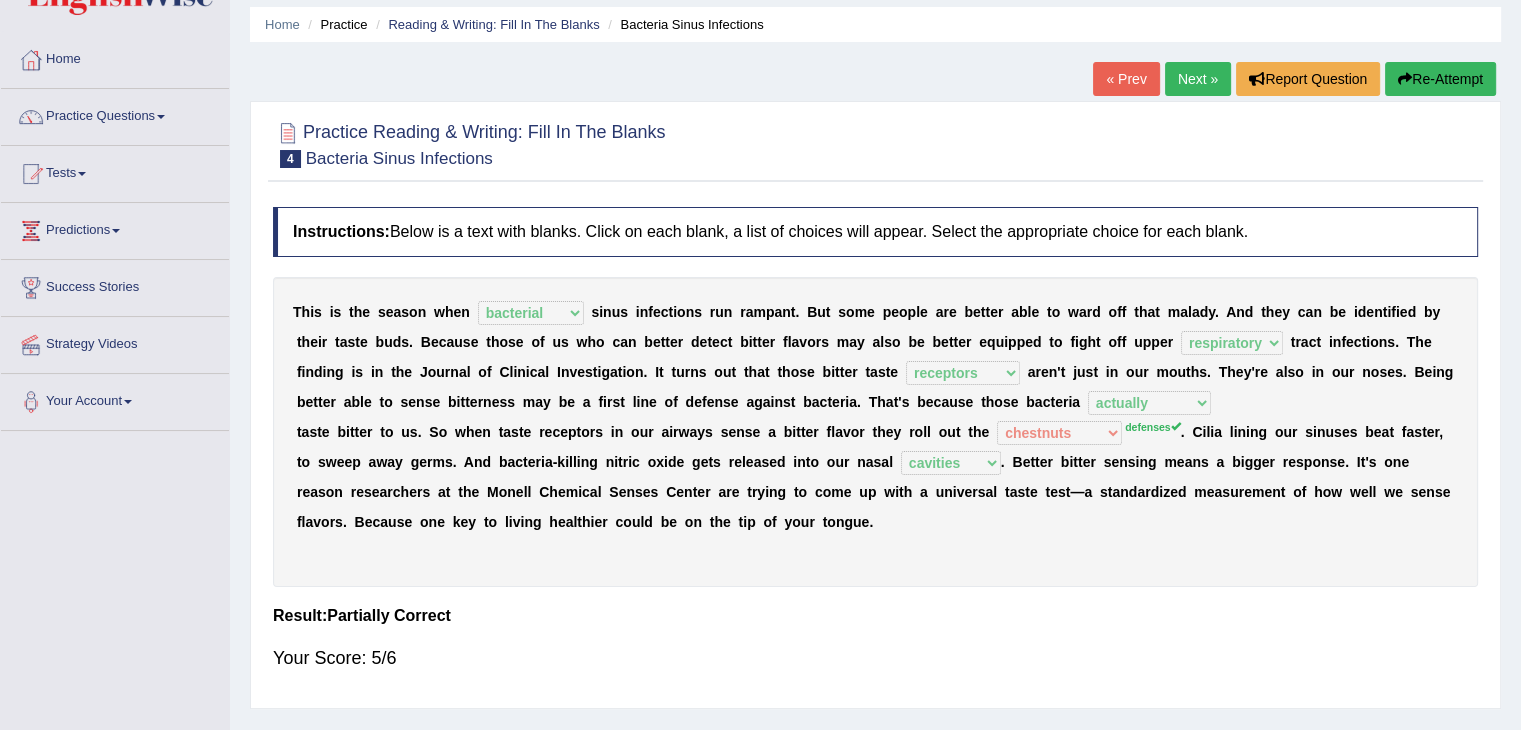 scroll, scrollTop: 0, scrollLeft: 0, axis: both 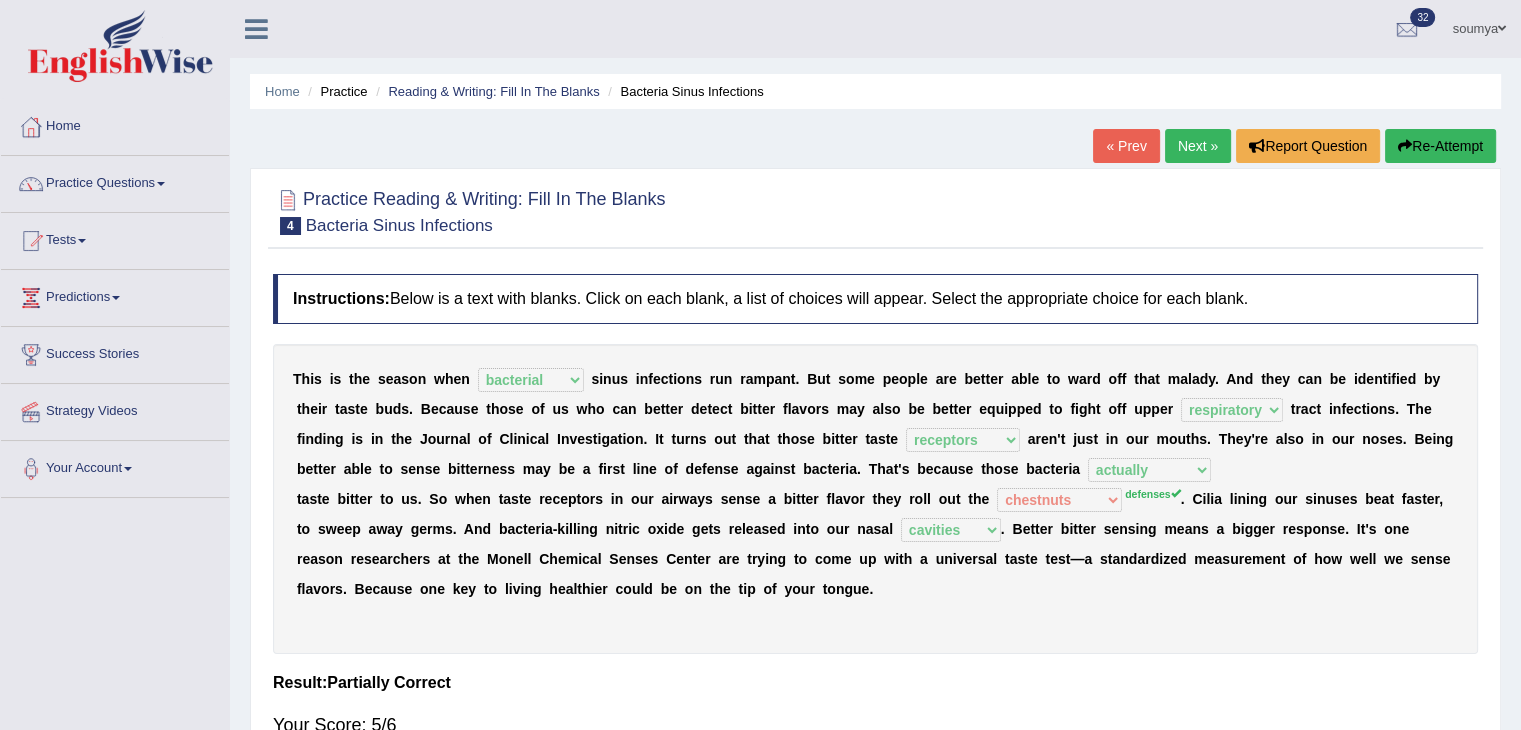 click on "Next »" at bounding box center [1198, 146] 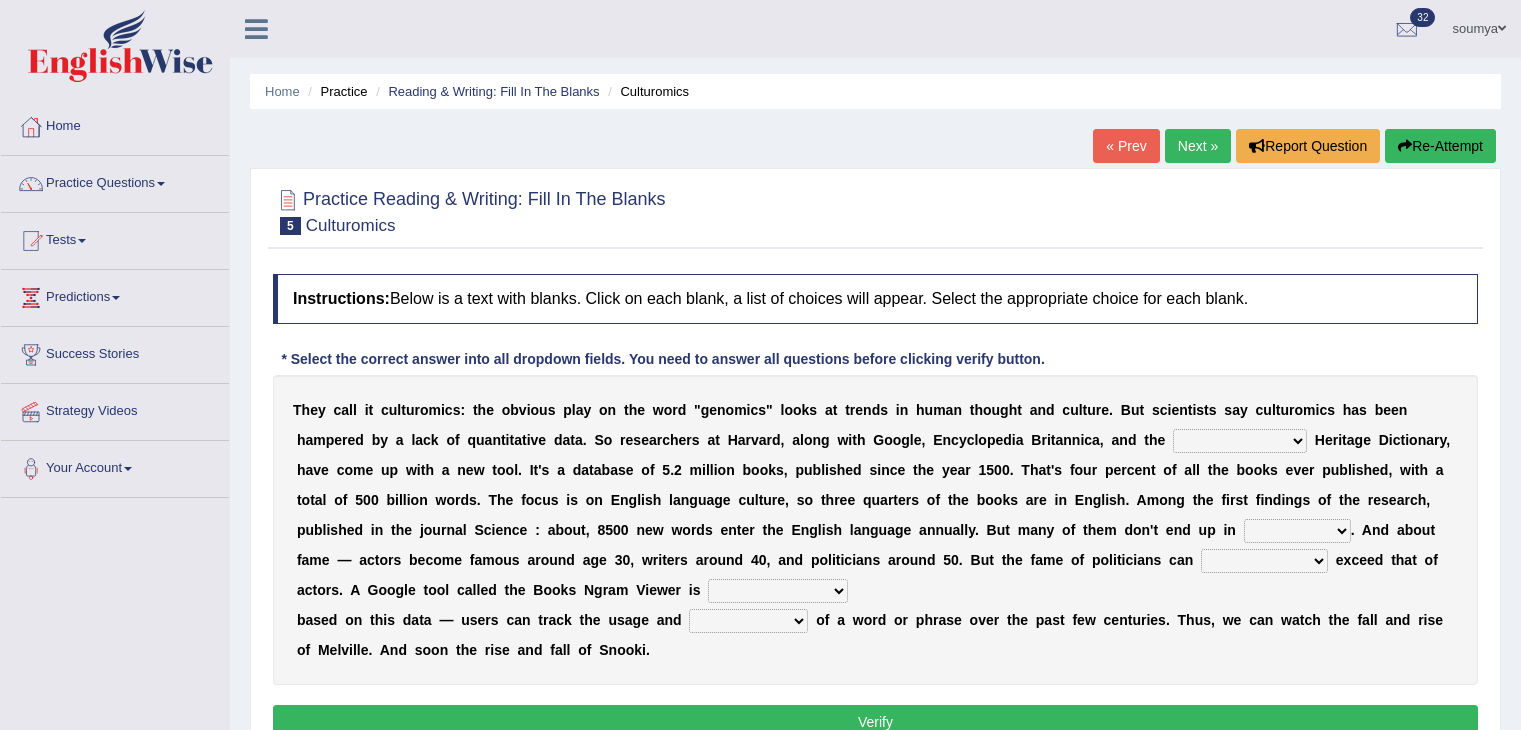 scroll, scrollTop: 0, scrollLeft: 0, axis: both 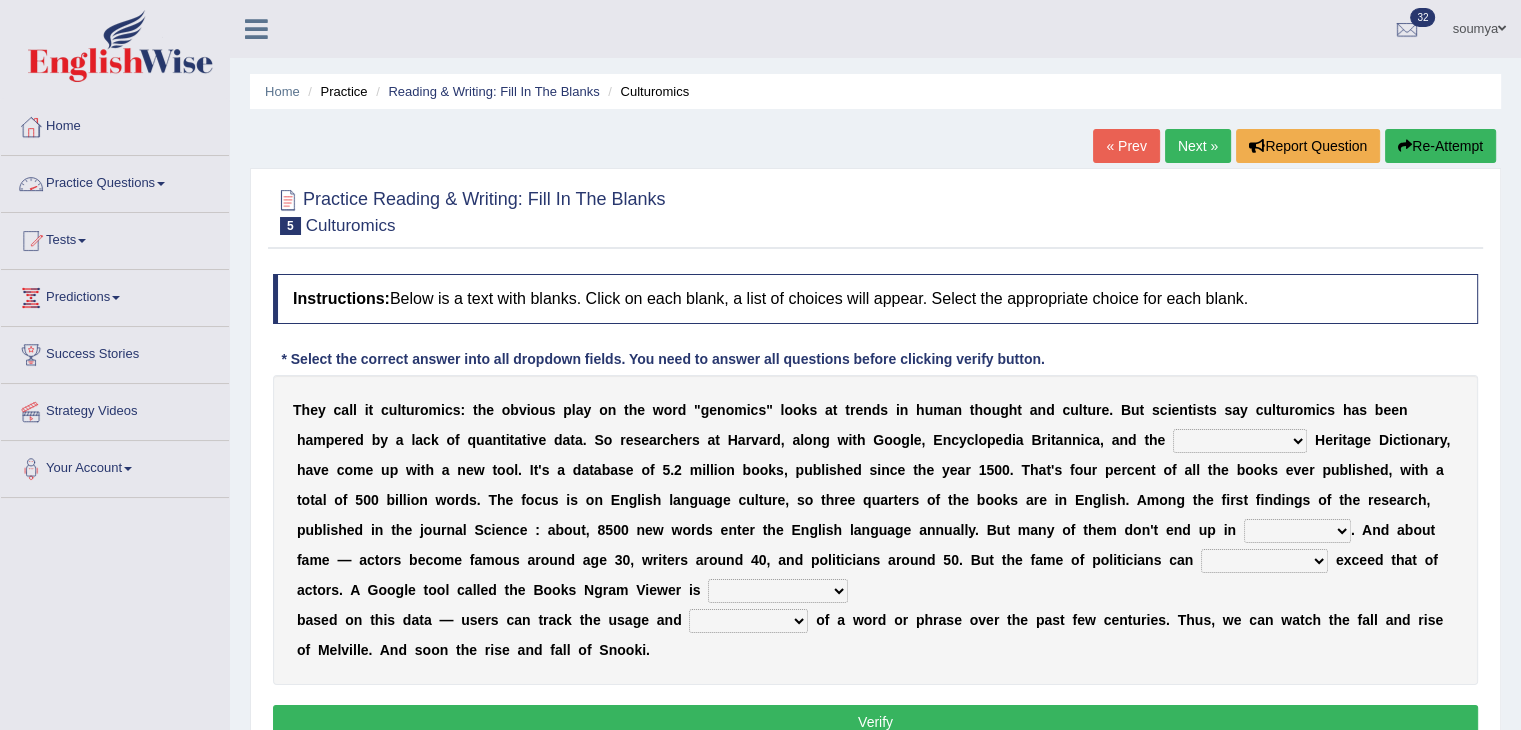 click at bounding box center (161, 184) 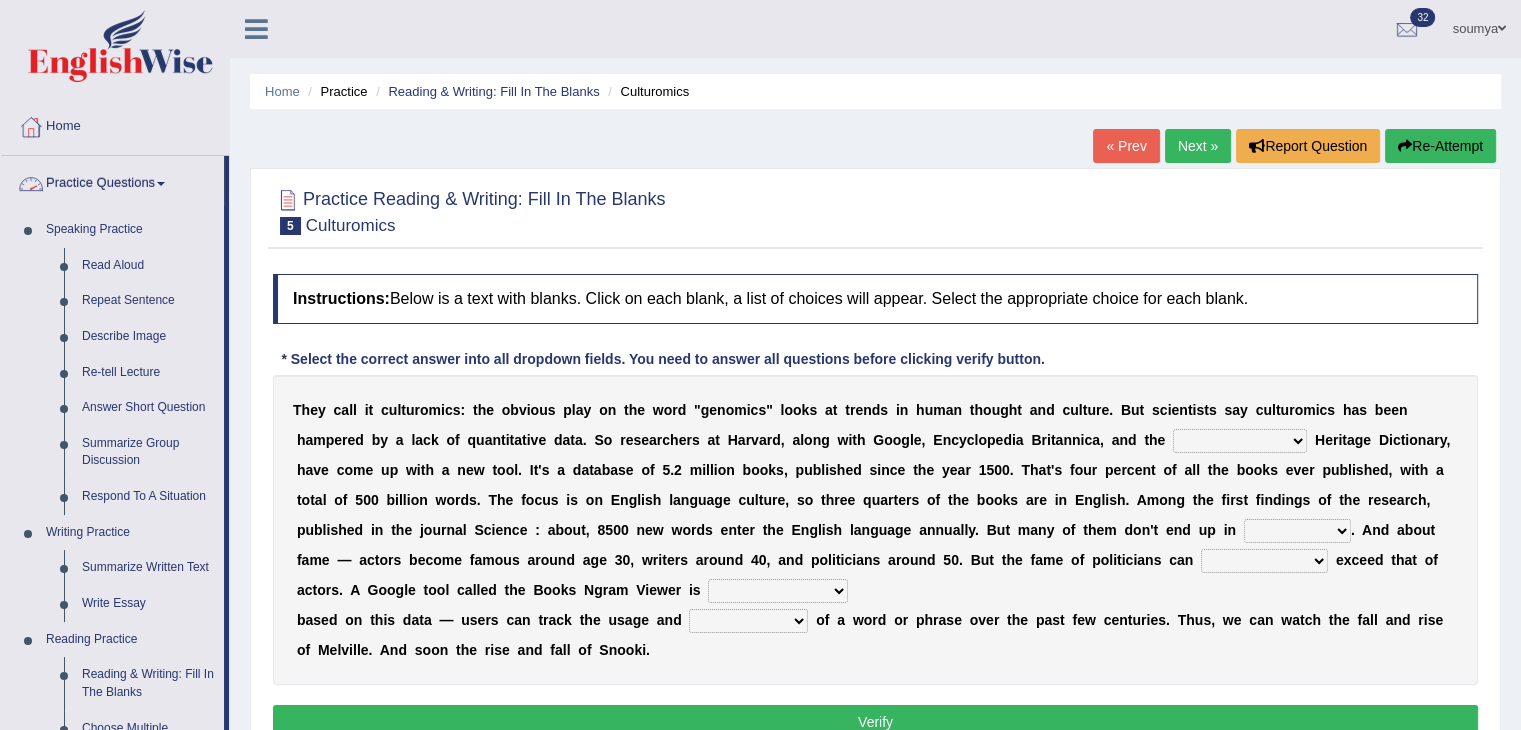 click on "Practice Questions" at bounding box center [112, 181] 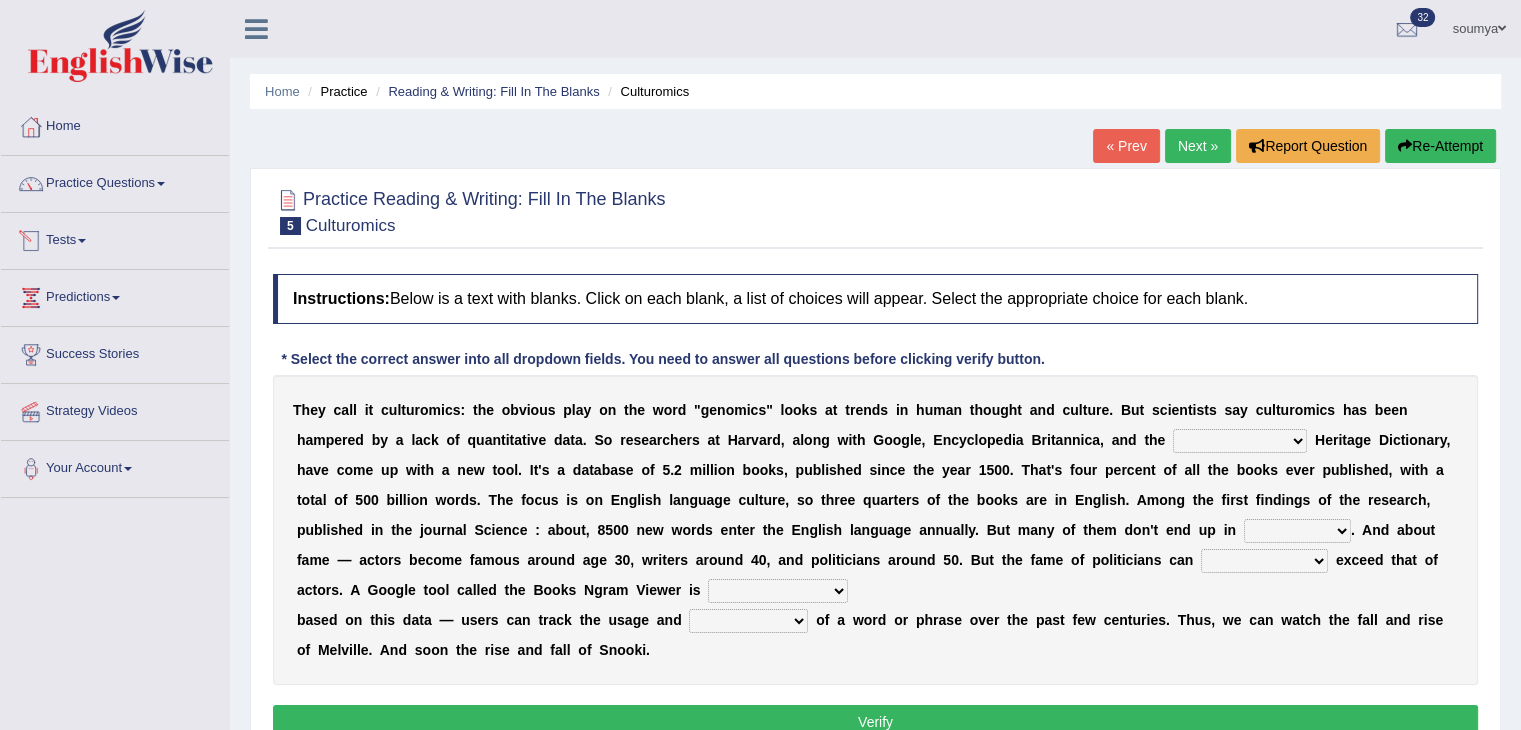click on "Tests" at bounding box center (115, 238) 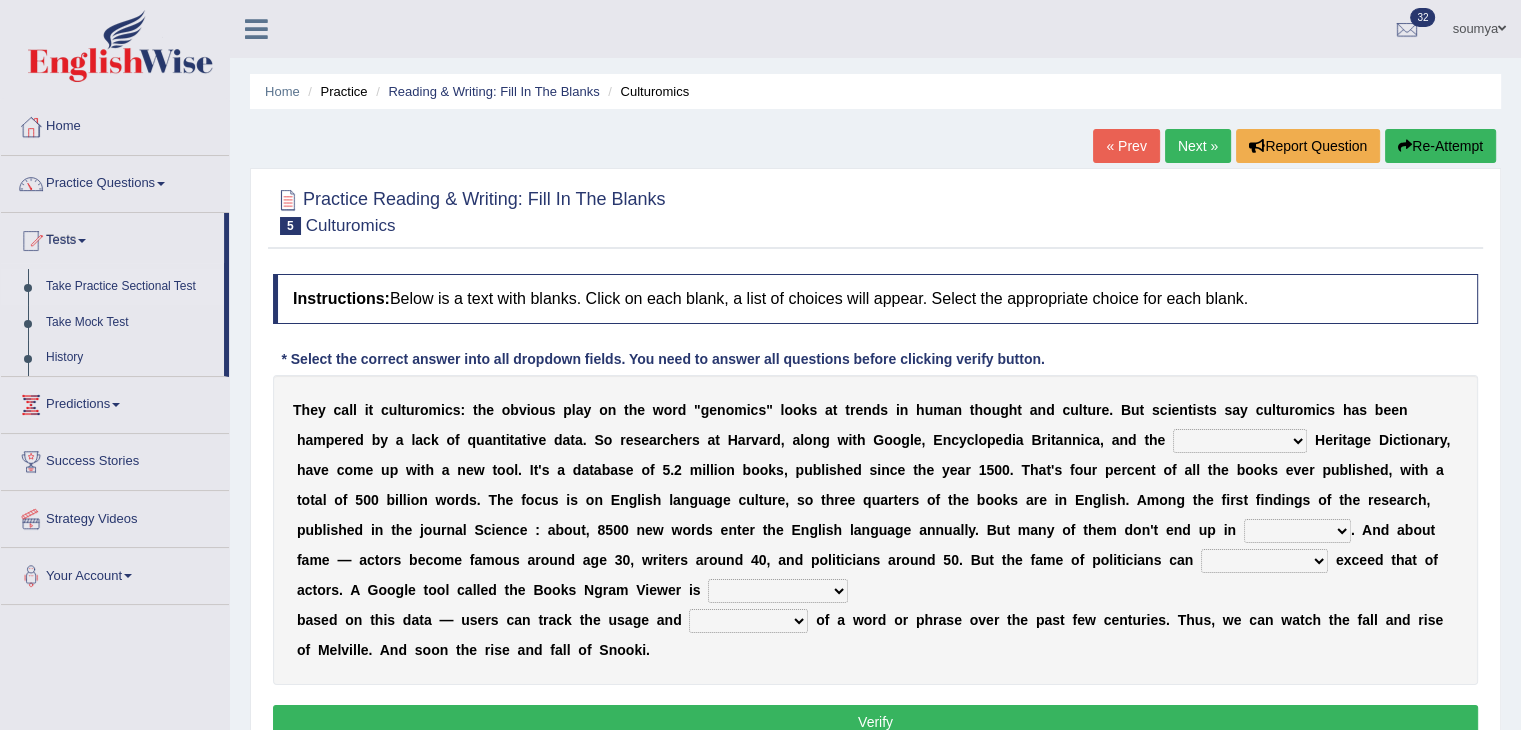 click on "Take Practice Sectional Test" at bounding box center [130, 287] 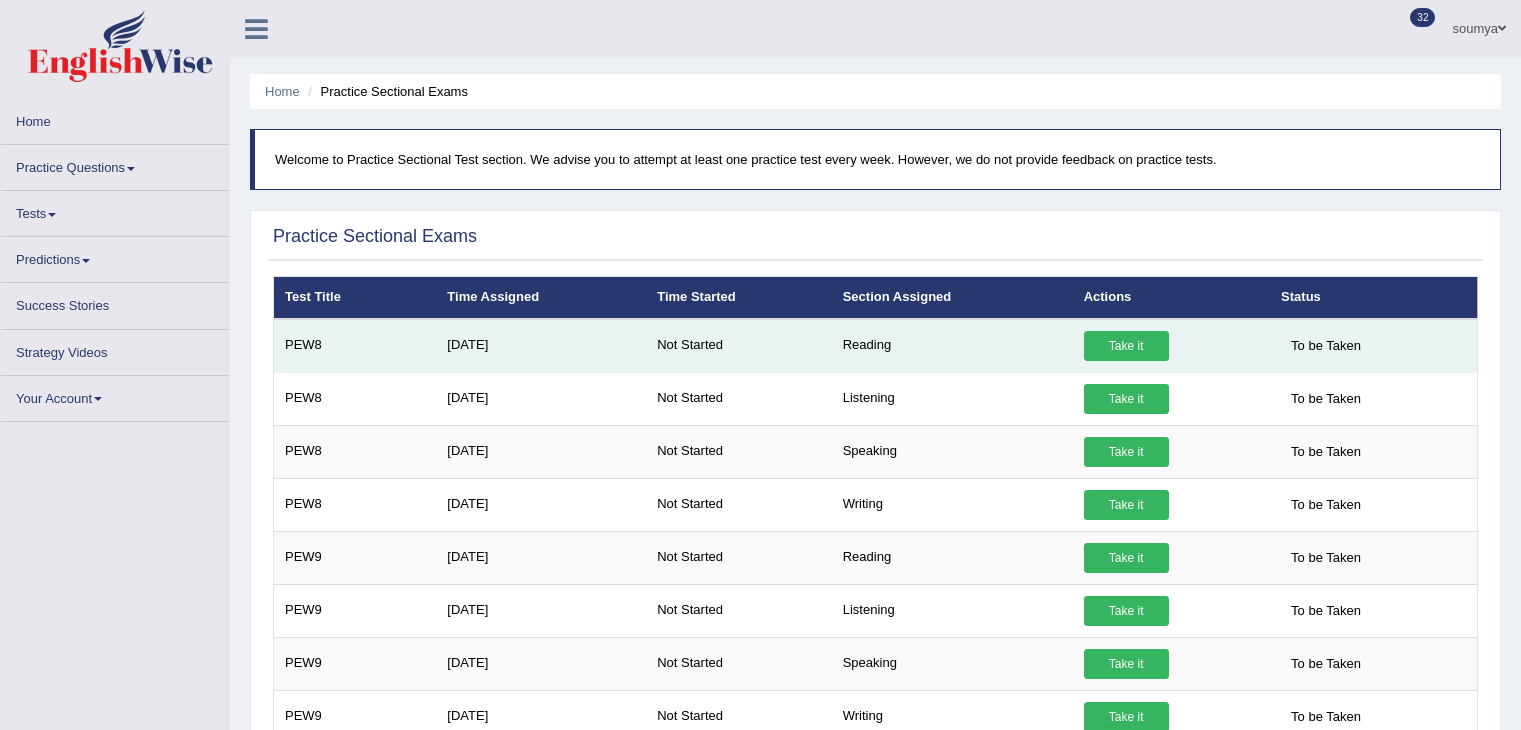 scroll, scrollTop: 0, scrollLeft: 0, axis: both 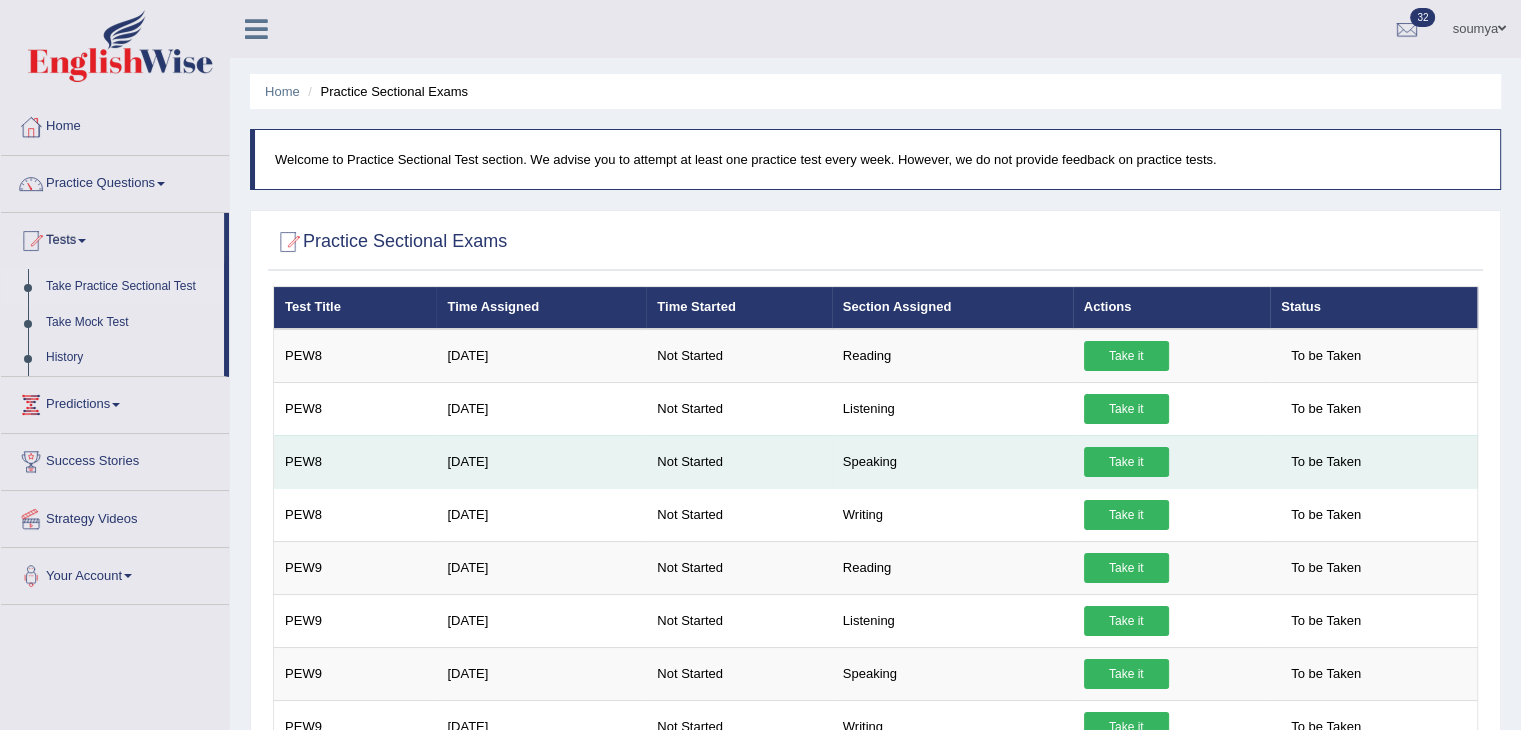 click on "Take it" at bounding box center (1126, 462) 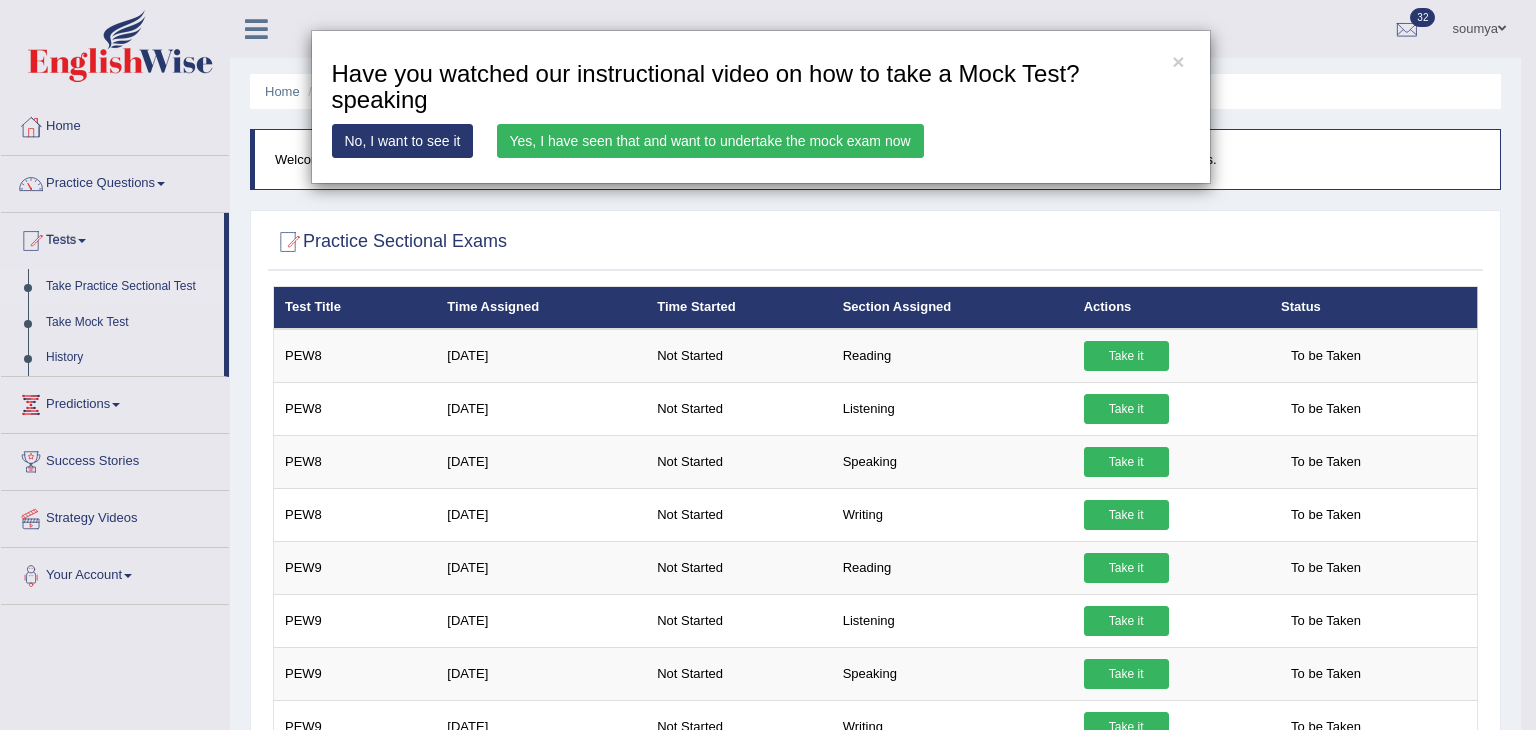click on "Yes, I have seen that and want to undertake the mock exam now" at bounding box center [710, 141] 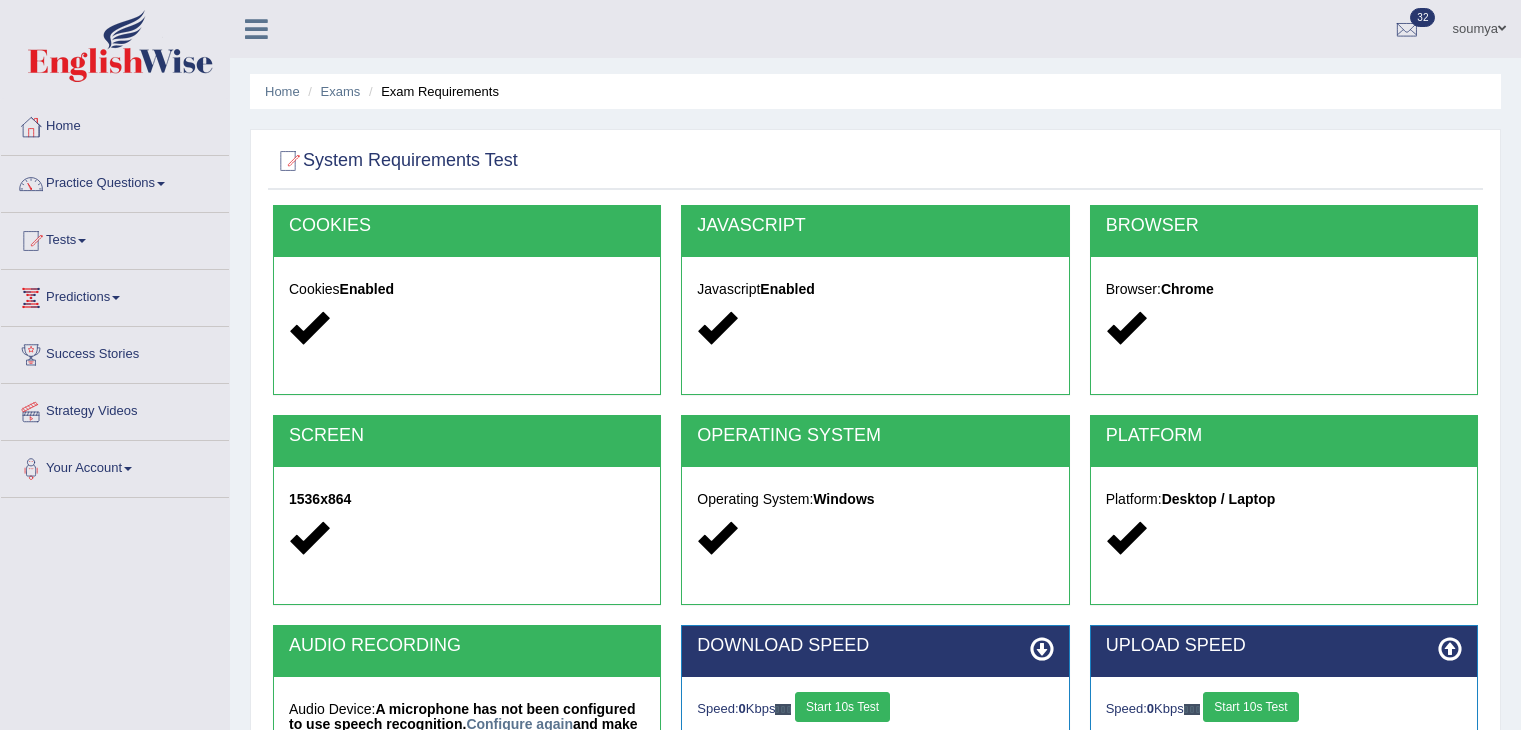 scroll, scrollTop: 0, scrollLeft: 0, axis: both 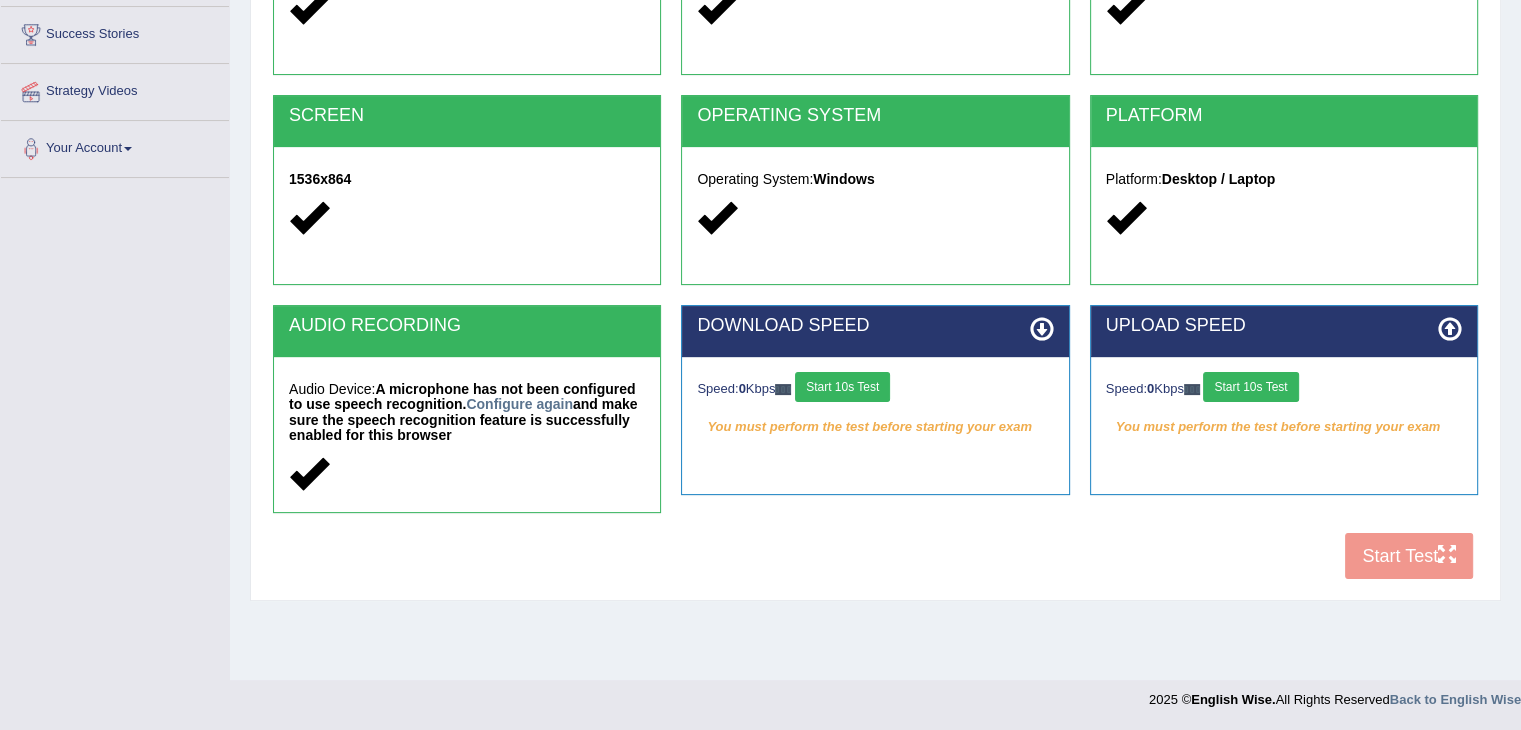 click on "Start 10s Test" at bounding box center (842, 387) 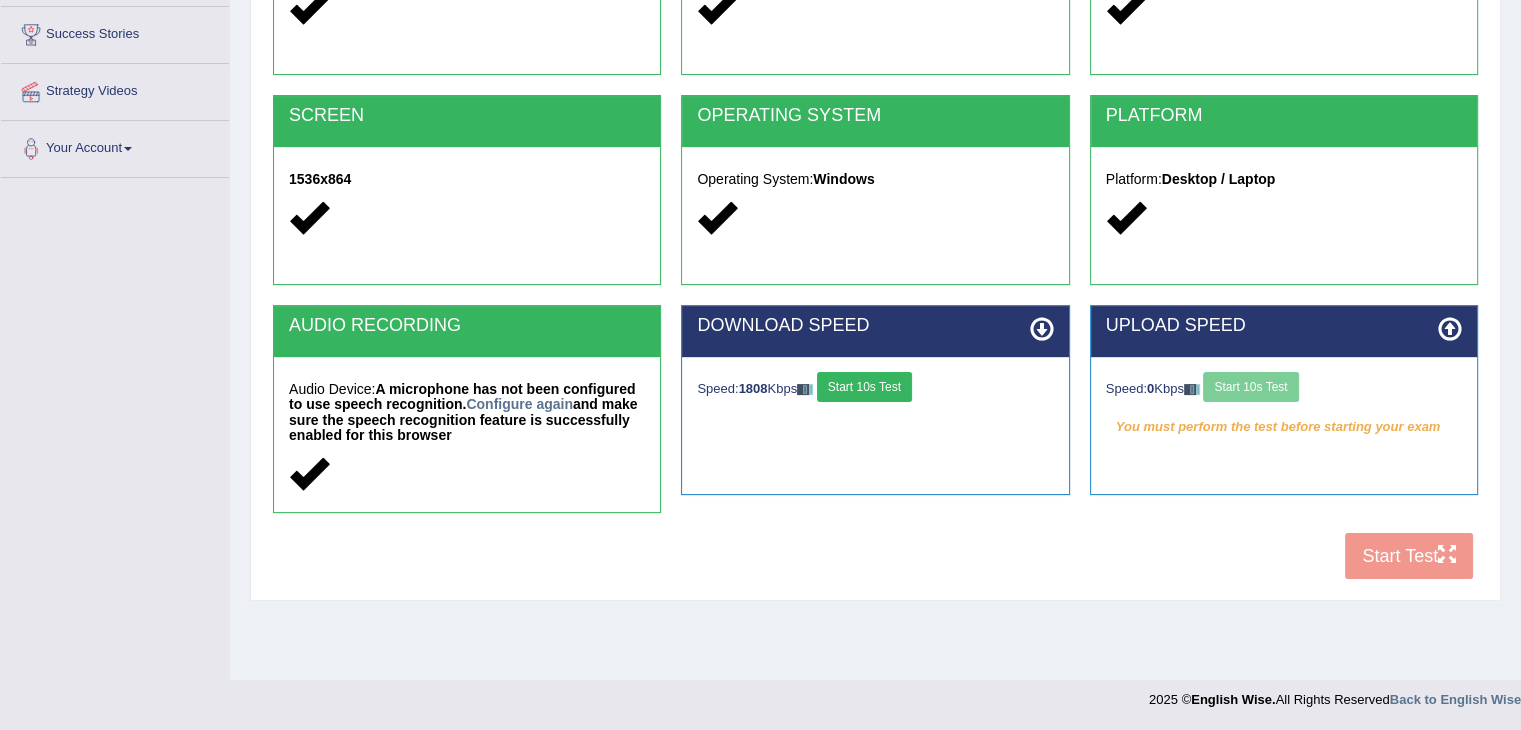 click on "Speed:  0  Kbps    Start 10s Test" at bounding box center [1284, 389] 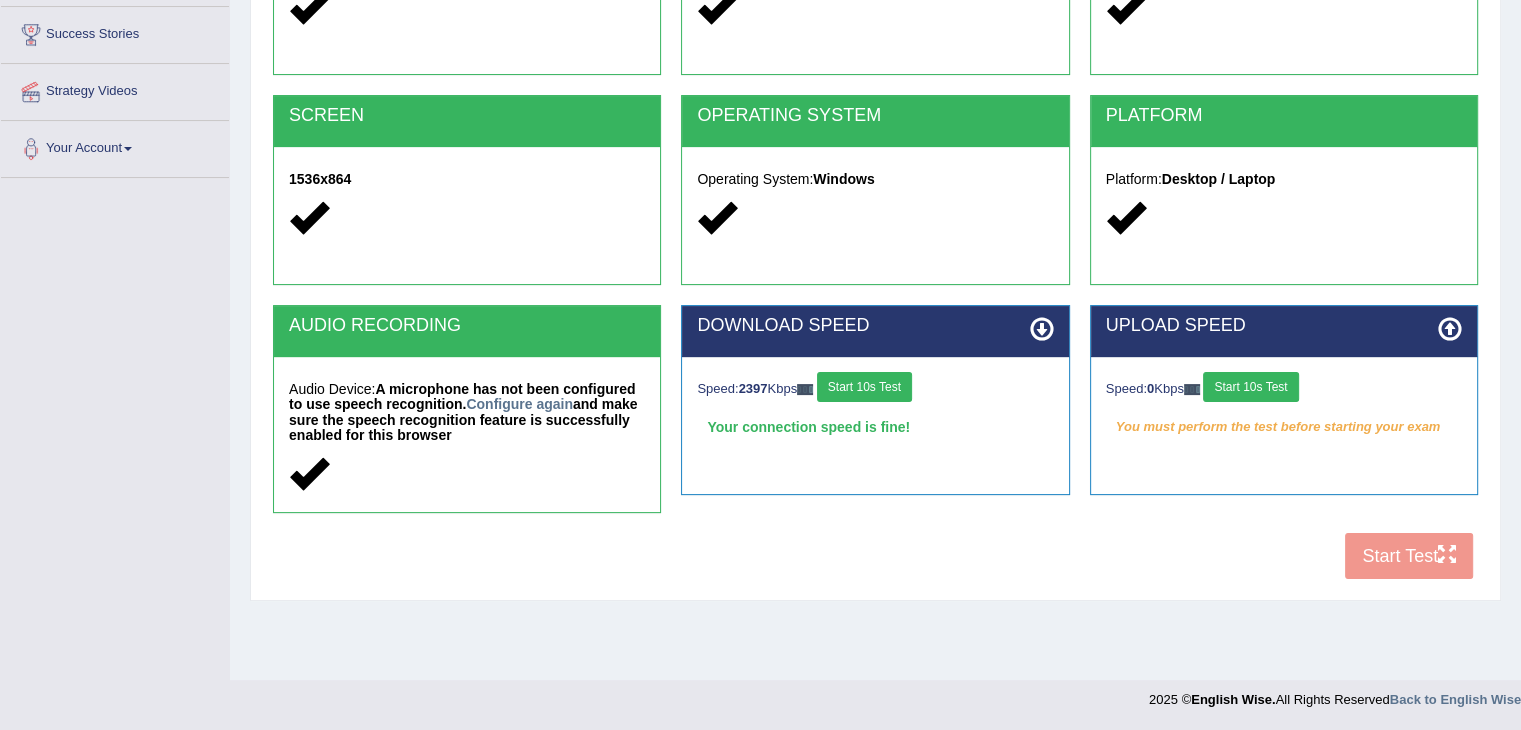 click on "Start 10s Test" at bounding box center (1250, 387) 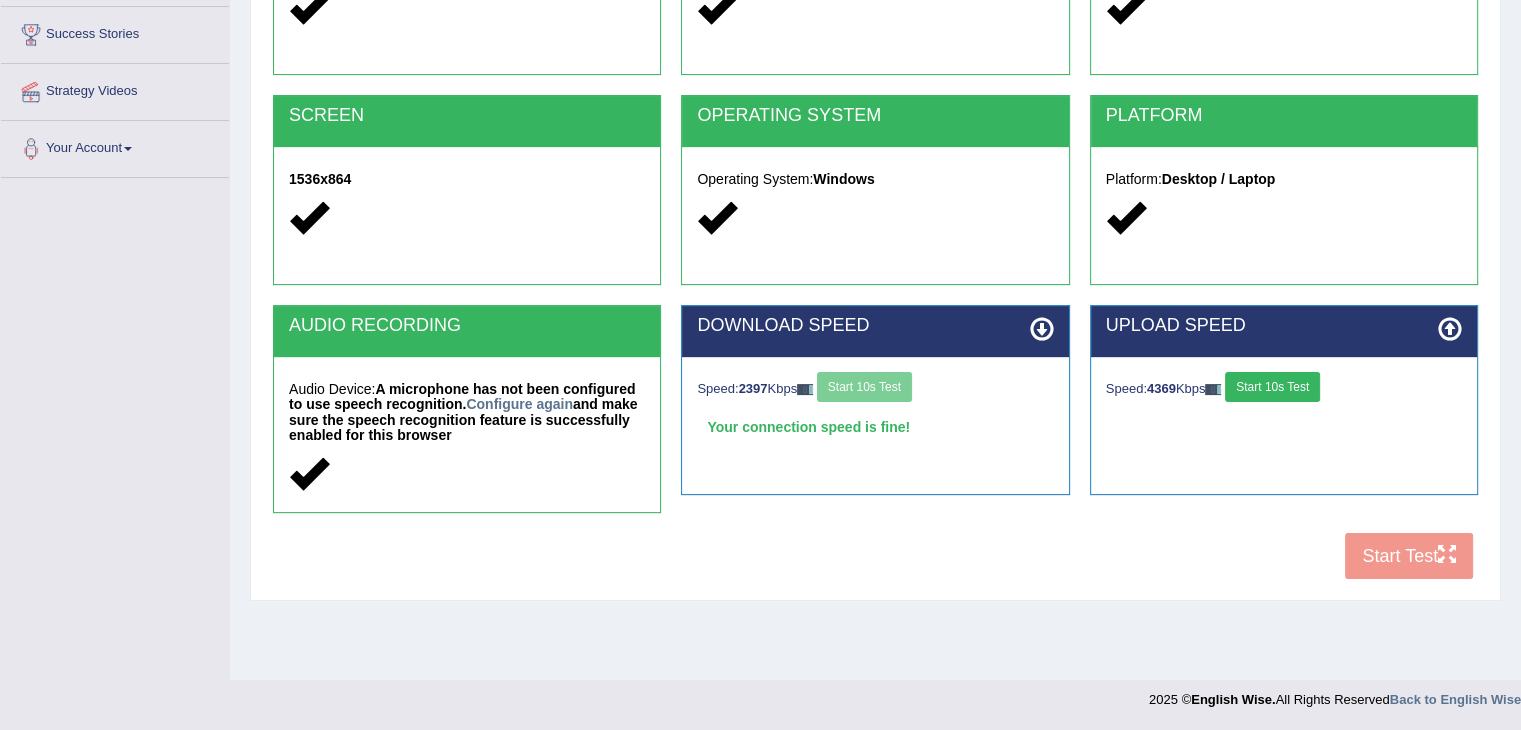 click on "Speed:  2397  Kbps    Start 10s Test" at bounding box center (875, 389) 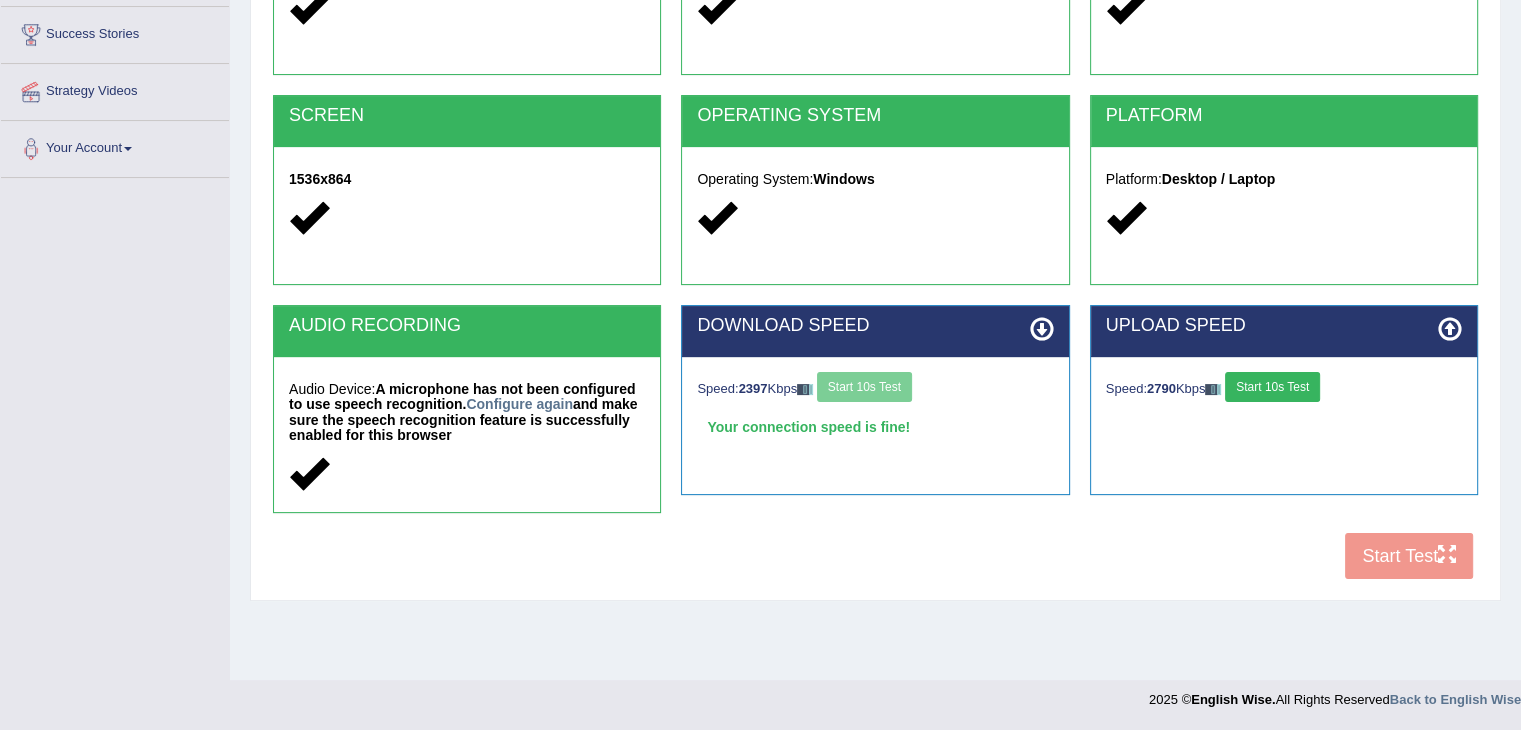 click on "Speed:  2397  Kbps    Start 10s Test" at bounding box center [875, 389] 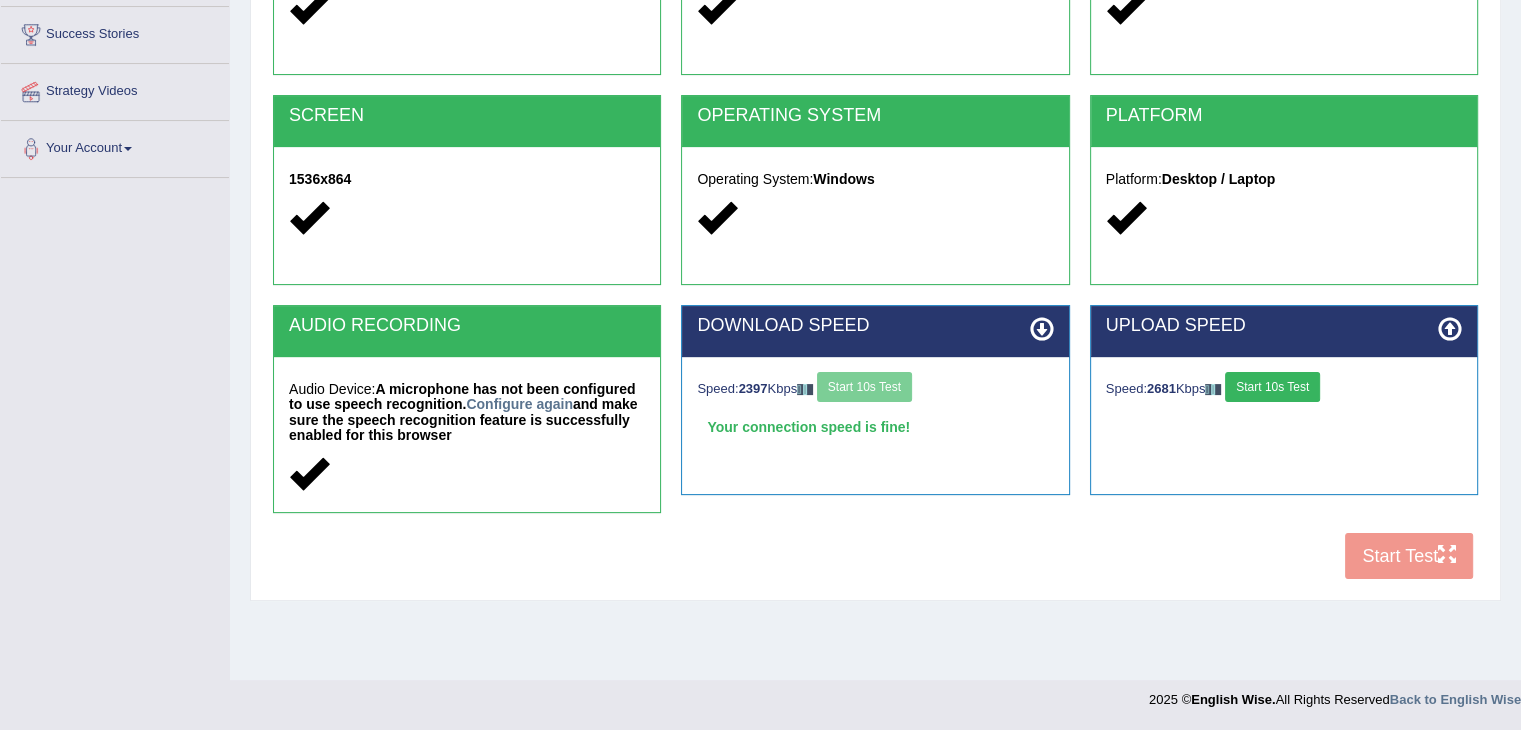 click on "Speed:  2397  Kbps    Start 10s Test" at bounding box center (875, 389) 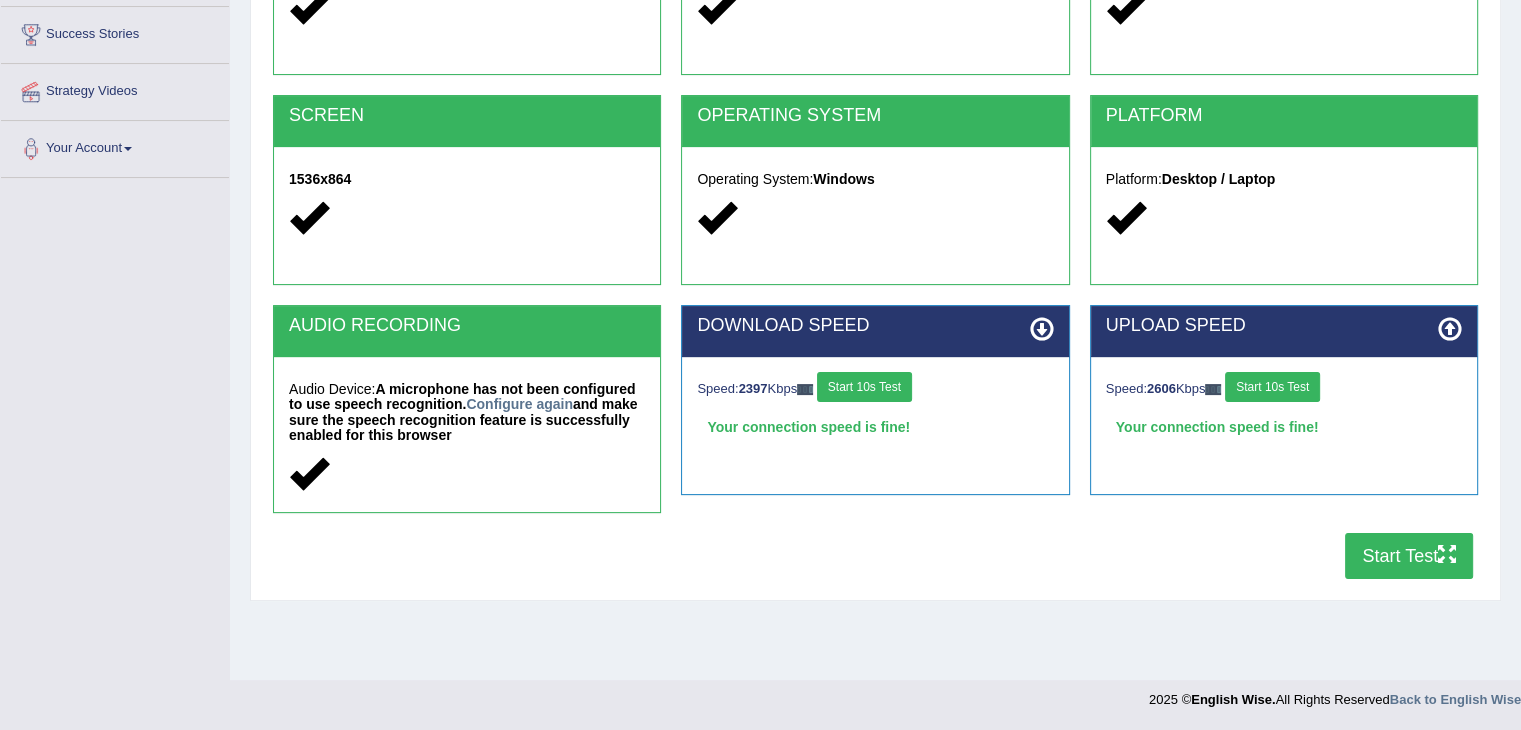 click on "Start Test" at bounding box center (1409, 556) 